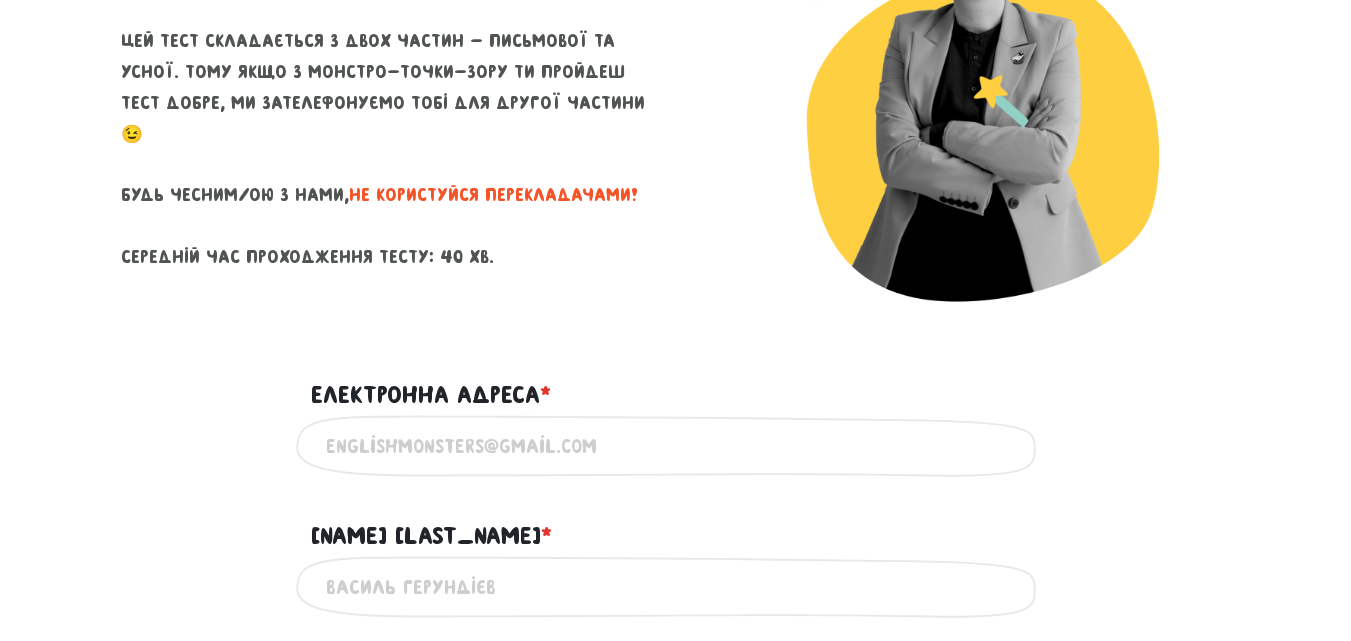 scroll, scrollTop: 312, scrollLeft: 0, axis: vertical 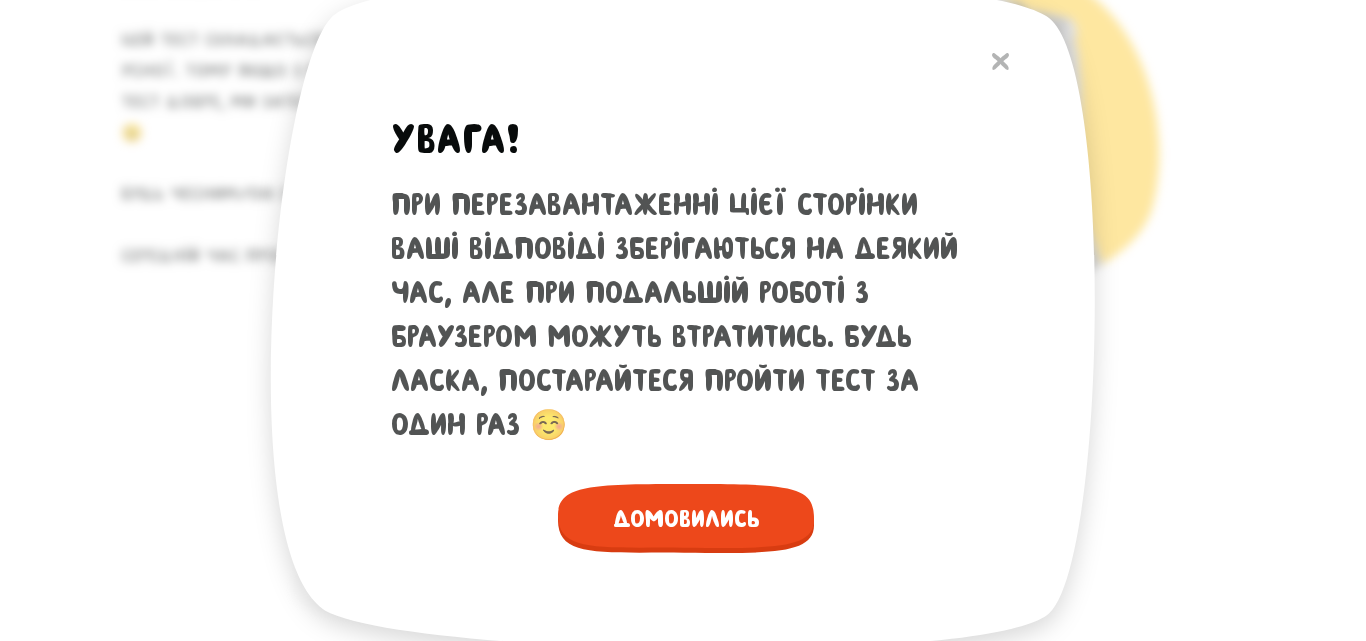 click on "Домовились" at bounding box center [686, 518] 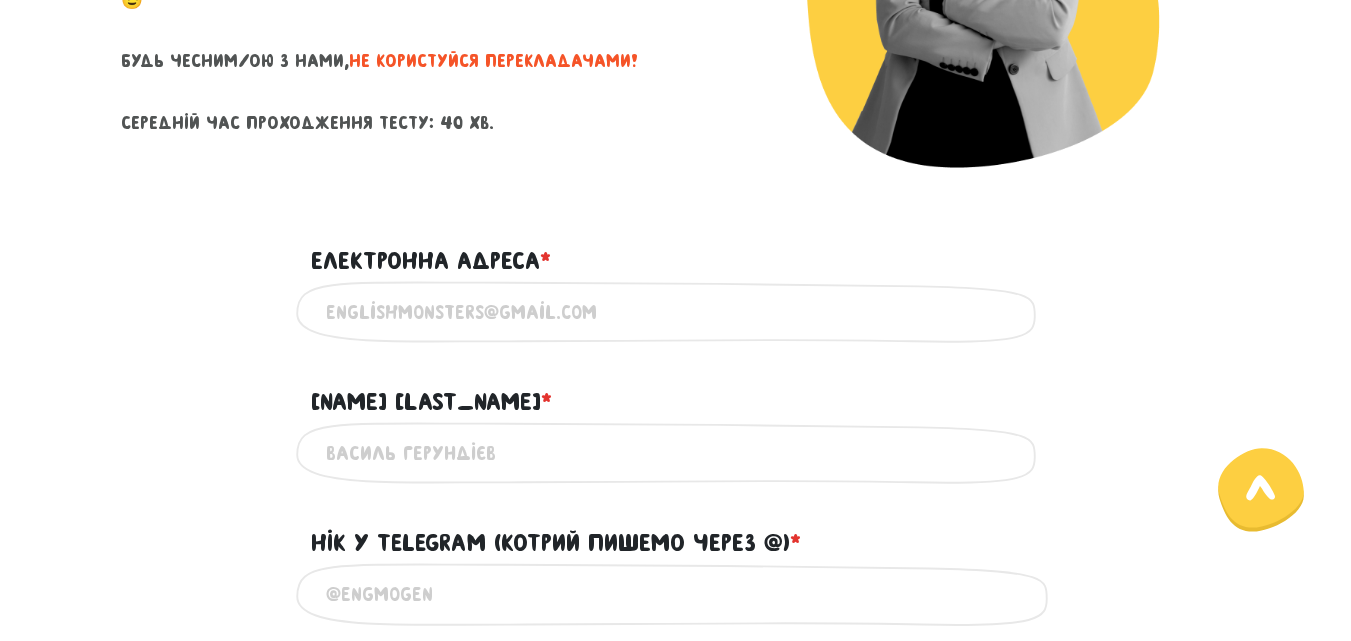 scroll, scrollTop: 447, scrollLeft: 0, axis: vertical 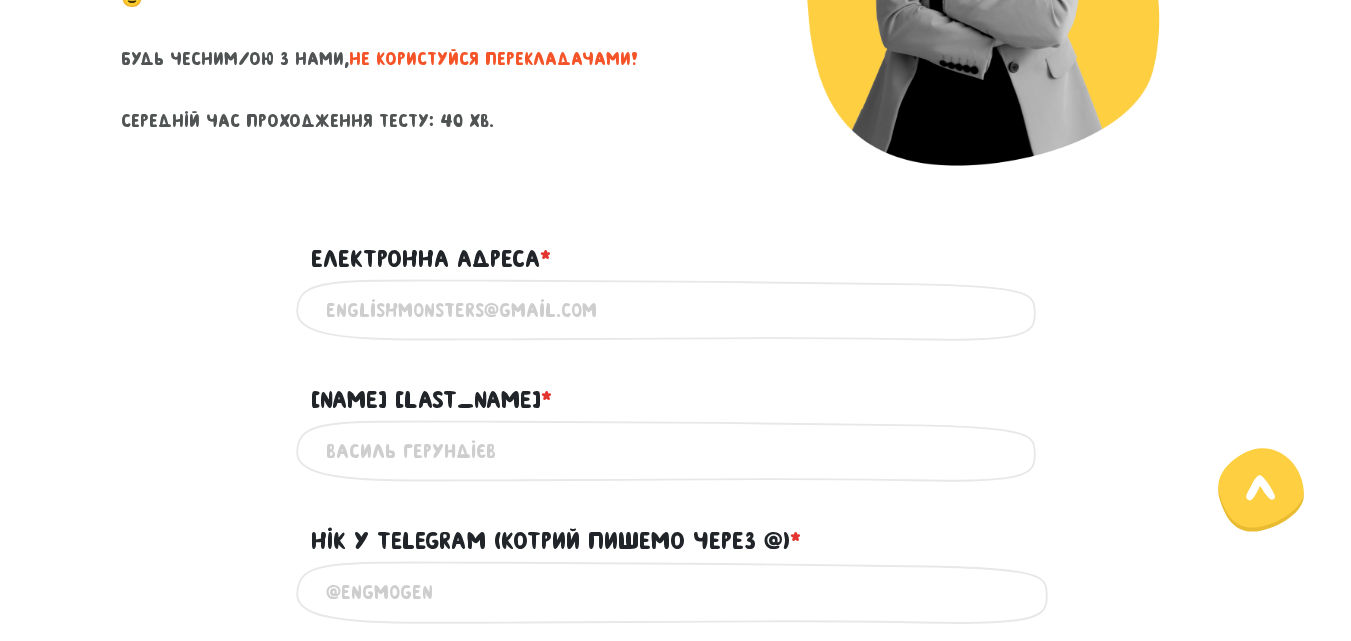 click on "Електронна адреса *
?" at bounding box center [676, 310] 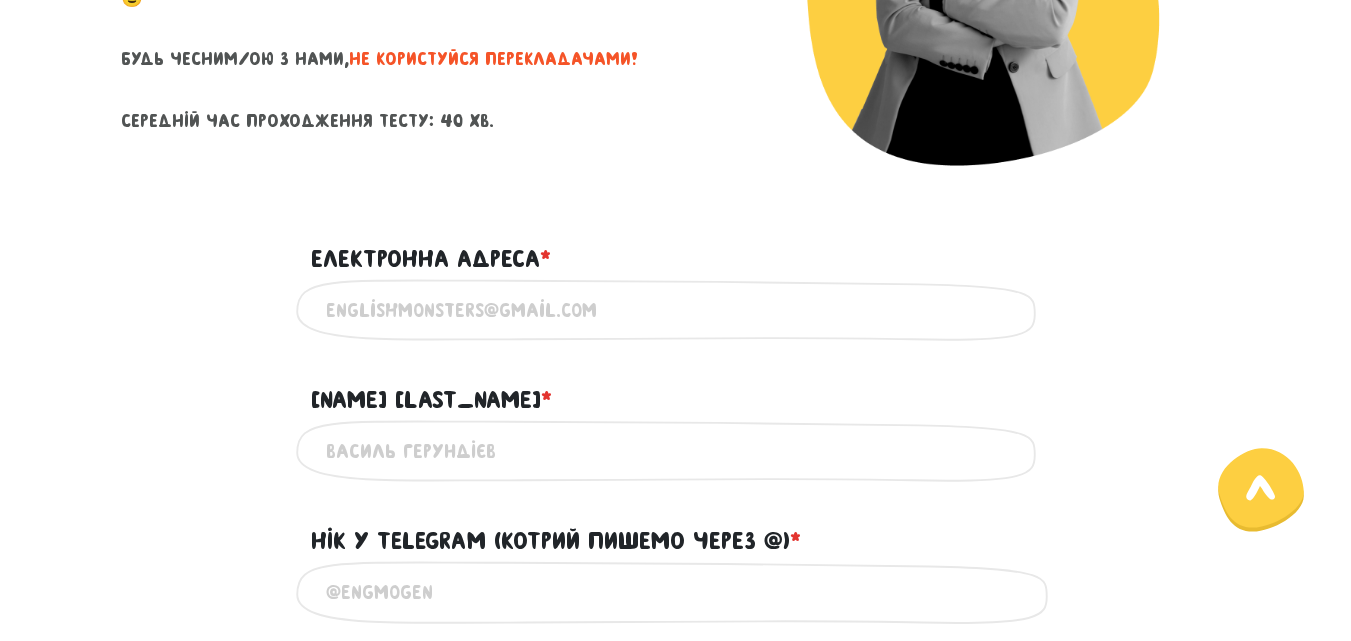 type on "[EMAIL]" 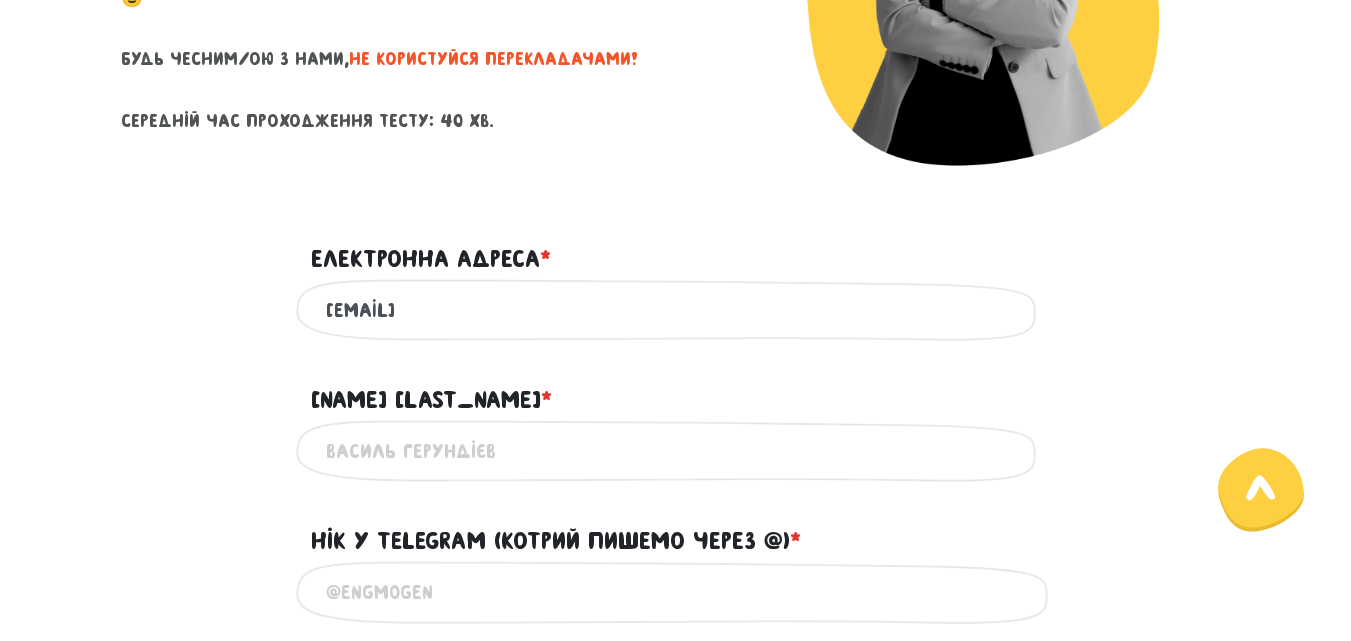 type on "Анна Гладкевич" 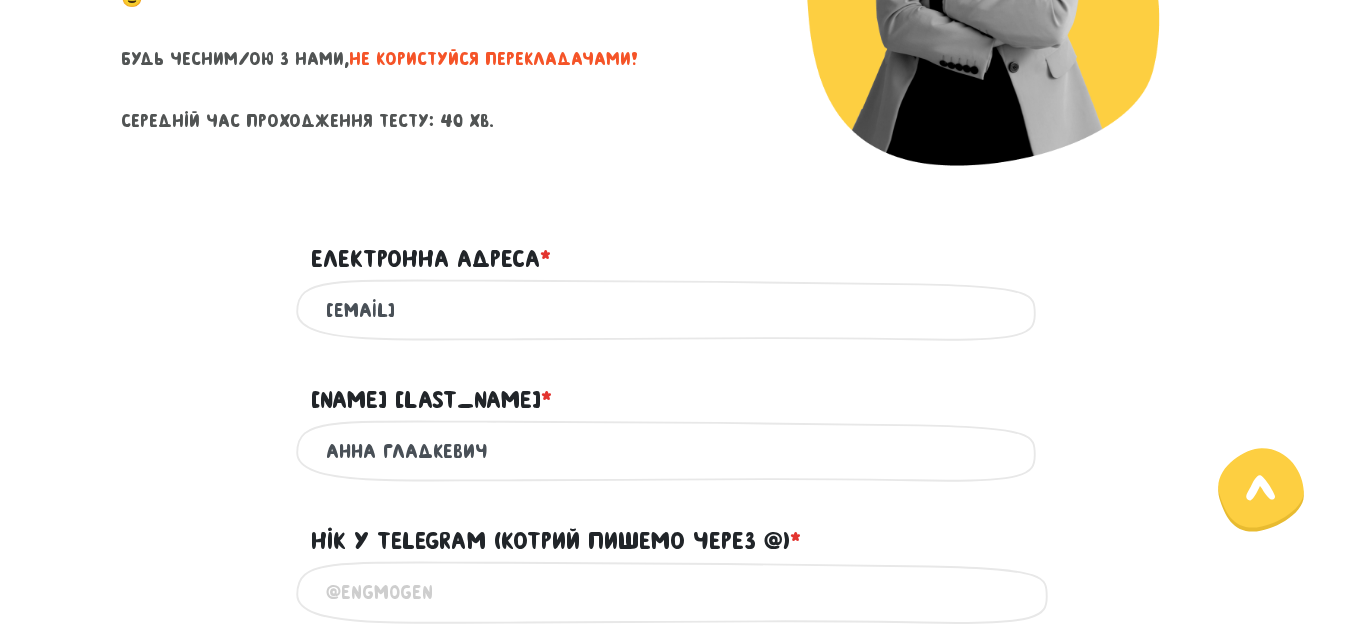 type on "[PHONE]" 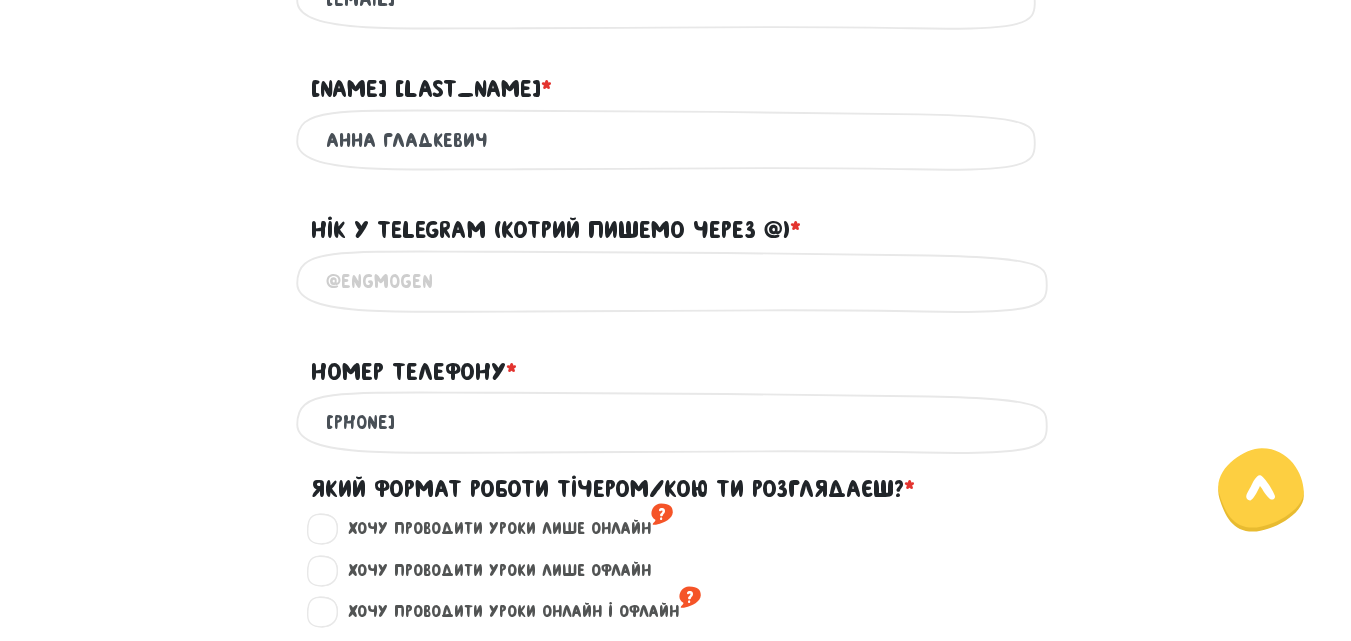 scroll, scrollTop: 761, scrollLeft: 0, axis: vertical 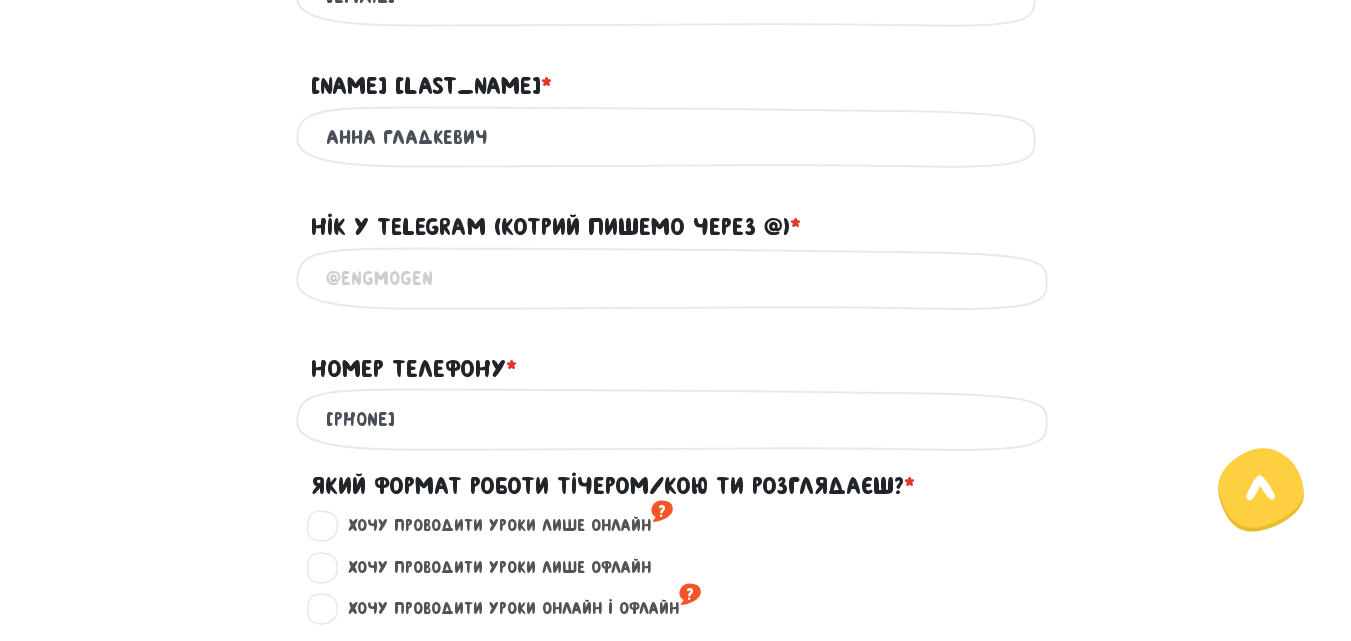 click on "Нік у Telegram (котрий пишемо через @) *
?" at bounding box center (676, 278) 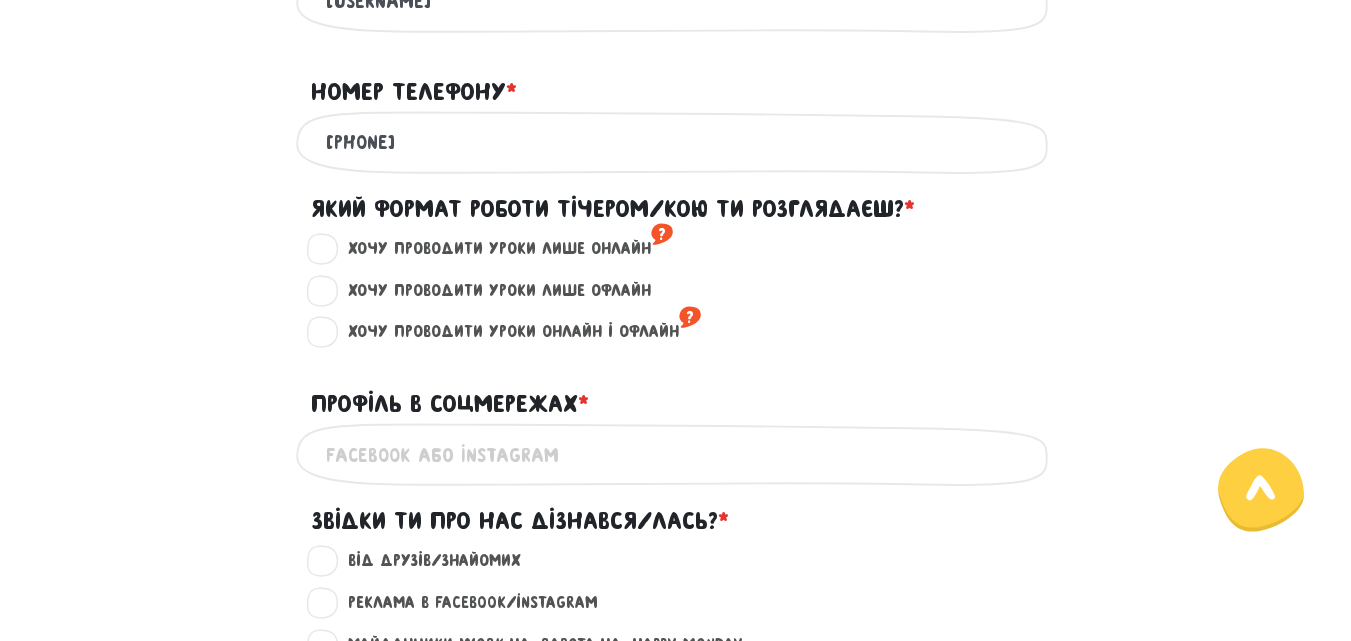 scroll, scrollTop: 1040, scrollLeft: 0, axis: vertical 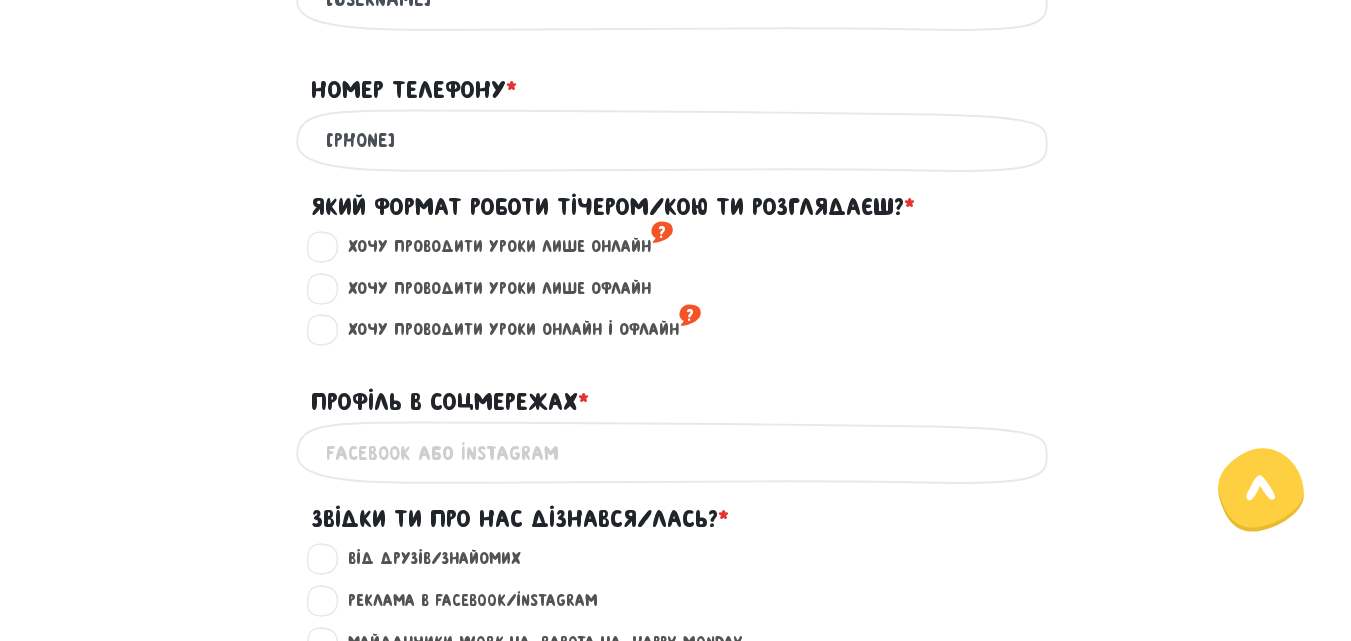 type on "[USERNAME]" 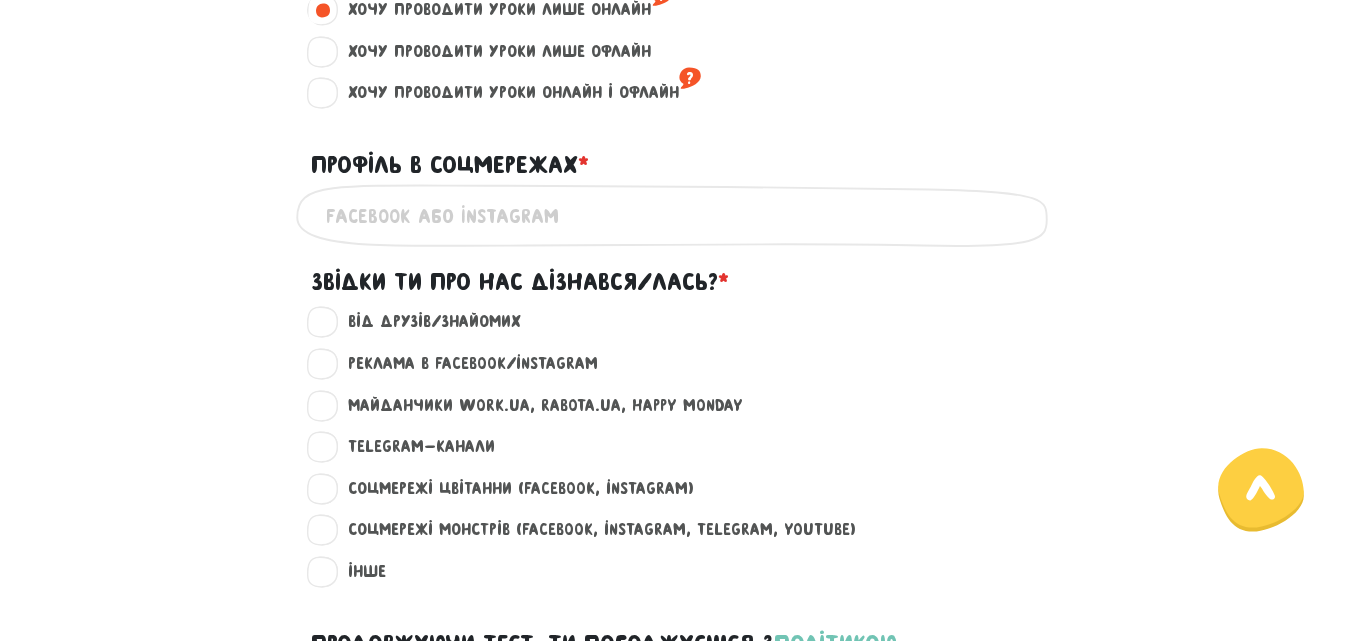scroll, scrollTop: 1278, scrollLeft: 0, axis: vertical 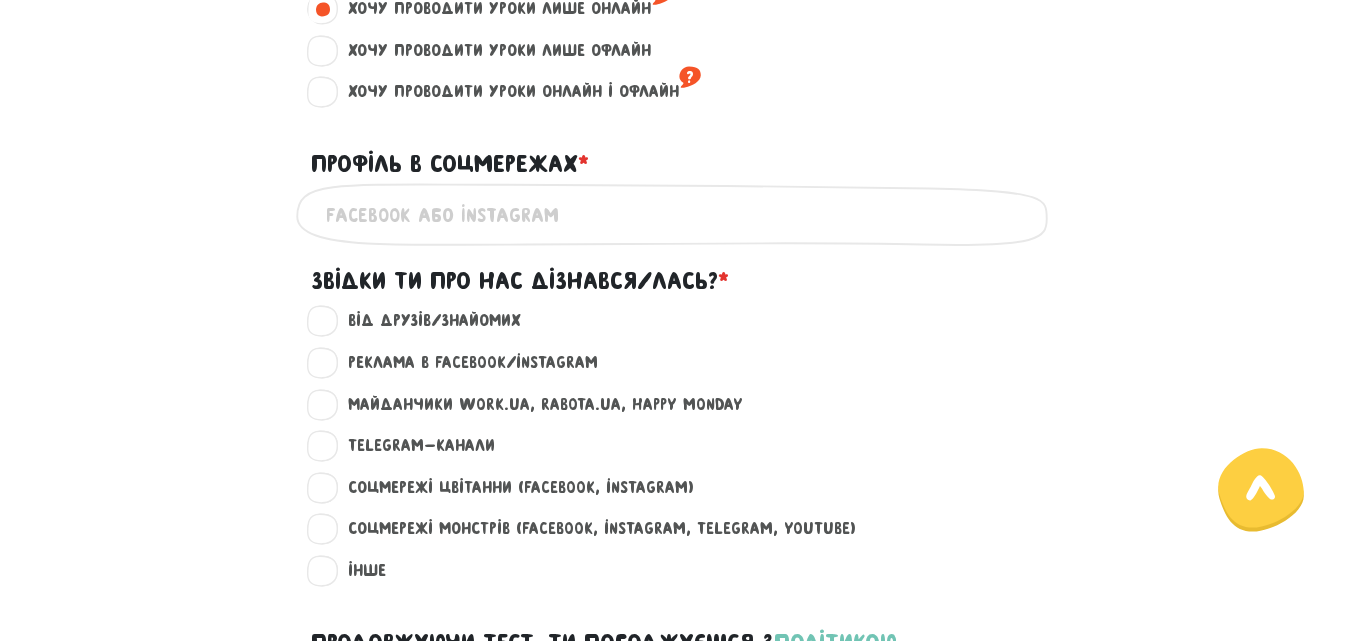 click on "Профіль в соцмережах *
?" at bounding box center (676, 214) 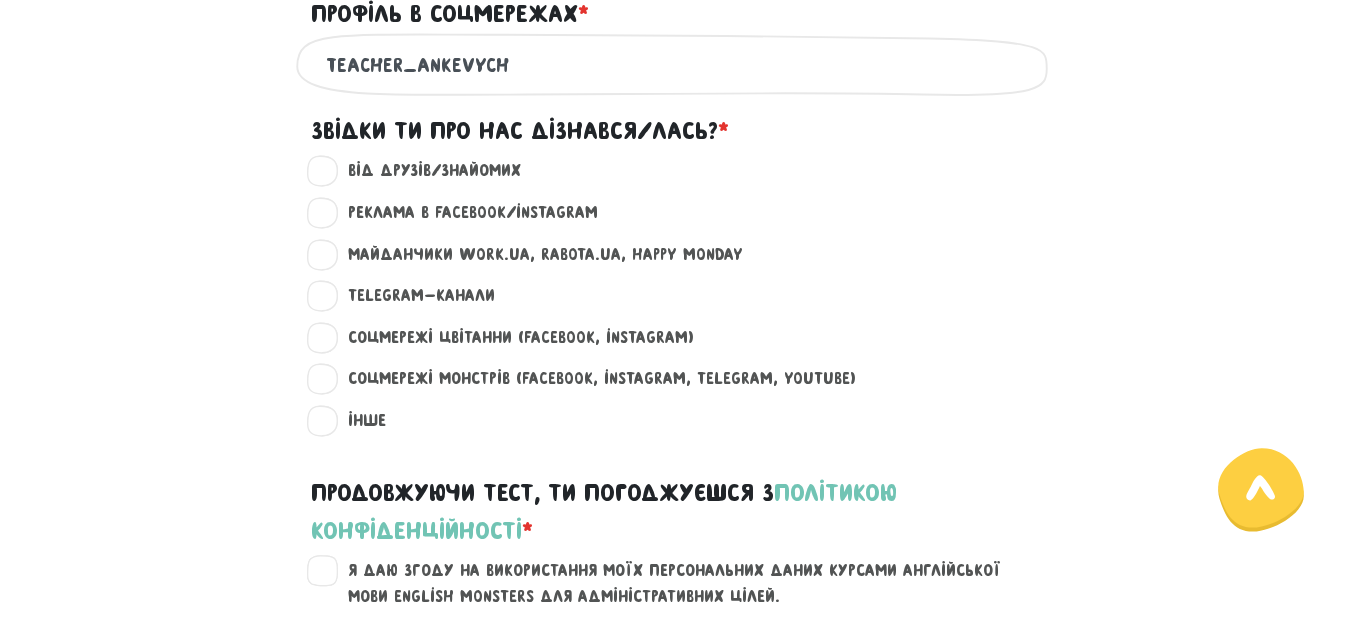 scroll, scrollTop: 1429, scrollLeft: 0, axis: vertical 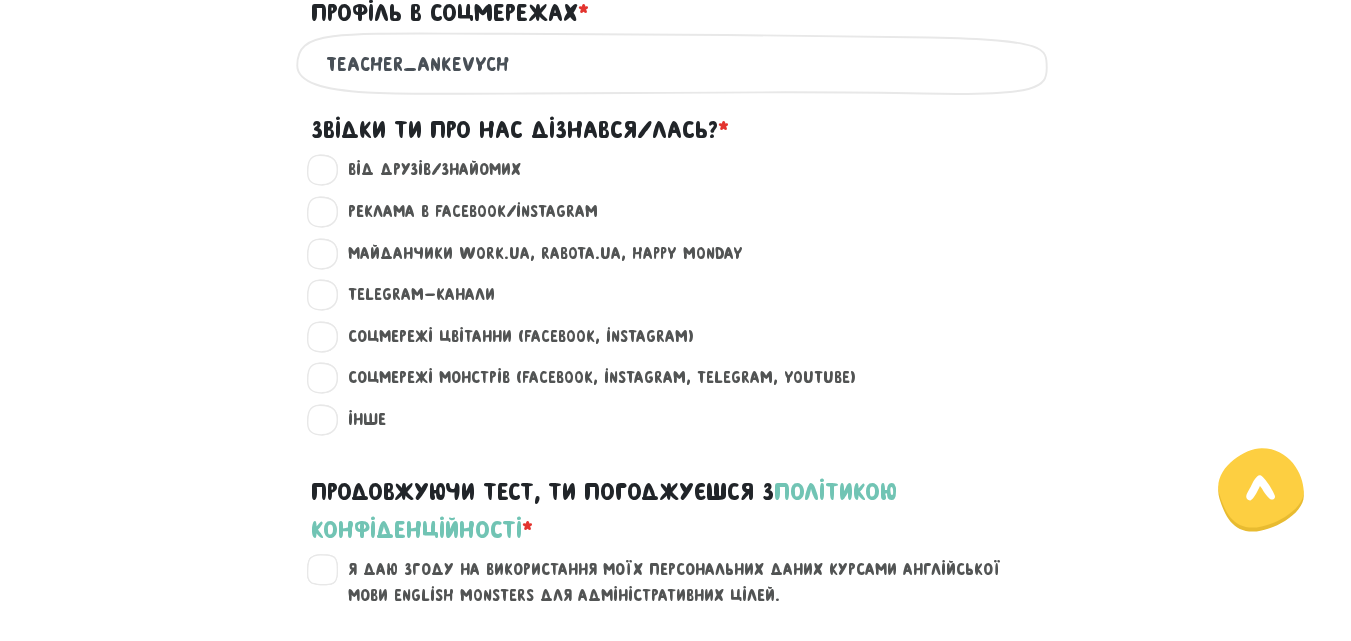 type on "teacher_ankevych" 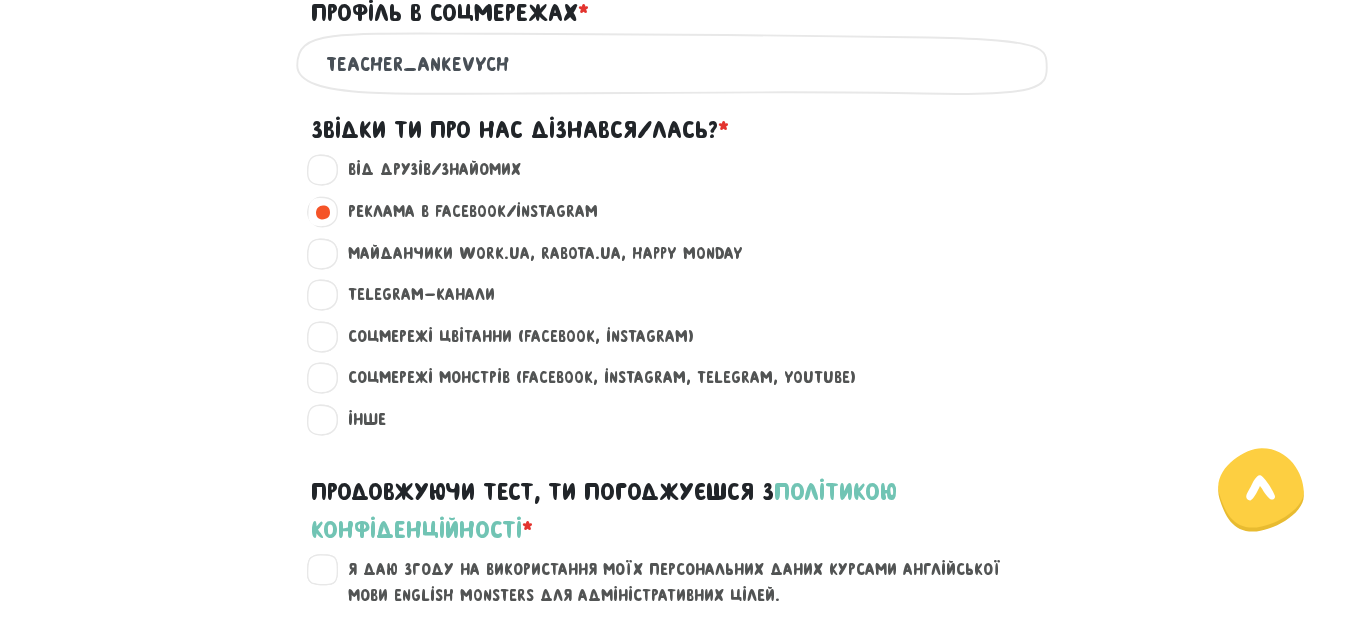 click on "Від друзів/знайомих
?" at bounding box center (426, 170) 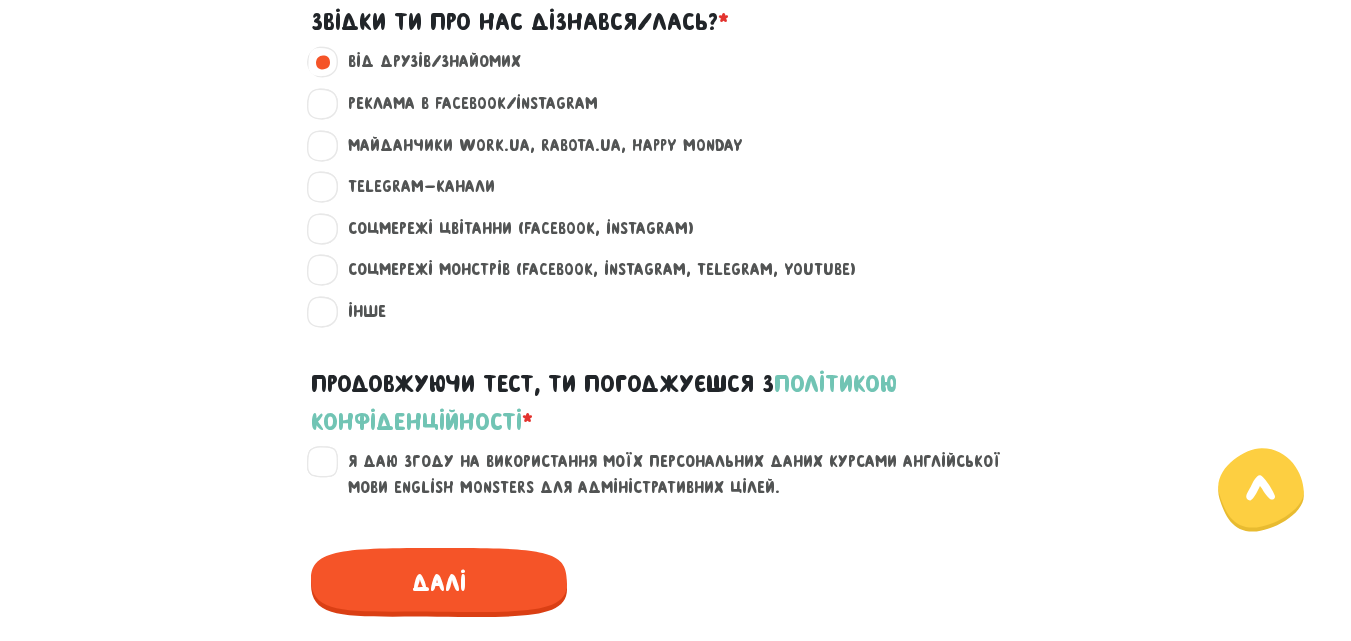 scroll, scrollTop: 1538, scrollLeft: 0, axis: vertical 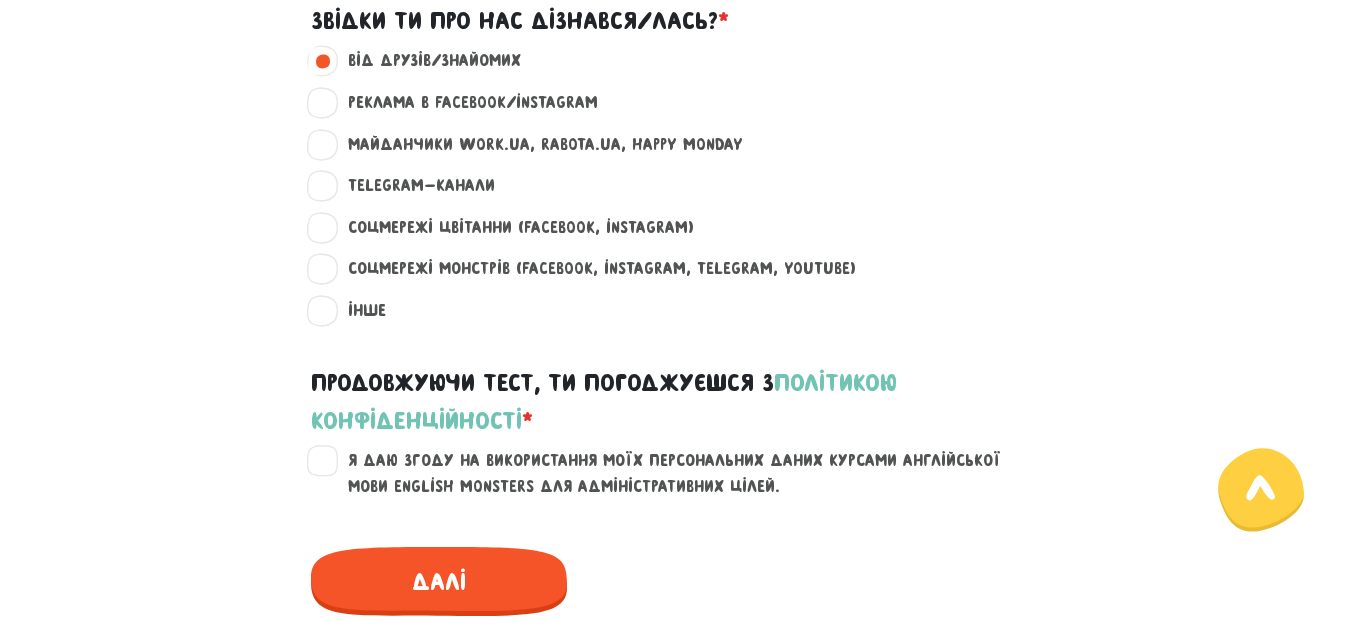 click on "Реклама в Facebook/Instagram
?" at bounding box center [464, 103] 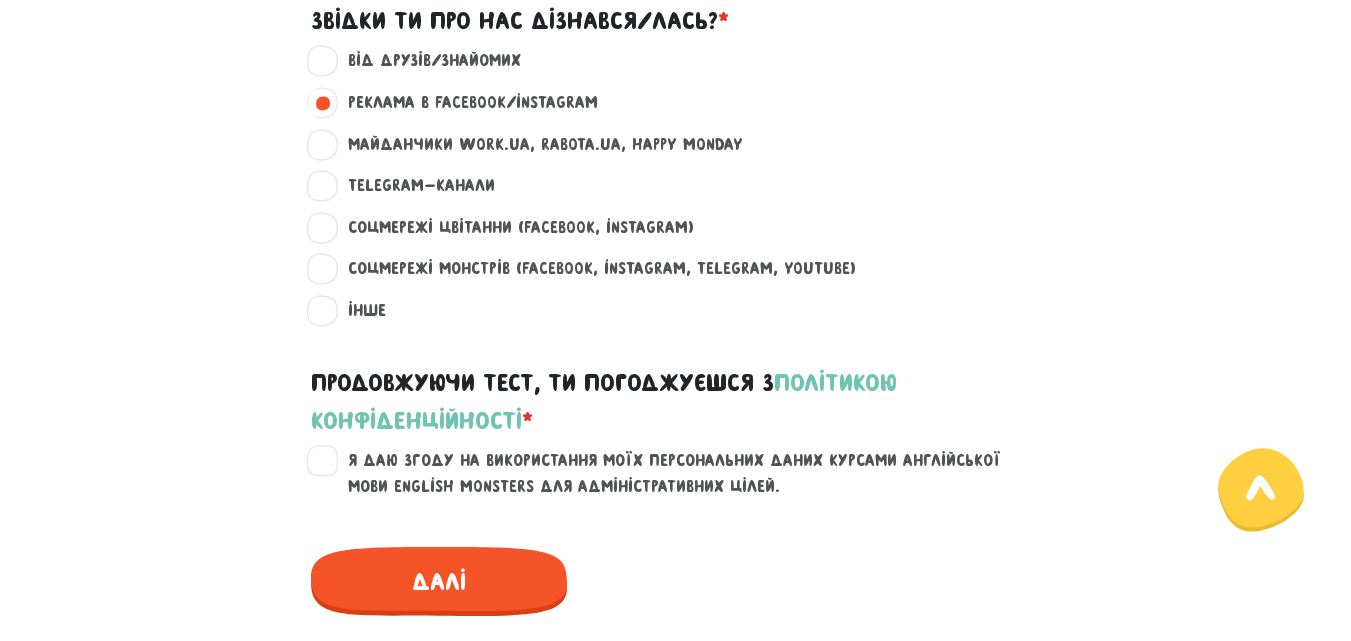 click on "Від друзів/знайомих
?" at bounding box center [426, 61] 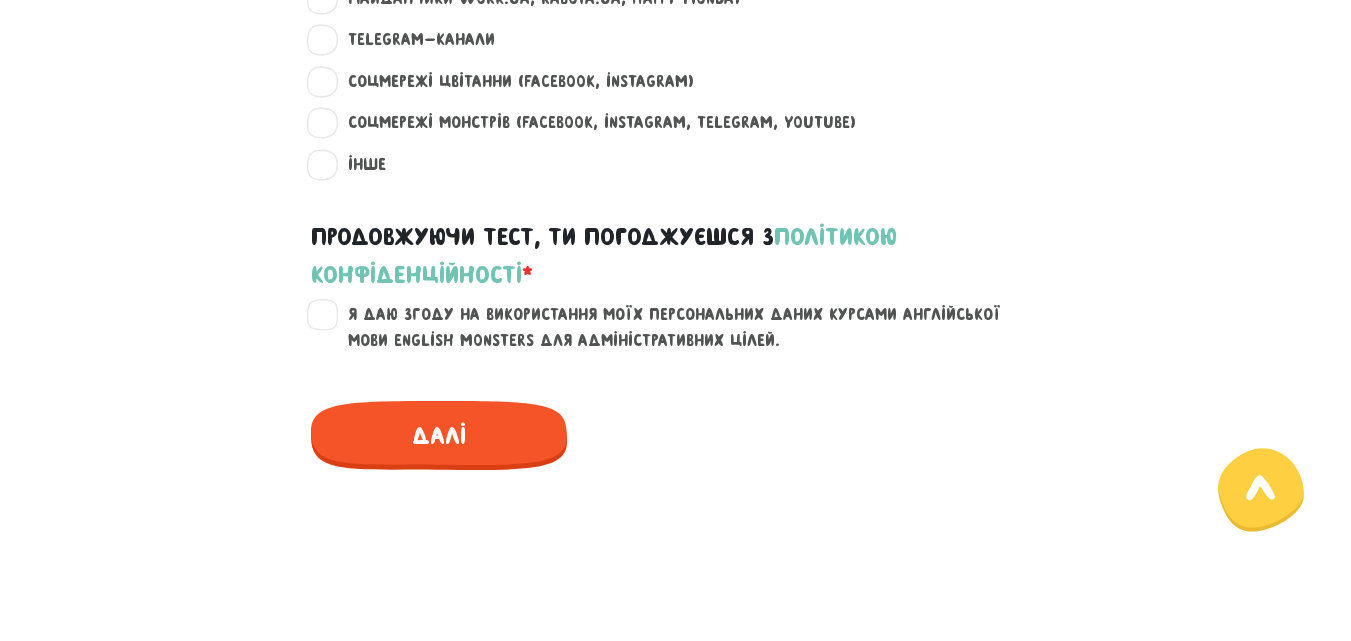 scroll, scrollTop: 1685, scrollLeft: 0, axis: vertical 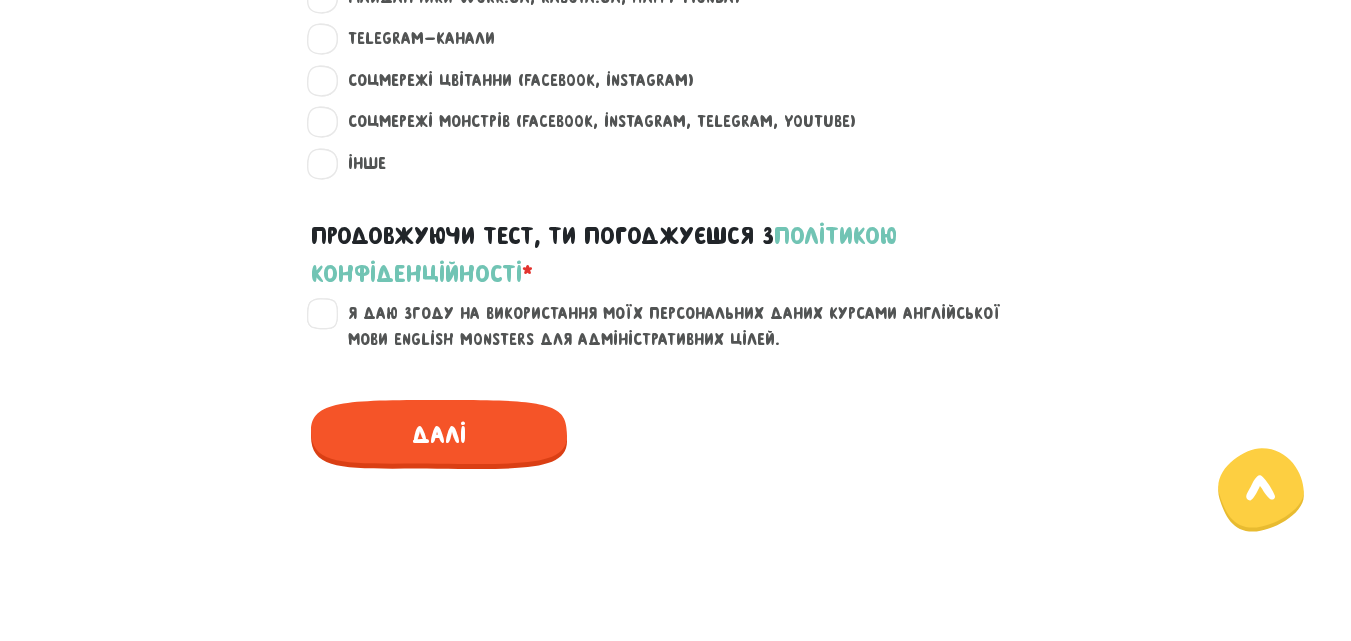 click on "Продовжуючи тест, ти погоджуєшся з політикою конфіденційності *" at bounding box center [676, 247] 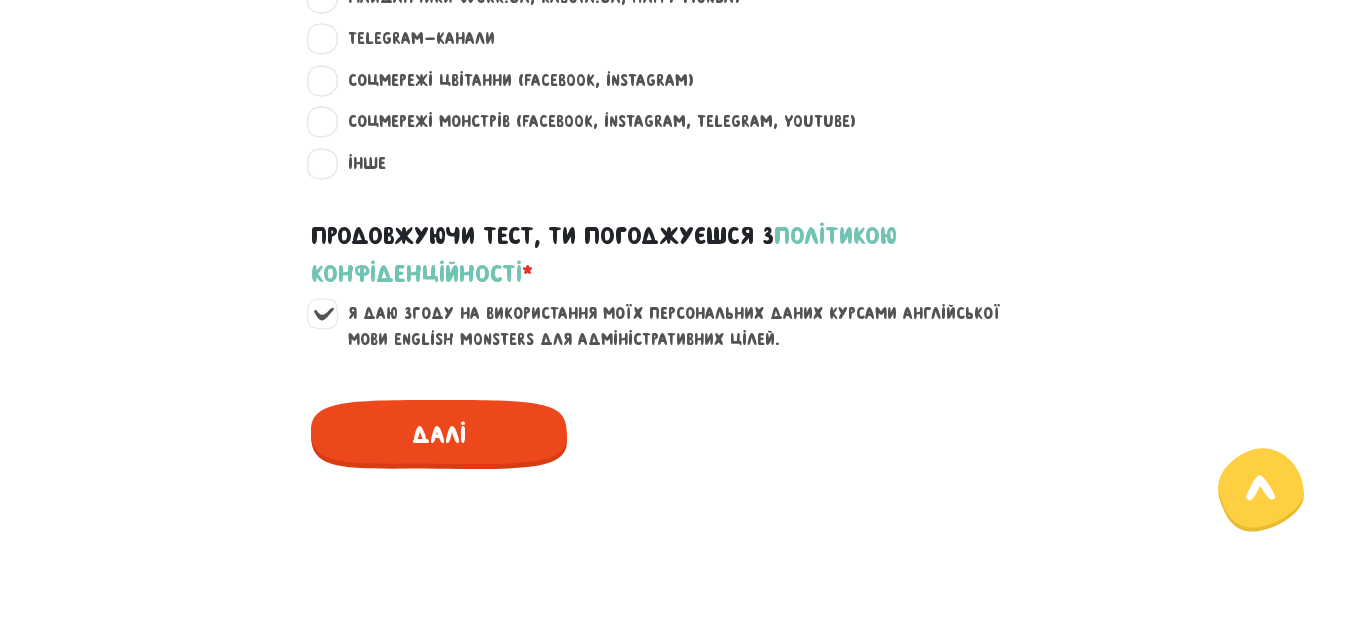 click on "Далі" at bounding box center (439, 434) 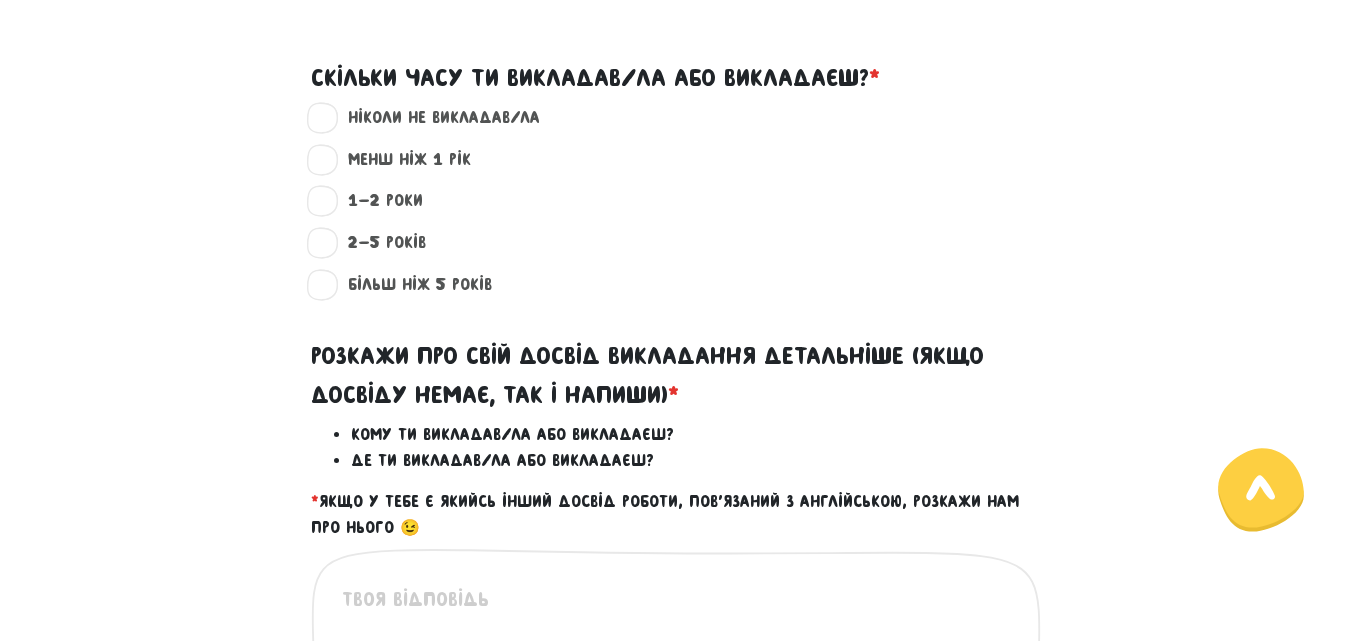 scroll, scrollTop: 573, scrollLeft: 0, axis: vertical 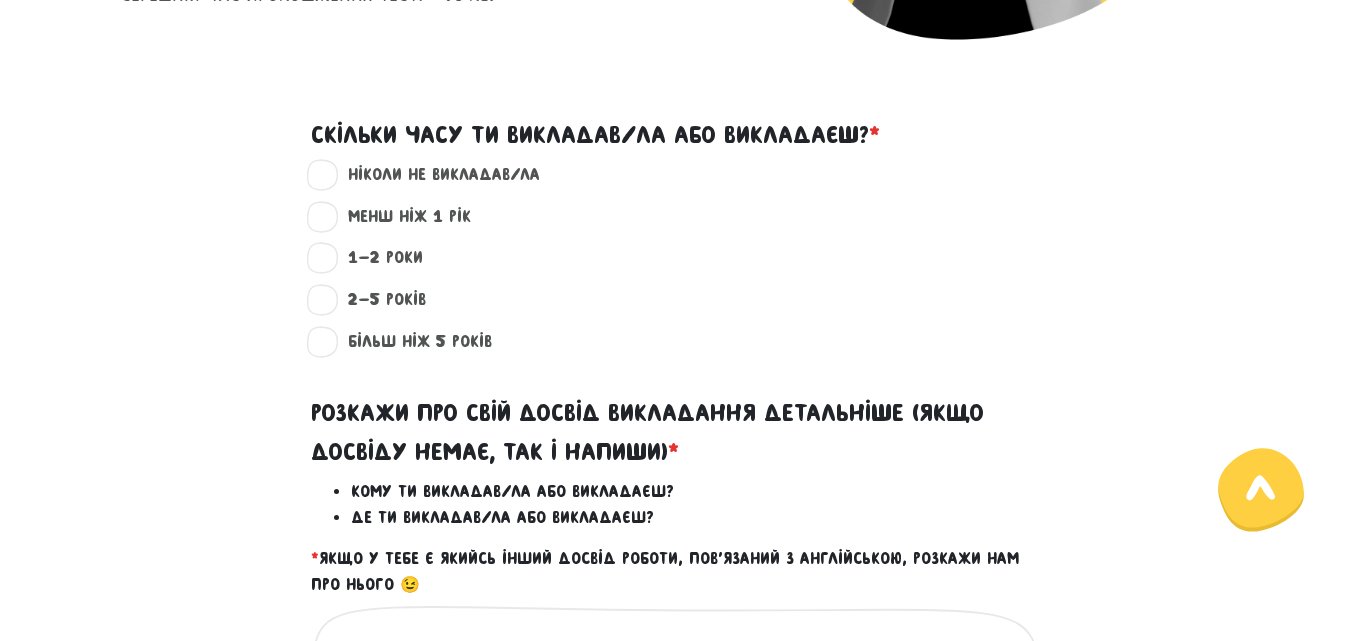 click on "[NUMBER]-[NUMBER] роки
?" at bounding box center (377, 258) 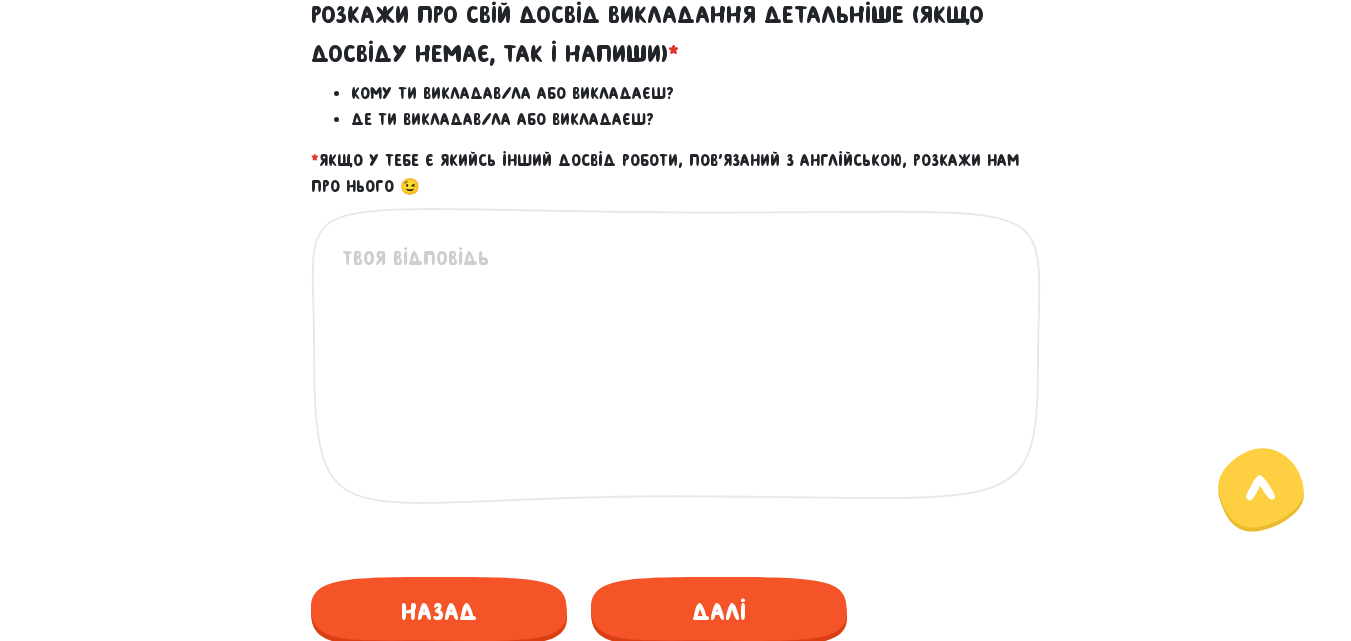 scroll, scrollTop: 972, scrollLeft: 0, axis: vertical 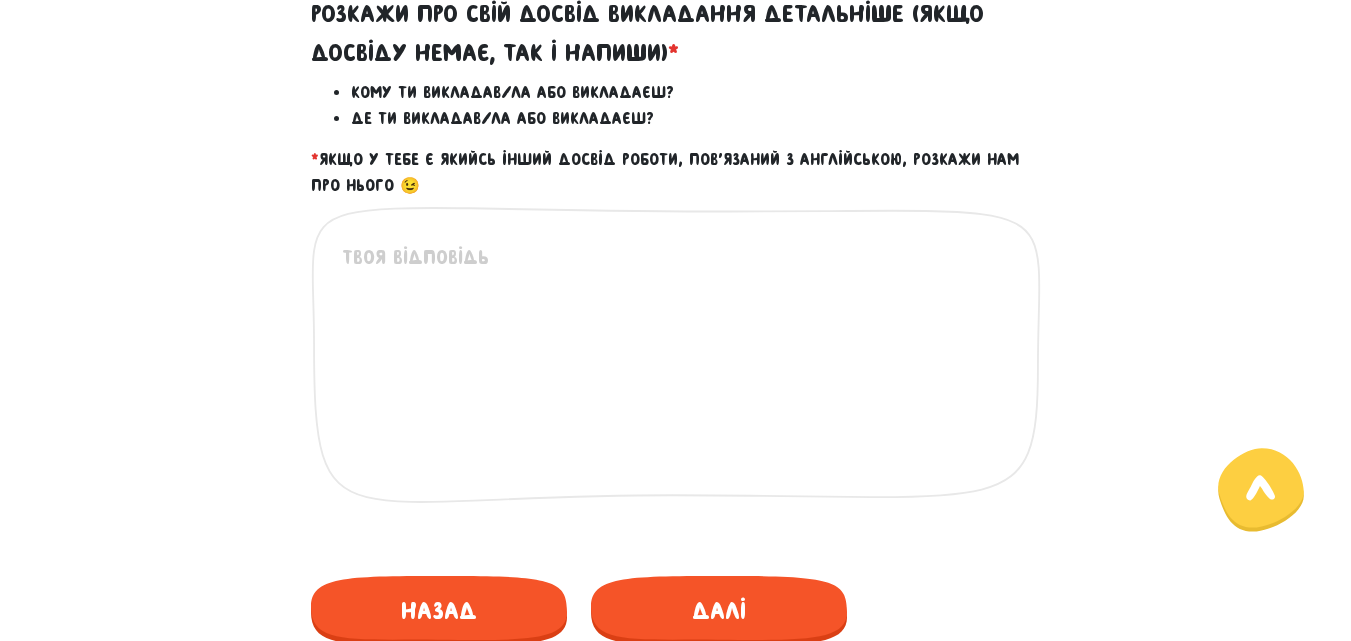 click at bounding box center [677, 365] 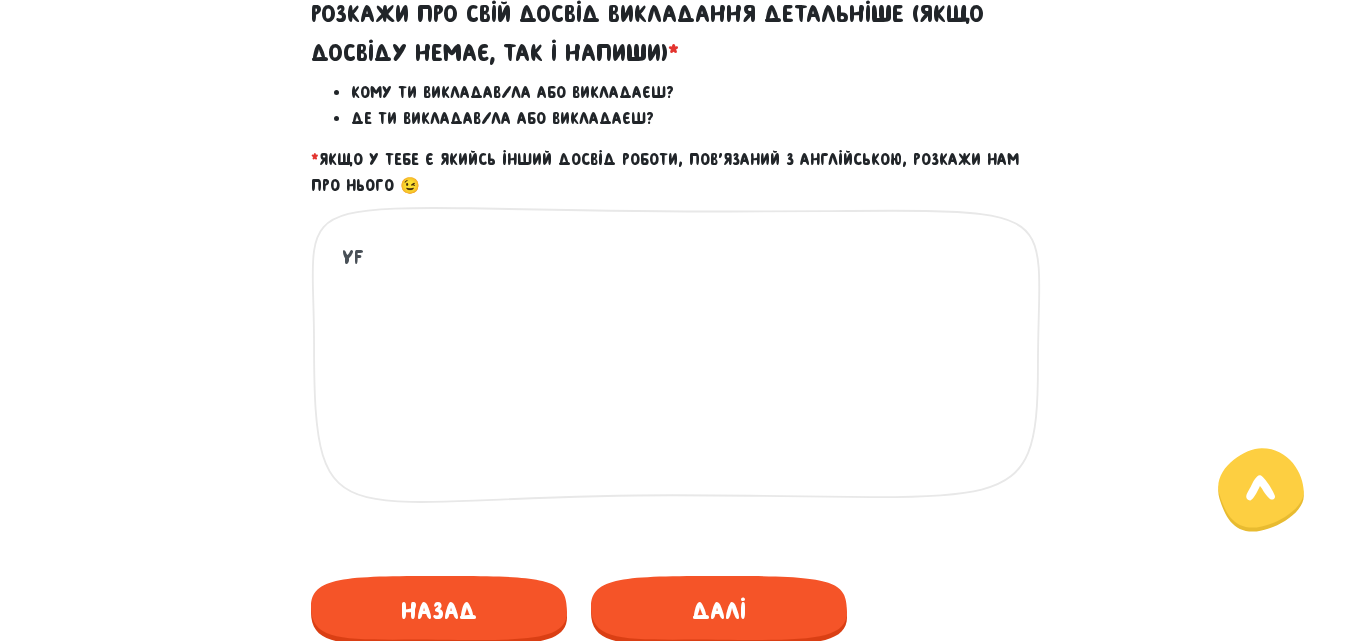 type on "y" 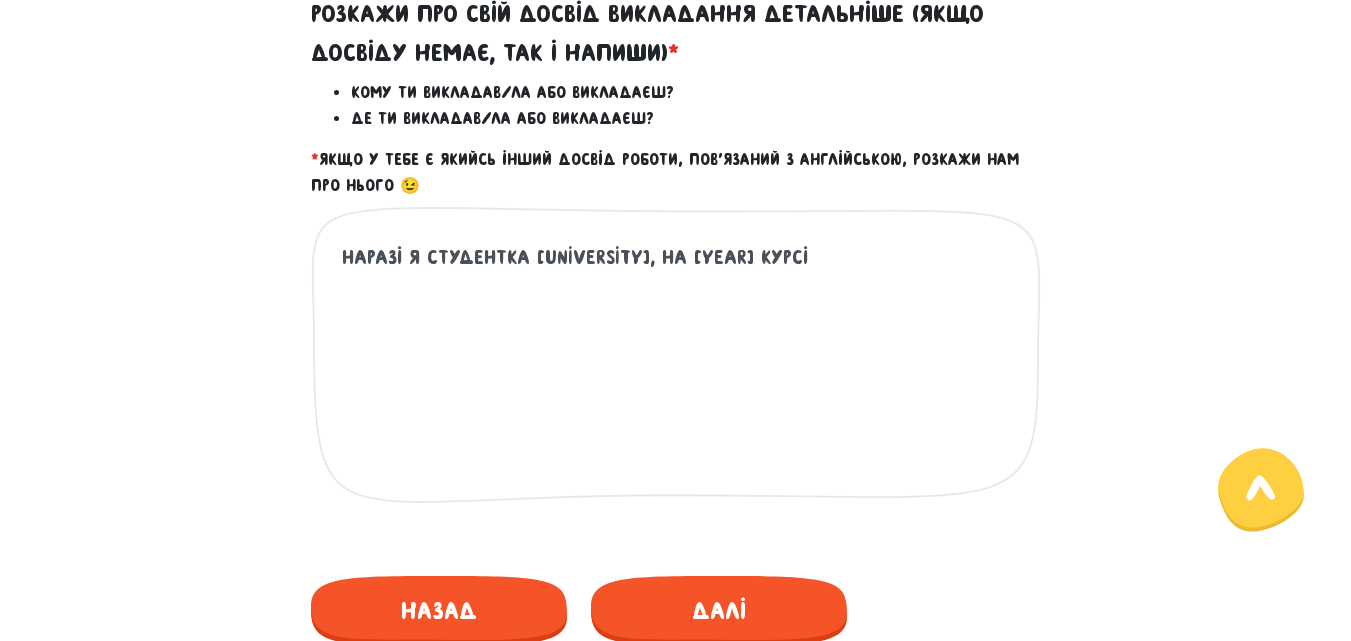 click on "наразі я студентка [UNIVERSITY], на [YEAR] курсі" at bounding box center [677, 365] 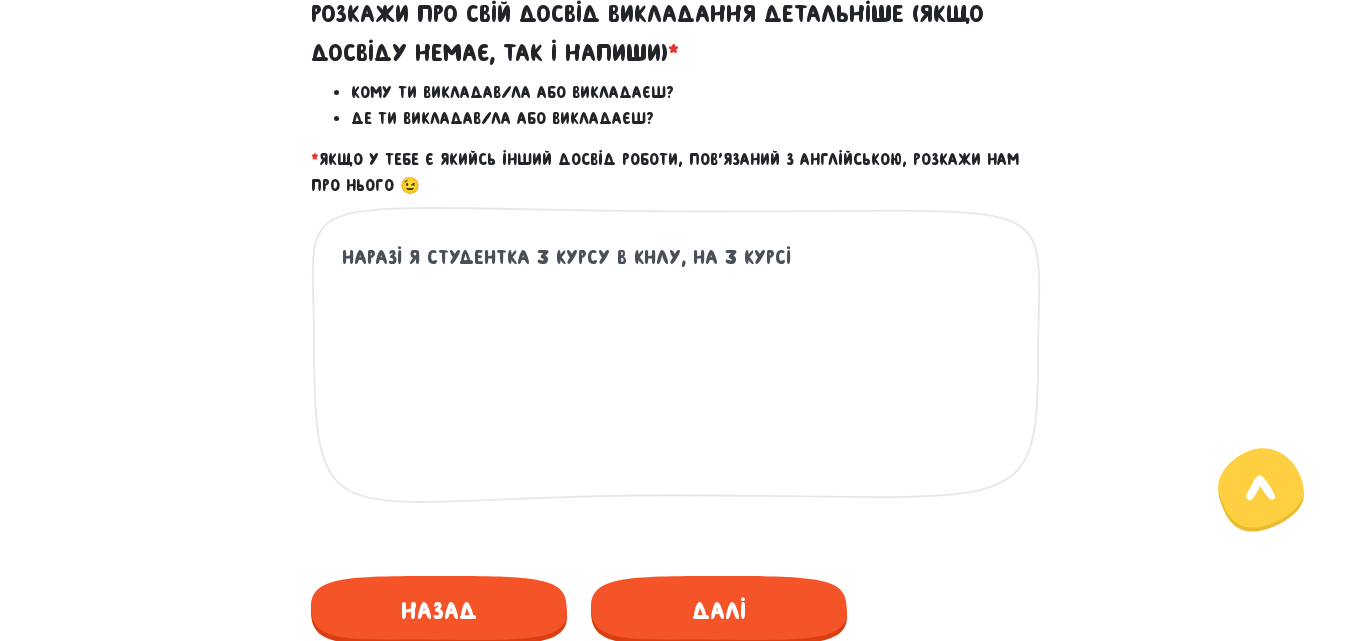 click on "наразі я студентка 3 курсу в КНЛУ, на 3 курсі" at bounding box center [677, 365] 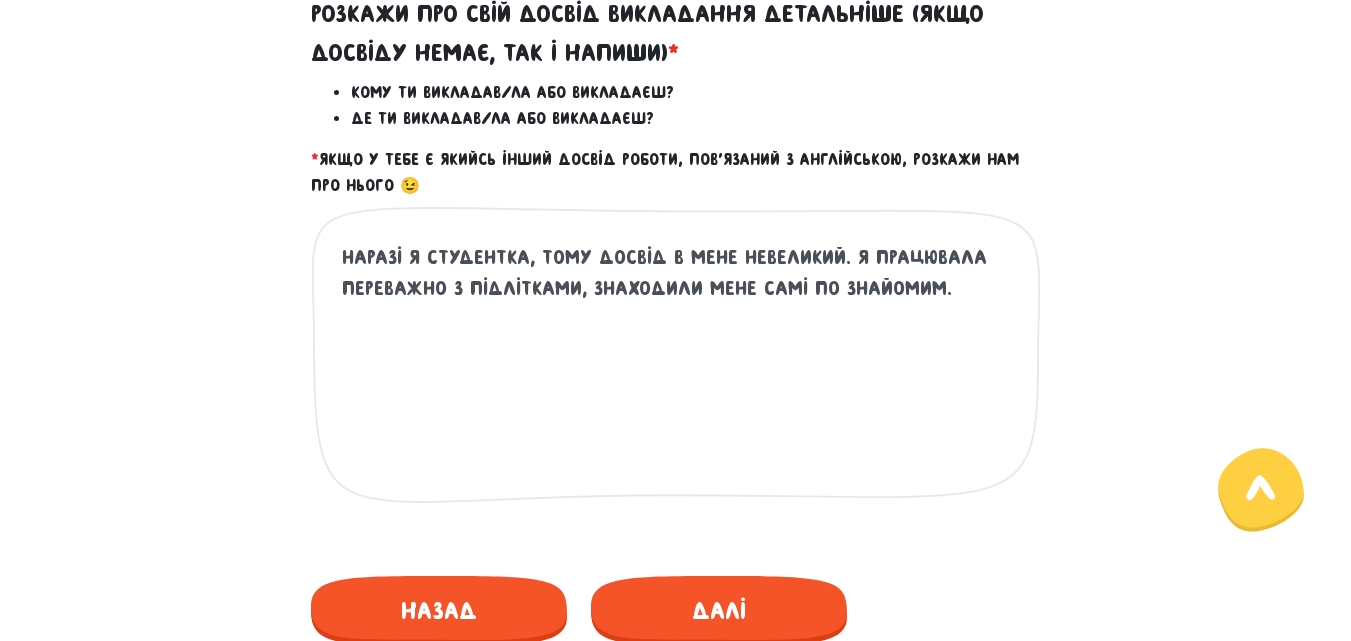 click on "наразі я студентка, тому досвід в мене невеликий. я працювала переважно з підлітками, знаходили мене самі по знайомим." at bounding box center (677, 365) 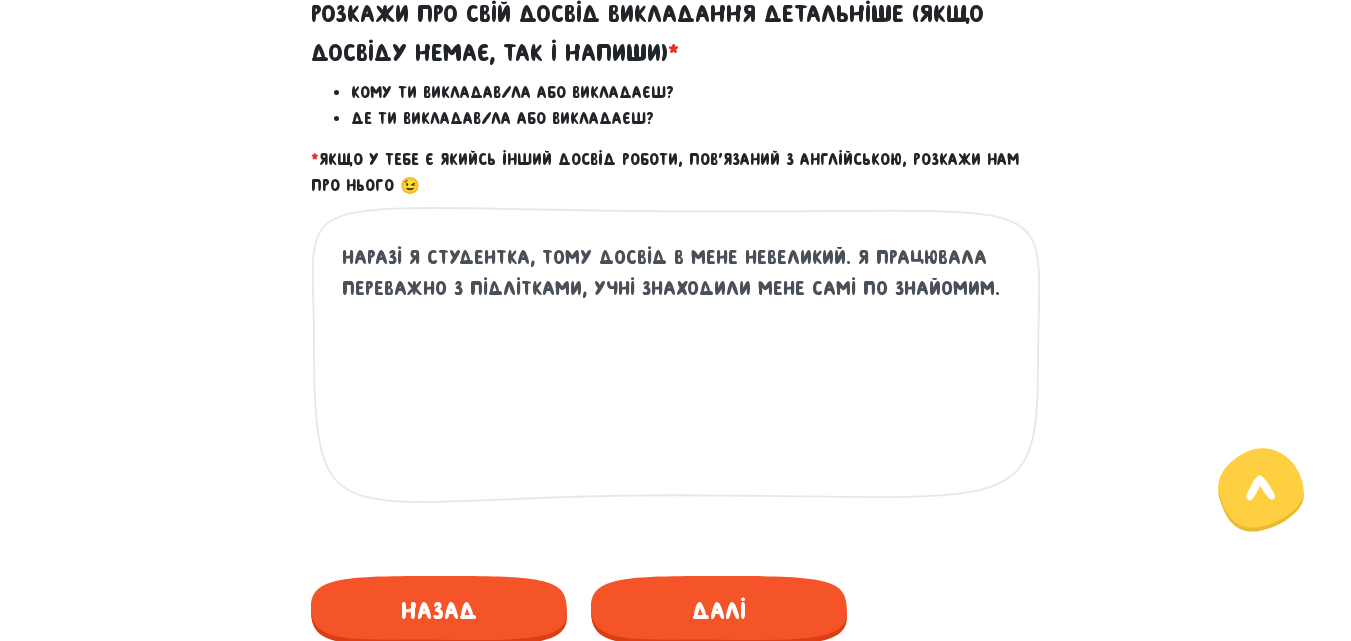 click on "наразі я студентка, тому досвід в мене невеликий. я працювала переважно з підлітками, учні знаходили мене самі по знайомим." at bounding box center [677, 365] 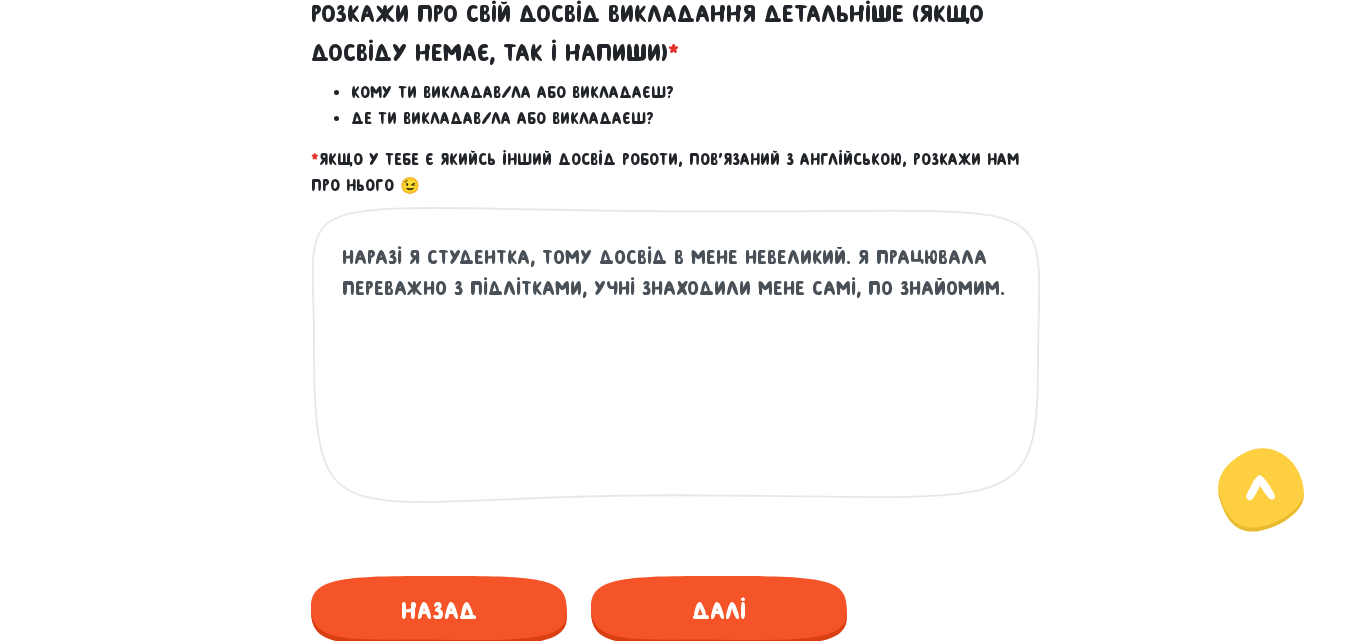 click on "наразі я студентка, тому досвід в мене невеликий. я працювала переважно з підлітками, учні знаходили мене самі, по знайомим." at bounding box center (677, 365) 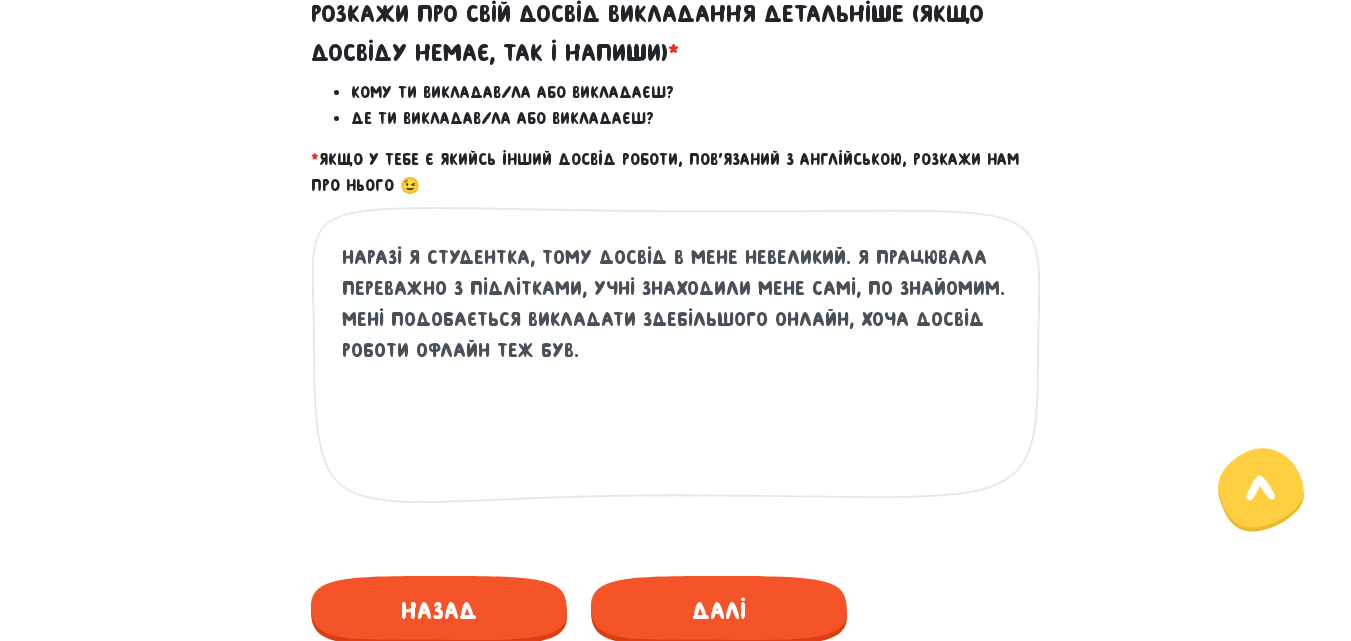 click on "наразі я студентка, тому досвід в мене невеликий. я працювала переважно з підлітками, учні знаходили мене самі, по знайомим. мені подобається викладати здебільшого онлайн, хоча досвід роботи офлайн теж був." at bounding box center (677, 365) 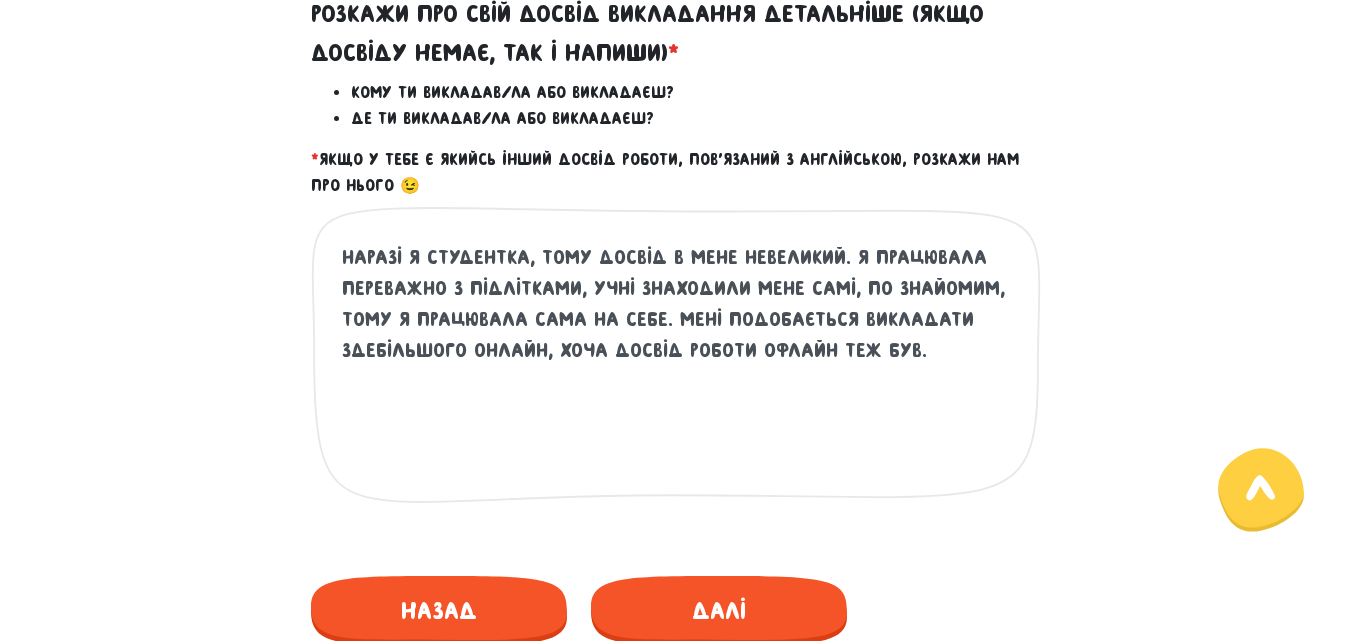 click on "наразі я студентка, тому досвід в мене невеликий. я працювала переважно з підлітками, учні знаходили мене самі, по знайомим, тому я працювала сама на себе. мені подобається викладати здебільшого онлайн, хоча досвід роботи офлайн теж був." at bounding box center [677, 365] 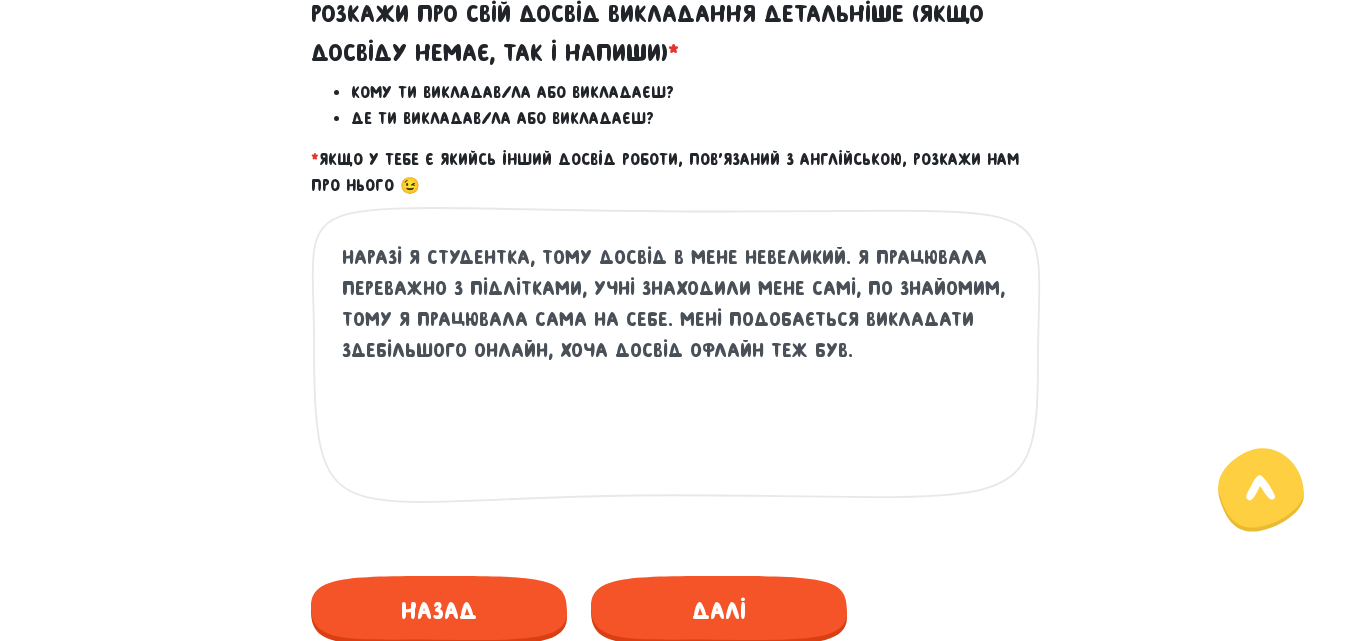 click on "наразі я студентка, тому досвід в мене невеликий. я працювала переважно з підлітками, учні знаходили мене самі, по знайомим, тому я працювала сама на себе. мені подобається викладати здебільшого онлайн, хоча досвід офлайн теж був." at bounding box center (677, 365) 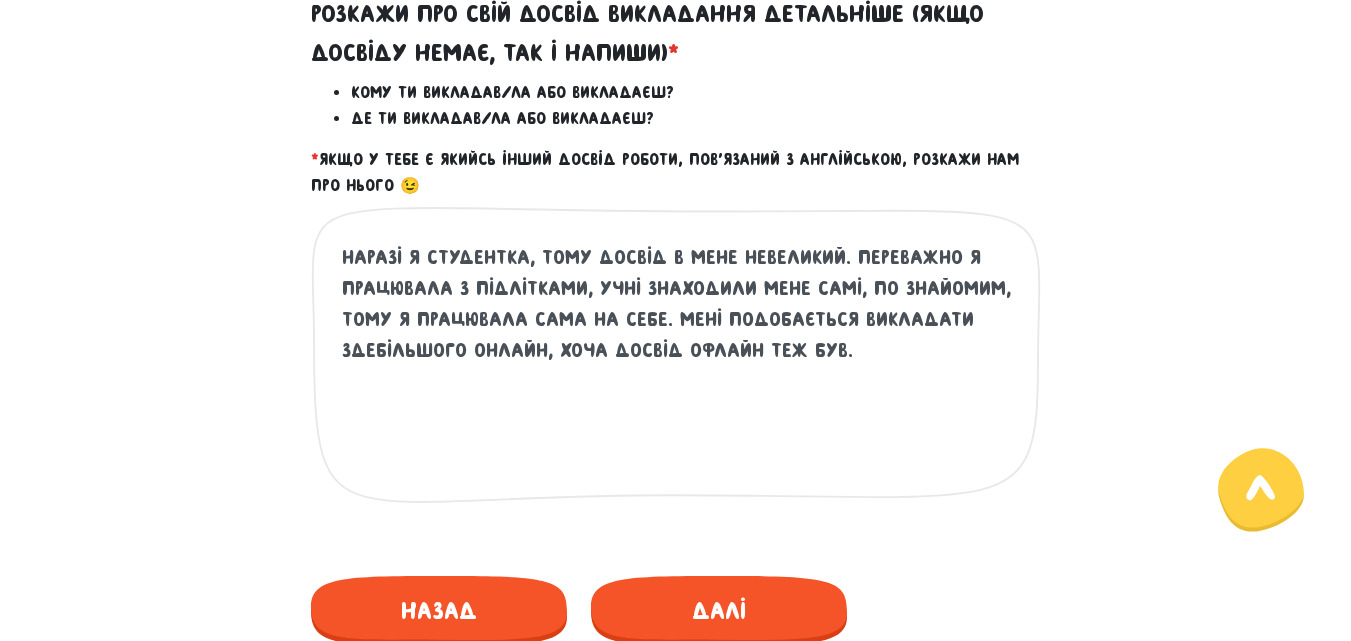 click on "наразі я студентка, тому досвід в мене невеликий. переважно я працювала з підлітками, учні знаходили мене самі, по знайомим, тому я працювала сама на себе. мені подобається викладати здебільшого онлайн, хоча досвід офлайн теж був." at bounding box center [677, 365] 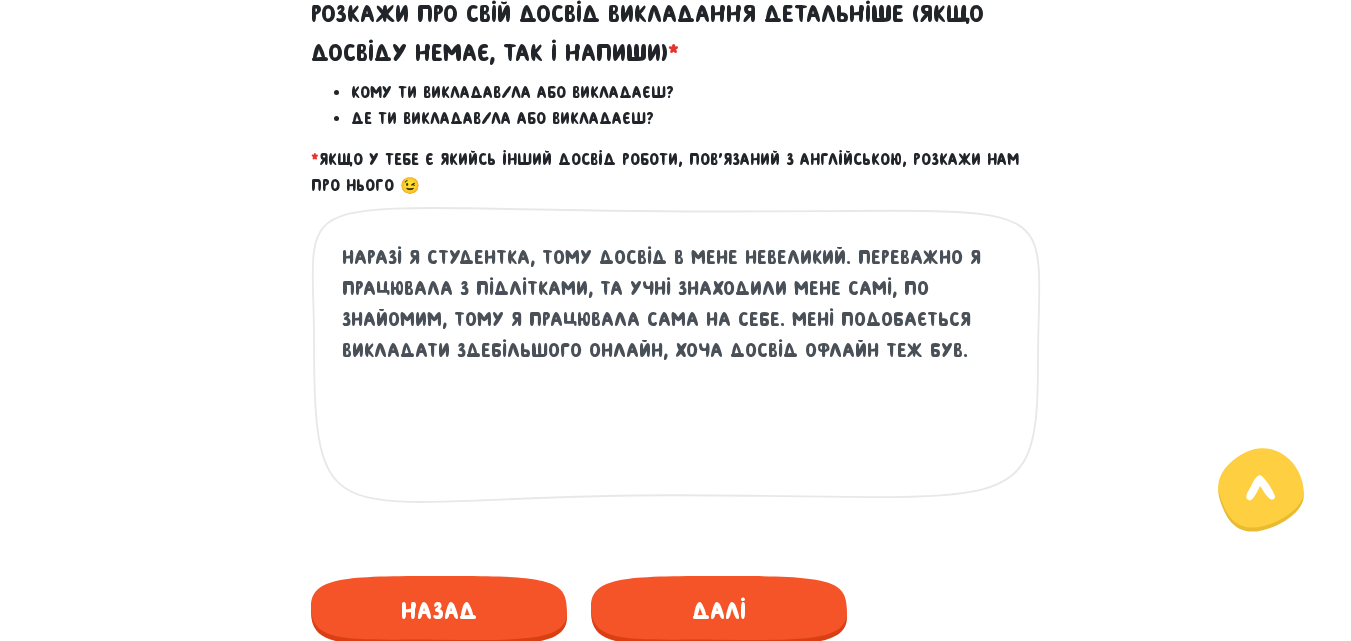 click on "наразі я студентка, тому досвід в мене невеликий. переважно я працювала з підлітками, та учні знаходили мене самі, по знайомим, тому я працювала сама на себе. мені подобається викладати здебільшого онлайн, хоча досвід офлайн теж був." at bounding box center [677, 365] 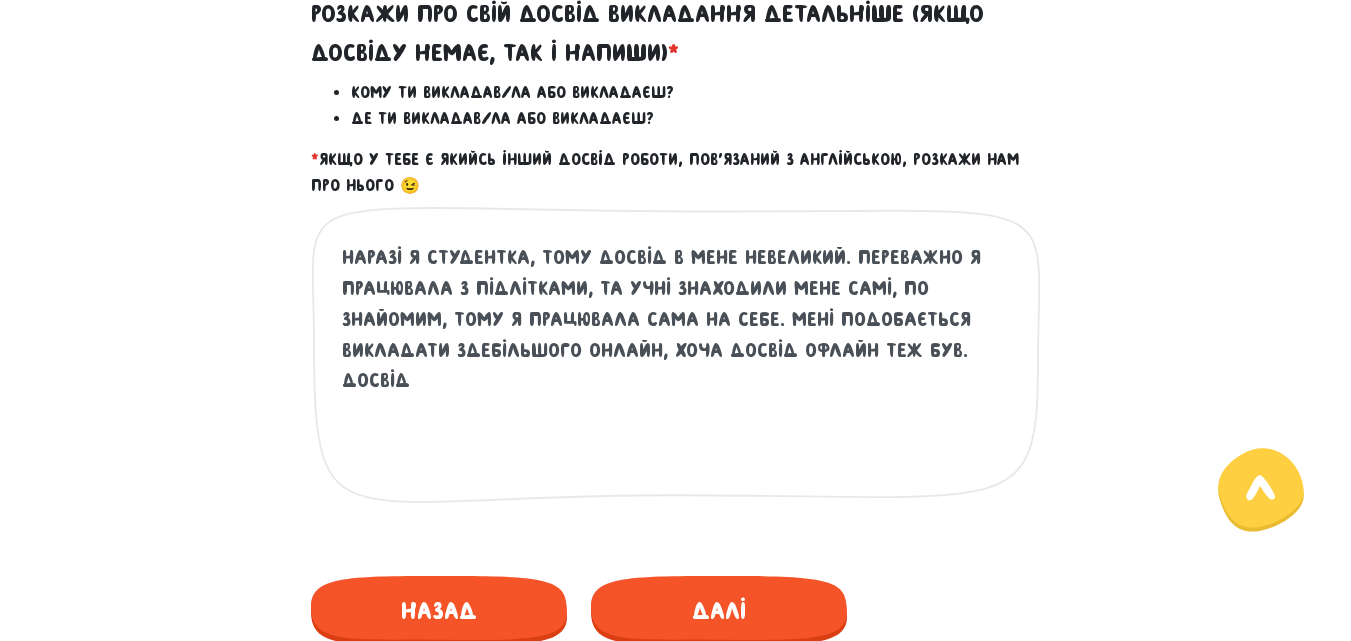click on "наразі я студентка, тому досвід в мене невеликий. переважно я працювала з підлітками, та учні знаходили мене самі, по знайомим, тому я працювала сама на себе. мені подобається викладати здебільшого онлайн, хоча досвід офлайн теж був. досвід" at bounding box center [677, 365] 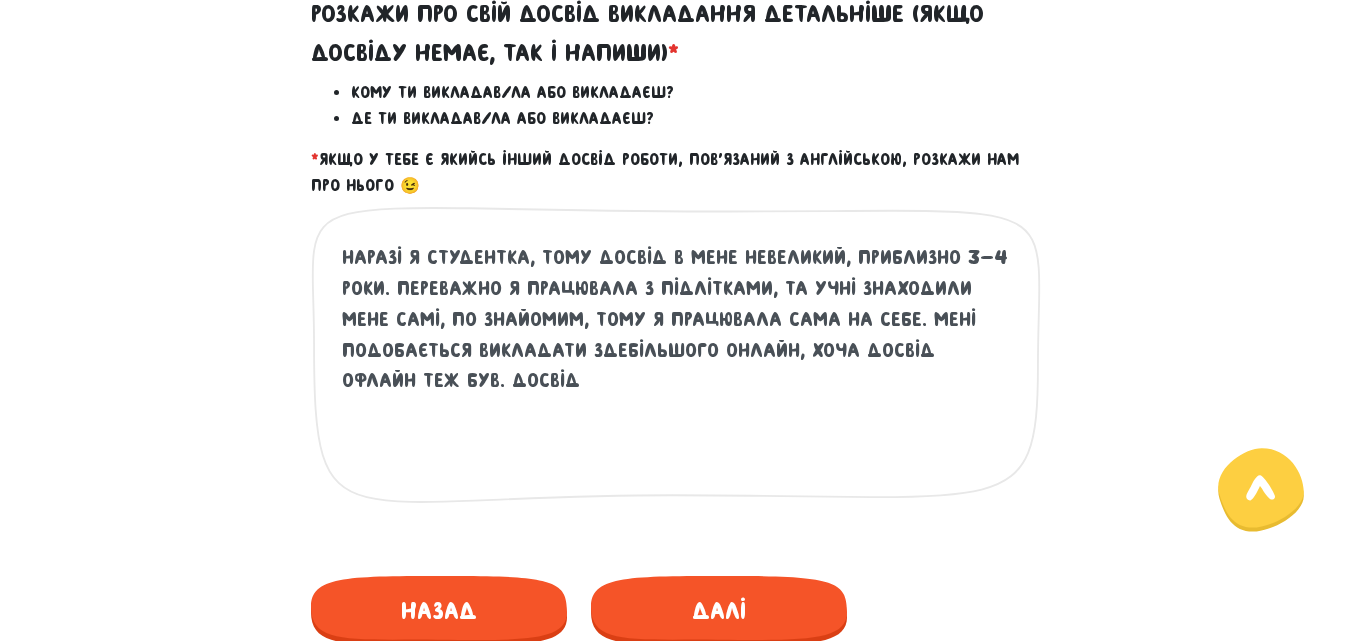 click on "наразі я студентка, тому досвід в мене невеликий, приблизно 3-4 роки. переважно я працювала з підлітками, та учні знаходили мене самі, по знайомим, тому я працювала сама на себе. мені подобається викладати здебільшого онлайн, хоча досвід офлайн теж був. досвід" at bounding box center [677, 365] 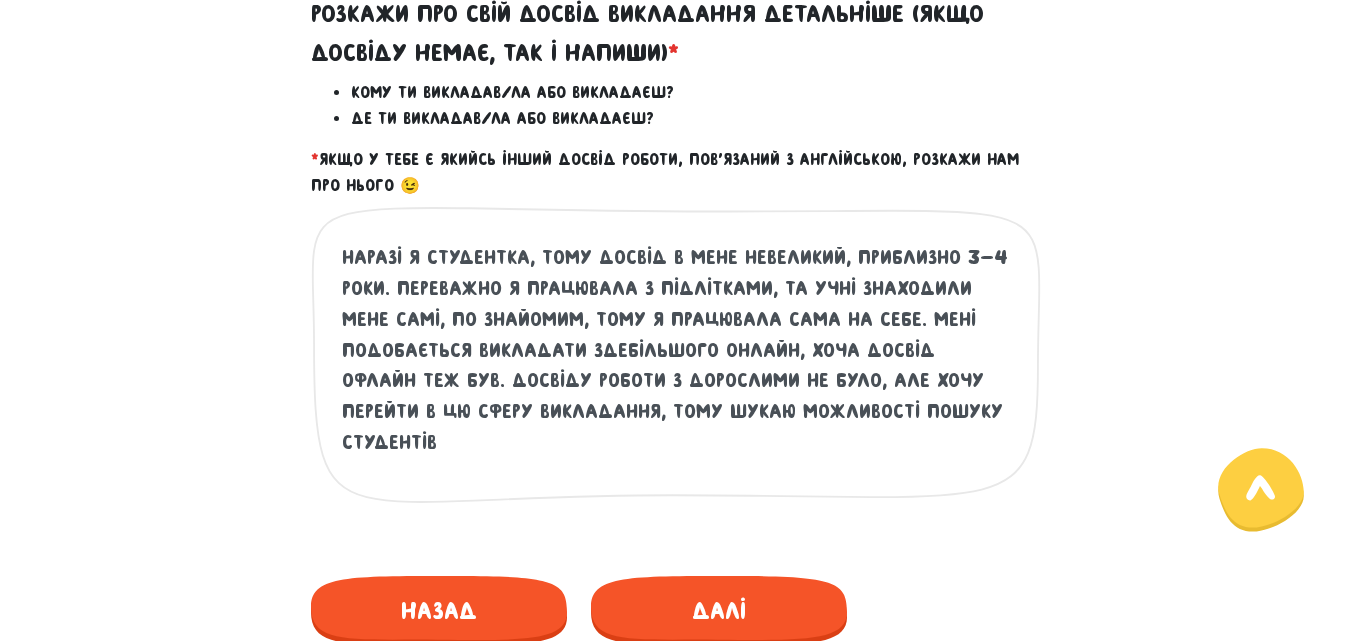 click on "наразі я студентка, тому досвід в мене невеликий, приблизно 3-4 роки. переважно я працювала з підлітками, та учні знаходили мене самі, по знайомим, тому я працювала сама на себе. мені подобається викладати здебільшого онлайн, хоча досвід офлайн теж був. досвіду роботи з дорослими не було, але хочу перейти в цю сферу викладання, тому шукаю можливості пошуку студентів" at bounding box center [677, 365] 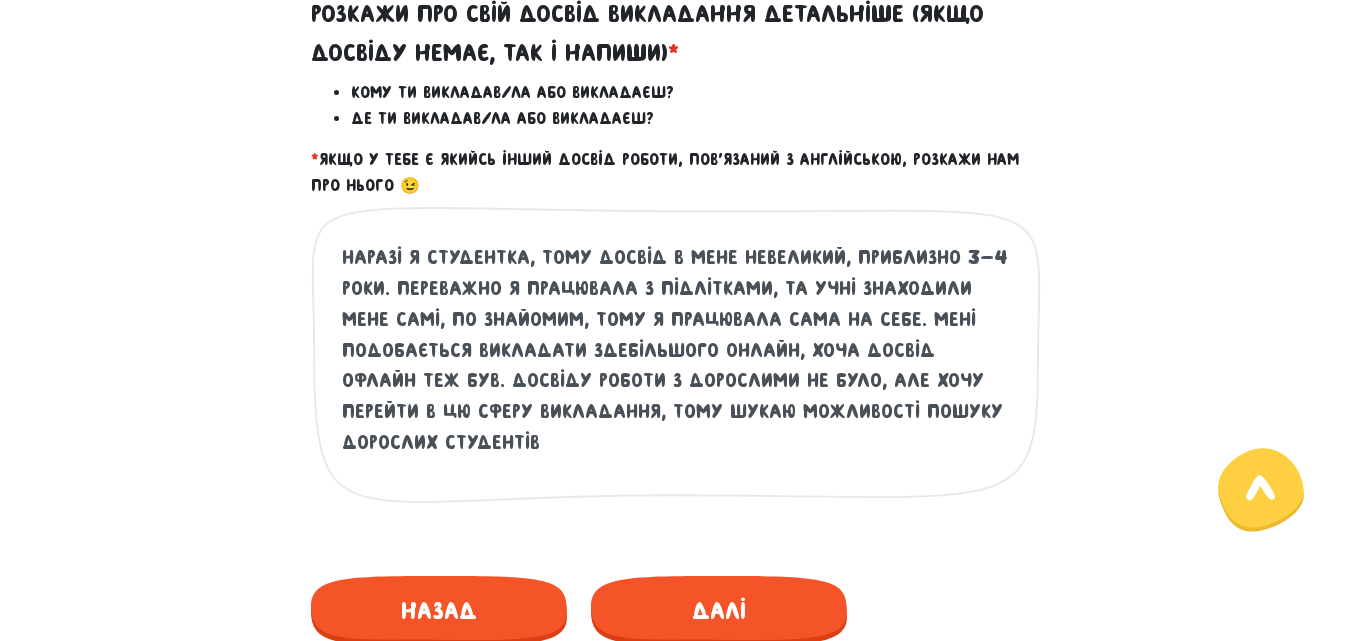 click on "наразі я студентка, тому досвід в мене невеликий, приблизно 3-4 роки. переважно я працювала з підлітками, та учні знаходили мене самі, по знайомим, тому я працювала сама на себе. мені подобається викладати здебільшого онлайн, хоча досвід офлайн теж був. досвіду роботи з дорослими не було, але хочу перейти в цю сферу викладання, тому шукаю можливості пошуку дорослих студентів" at bounding box center (677, 365) 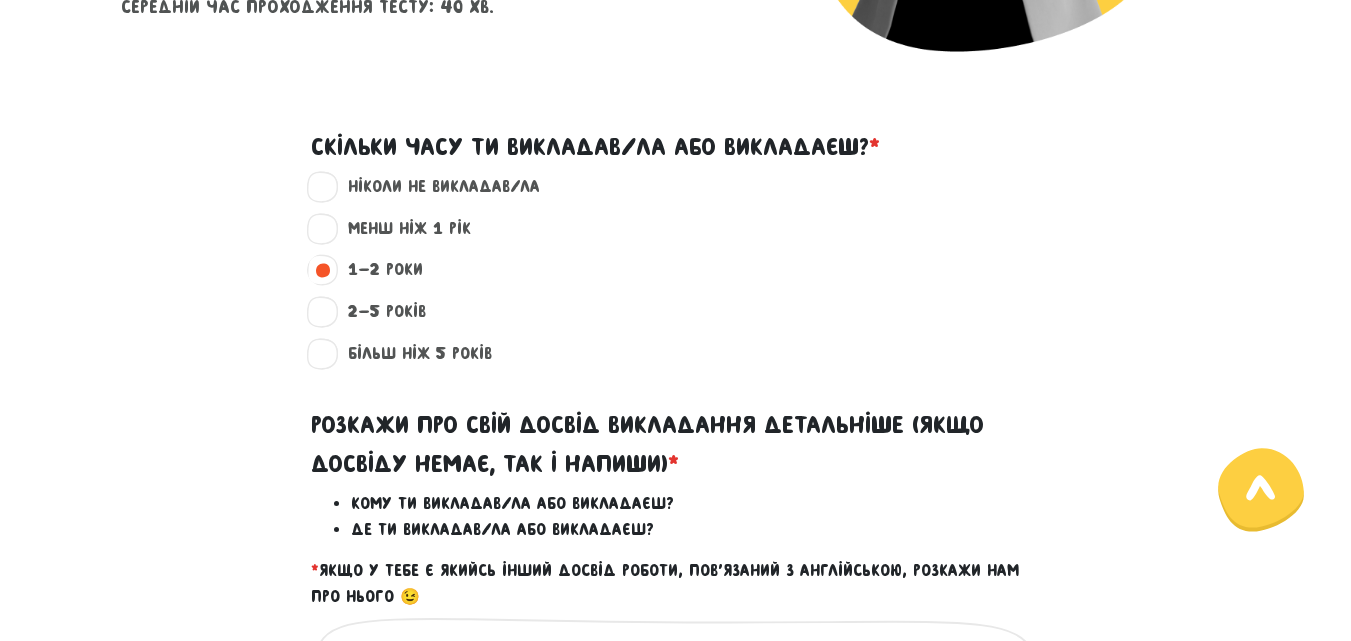 scroll, scrollTop: 557, scrollLeft: 0, axis: vertical 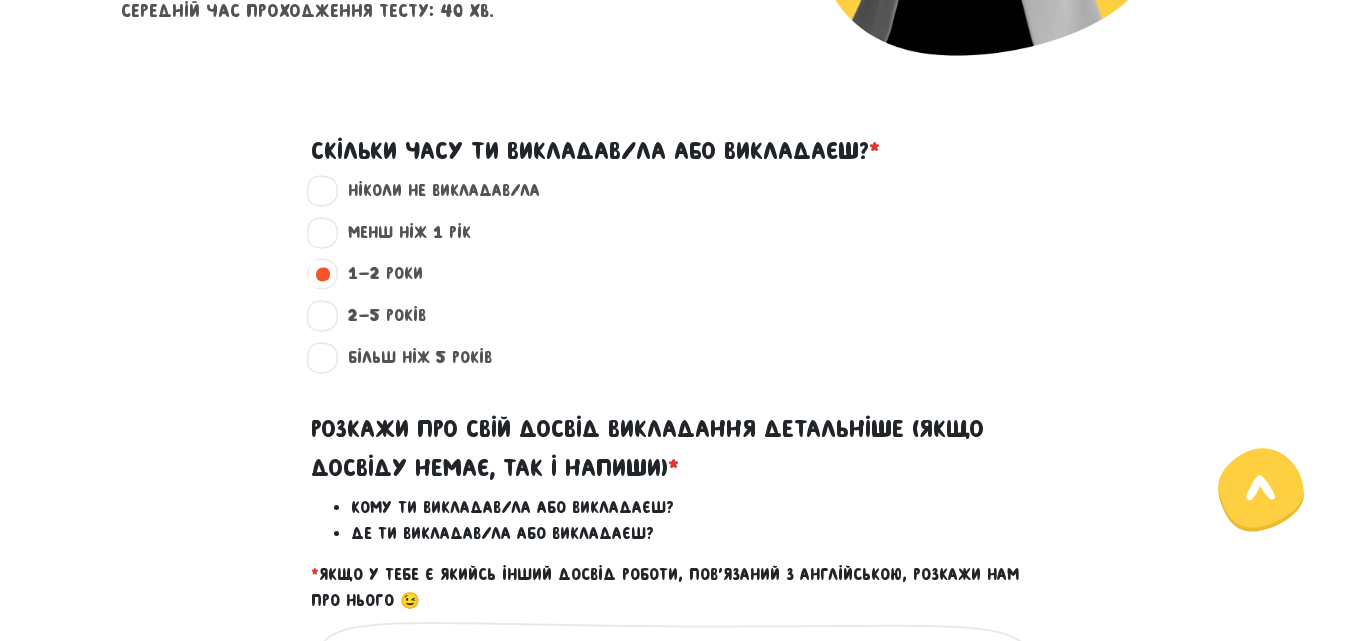 type on "наразі я студентка, тому досвід в мене невеликий, приблизно 3-4 роки. переважно я працювала з підлітками, та учні знаходили мене самі, по знайомим, тому я працювала сама на себе. мені подобається викладати здебільшого онлайн, хоча досвід офлайн теж був. досвіду роботи з дорослими не було, але хочу перейти в цю сферу викладання, тому шукаю можливості пошуку дорослих студентів." 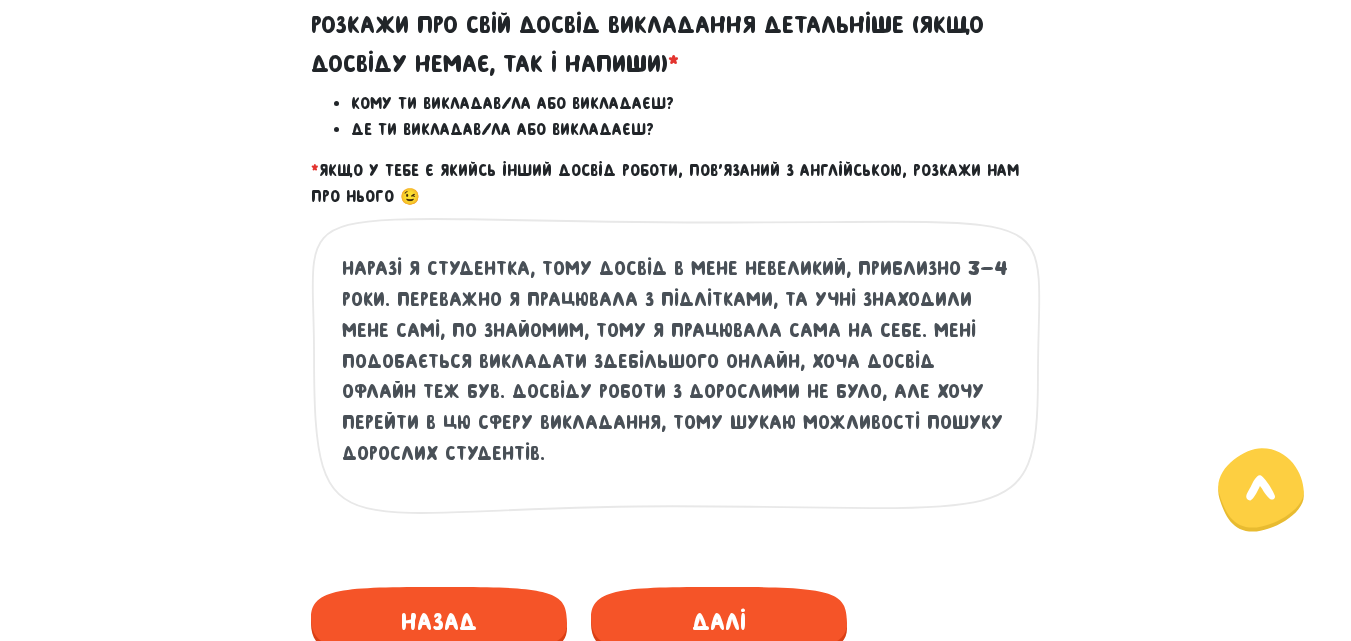 scroll, scrollTop: 975, scrollLeft: 0, axis: vertical 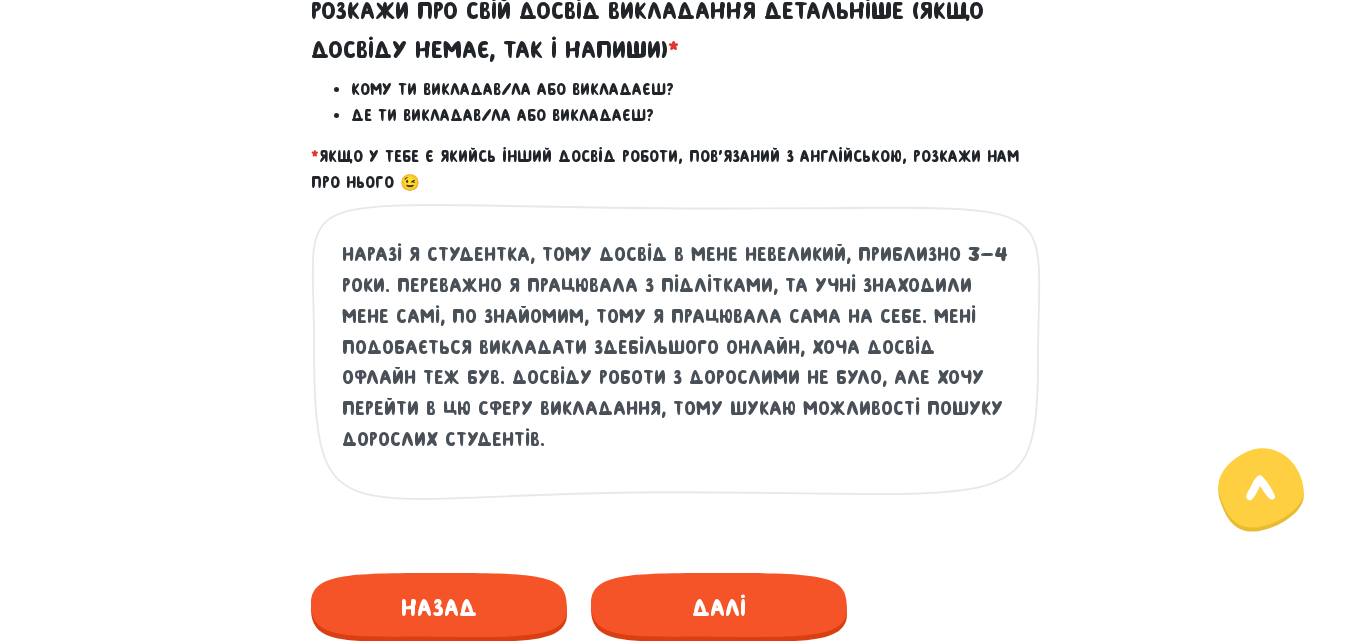 click on "наразі я студентка, тому досвід в мене невеликий, приблизно 3-4 роки. переважно я працювала з підлітками, та учні знаходили мене самі, по знайомим, тому я працювала сама на себе. мені подобається викладати здебільшого онлайн, хоча досвід офлайн теж був. досвіду роботи з дорослими не було, але хочу перейти в цю сферу викладання, тому шукаю можливості пошуку дорослих студентів." at bounding box center (677, 362) 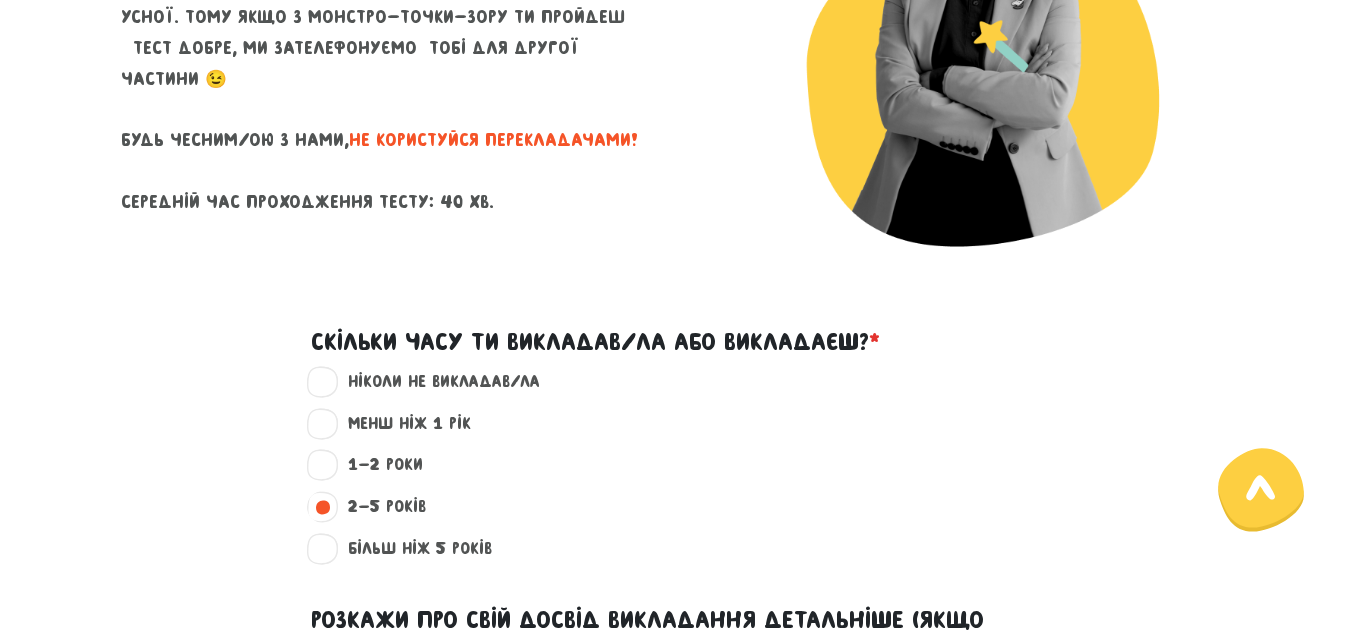 scroll, scrollTop: 367, scrollLeft: 0, axis: vertical 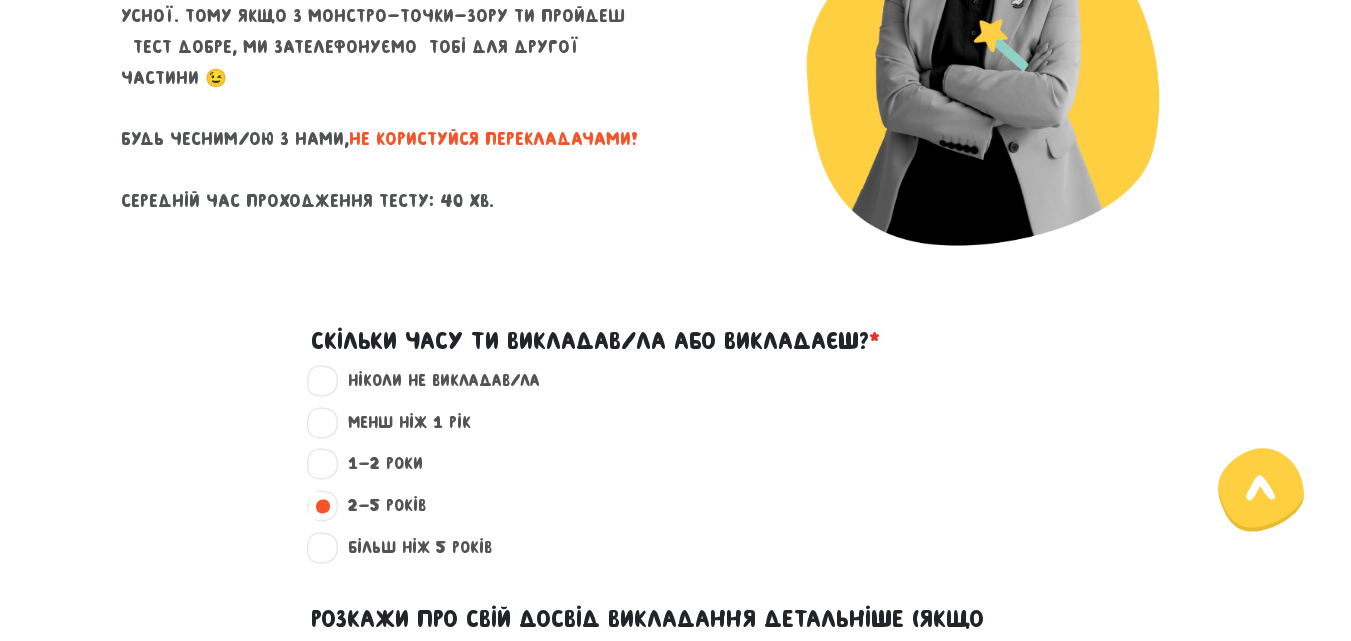 type on "наразі я студентка, тому досвід в мене невеликий, приблизно 3-4 роки. переважно я працювала з підлітками, та учні знаходили мене самі, по знайомим, тому я працювала сама на себе. мені подобається викладати здебільшого онлайн, хоча досвід офлайн теж був. досвіду роботи з дорослими не було, але хочу перейти в цю сферу викладання, тому шукаю можливості пошуку дорослих студентів. також я завжди готова до чогось нового" 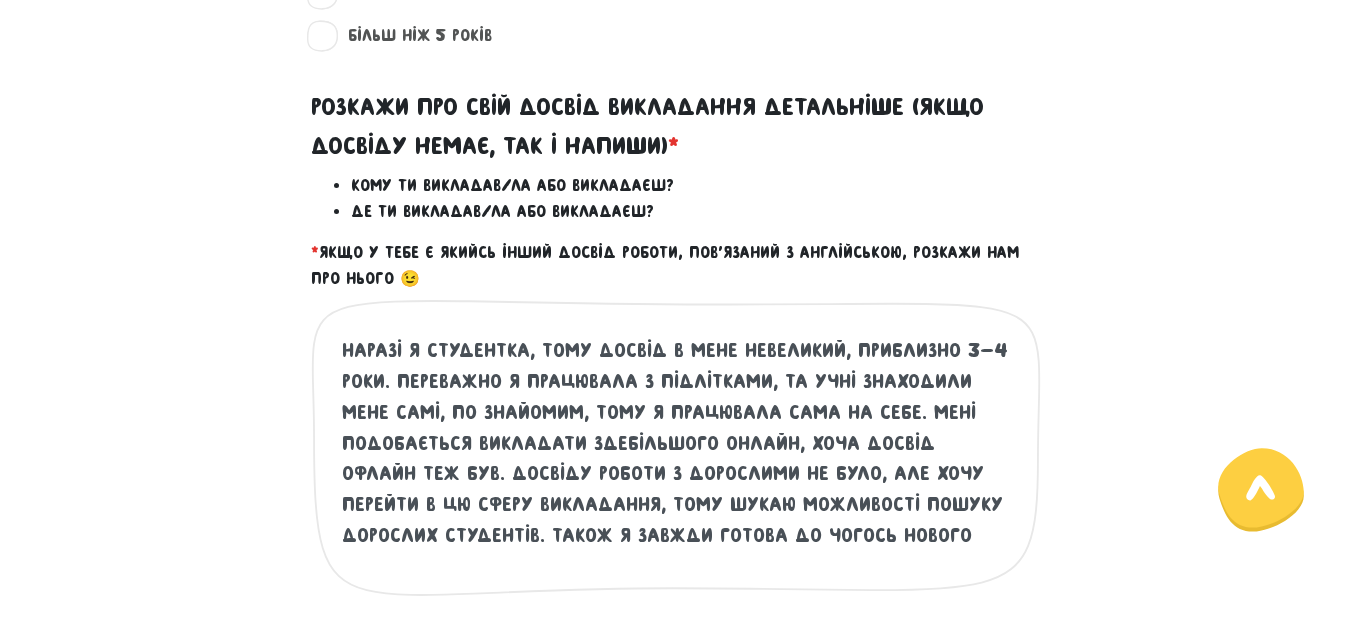 scroll, scrollTop: 880, scrollLeft: 0, axis: vertical 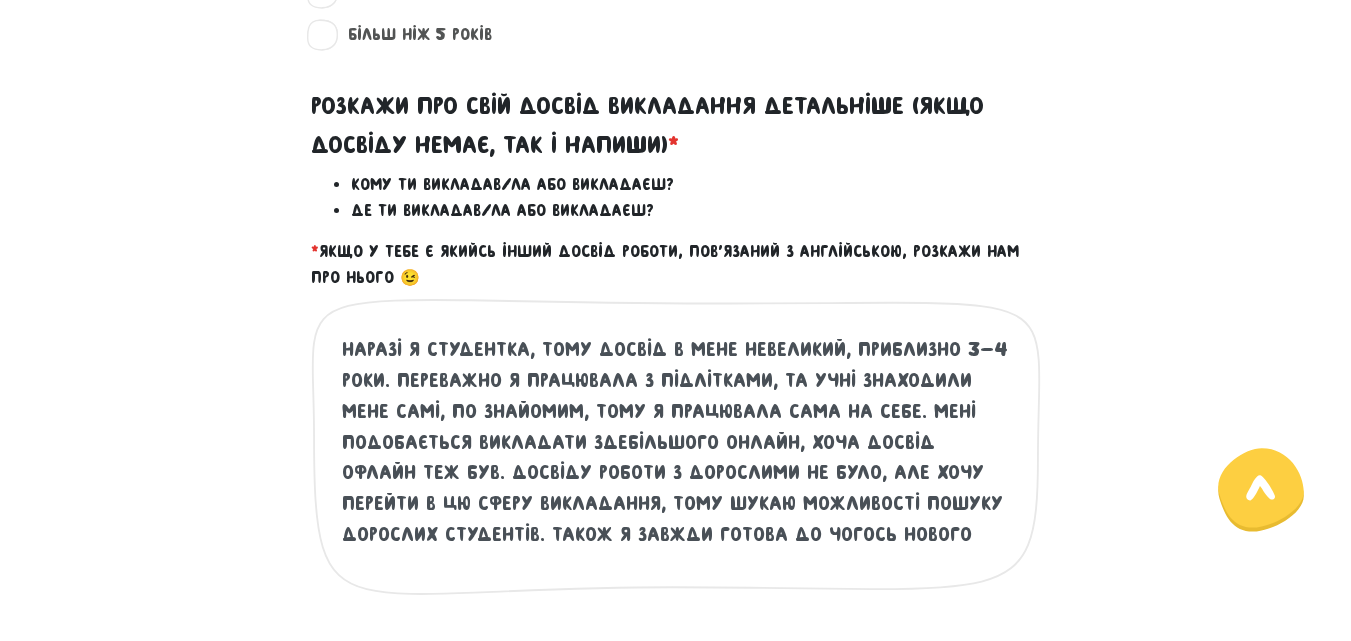 click on "наразі я студентка, тому досвід в мене невеликий, приблизно 3-4 роки. переважно я працювала з підлітками, та учні знаходили мене самі, по знайомим, тому я працювала сама на себе. мені подобається викладати здебільшого онлайн, хоча досвід офлайн теж був. досвіду роботи з дорослими не було, але хочу перейти в цю сферу викладання, тому шукаю можливості пошуку дорослих студентів. також я завжди готова до чогось нового" at bounding box center (677, 457) 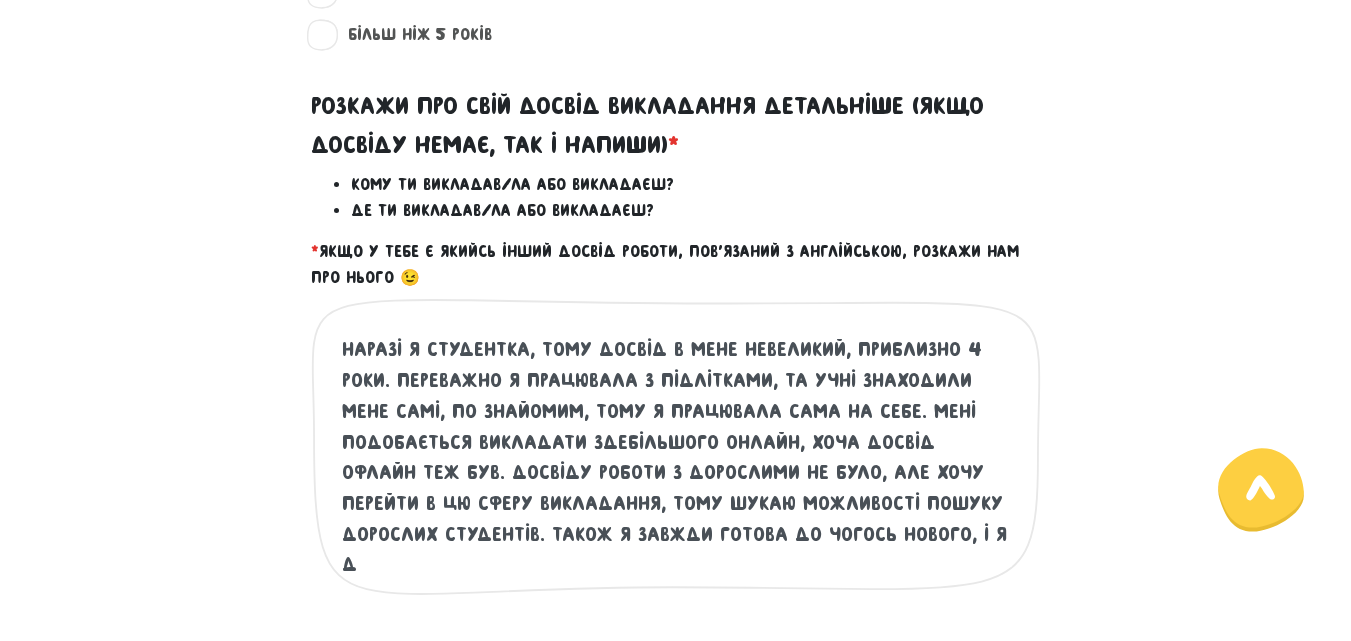 click on "наразі я студентка, тому досвід в мене невеликий, приблизно 4 роки. переважно я працювала з підлітками, та учні знаходили мене самі, по знайомим, тому я працювала сама на себе. мені подобається викладати здебільшого онлайн, хоча досвід офлайн теж був. досвіду роботи з дорослими не було, але хочу перейти в цю сферу викладання, тому шукаю можливості пошуку дорослих студентів. також я завжди готова до чогось нового, і я д" at bounding box center (677, 457) 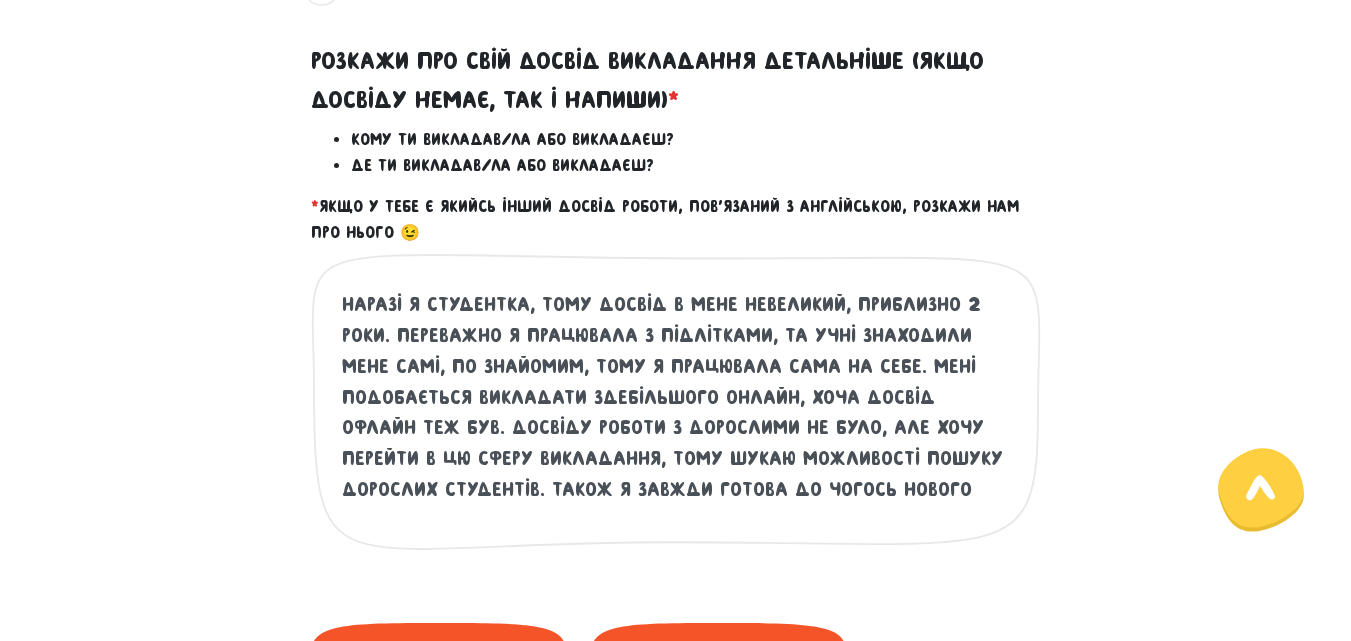 scroll, scrollTop: 926, scrollLeft: 0, axis: vertical 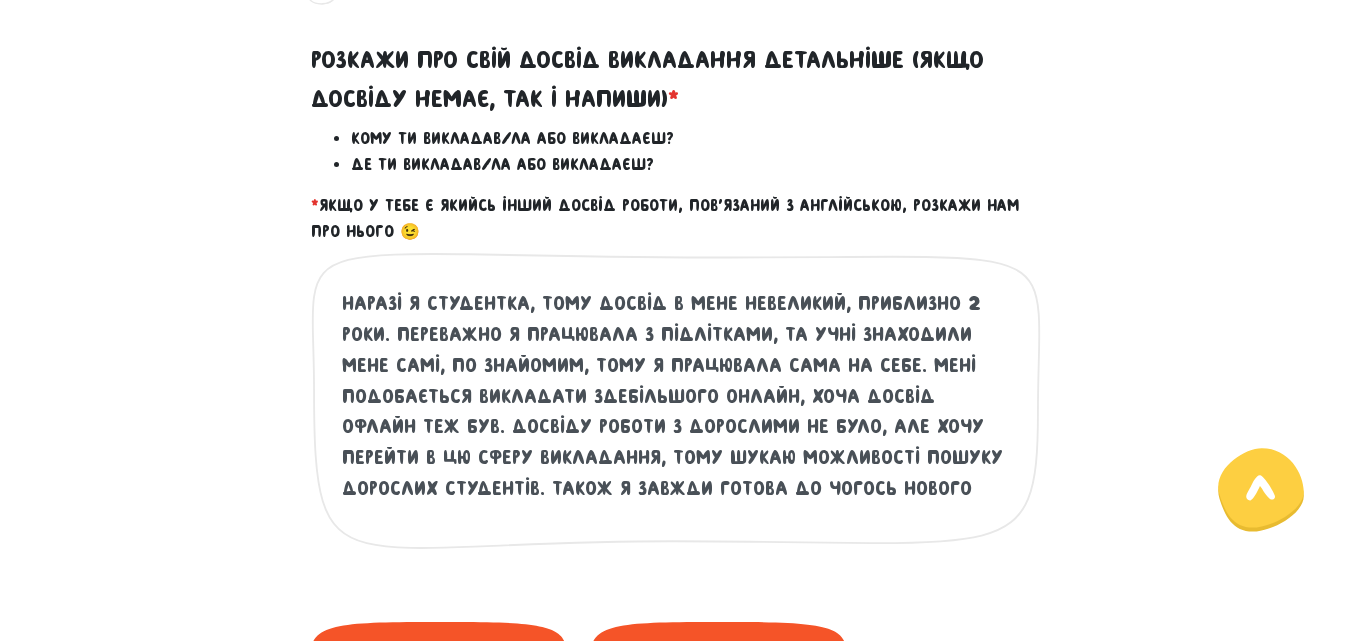 click on "наразі я студентка, тому досвід в мене невеликий, приблизно 2 роки. переважно я працювала з підлітками, та учні знаходили мене самі, по знайомим, тому я працювала сама на себе. мені подобається викладати здебільшого онлайн, хоча досвід офлайн теж був. досвіду роботи з дорослими не було, але хочу перейти в цю сферу викладання, тому шукаю можливості пошуку дорослих студентів. також я завжди готова до чогось нового" at bounding box center (677, 411) 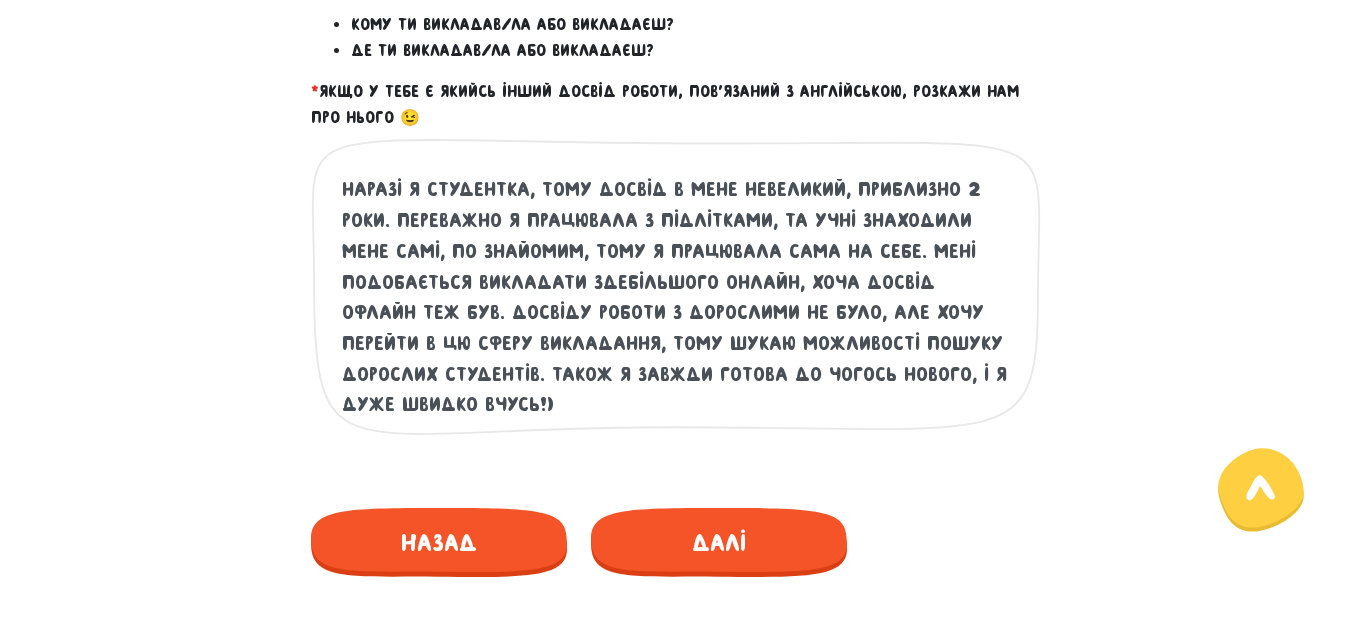 scroll, scrollTop: 1041, scrollLeft: 0, axis: vertical 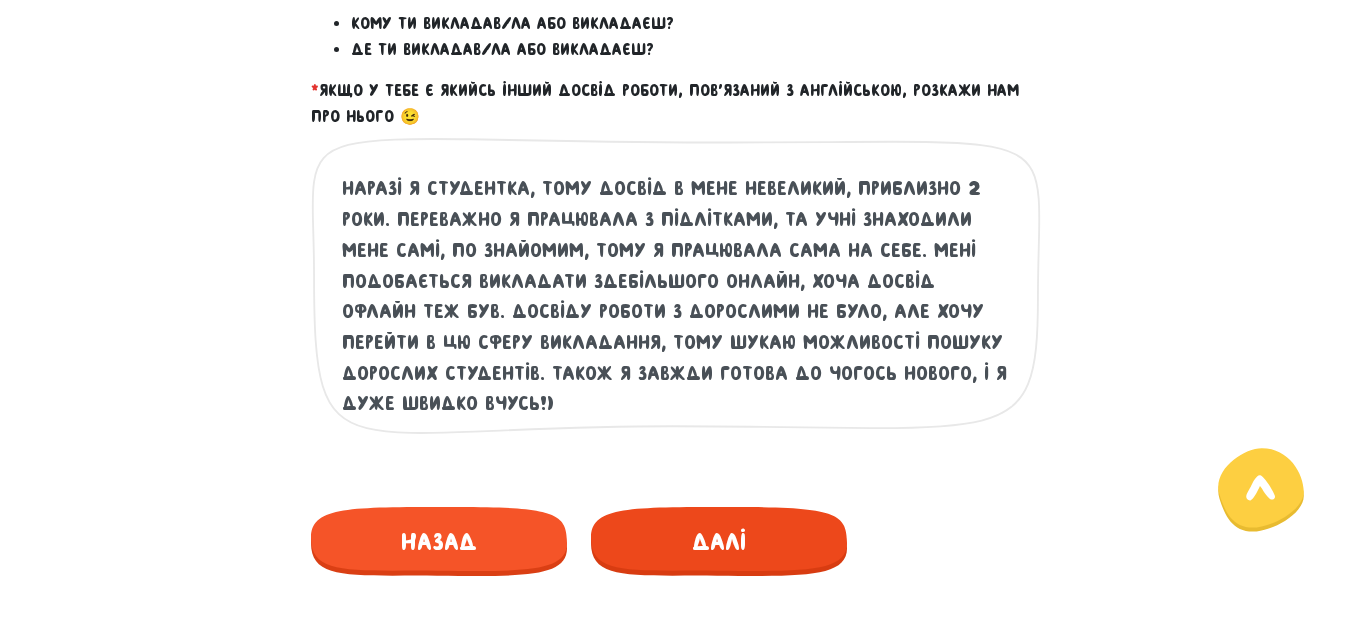 type on "наразі я студентка, тому досвід в мене невеликий, приблизно 2 роки. переважно я працювала з підлітками, та учні знаходили мене самі, по знайомим, тому я працювала сама на себе. мені подобається викладати здебільшого онлайн, хоча досвід офлайн теж був. досвіду роботи з дорослими не було, але хочу перейти в цю сферу викладання, тому шукаю можливості пошуку дорослих студентів. також я завжди готова до чогось нового, і я дуже швидко вчусь!)" 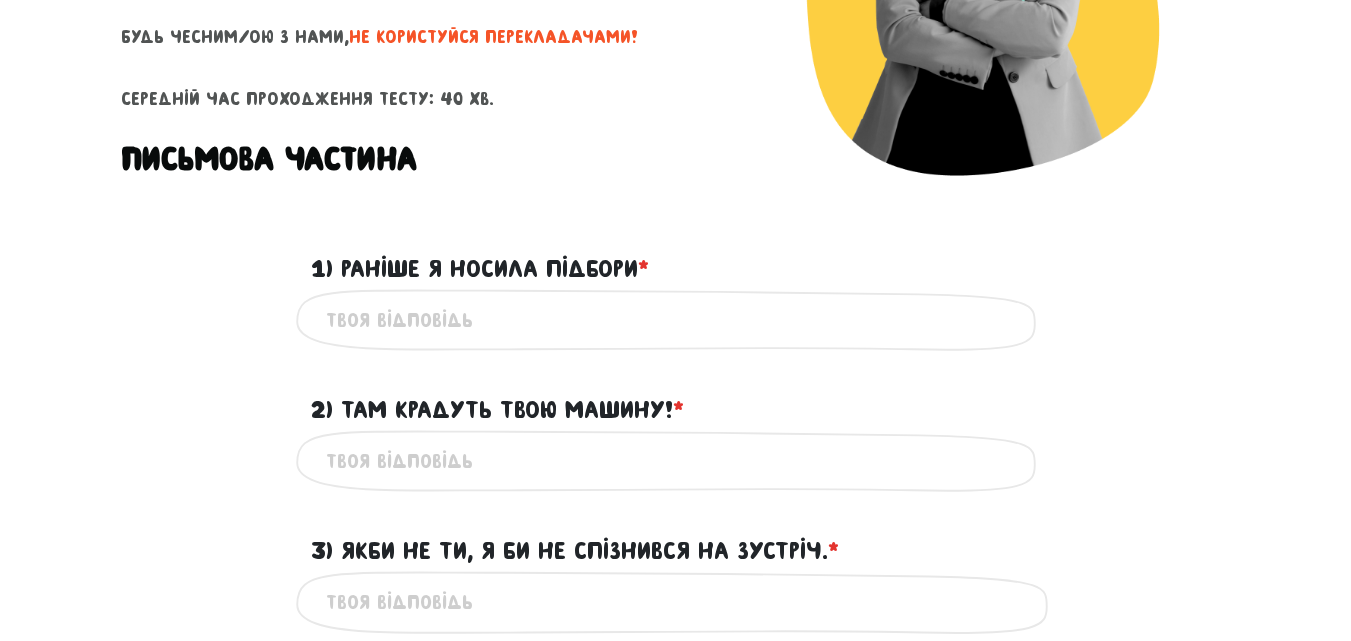 scroll, scrollTop: 368, scrollLeft: 0, axis: vertical 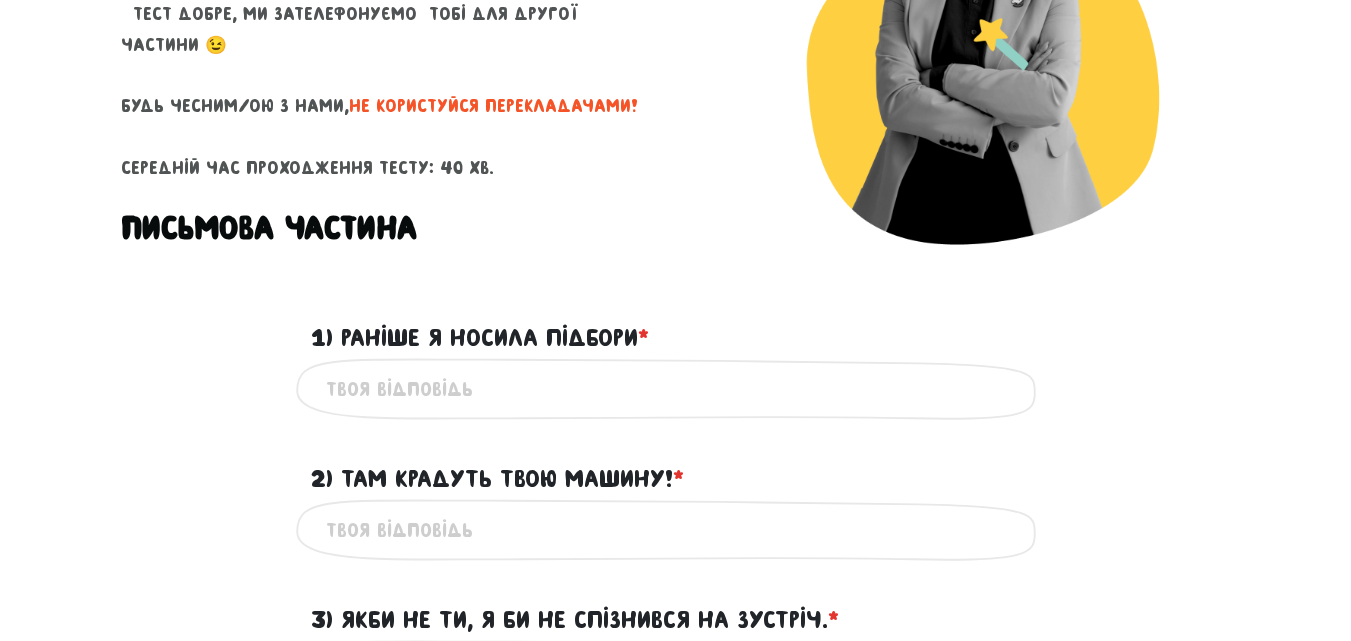 click on "1) Раніше я носила підбори *
?" at bounding box center [676, 389] 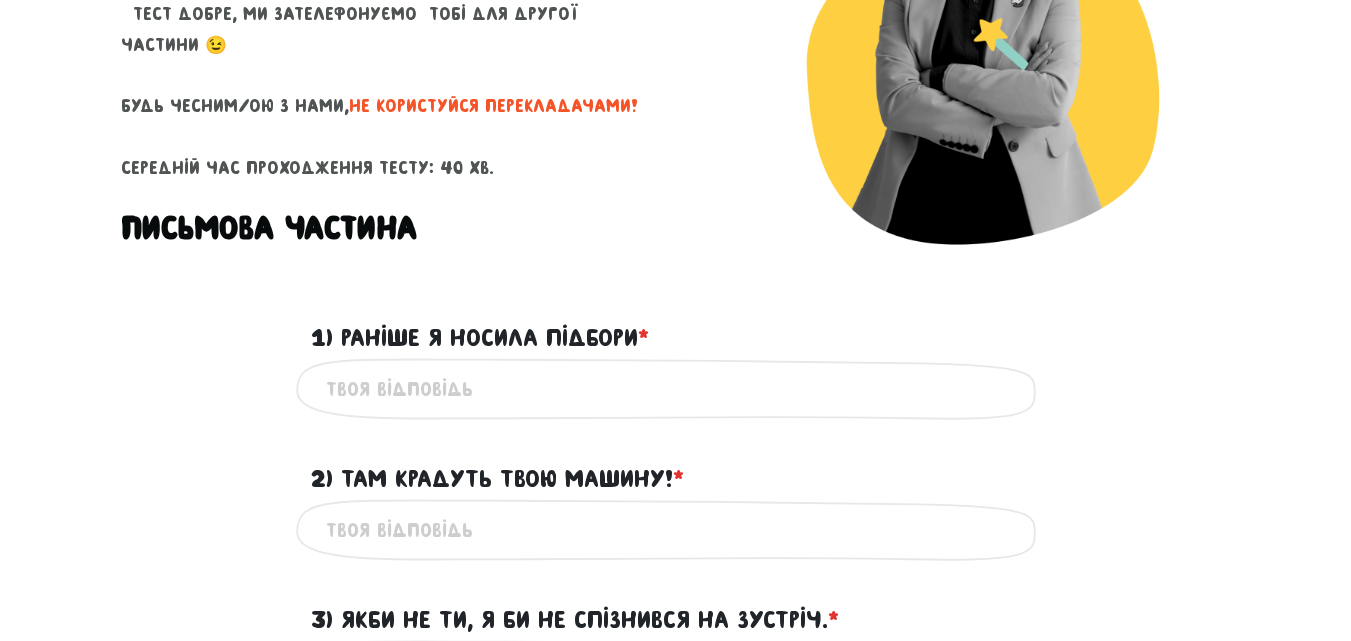 type on "ш" 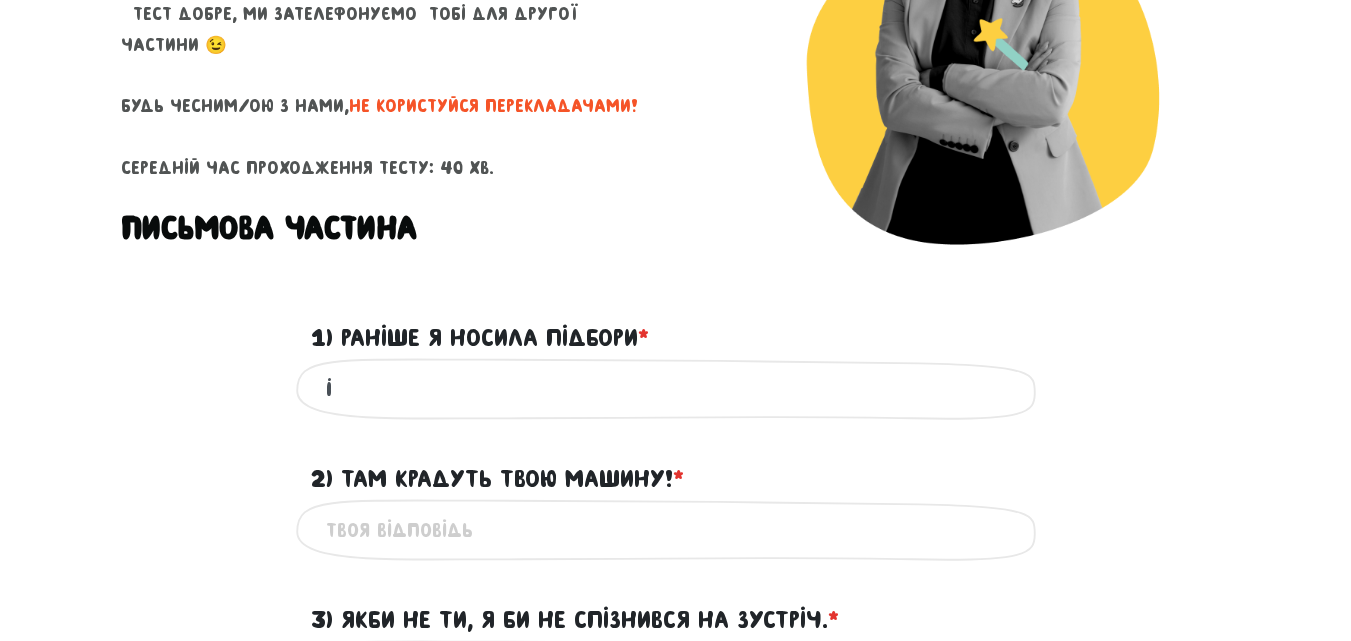 type on "i" 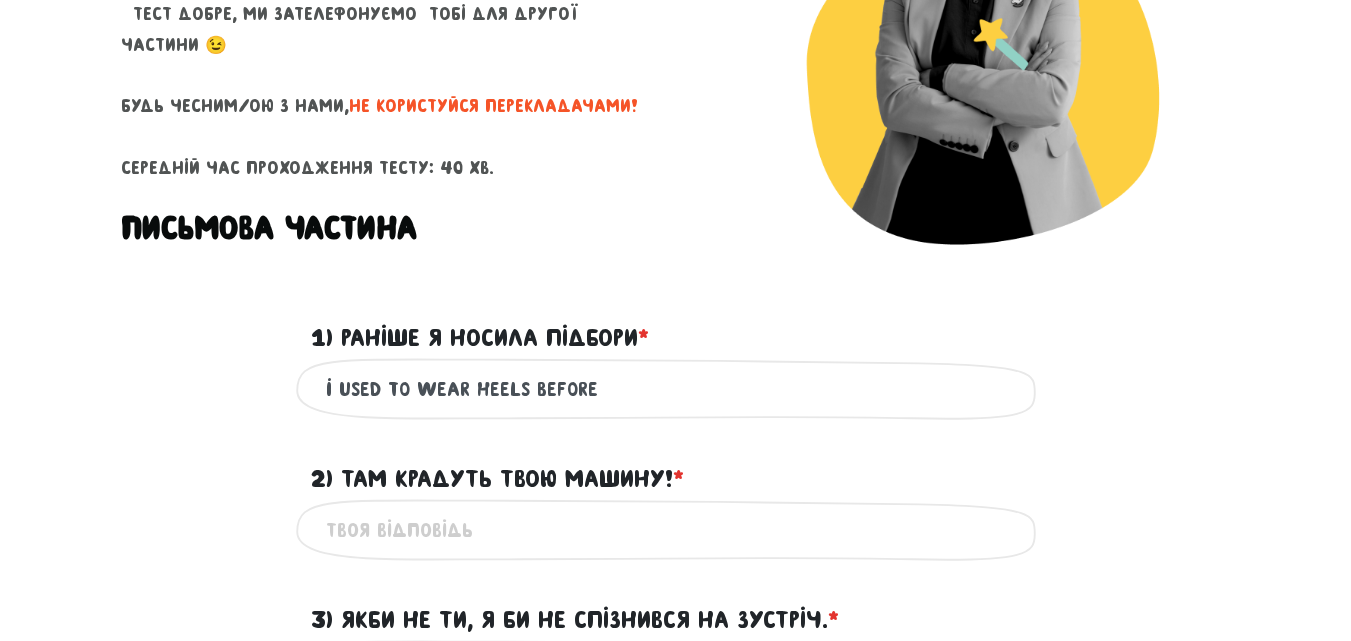 click on "i used to wear heels before" at bounding box center [676, 389] 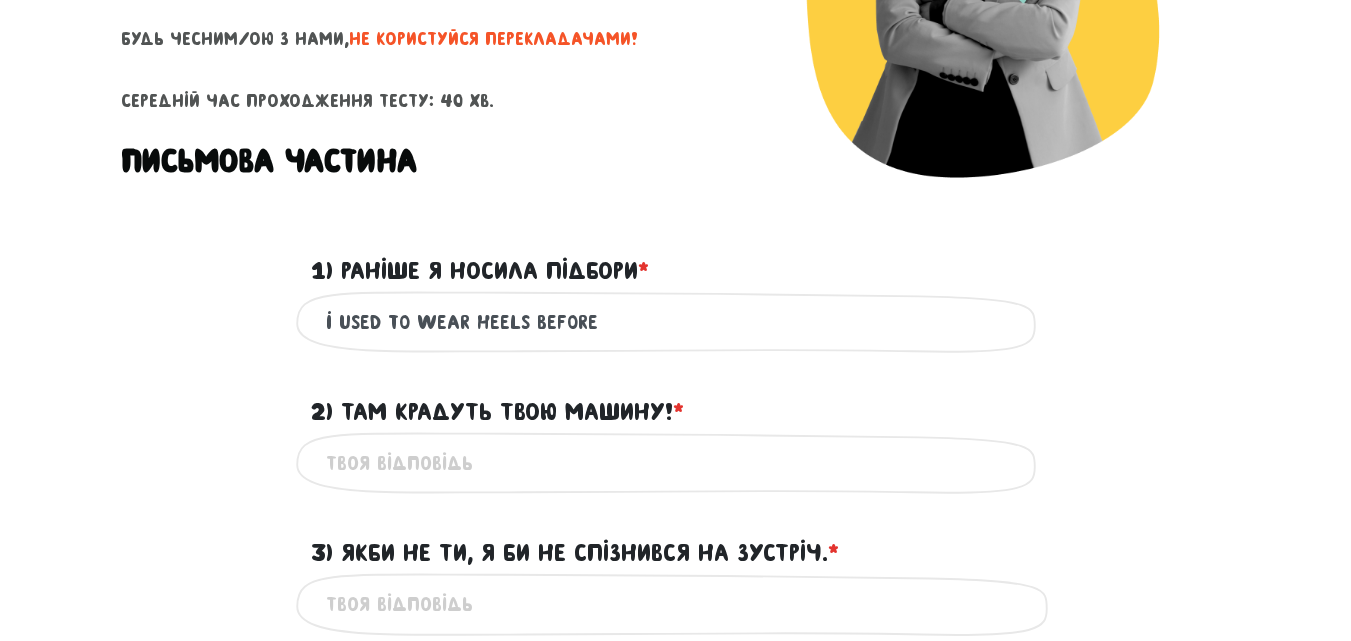 scroll, scrollTop: 436, scrollLeft: 0, axis: vertical 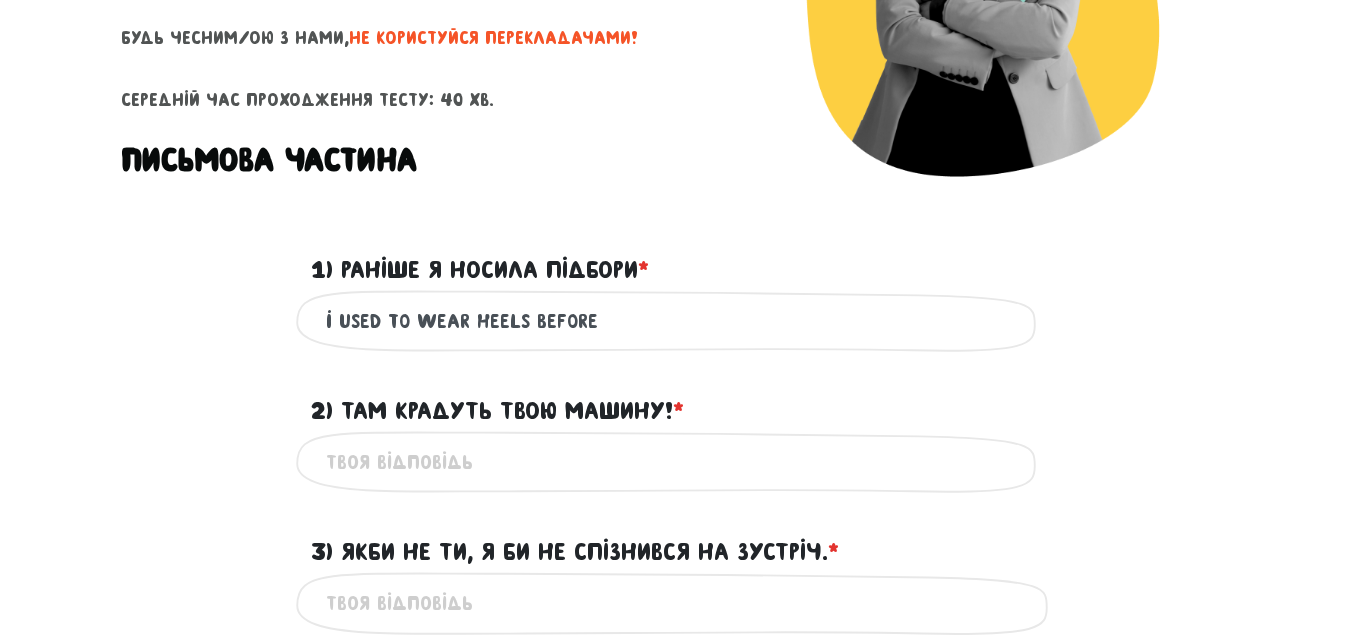 type on "i used to wear heels before" 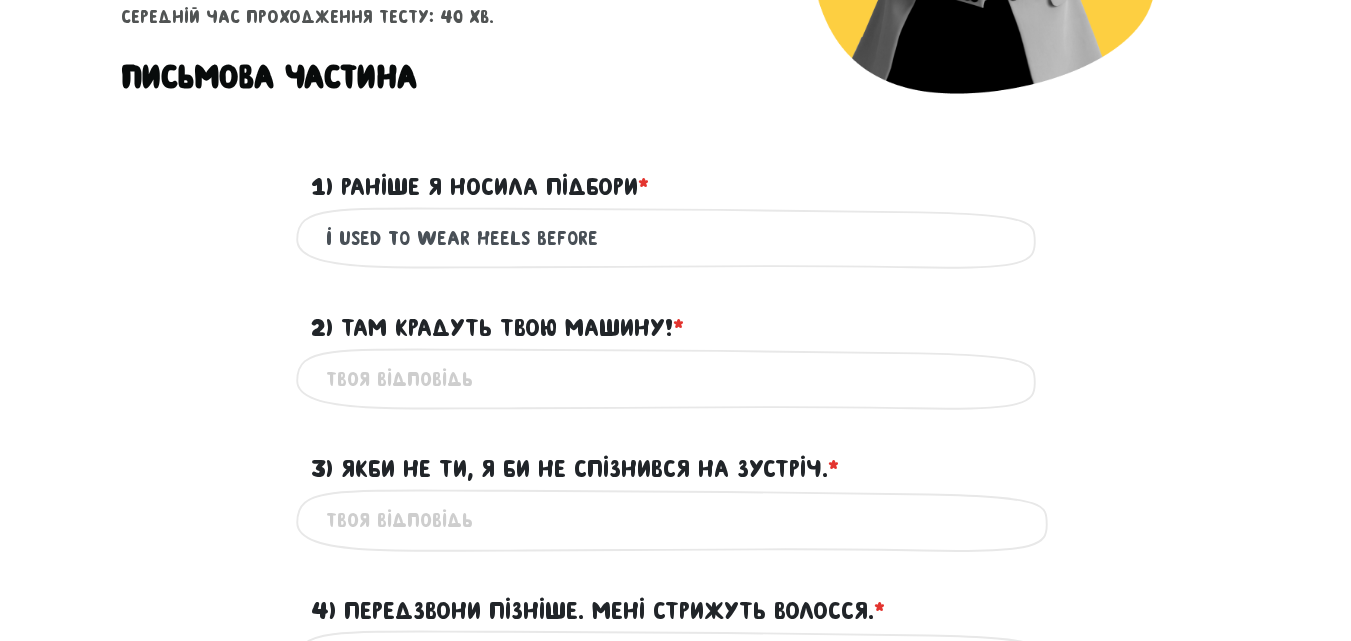 scroll, scrollTop: 520, scrollLeft: 0, axis: vertical 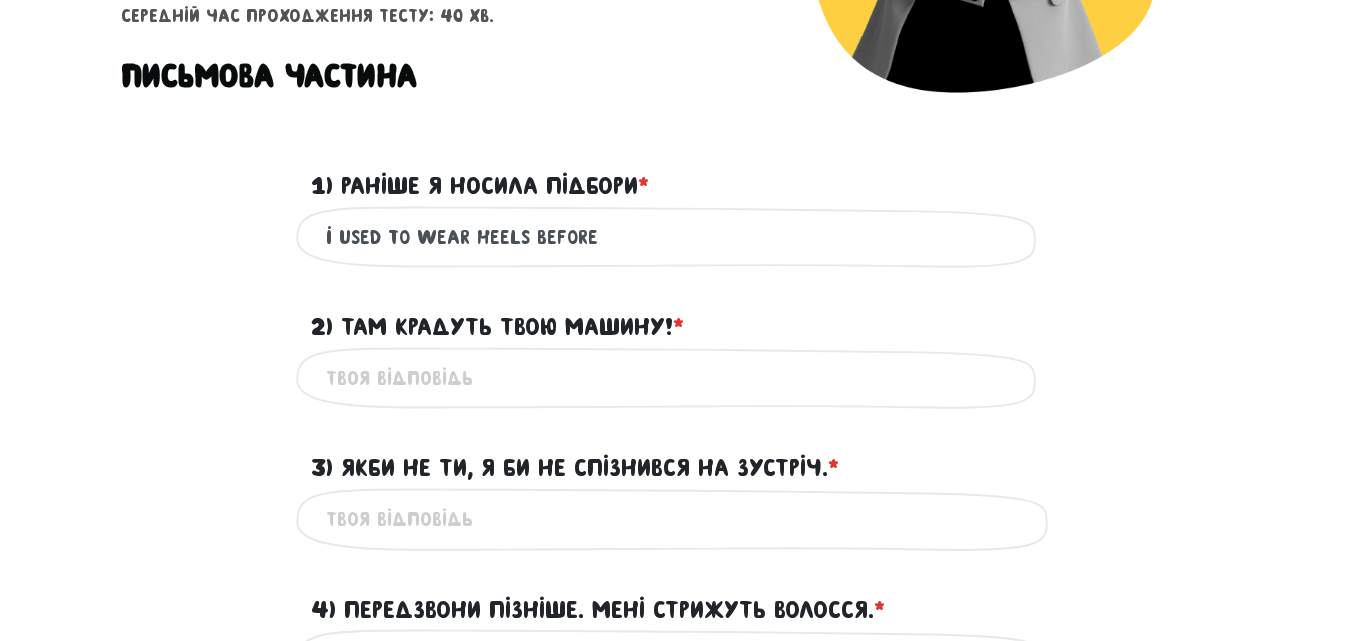 click on "2) Там крадуть твою машину! *
?" at bounding box center [676, 378] 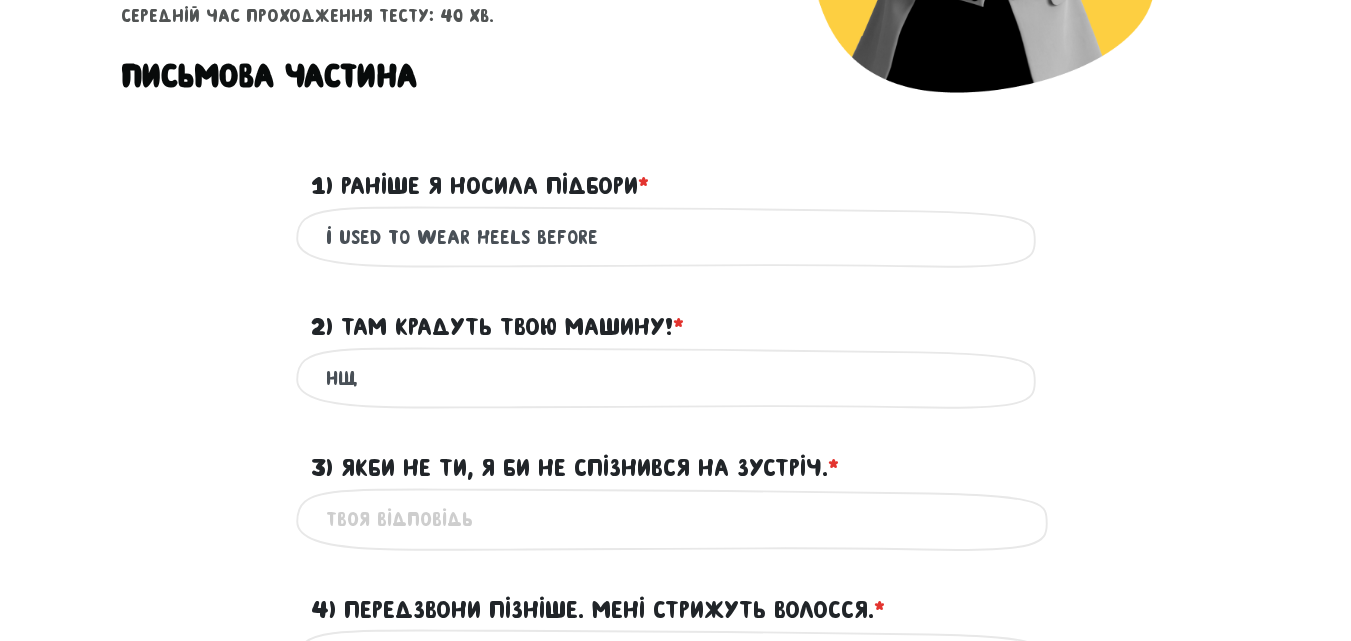 type on "н" 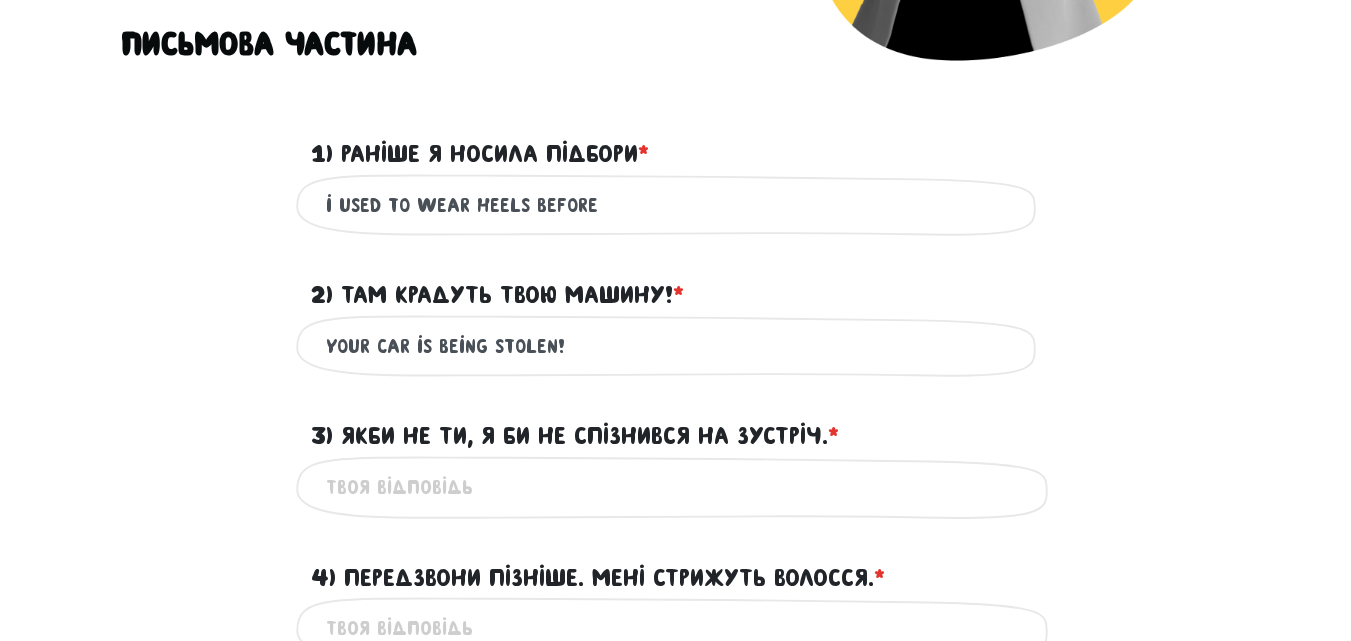 scroll, scrollTop: 553, scrollLeft: 0, axis: vertical 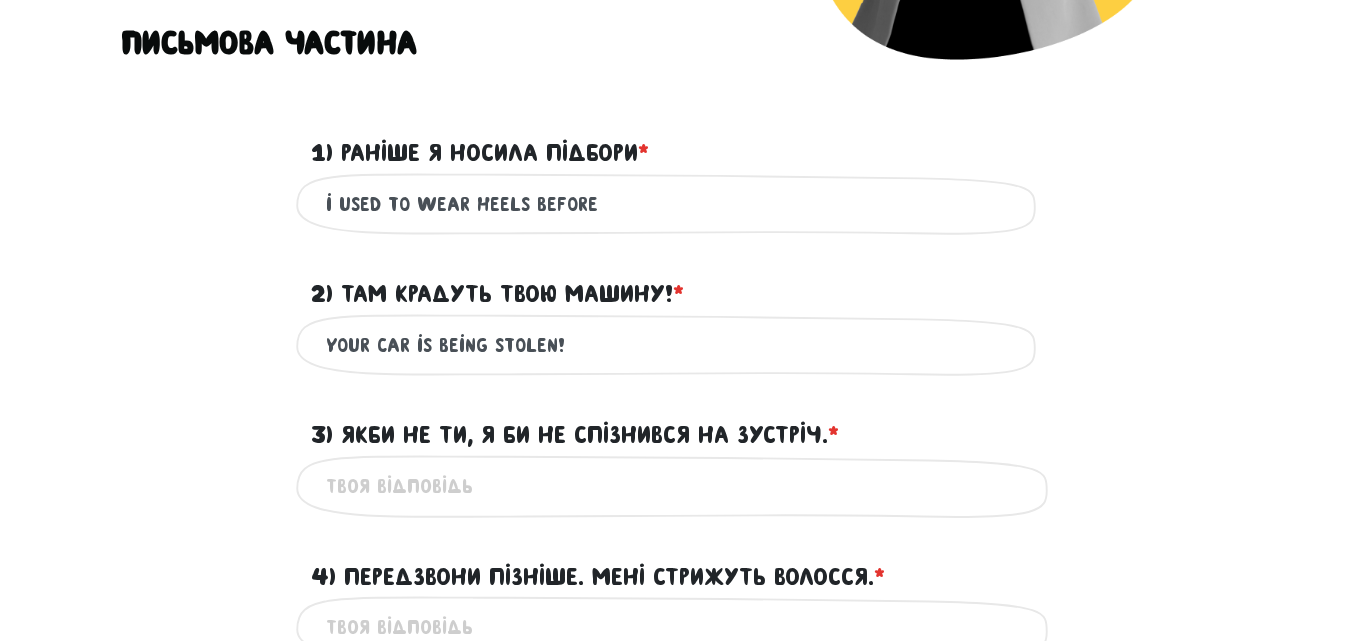 click on "your car is being stolen!" at bounding box center [676, 345] 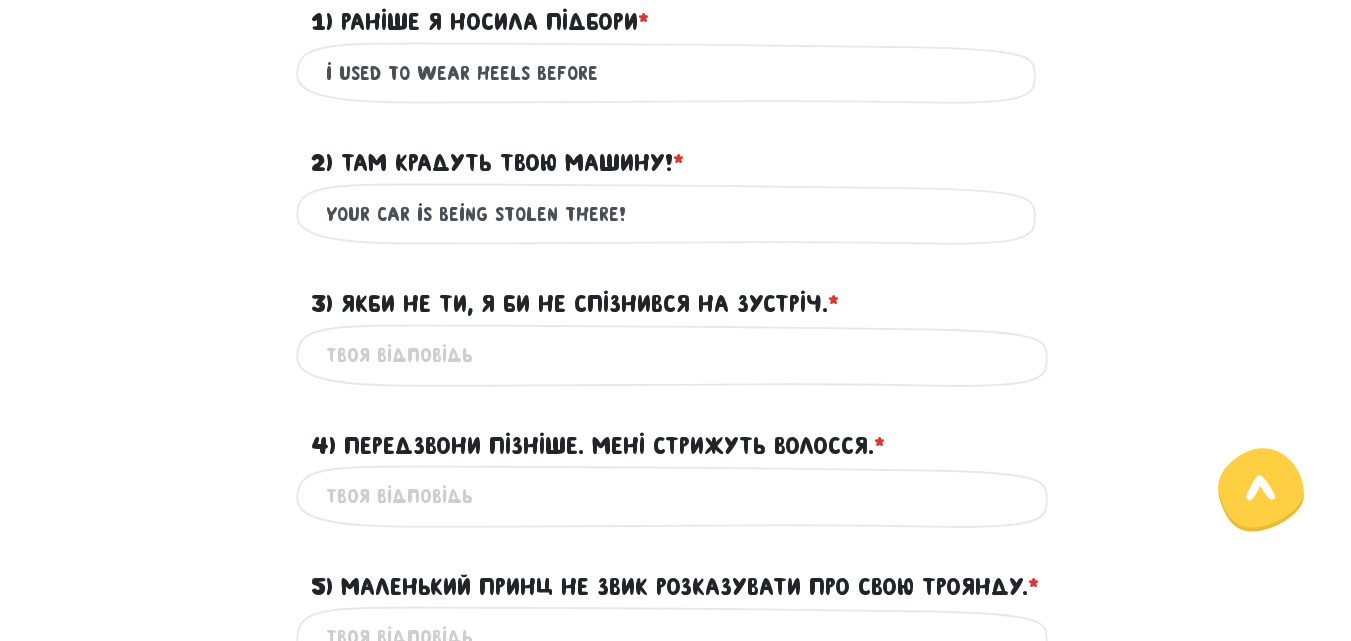 scroll, scrollTop: 686, scrollLeft: 0, axis: vertical 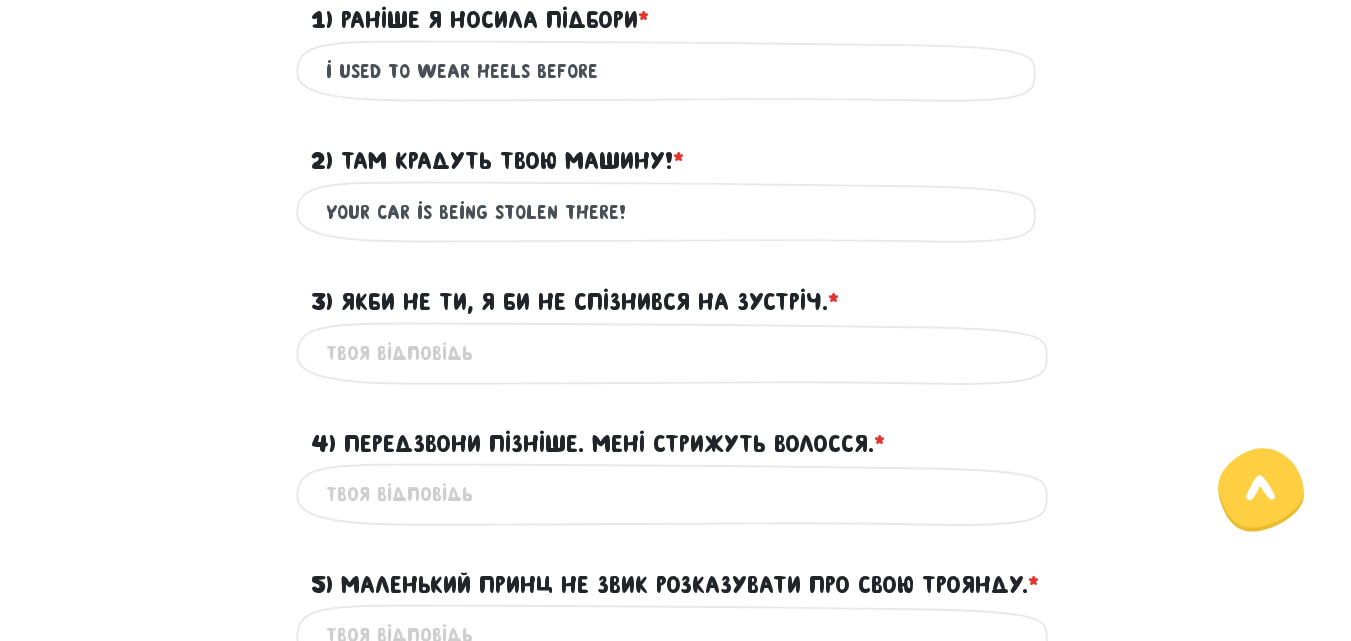 type on "your car is being stolen there!" 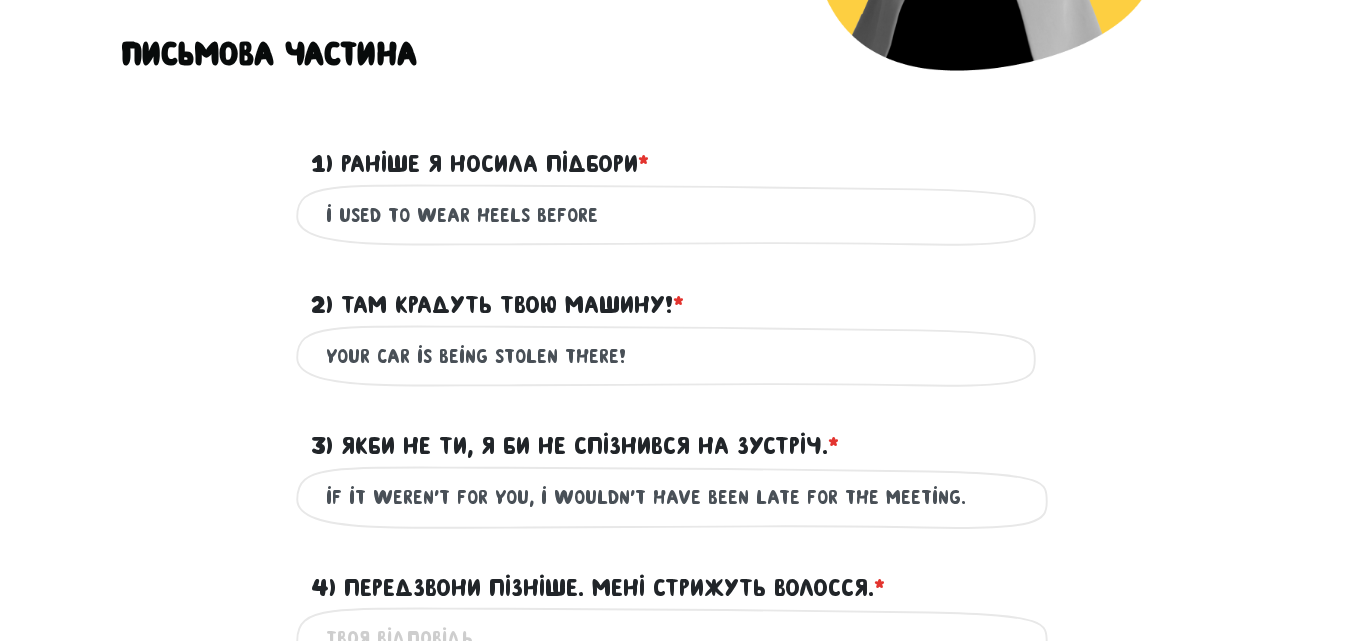 scroll, scrollTop: 527, scrollLeft: 0, axis: vertical 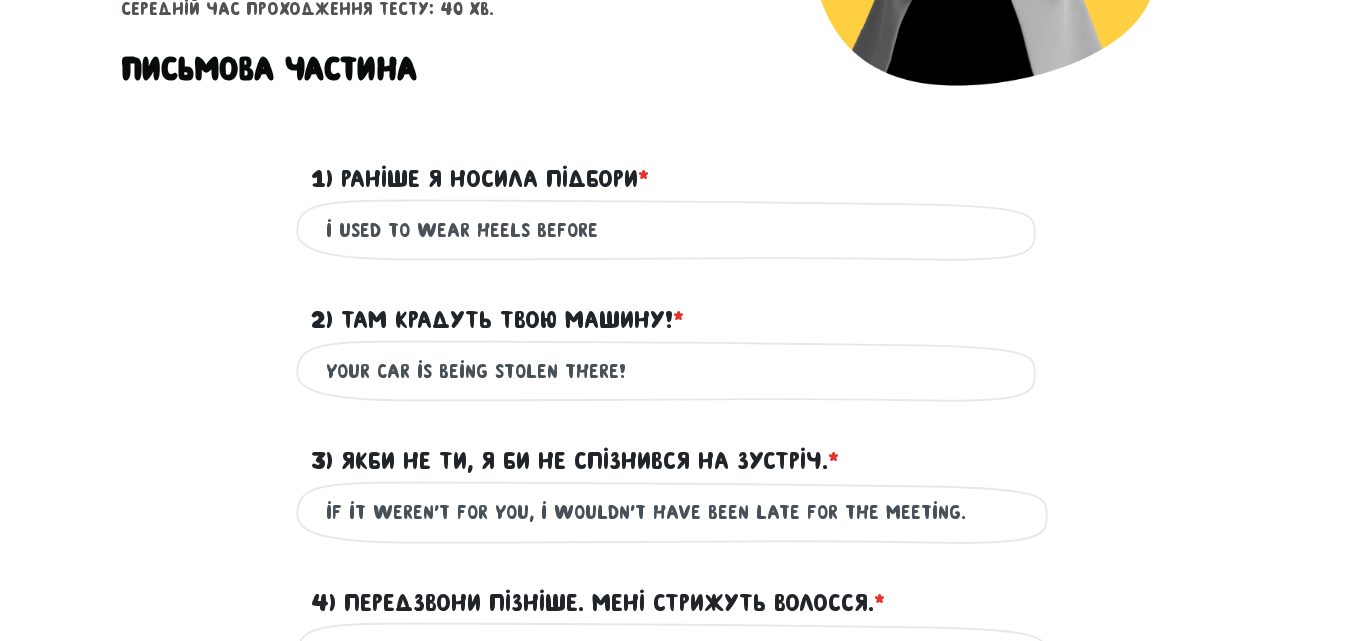 type on "if it weren't for you, i wouldn't have been late for the meeting." 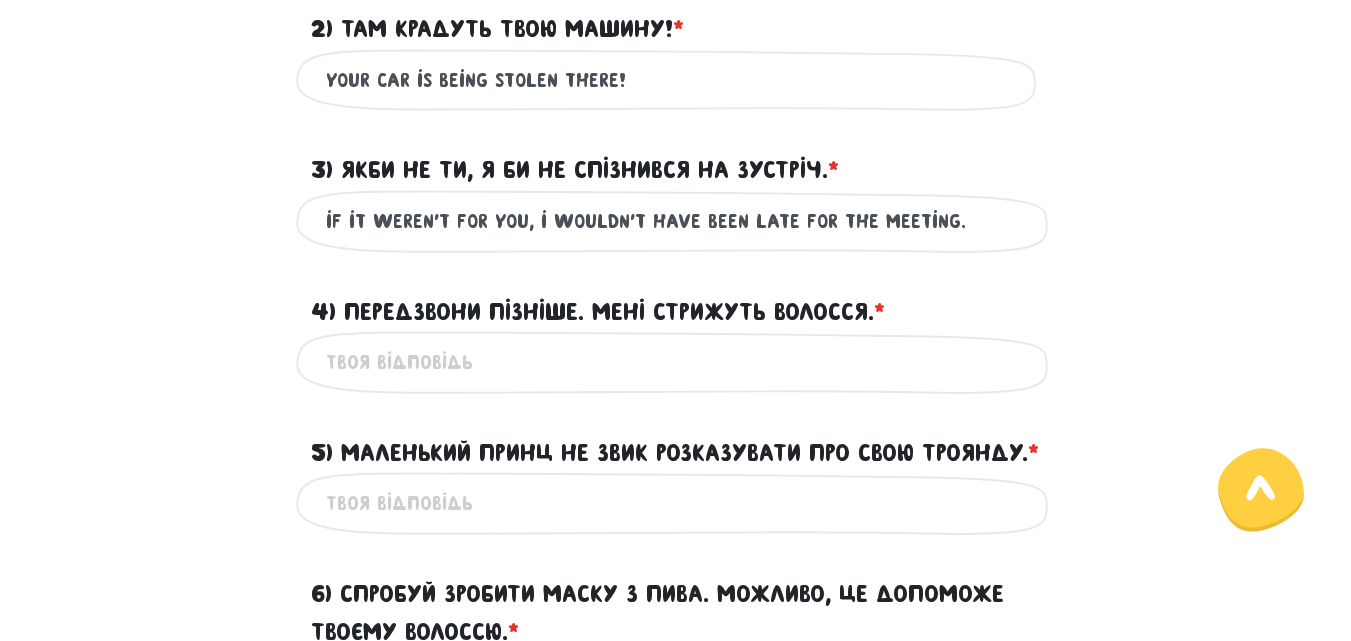 scroll, scrollTop: 819, scrollLeft: 0, axis: vertical 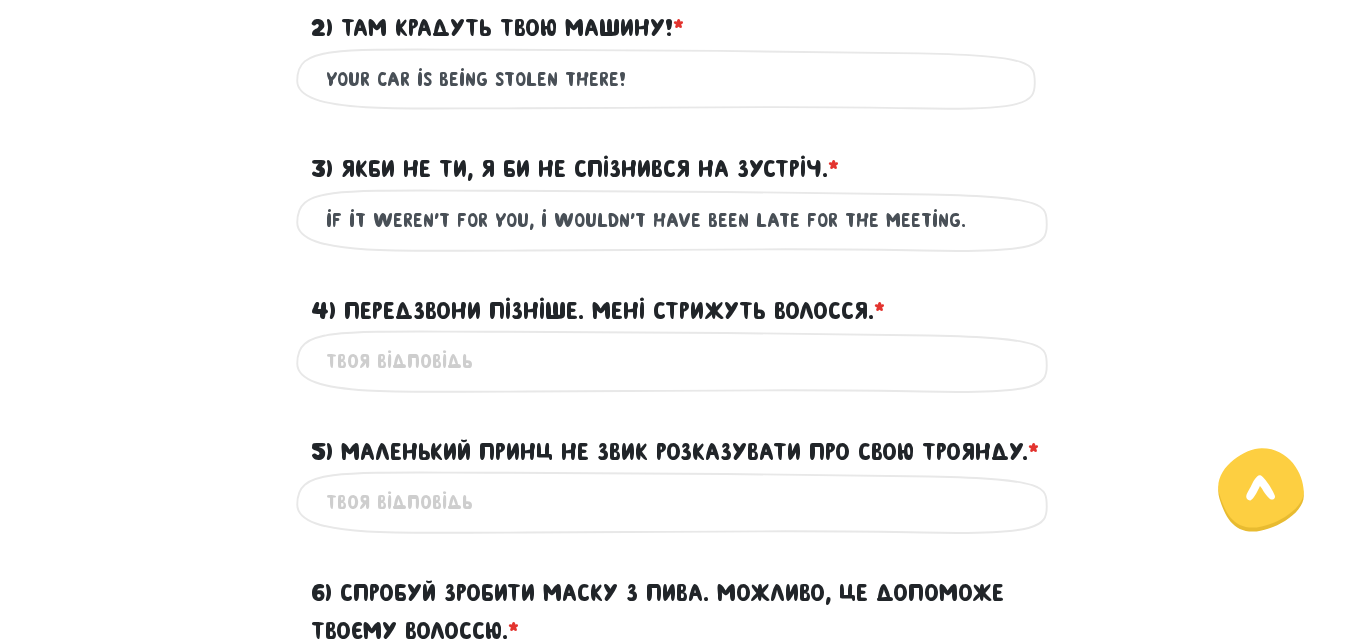 type on "i used to wear heels before." 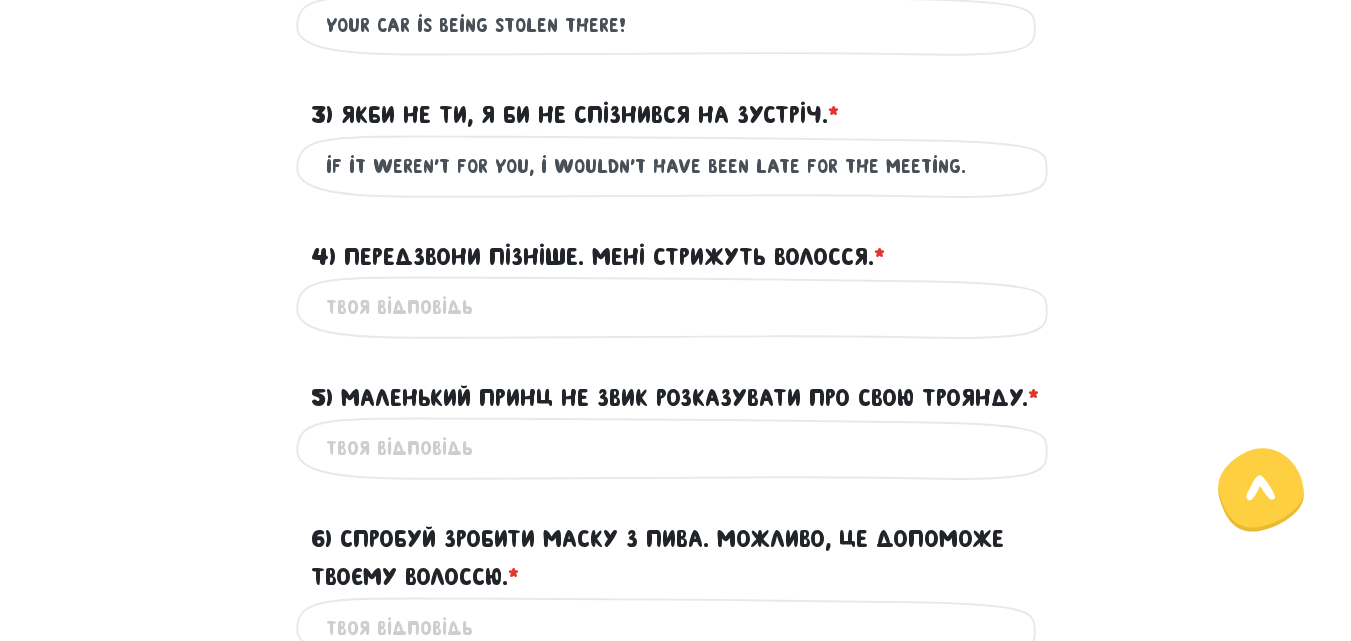 scroll, scrollTop: 874, scrollLeft: 0, axis: vertical 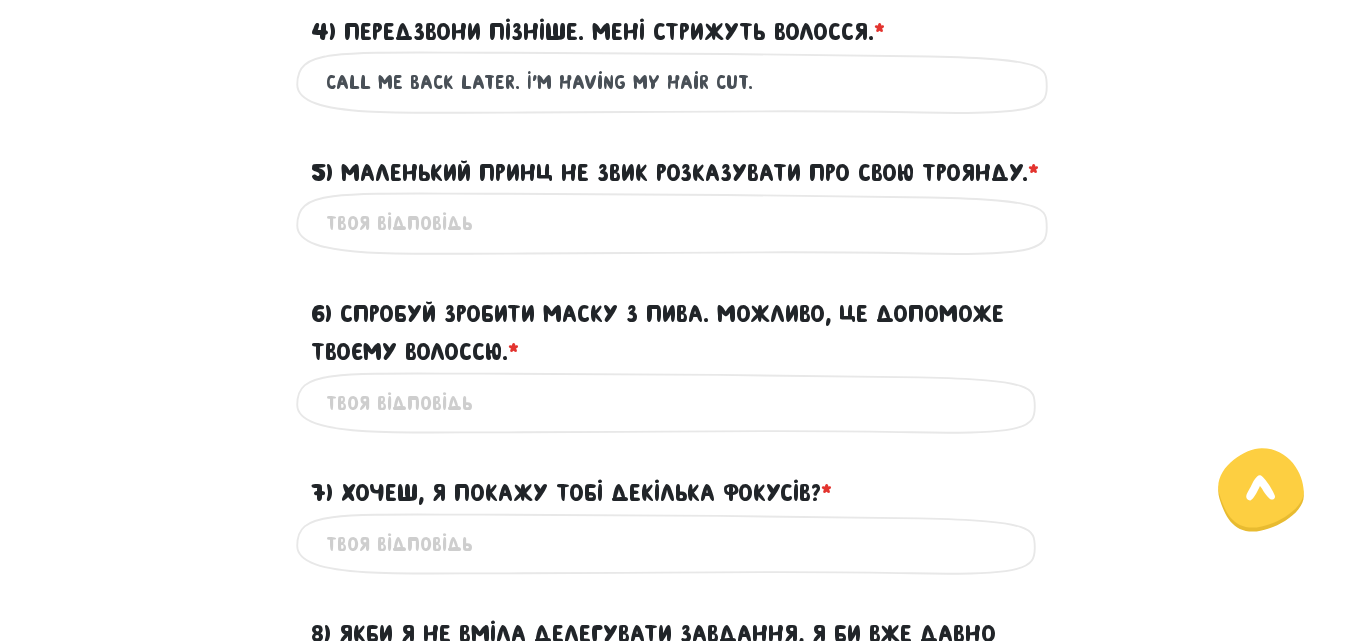 type on "call me back later. I'm having my hair cut." 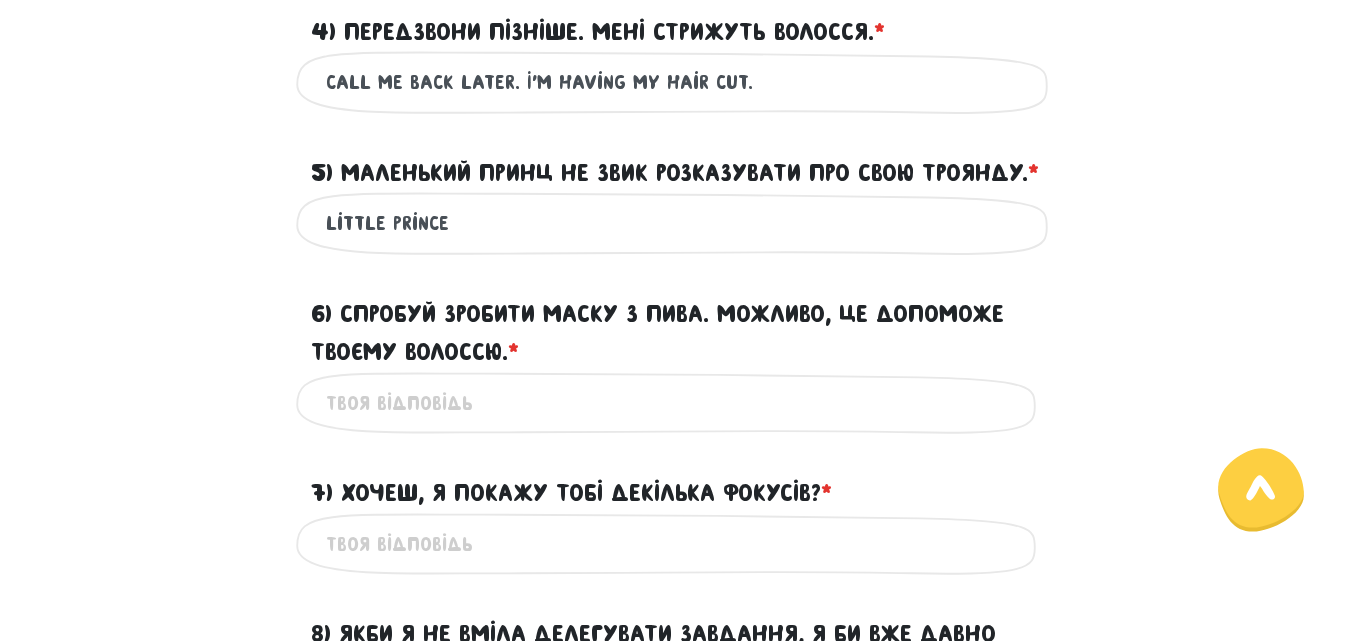 click on "little prince" at bounding box center [676, 223] 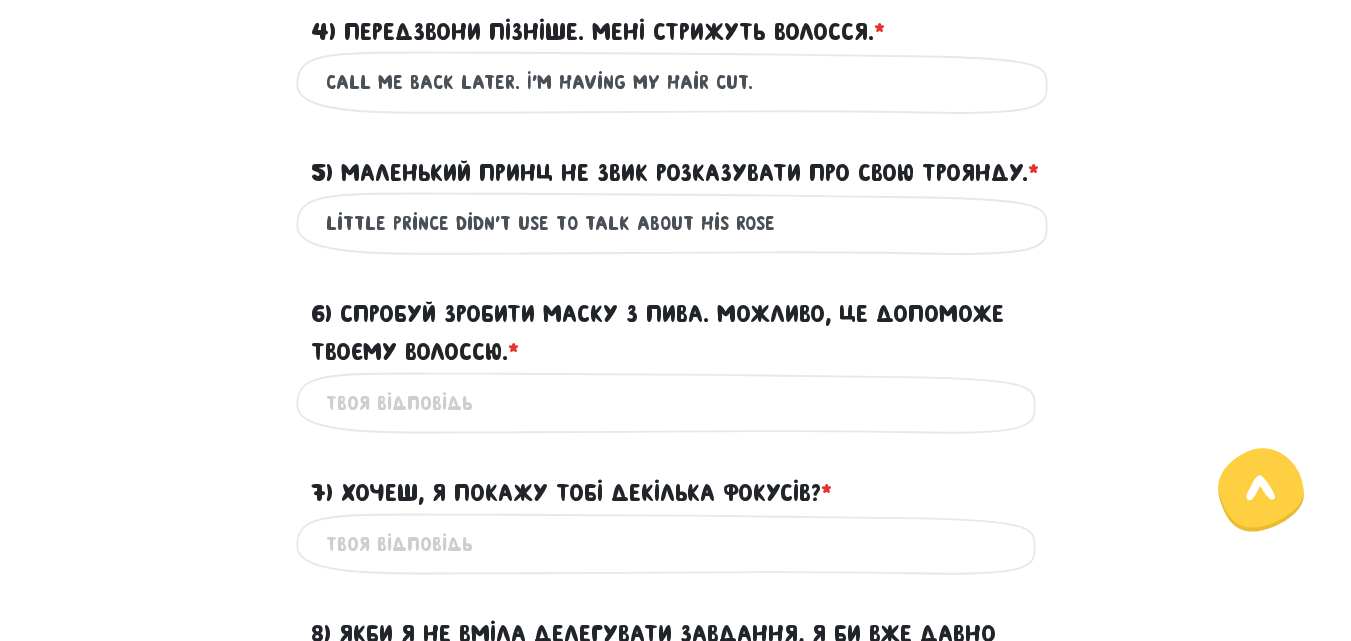 click on "little prince didn't use to talk about his rose" at bounding box center [676, 223] 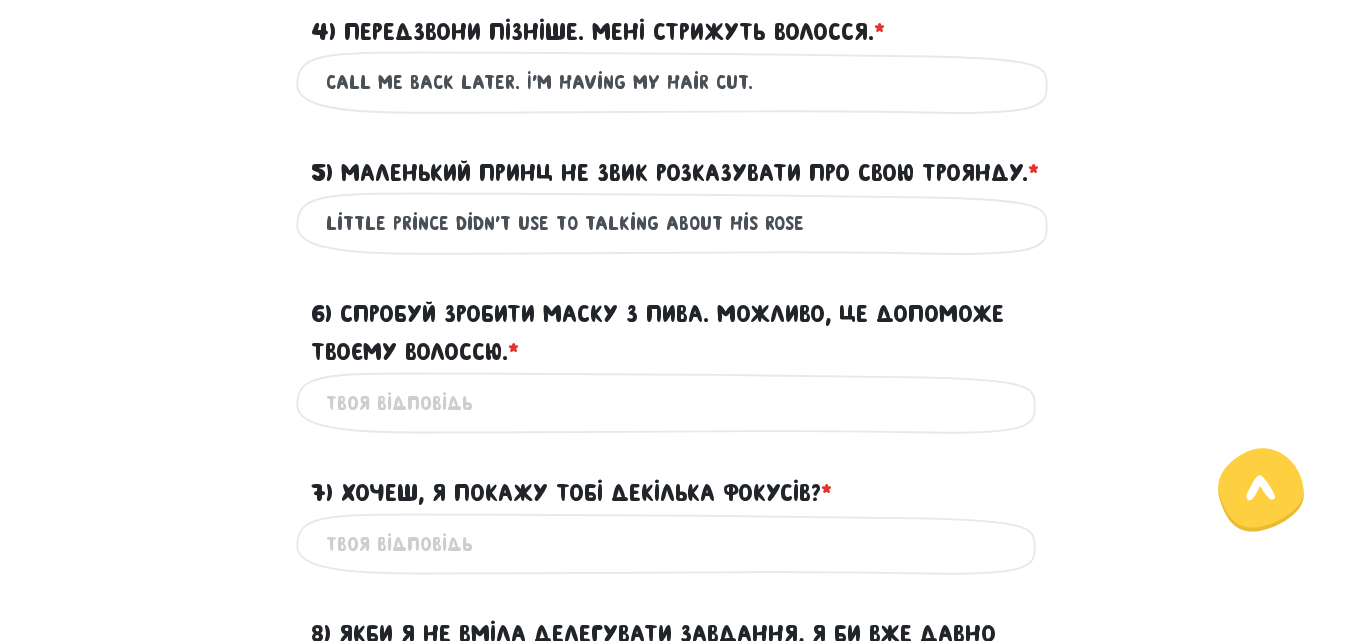 click on "little prince didn't use to talking about his rose" at bounding box center (676, 223) 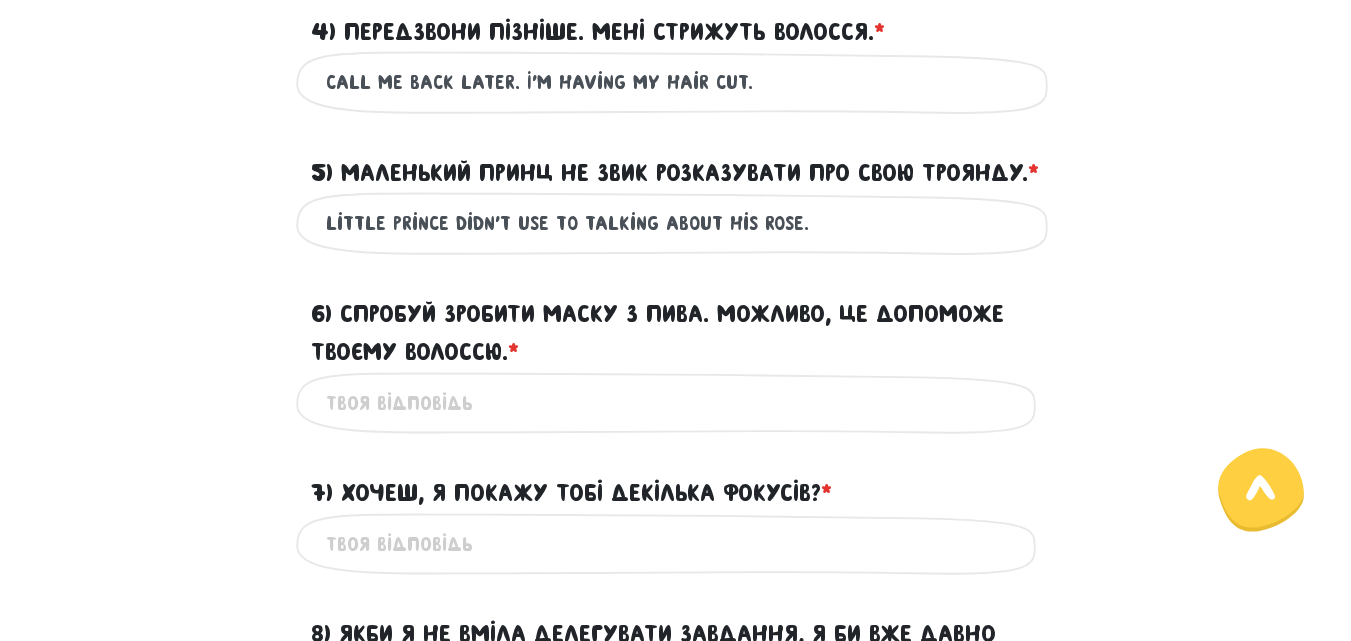click on "little prince didn't use to talking about his rose." at bounding box center (676, 223) 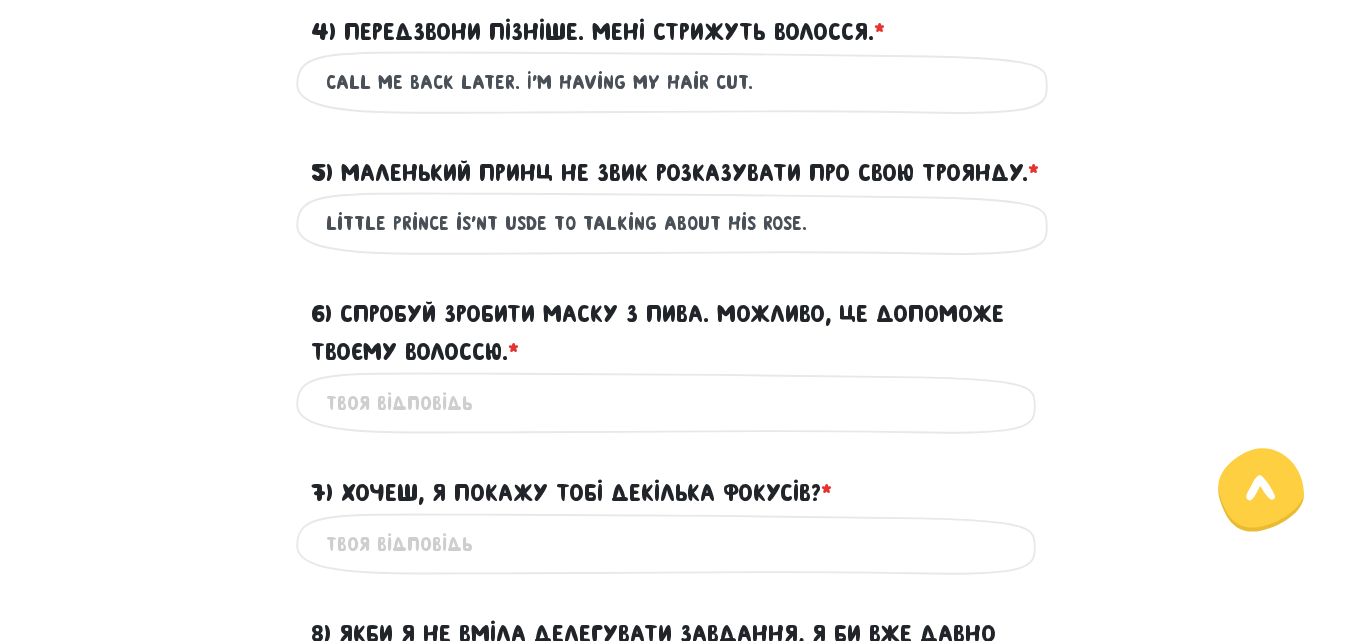 click on "little prince is'nt usde to talking about his rose." at bounding box center [676, 223] 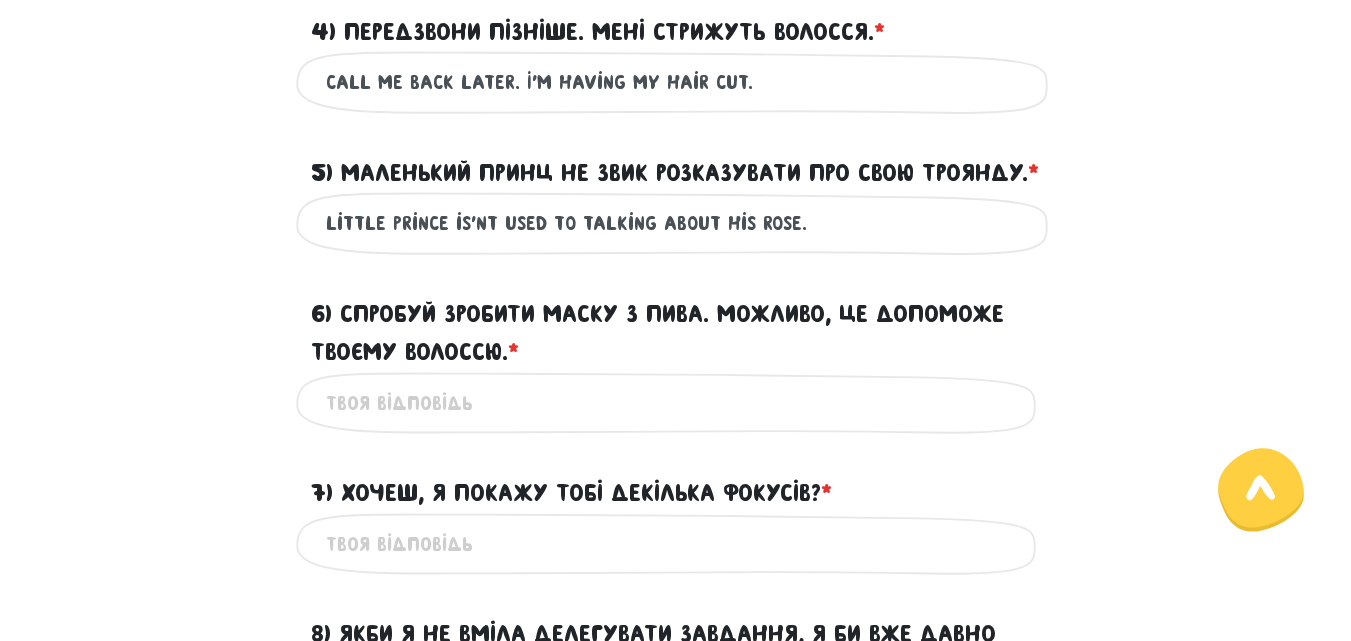 click on "little prince is'nt used to talking about his rose." at bounding box center (676, 223) 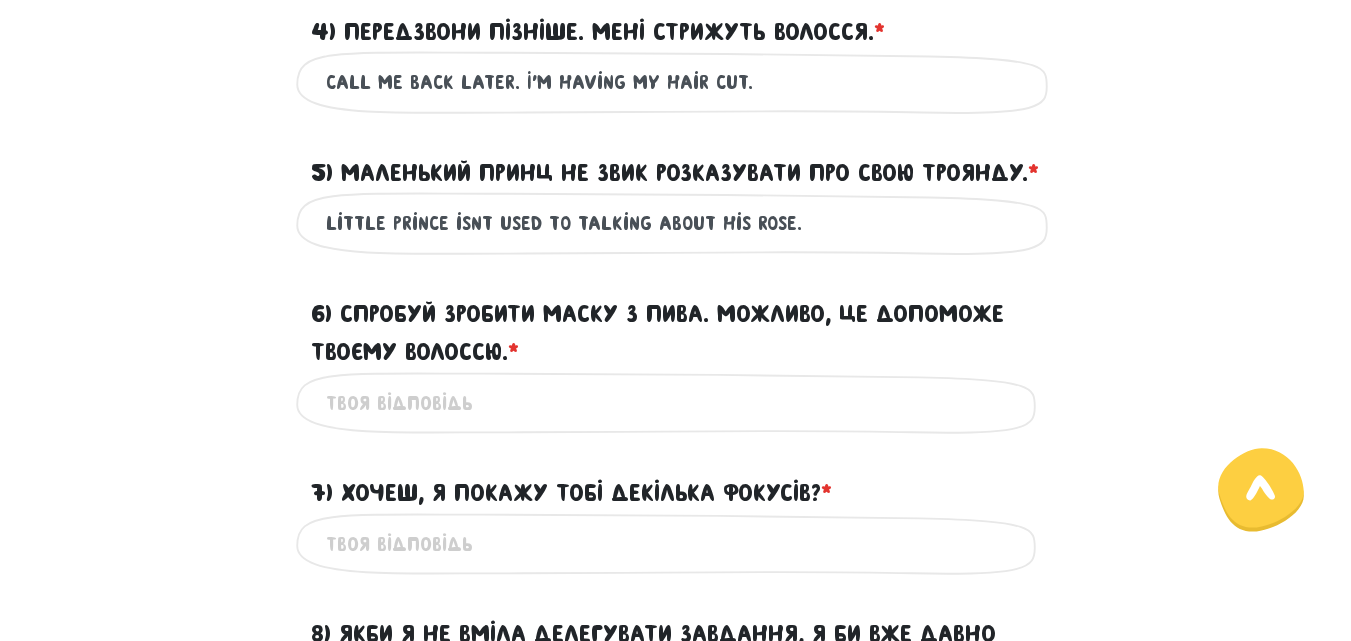 click on "little prince isnt used to talking about his rose." at bounding box center (676, 223) 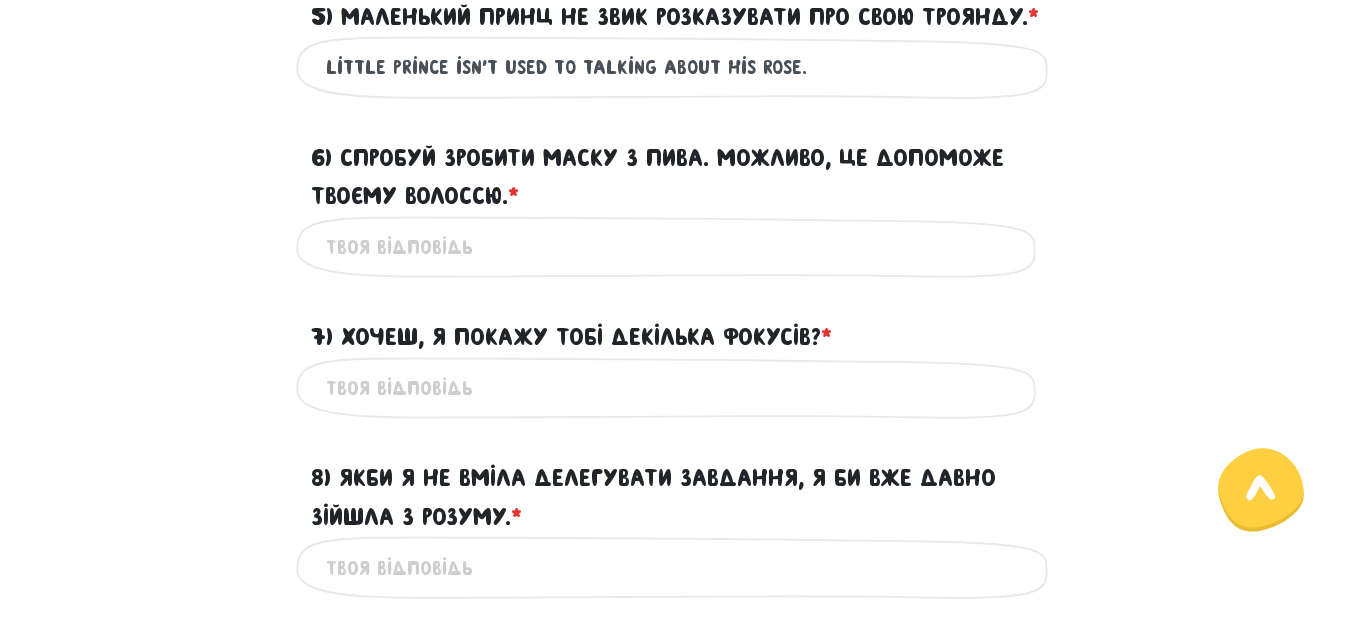 scroll, scrollTop: 1255, scrollLeft: 0, axis: vertical 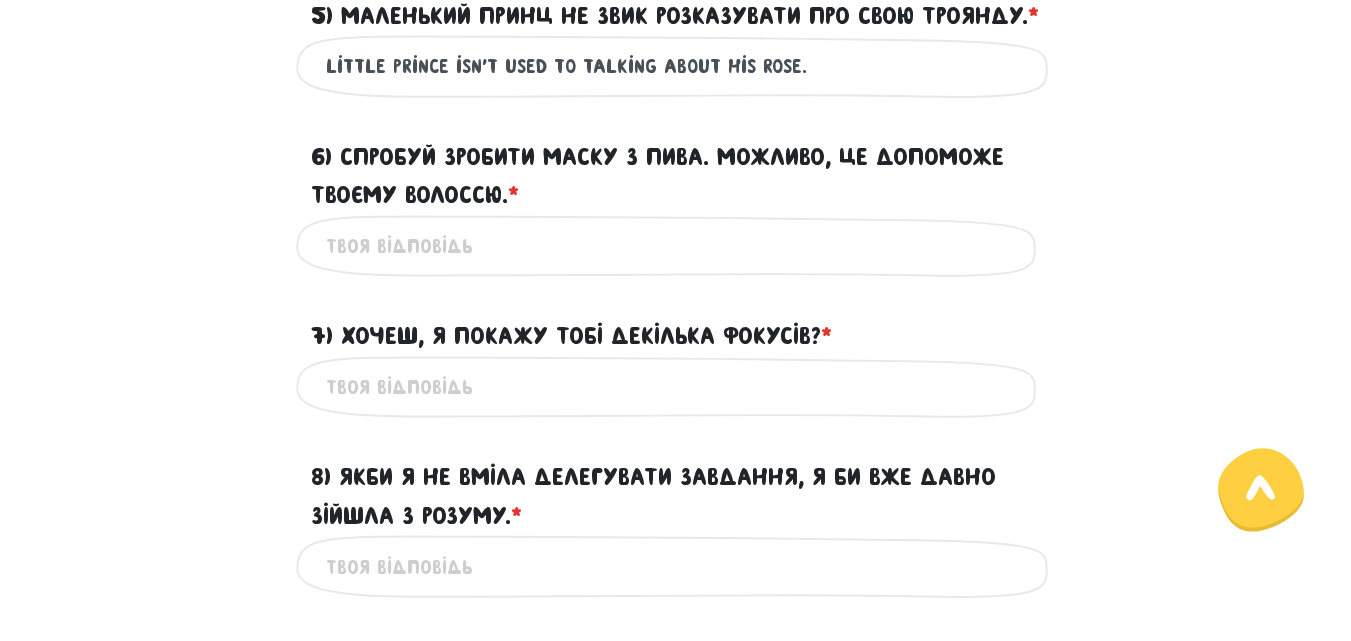 type on "little prince isn't used to talking about his rose." 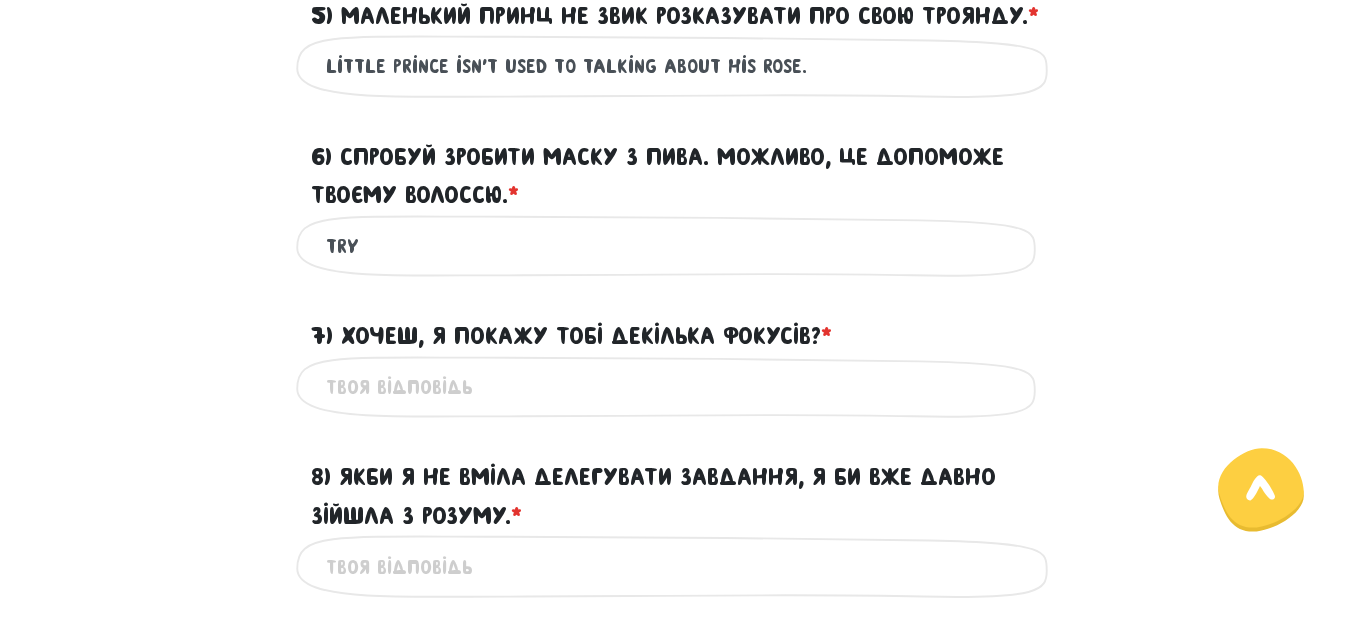 click on "try" at bounding box center [676, 246] 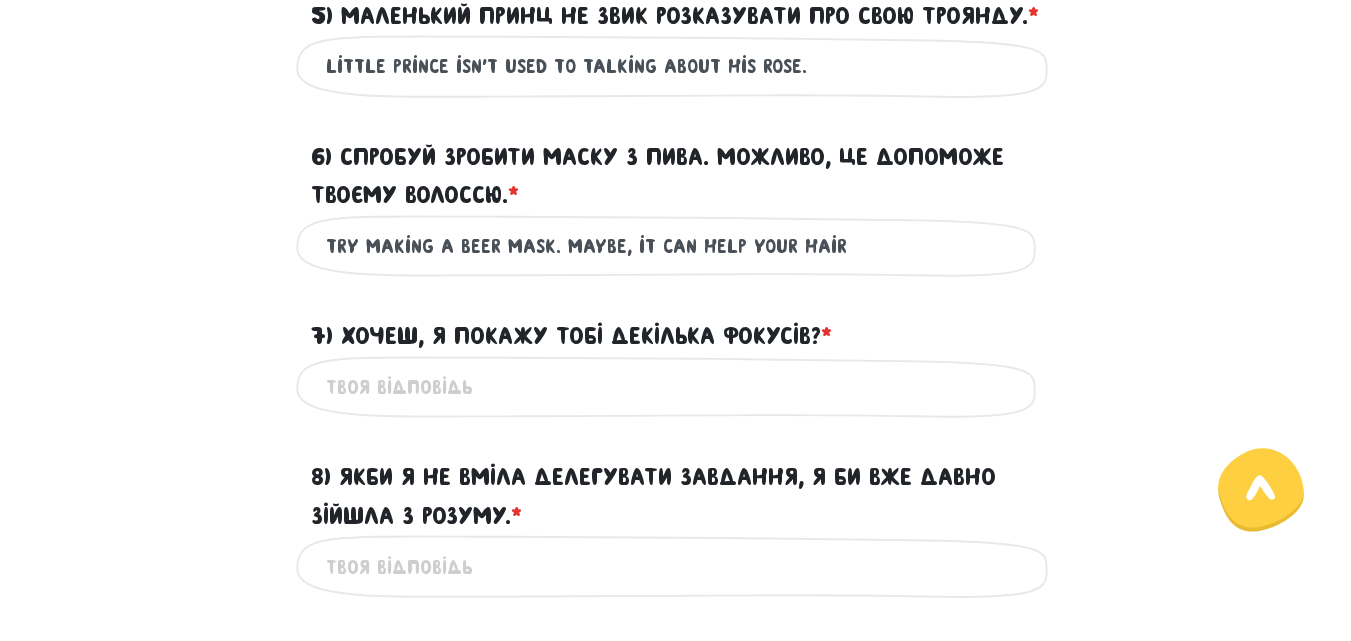 click on "try making a beer mask. maybe, it can help your hair" at bounding box center [676, 246] 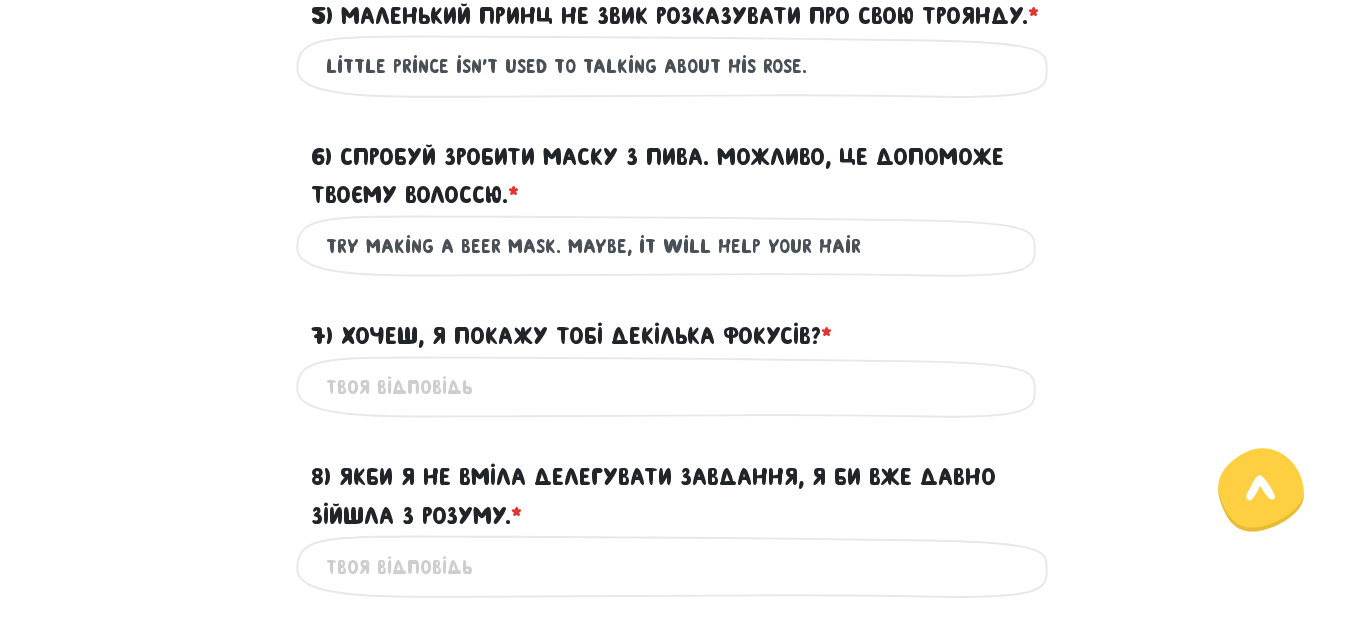 click on "try making a beer mask. maybe, it will help your hair" at bounding box center (676, 246) 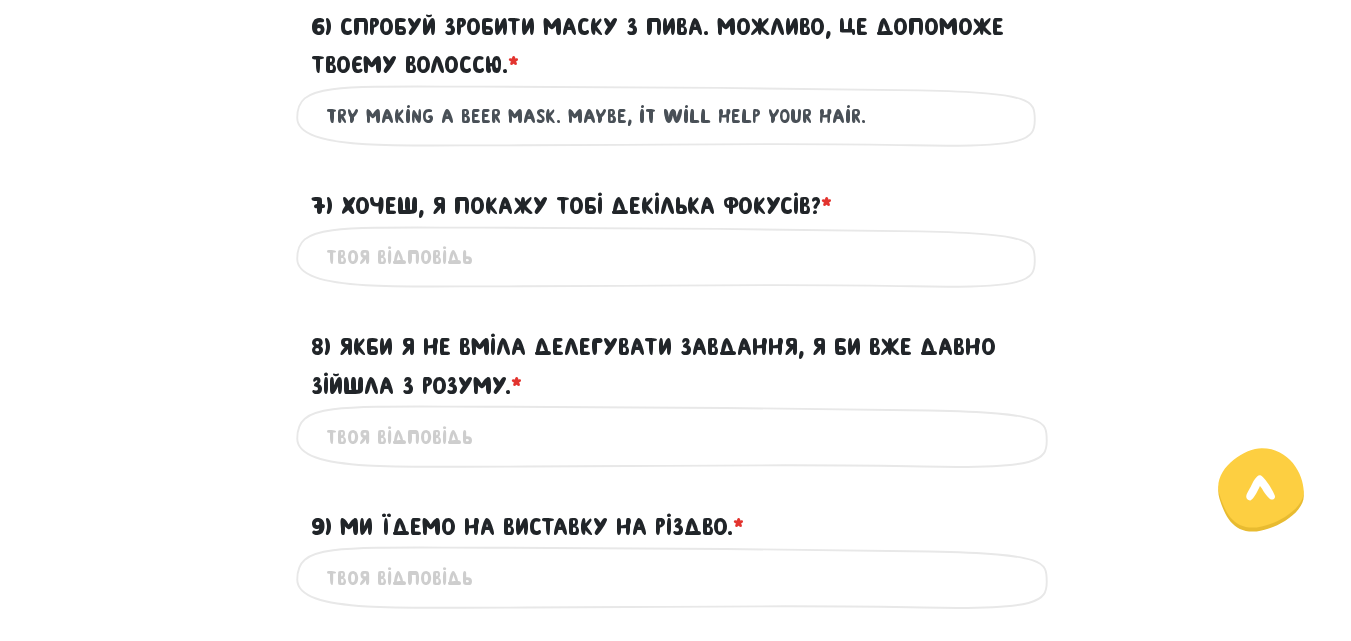 scroll, scrollTop: 1386, scrollLeft: 0, axis: vertical 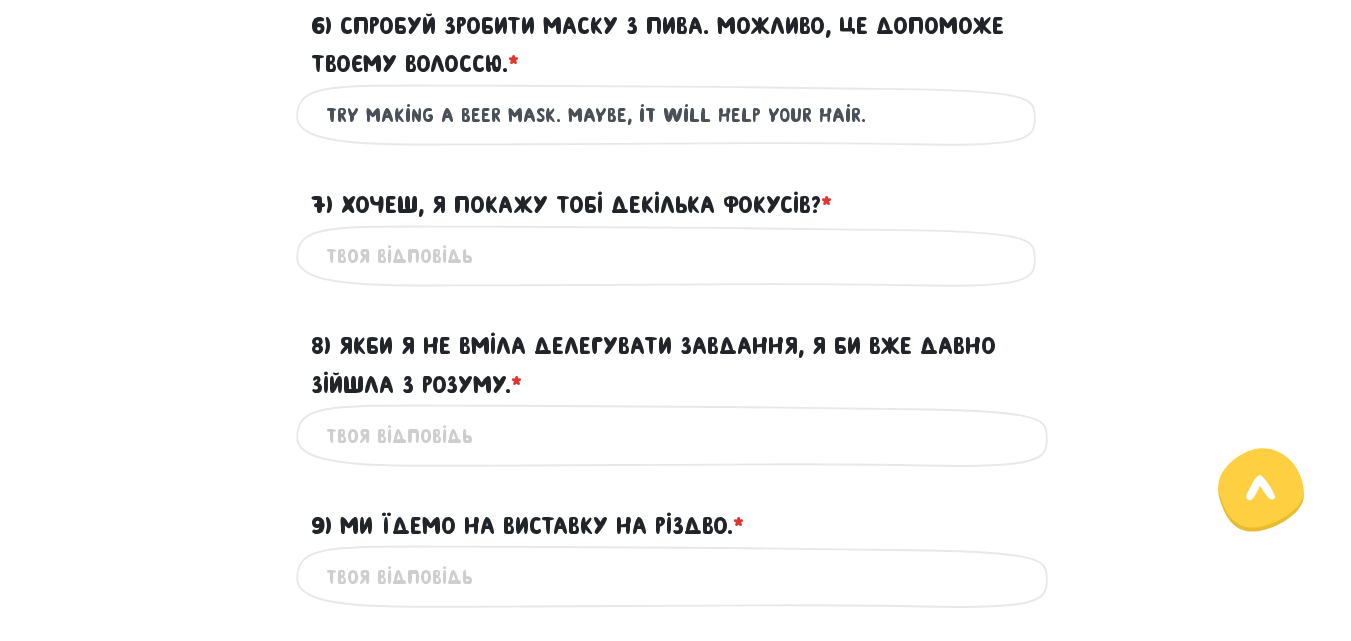 type on "try making a beer mask. maybe, it will help your hair." 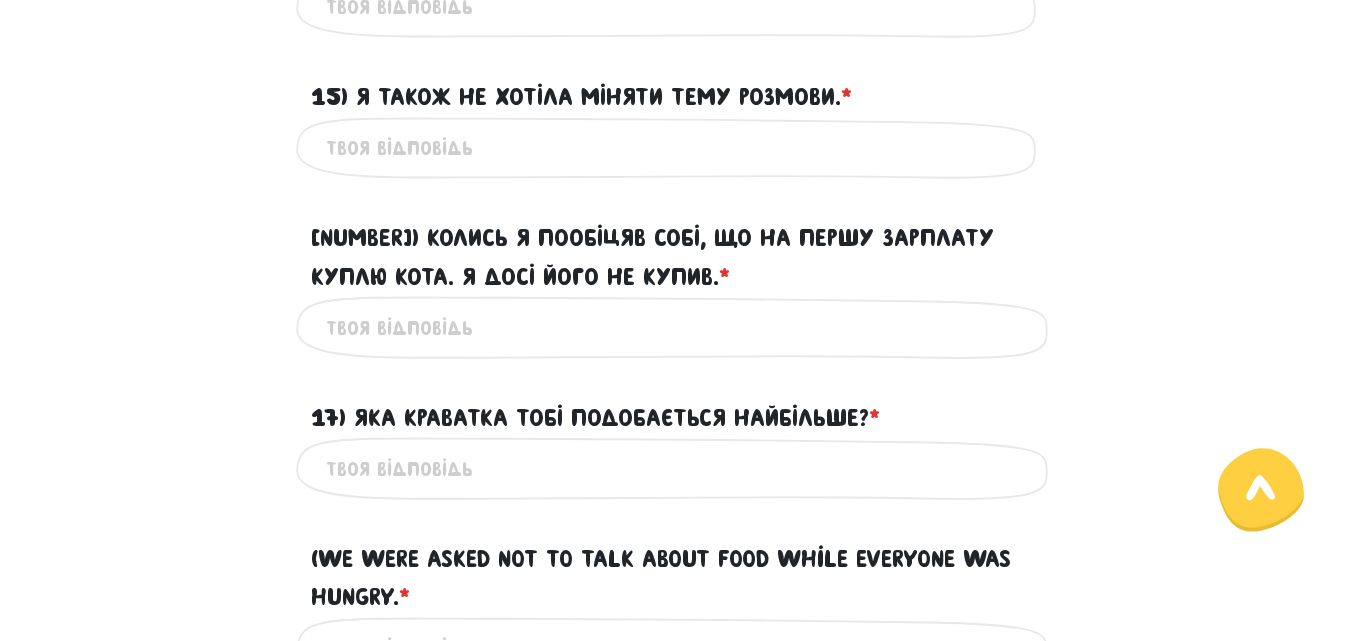 scroll, scrollTop: 2732, scrollLeft: 0, axis: vertical 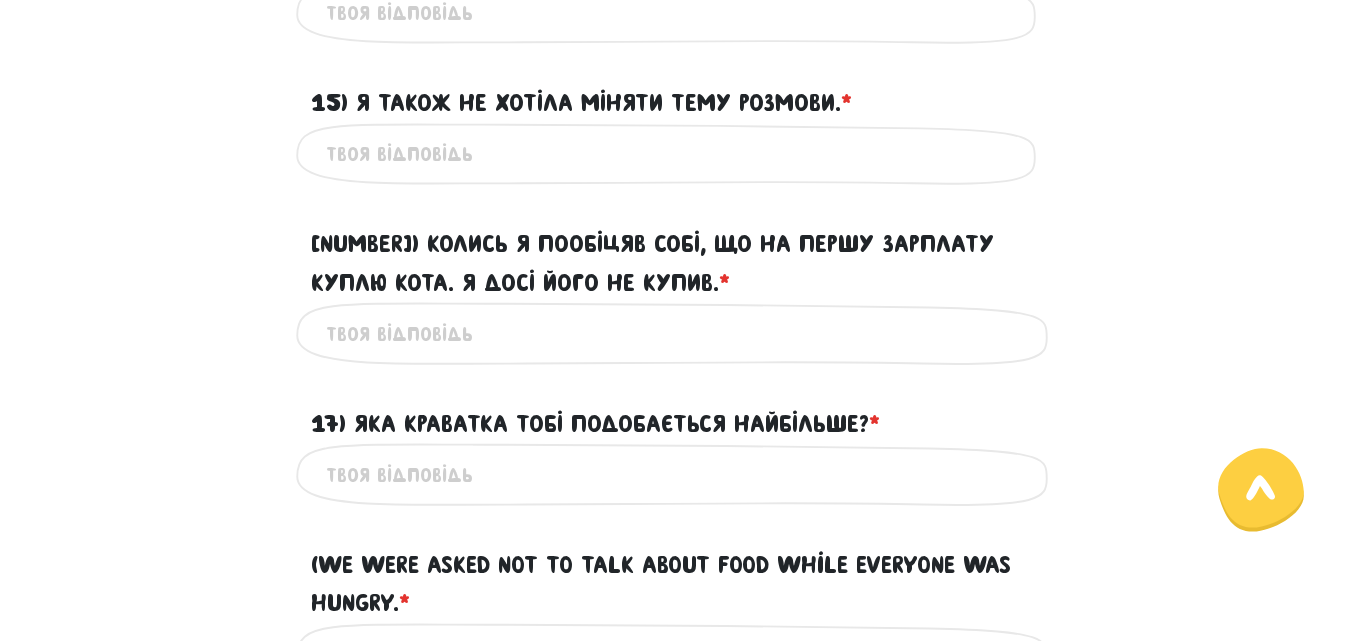 click on "17) Яка краватка тобі подобається найбільше? *
?" at bounding box center (676, 474) 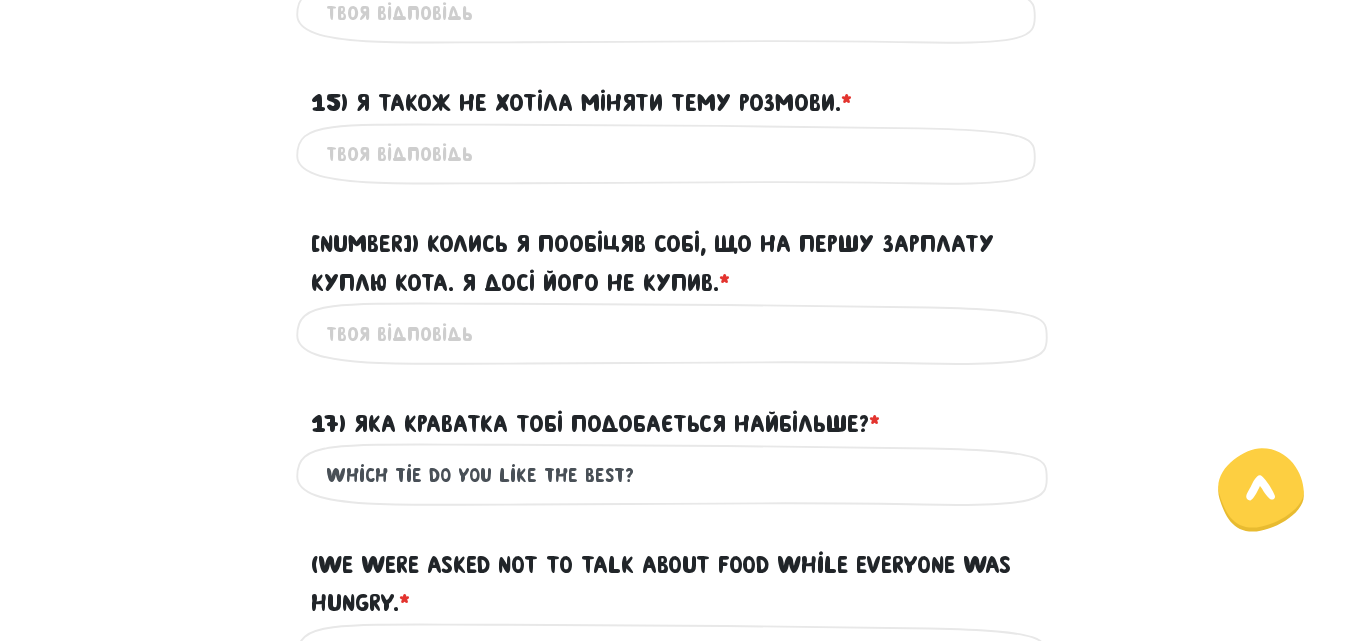 drag, startPoint x: 633, startPoint y: 521, endPoint x: 285, endPoint y: 525, distance: 348.02298 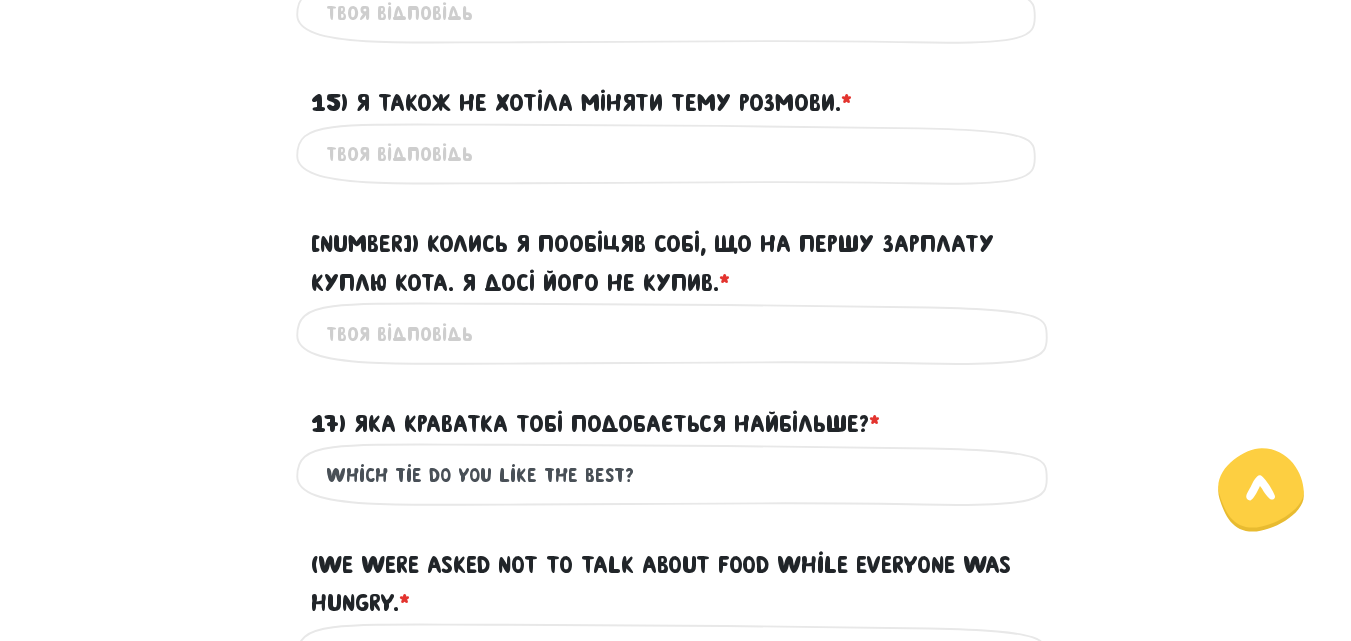 type on "which tie do you like the best?" 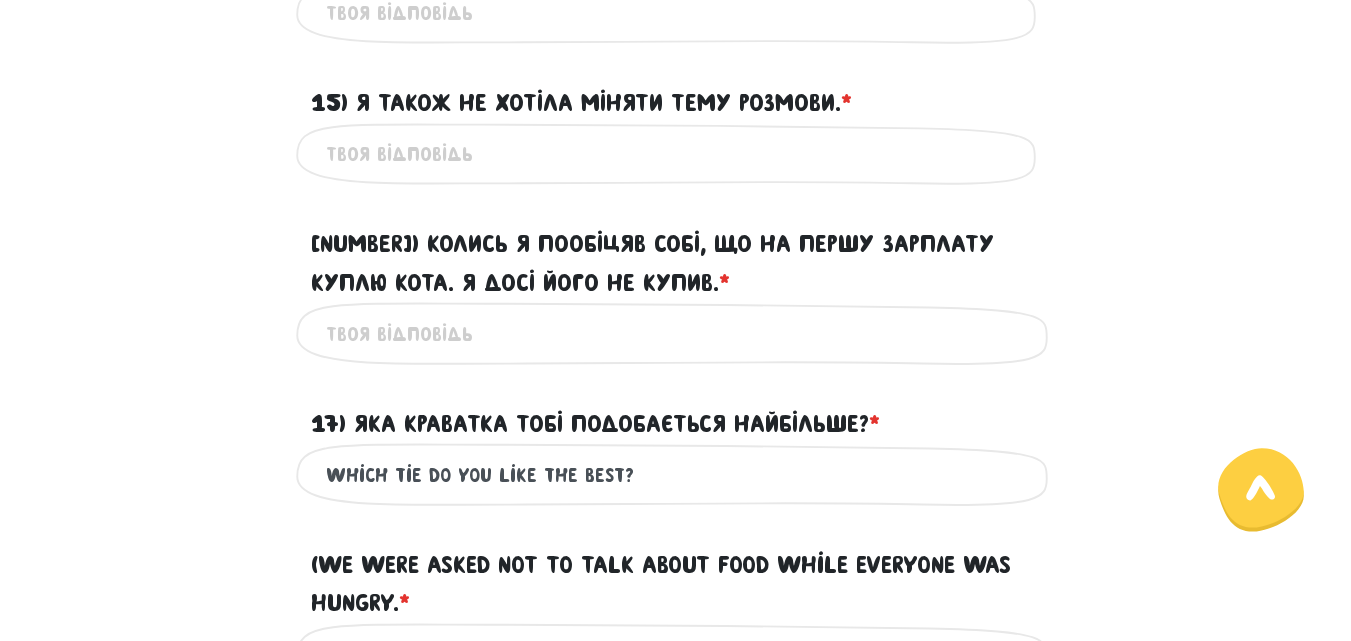 click on "16) Колись я пообіцяв собі, що на першу зарплату куплю кота. Я досі його не купив. *
?" at bounding box center (676, 263) 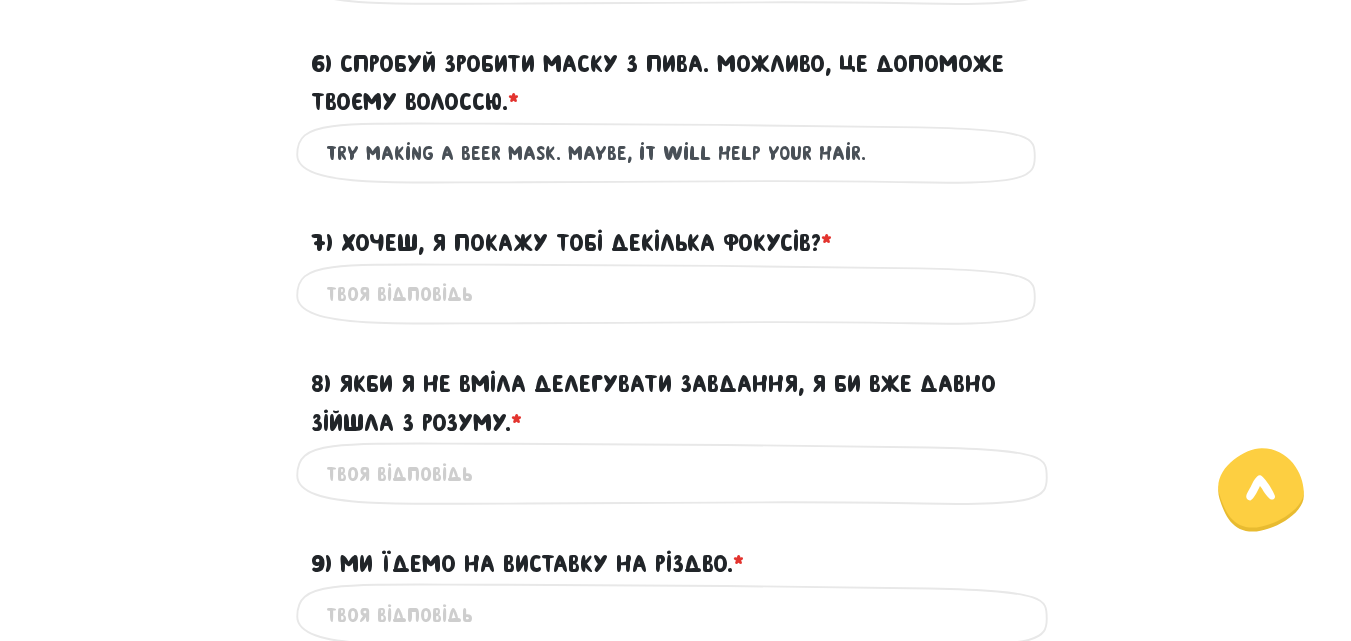 scroll, scrollTop: 1349, scrollLeft: 0, axis: vertical 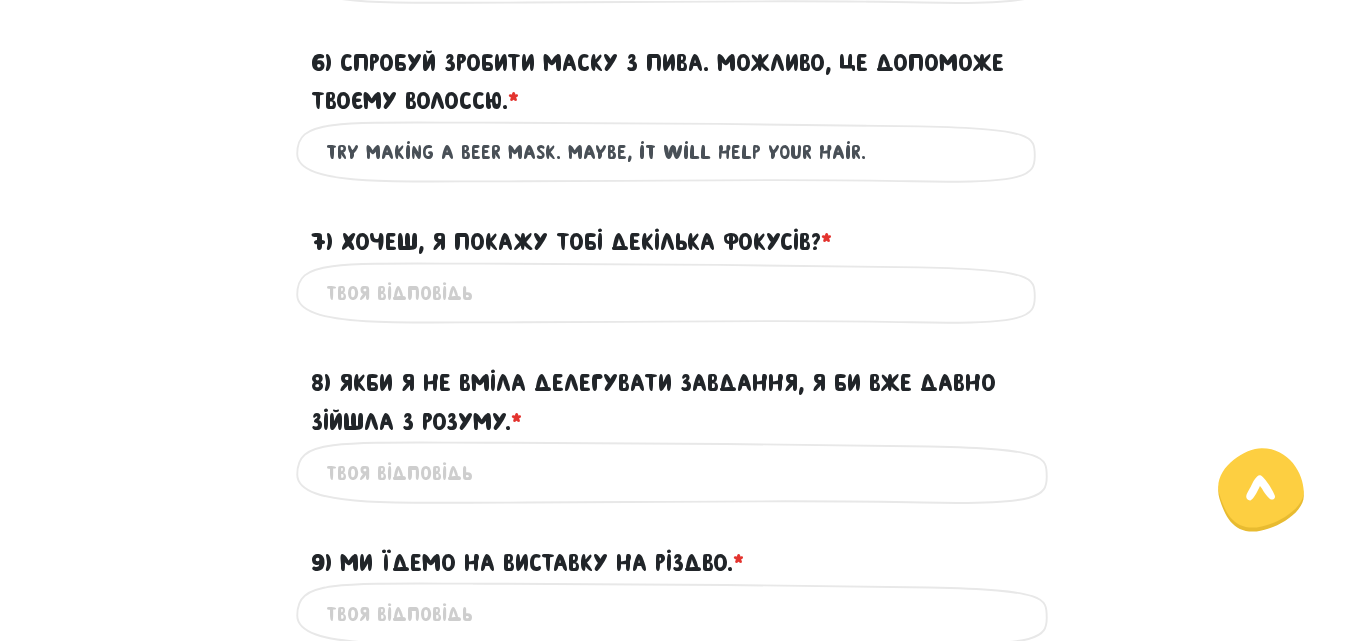 click on "7) Хочеш, я покажу тобі декілька фокусів? *
?" at bounding box center (676, 293) 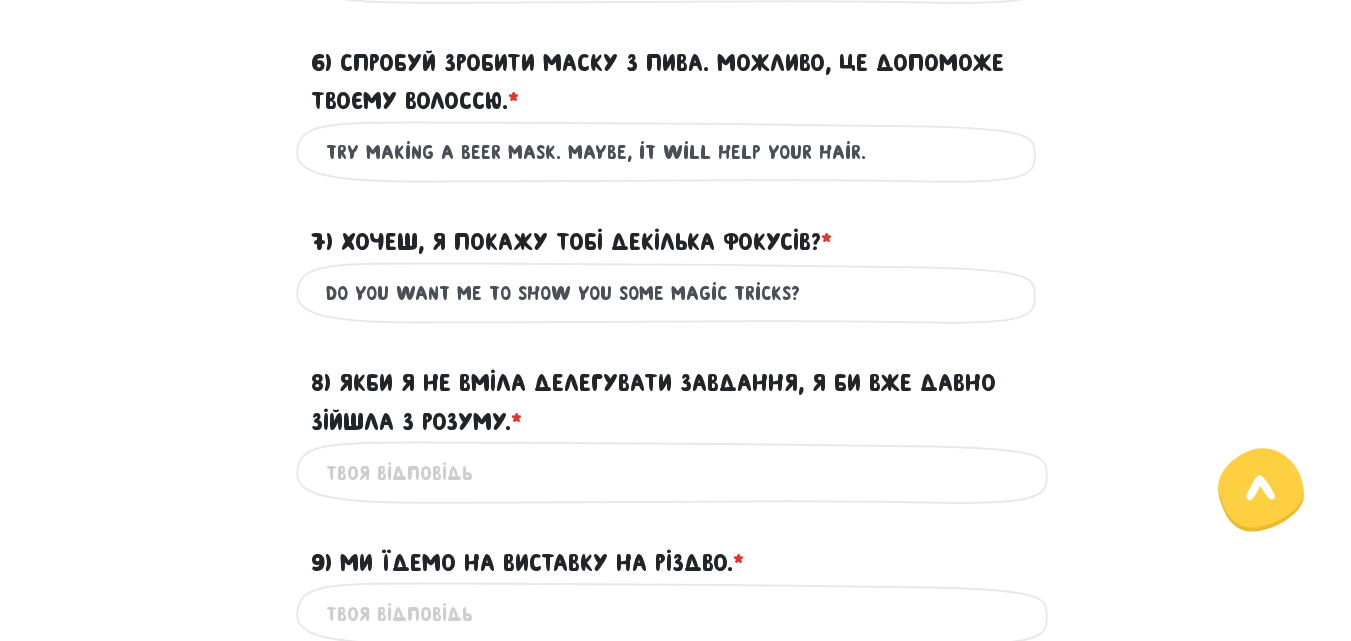 drag, startPoint x: 825, startPoint y: 333, endPoint x: 171, endPoint y: 409, distance: 658.4011 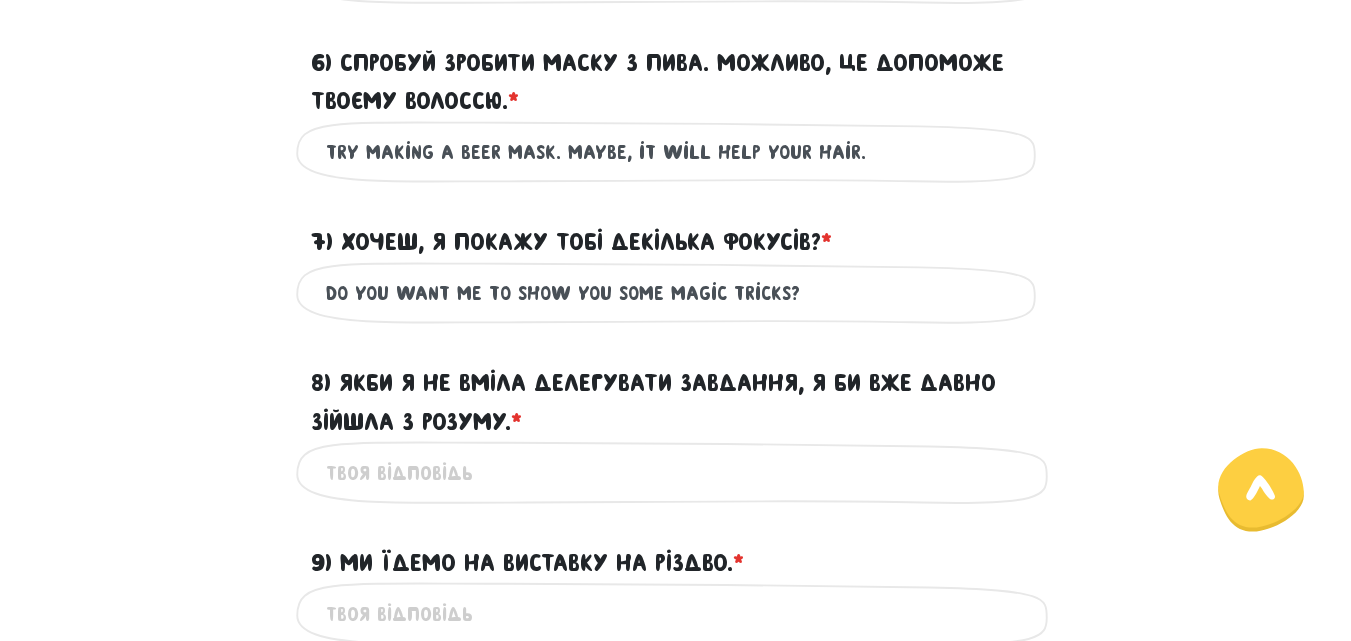 type on "do you want me to show you some magic tricks?" 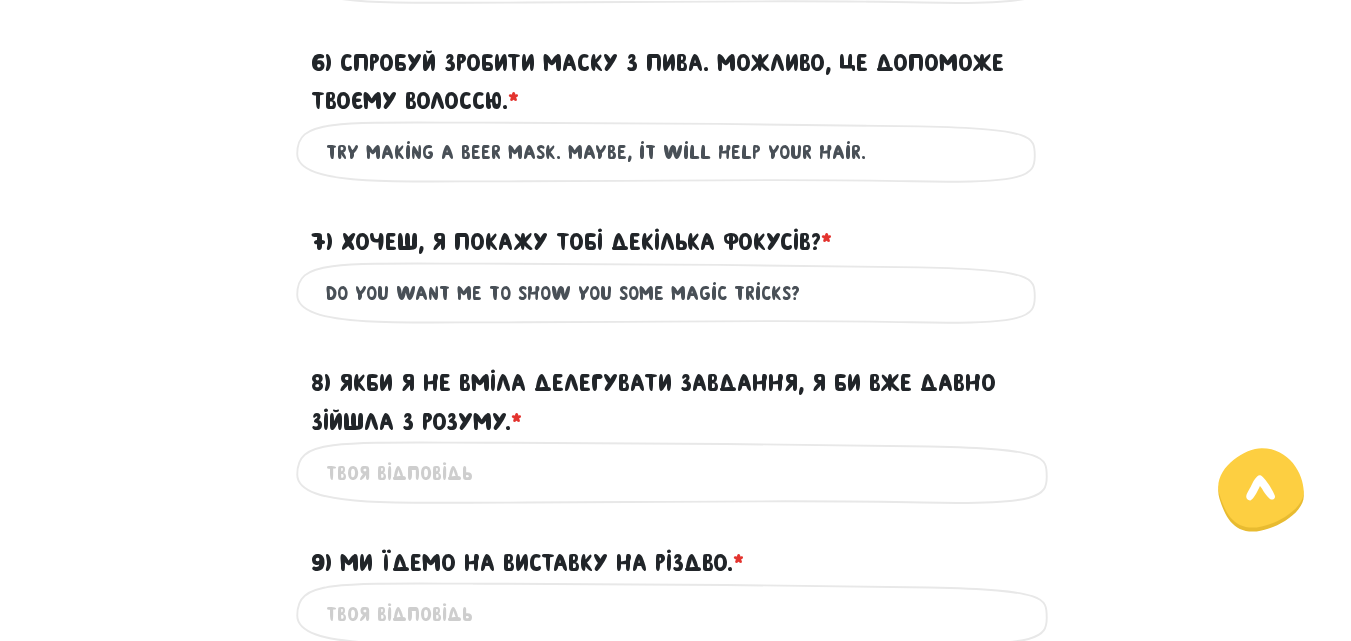 click on "do you want me to show you some magic tricks?" at bounding box center (676, 293) 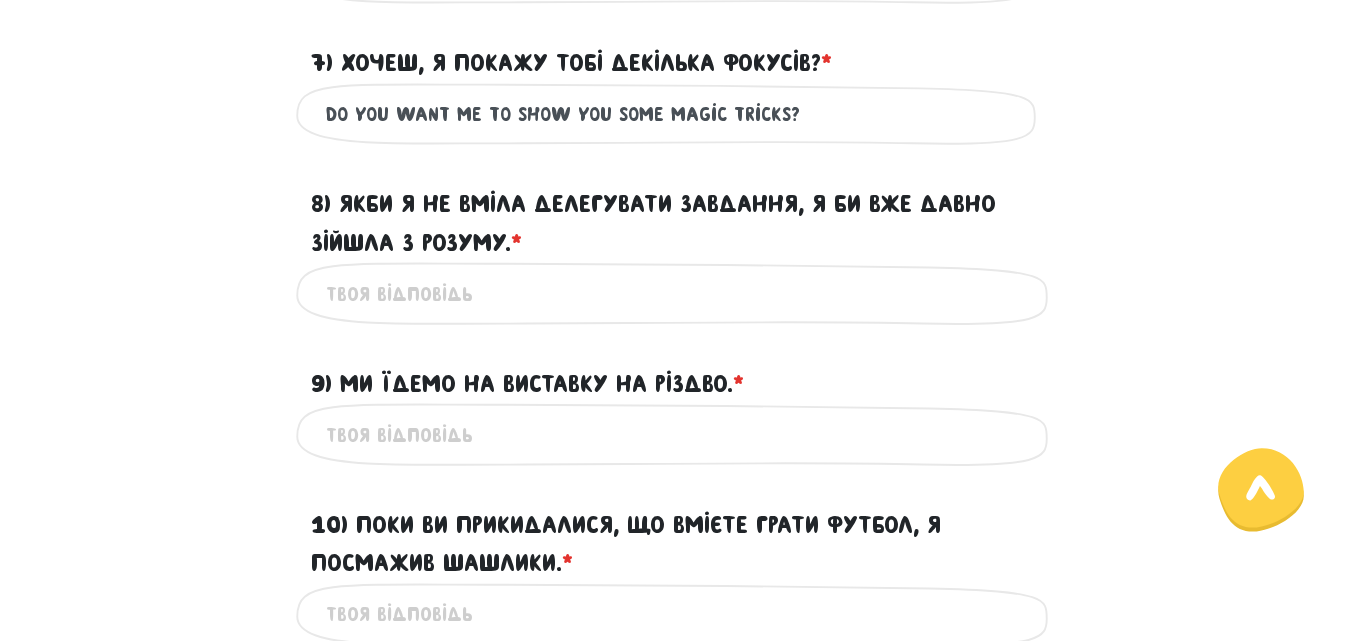 scroll, scrollTop: 1531, scrollLeft: 0, axis: vertical 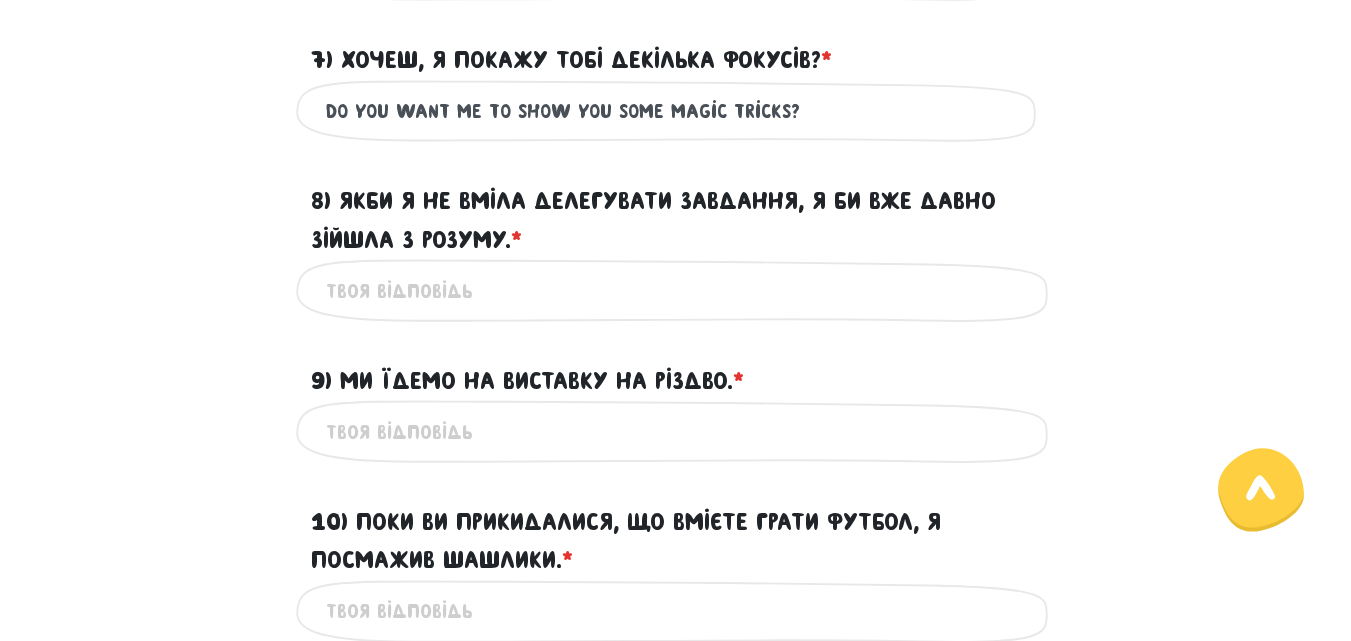 click on "8) Якби я не вміла делегувати завдання, я би вже давно зійшла з розуму. *
?" at bounding box center [676, 290] 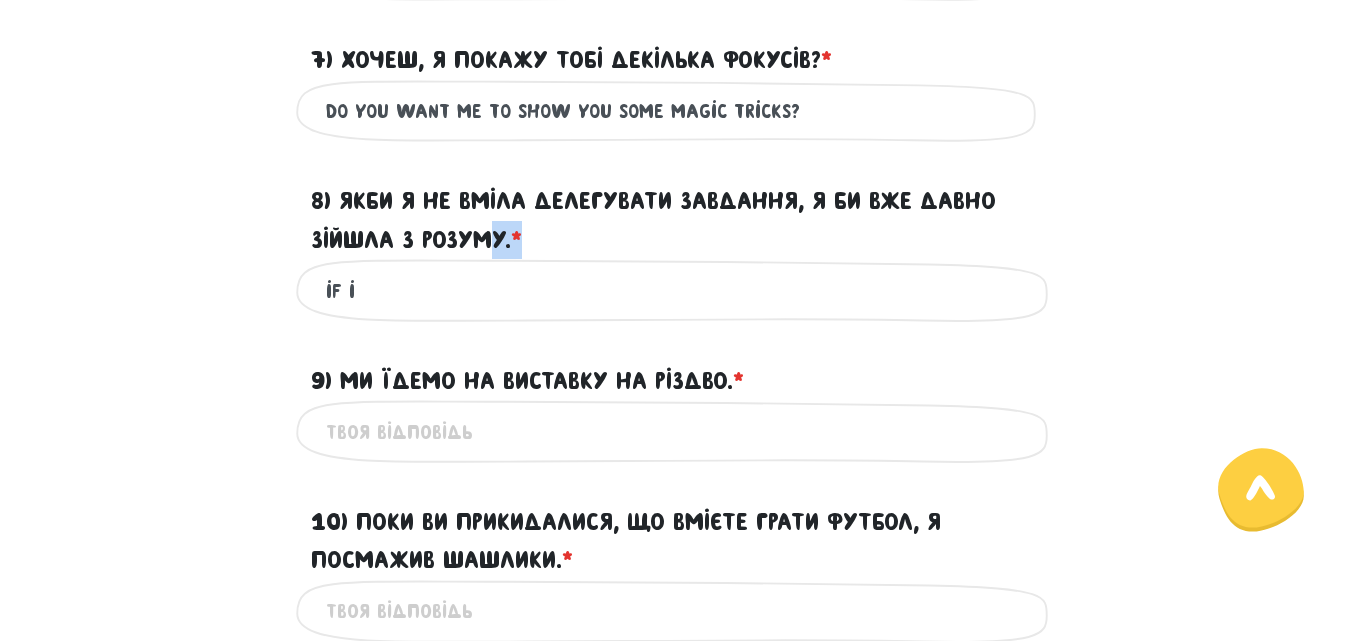 drag, startPoint x: 544, startPoint y: 270, endPoint x: 483, endPoint y: 270, distance: 61 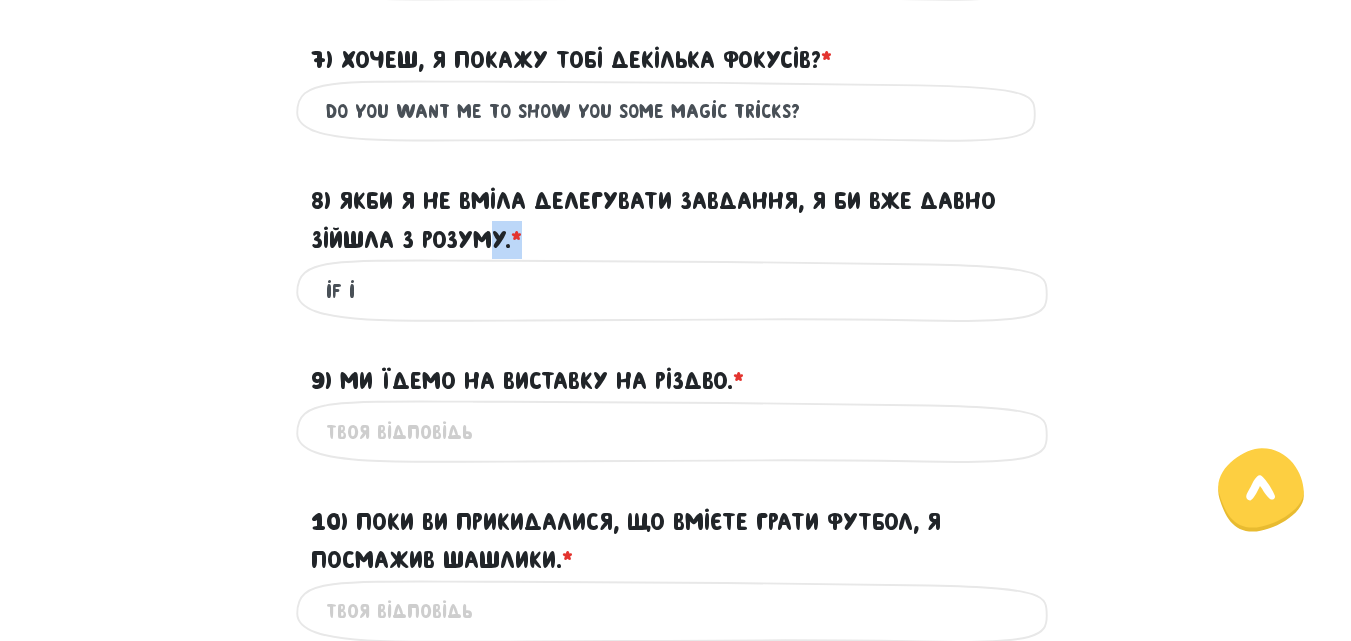 click on "8) Якби я не вміла делегувати завдання, я би вже давно зійшла з розуму. *
?" at bounding box center (676, 220) 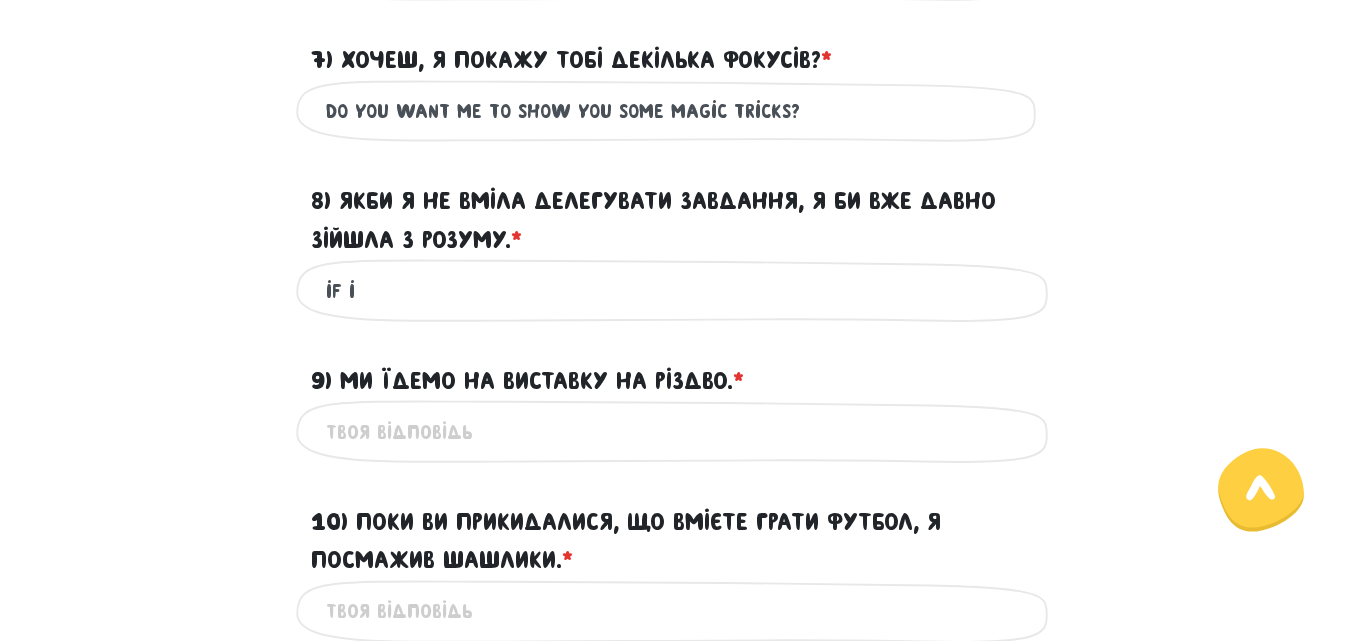 click on "8) Якби я не вміла делегувати завдання, я би вже давно зійшла з розуму. *
?" at bounding box center [676, 220] 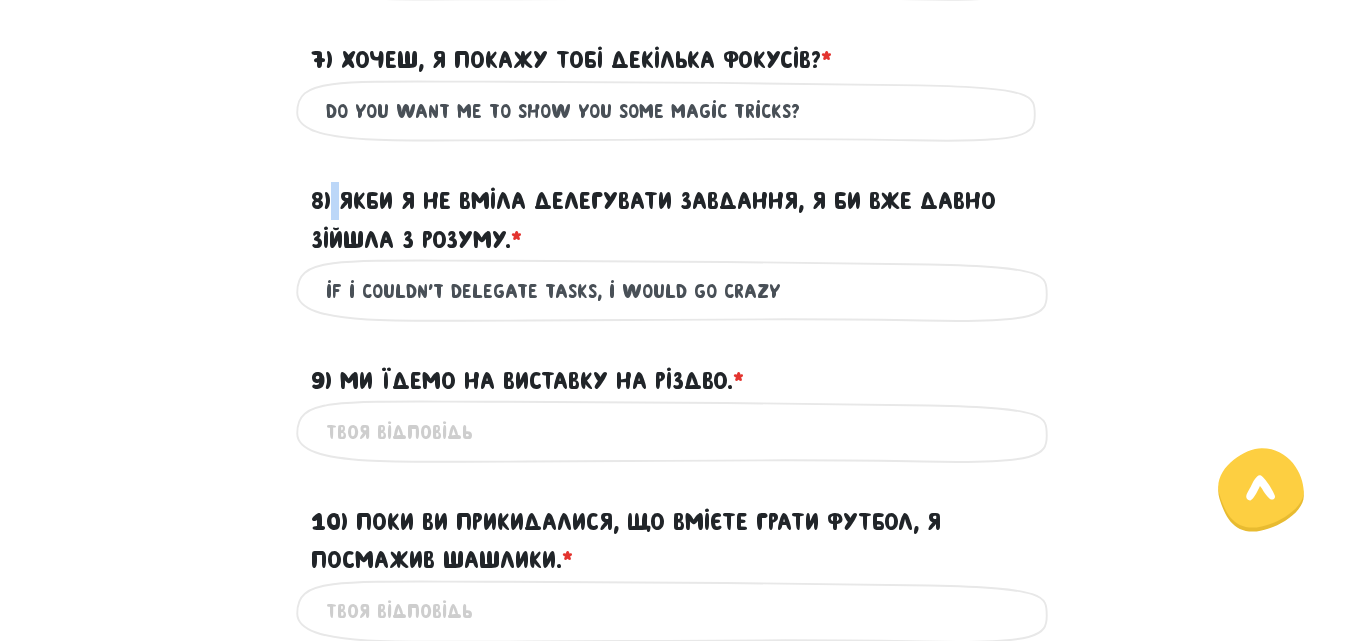 drag, startPoint x: 335, startPoint y: 232, endPoint x: 395, endPoint y: 240, distance: 60.530983 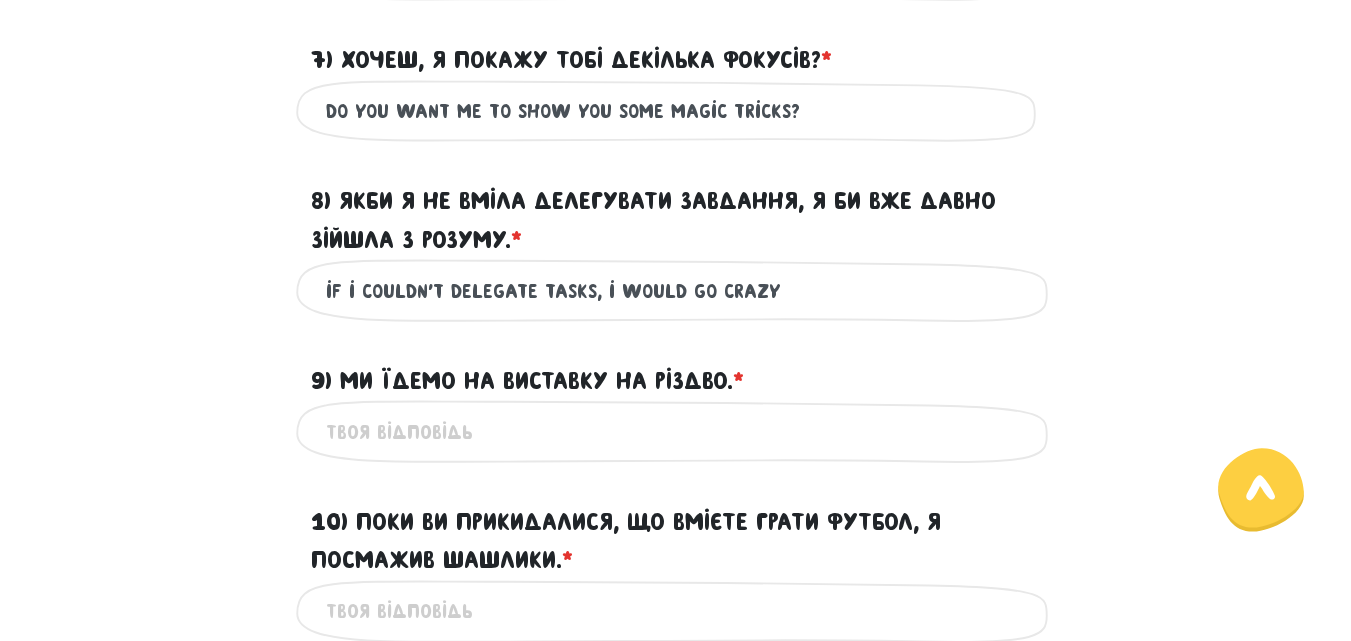 click on "8) Якби я не вміла делегувати завдання, я би вже давно зійшла з розуму. *
?" at bounding box center (676, 220) 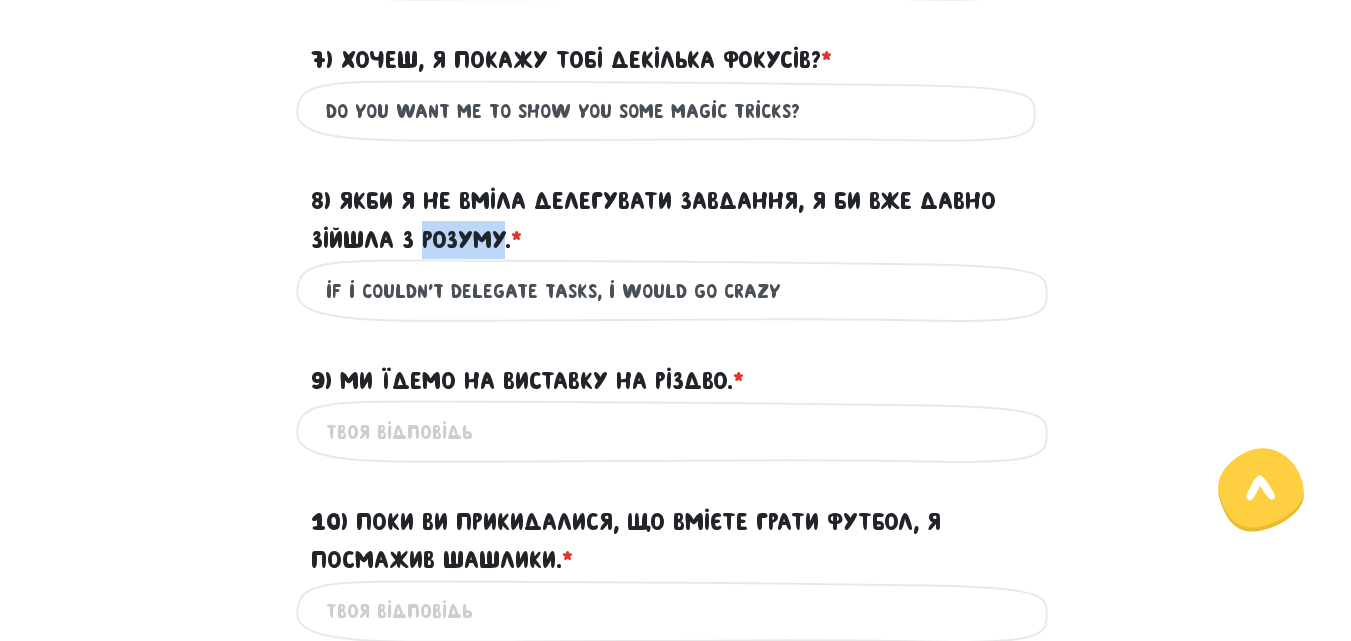 click on "8) Якби я не вміла делегувати завдання, я би вже давно зійшла з розуму. *
?" at bounding box center (676, 220) 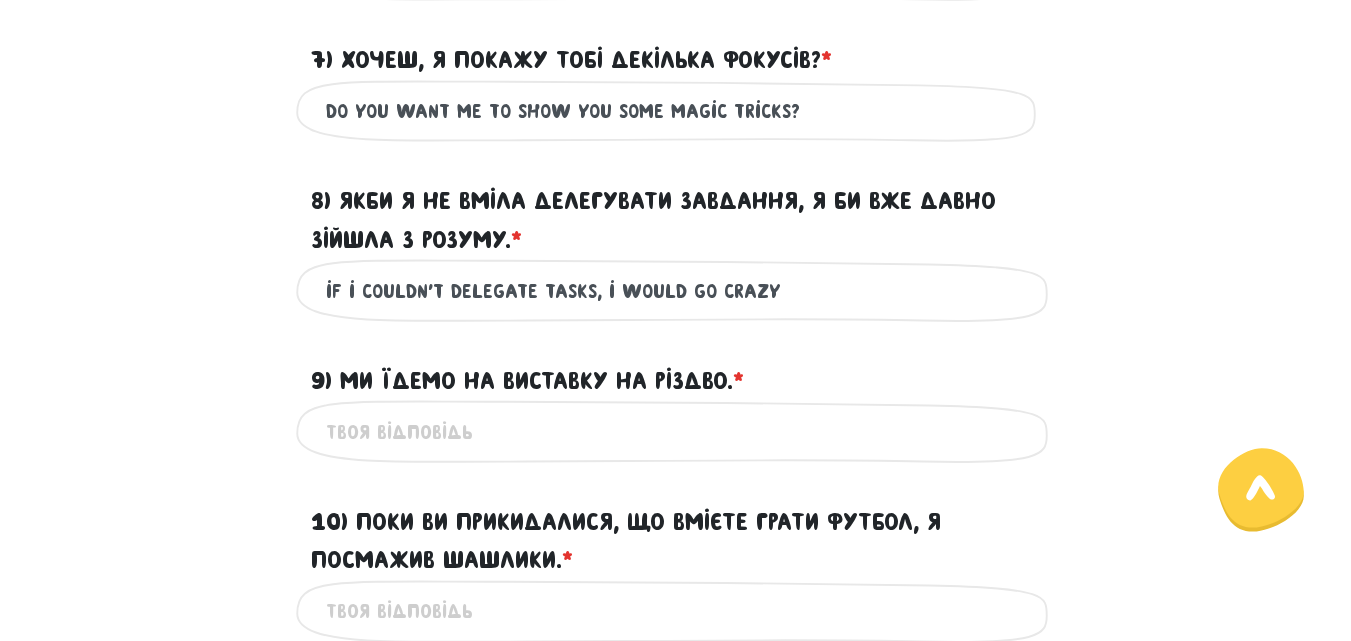 click on "8) Якби я не вміла делегувати завдання, я би вже давно зійшла з розуму. *
?" at bounding box center [676, 220] 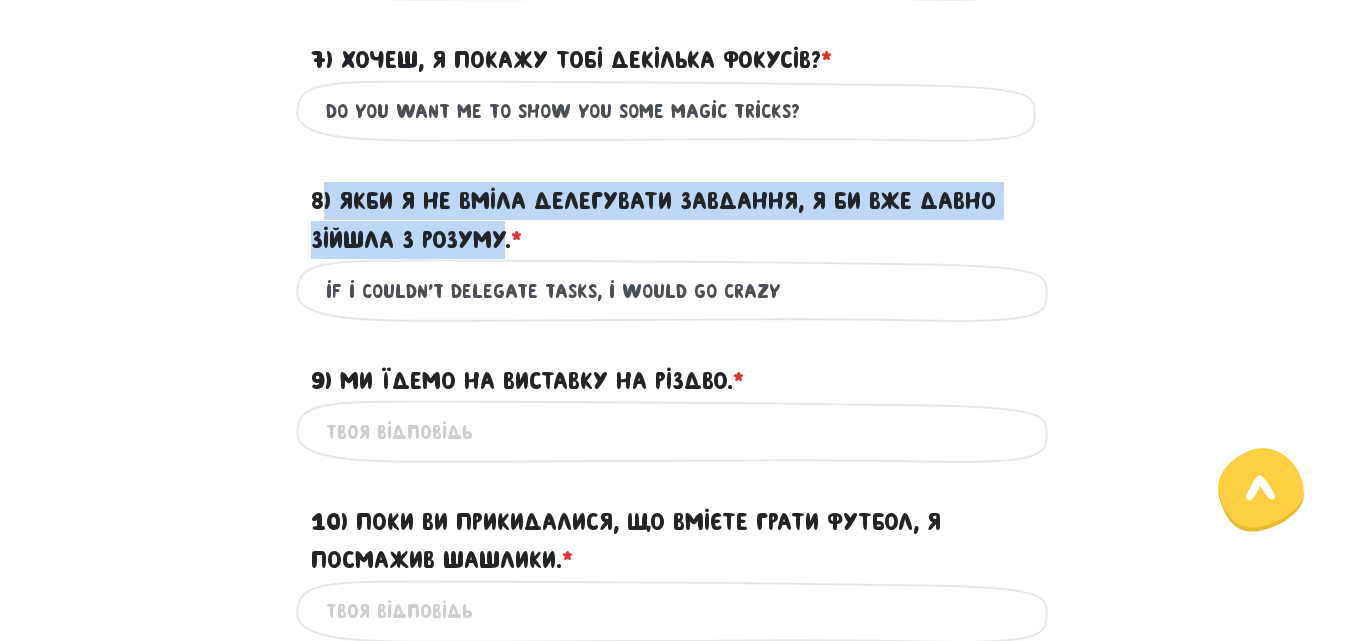 drag, startPoint x: 498, startPoint y: 282, endPoint x: 327, endPoint y: 247, distance: 174.54512 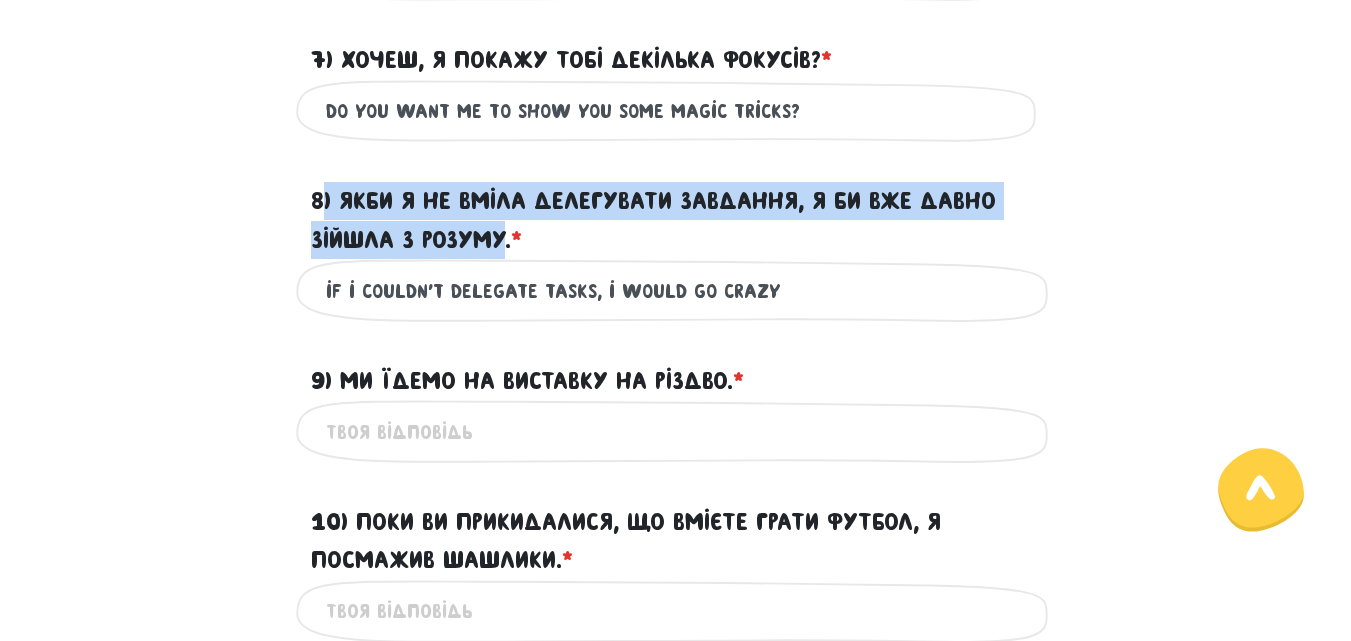 click on "8) Якби я не вміла делегувати завдання, я би вже давно зійшла з розуму. *
?" at bounding box center (676, 220) 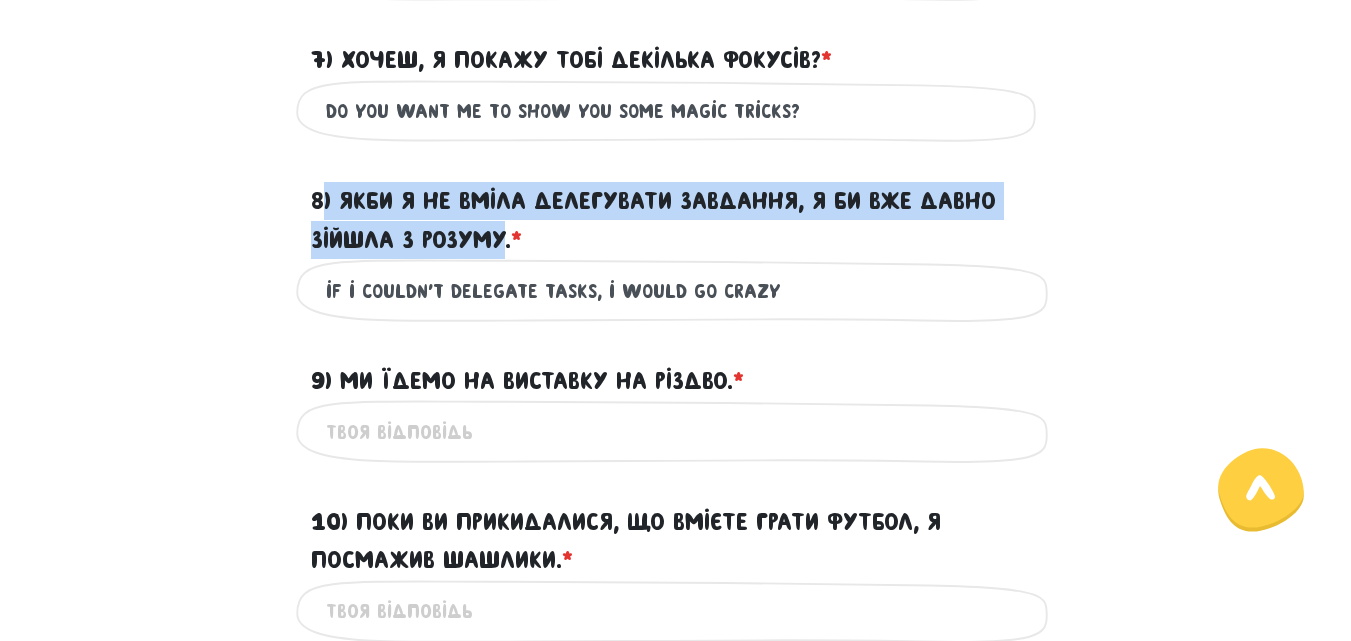 copy on ") Якби я не вміла делегувати завдання, я би вже давно зійшла з розуму" 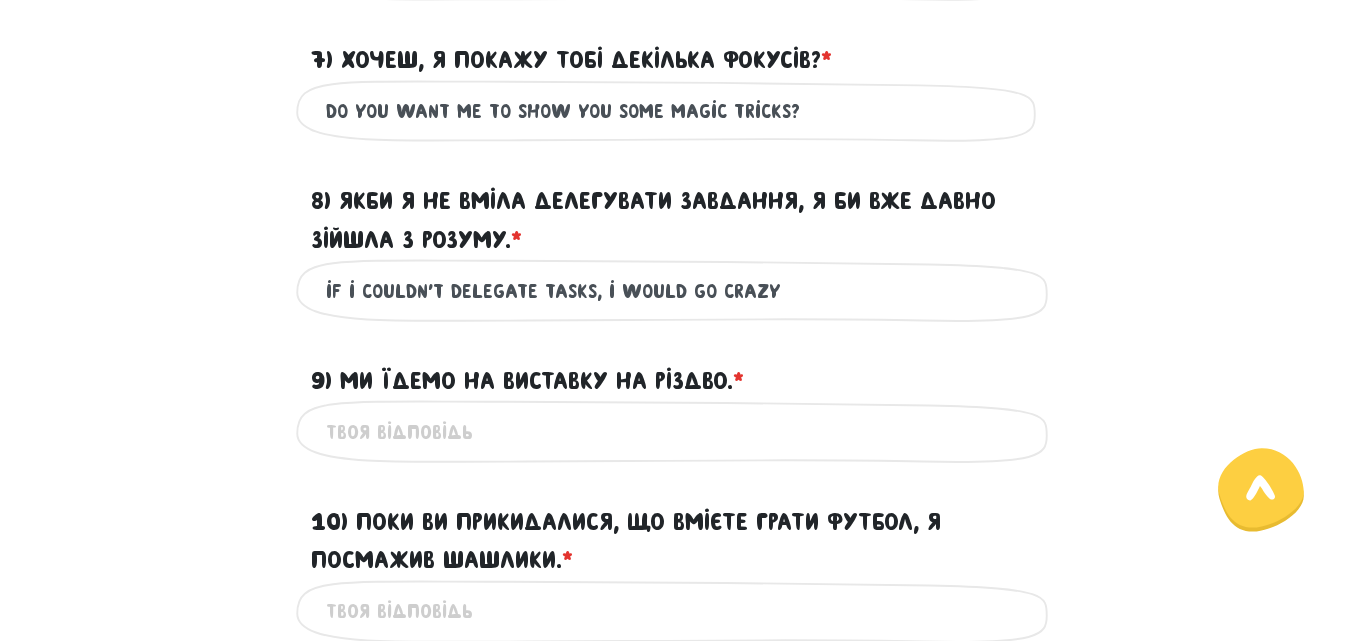 click on "if i couldn't delegate tasks, i would go crazy" at bounding box center (676, 290) 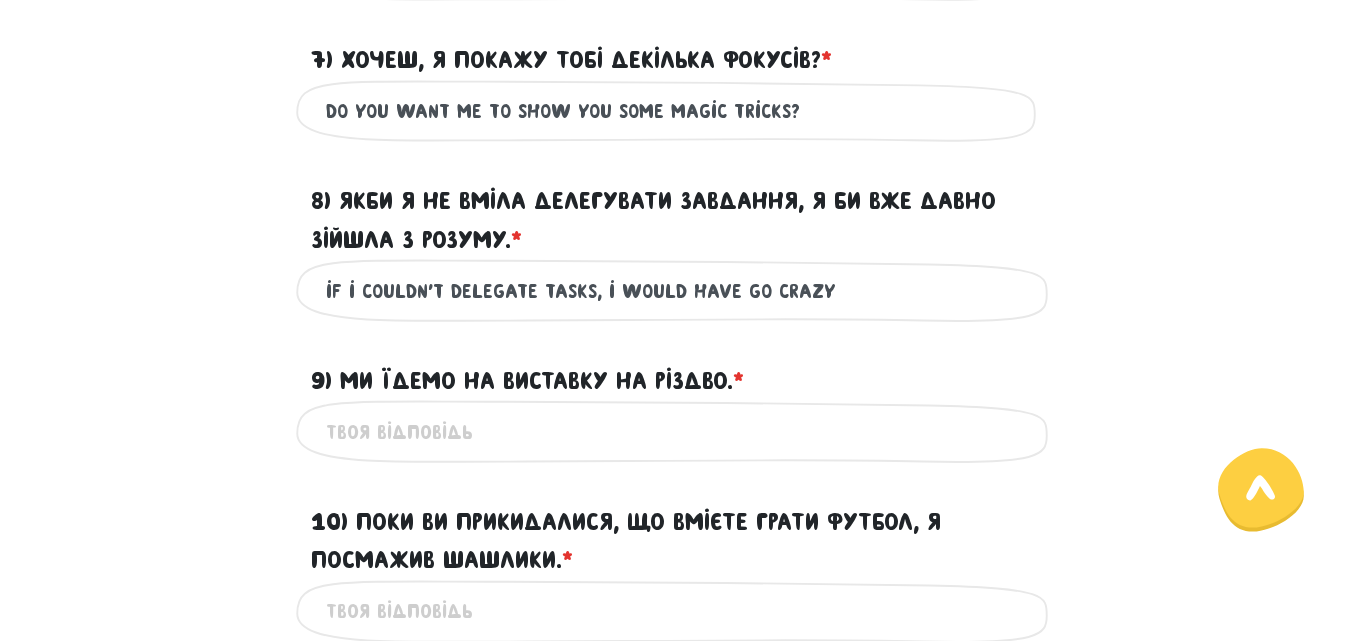 click on "if i couldn't delegate tasks, i would have go crazy" at bounding box center (676, 290) 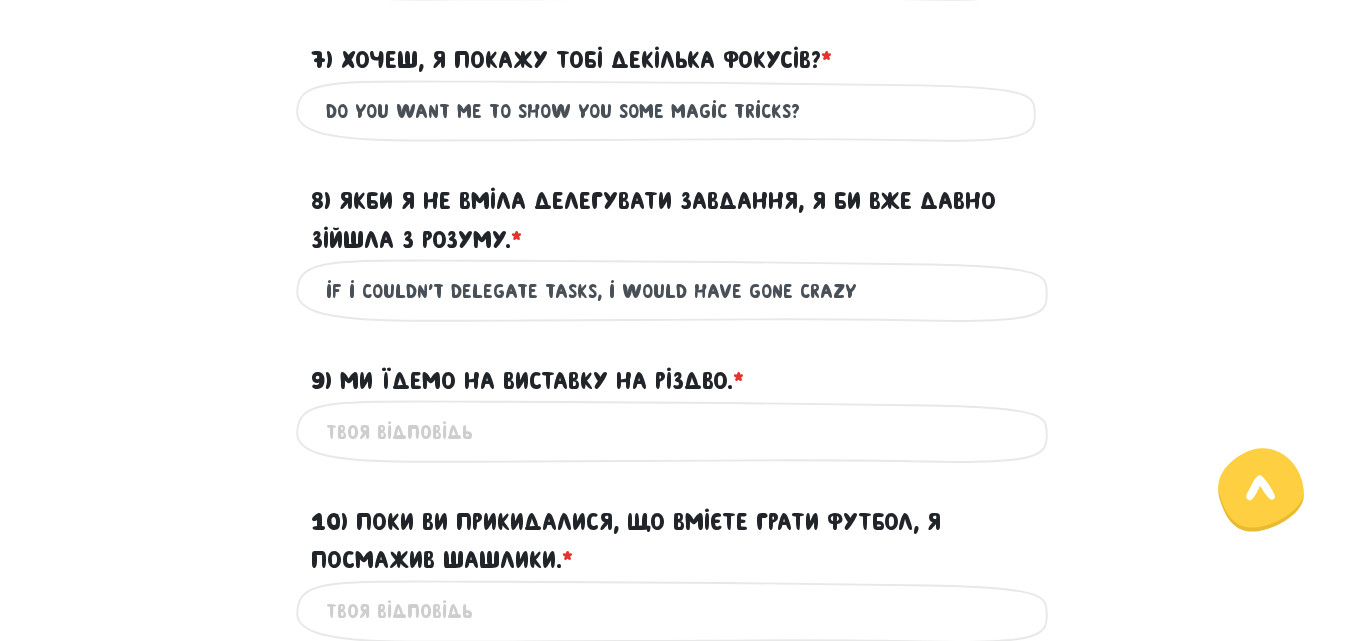 click on "if i couldn't delegate tasks, i would have gone crazy" at bounding box center (676, 290) 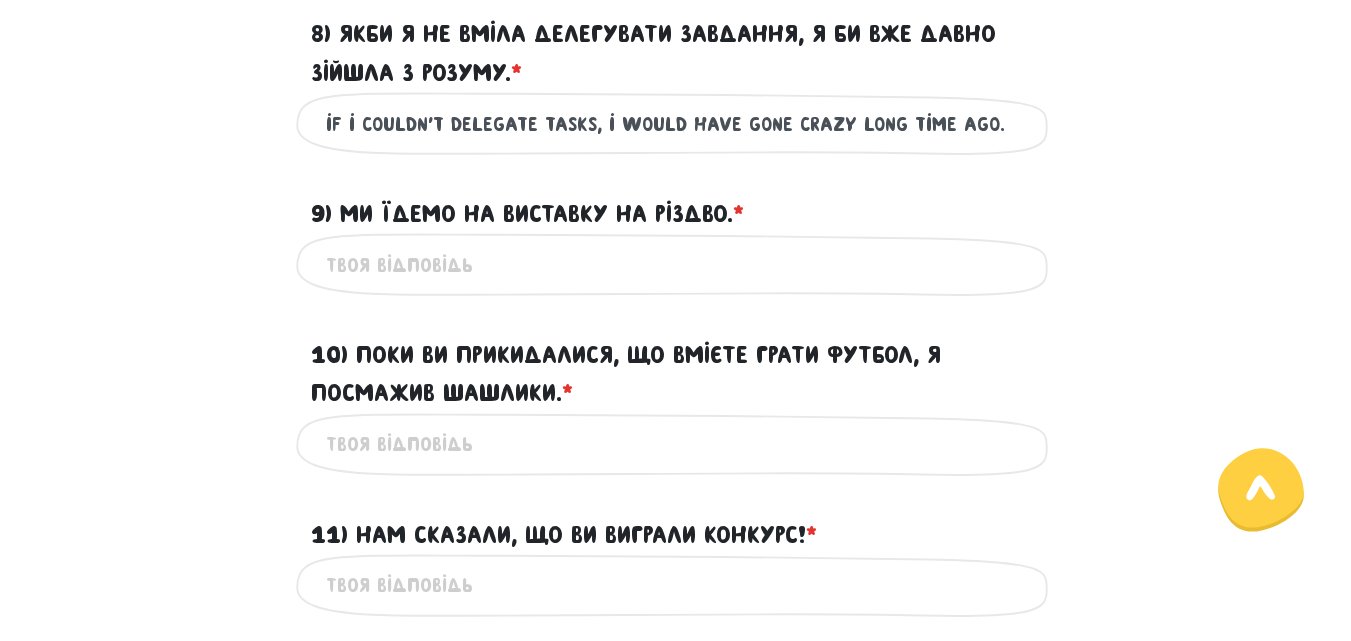 scroll, scrollTop: 1705, scrollLeft: 0, axis: vertical 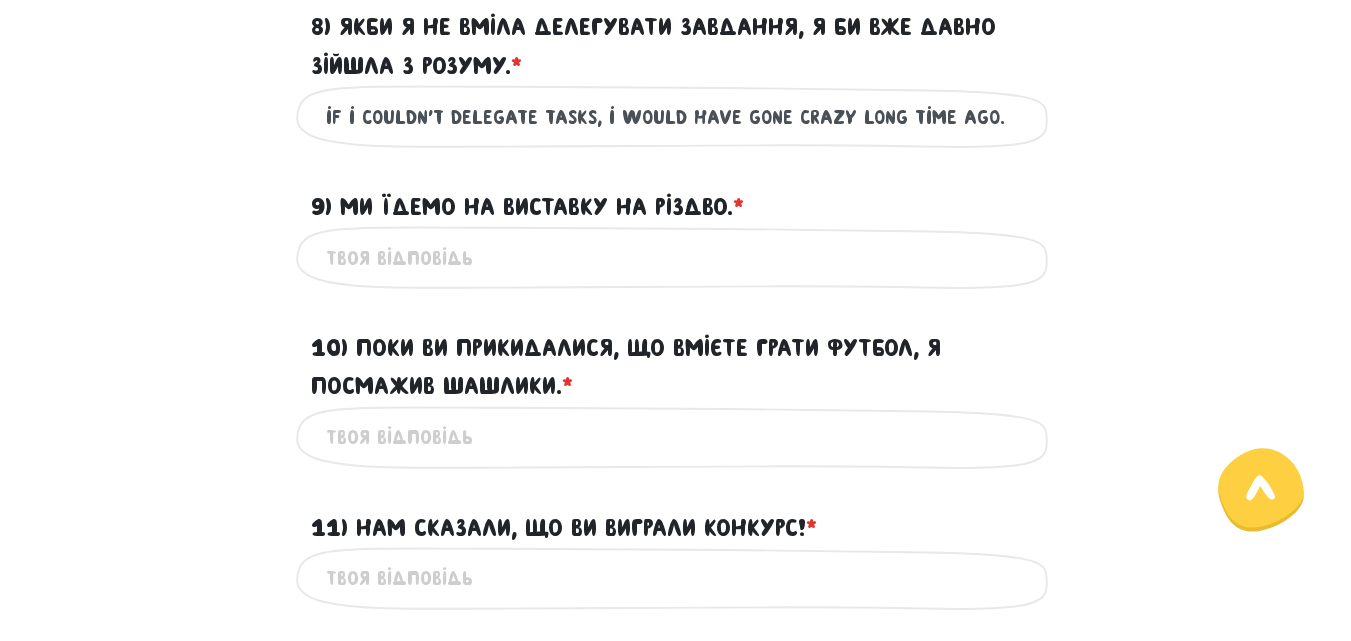 type on "if i couldn't delegate tasks, i would have gone crazy long time ago." 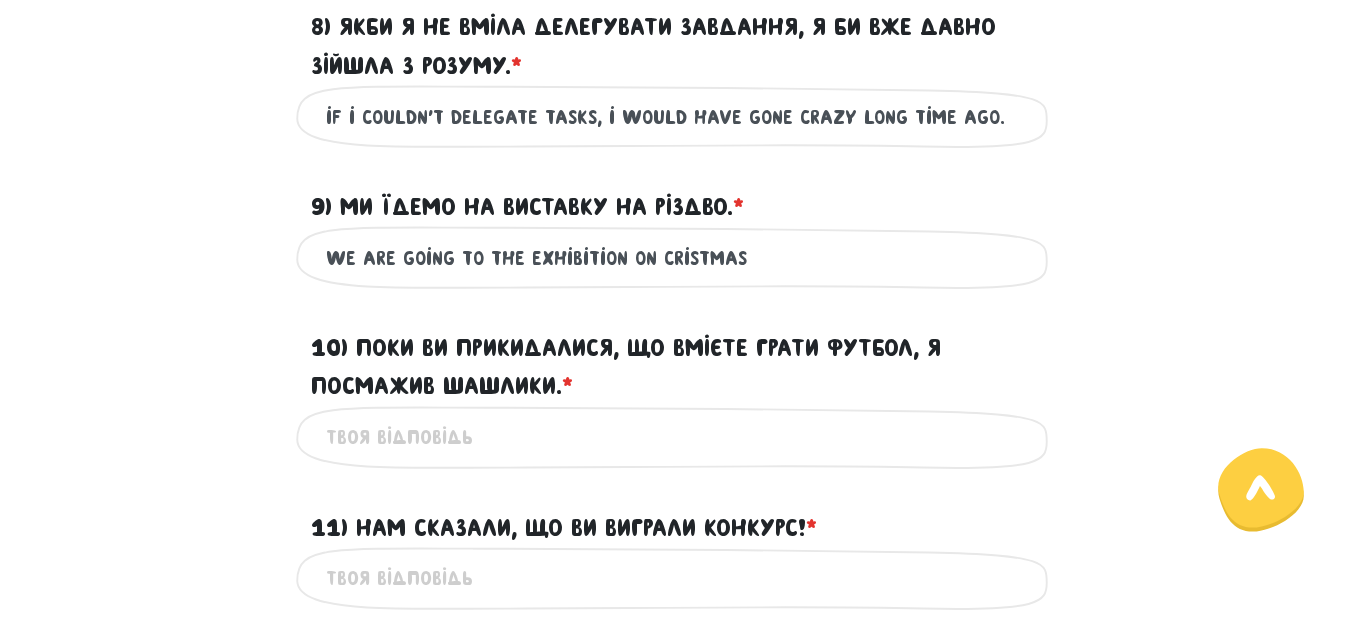 drag, startPoint x: 793, startPoint y: 299, endPoint x: 637, endPoint y: 298, distance: 156.0032 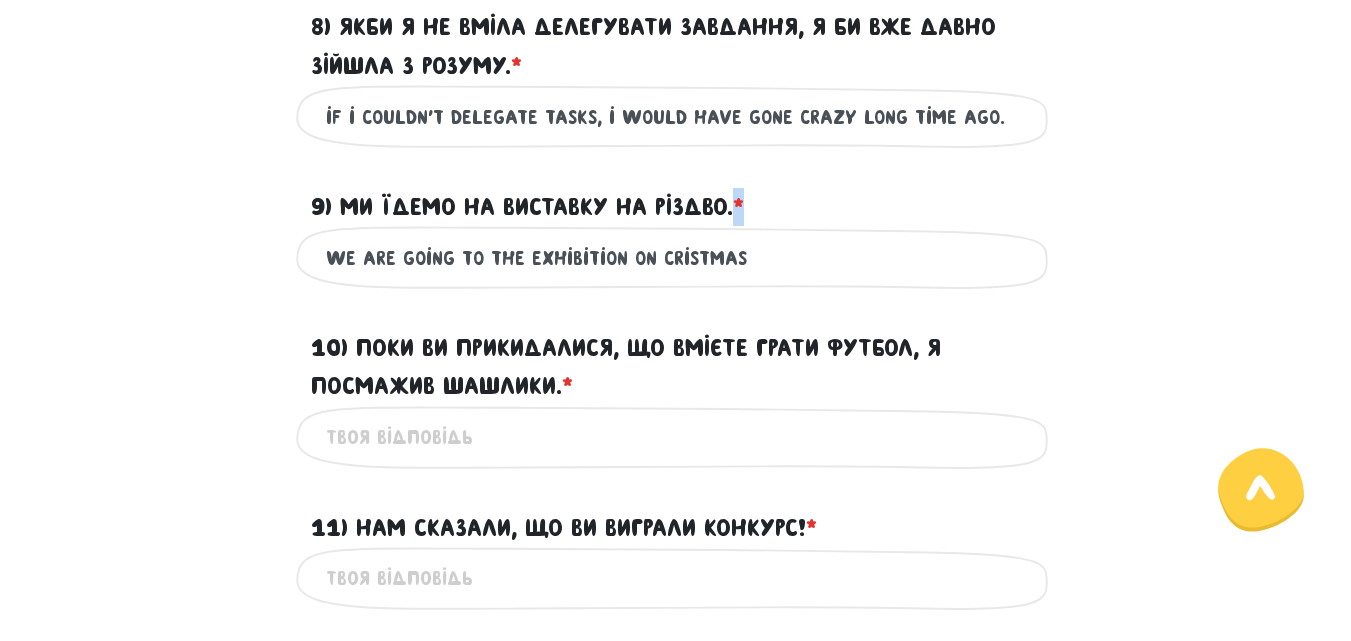 click on "we are going to the exhibition on cristmas
Це обов'язкове поле" at bounding box center [676, 257] 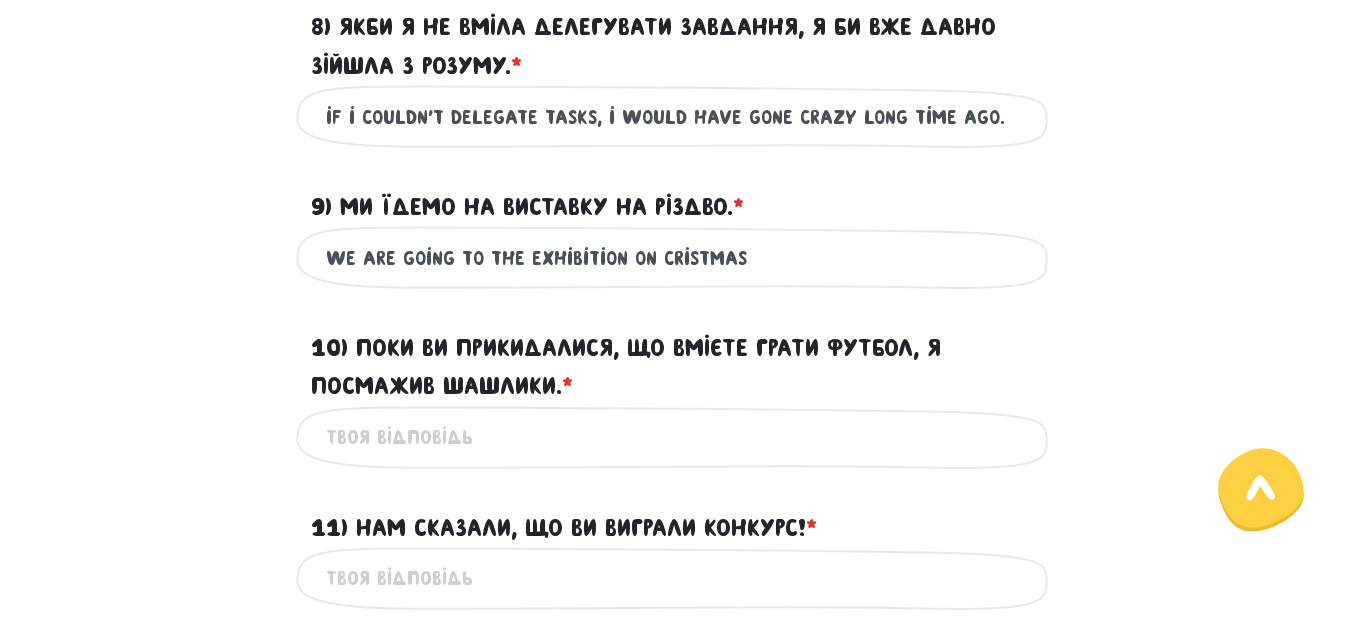 click on "we are going to the exhibition on cristmas" at bounding box center (676, 257) 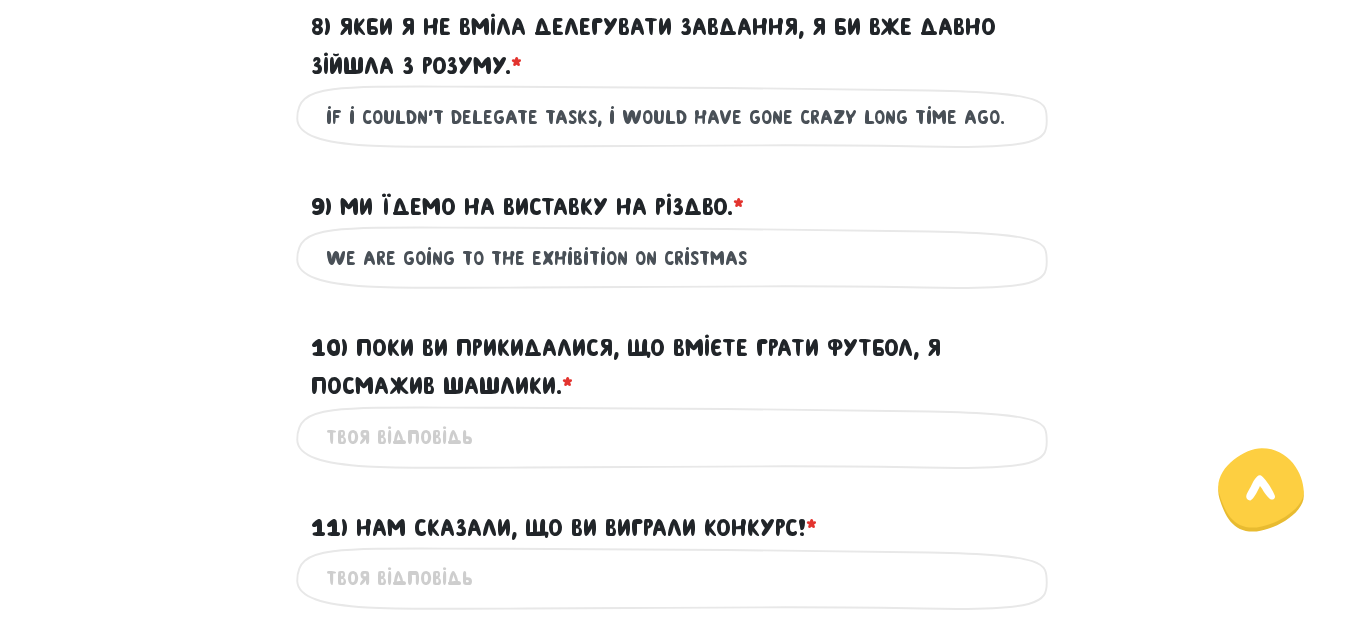 drag, startPoint x: 329, startPoint y: 293, endPoint x: 747, endPoint y: 256, distance: 419.63437 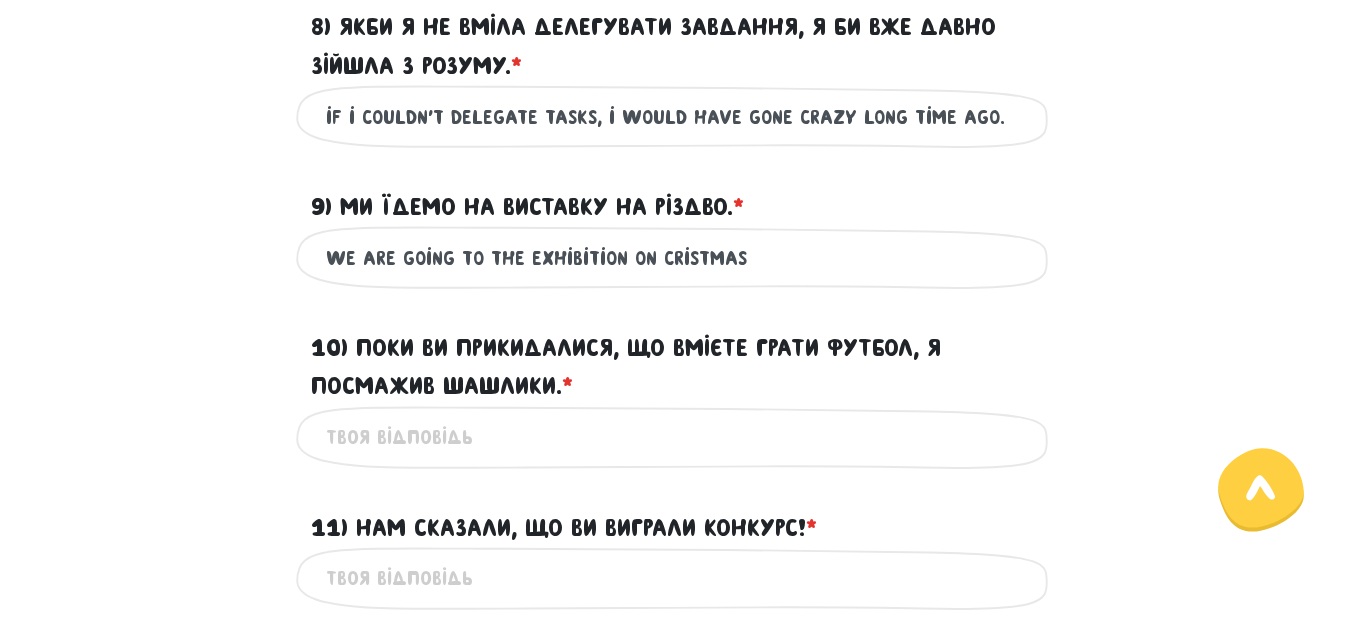 click on "Тест для тічерів 3/7
Привіт!
Цей тест складається з двох частин - письмової та усної. Тому якщо з монстро-точки-зору ти пройдеш    тест добре, ми зателефонуємо  тобі для другої частини 😉
Будь чесним/ою з нами,  не користуйся перекладачами!
Середній час проходження тесту: 40 хв.
Письмова частина
? ? ? ? ?" at bounding box center (676, 199) 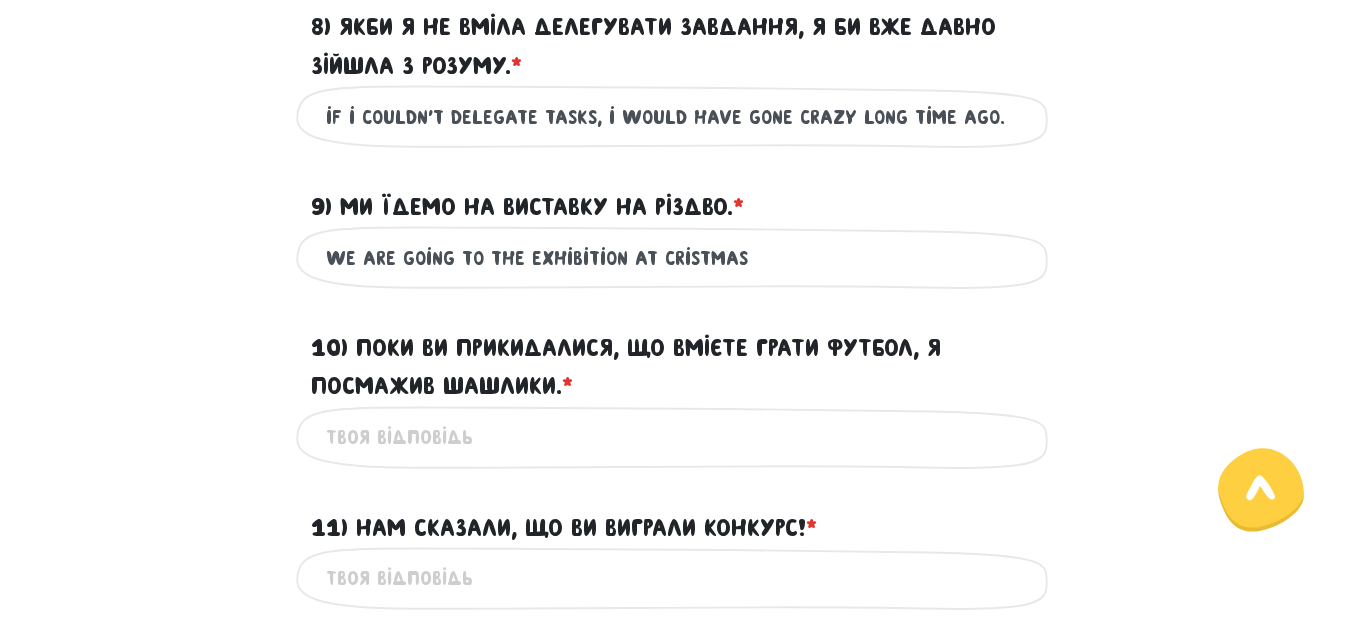 click on "we are going to the exhibition at cristmas" at bounding box center [676, 257] 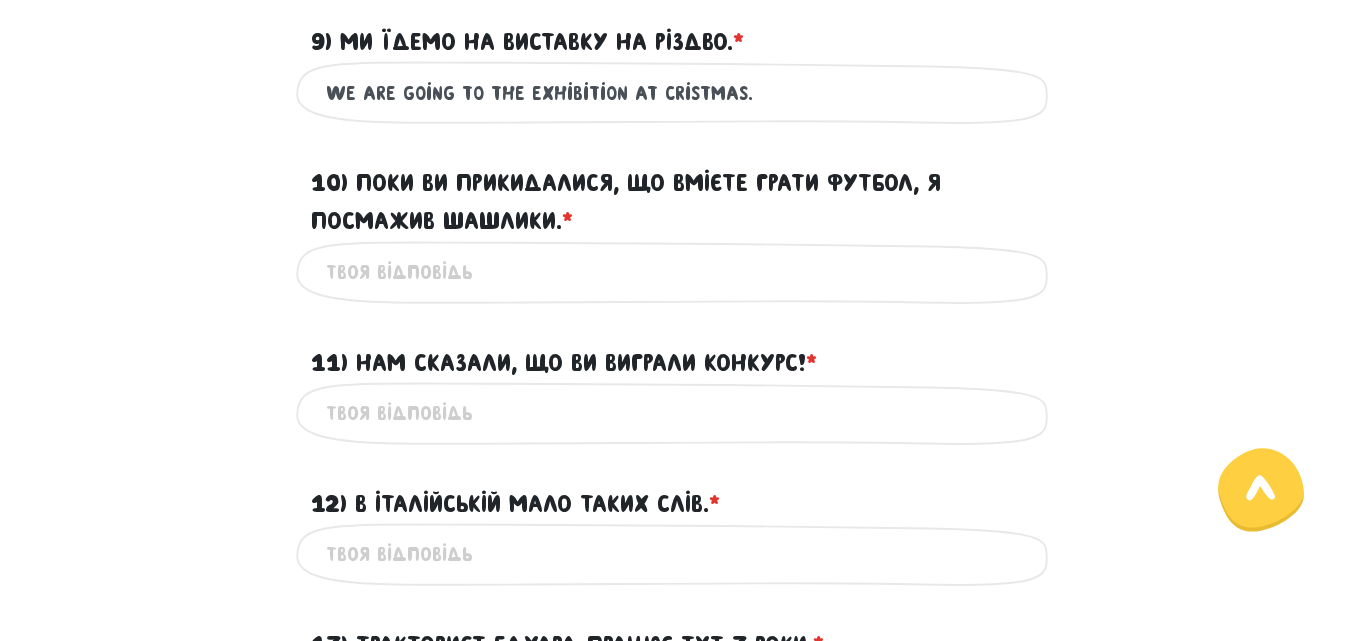 scroll, scrollTop: 1871, scrollLeft: 0, axis: vertical 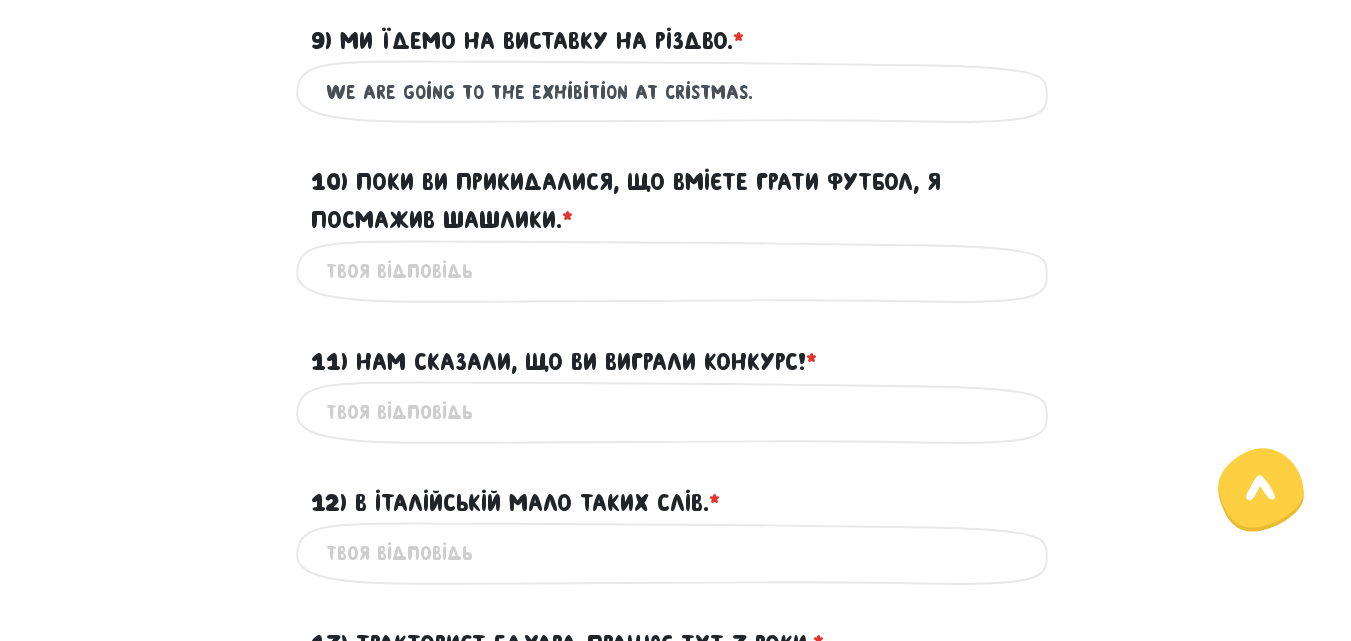 type on "we are going to the exhibition at cristmas." 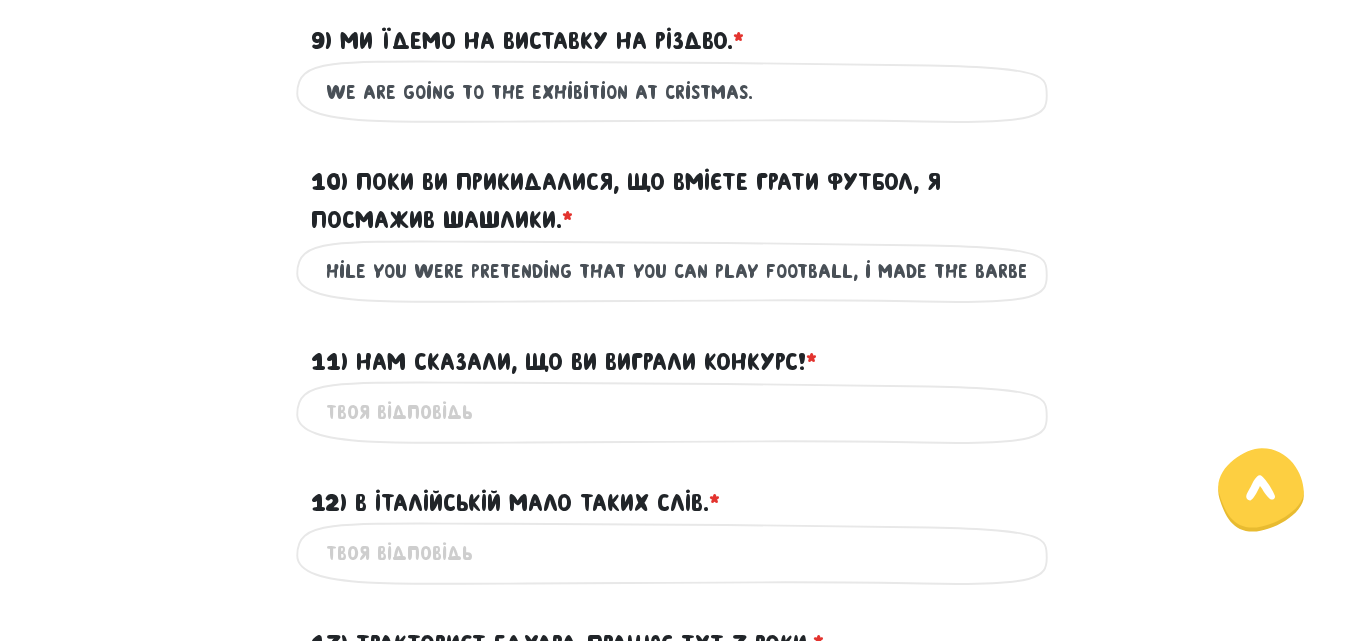 scroll, scrollTop: 0, scrollLeft: 29, axis: horizontal 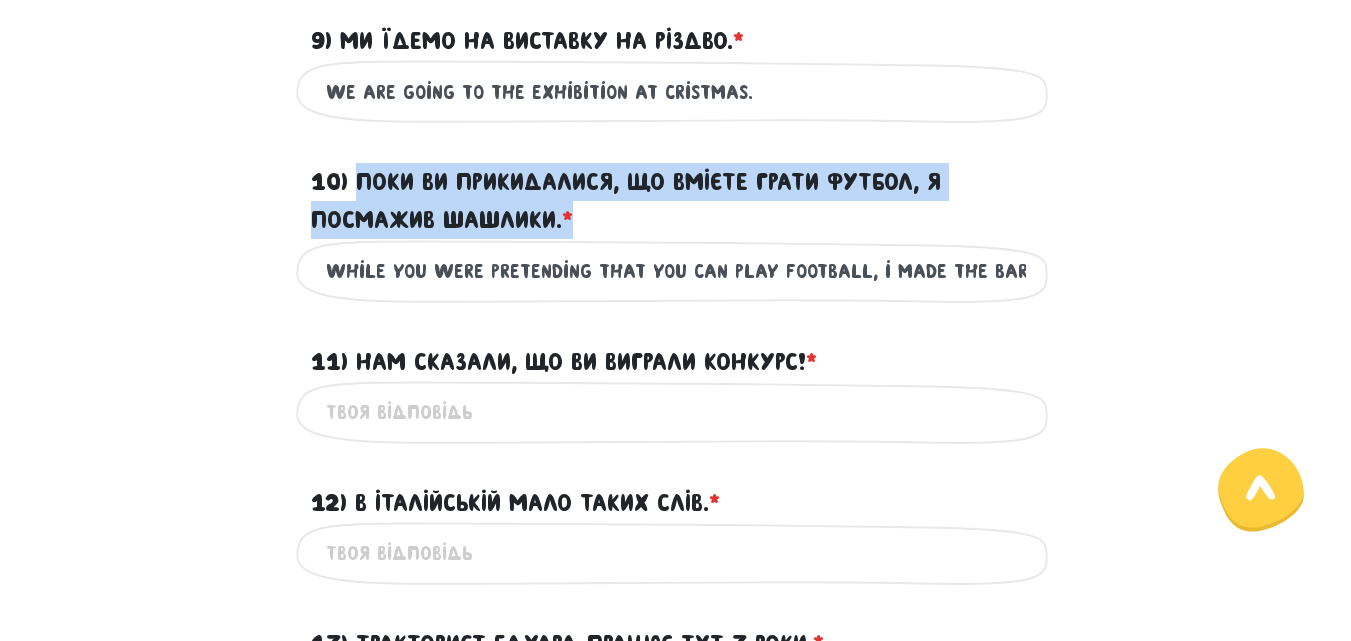 drag, startPoint x: 359, startPoint y: 217, endPoint x: 573, endPoint y: 248, distance: 216.23367 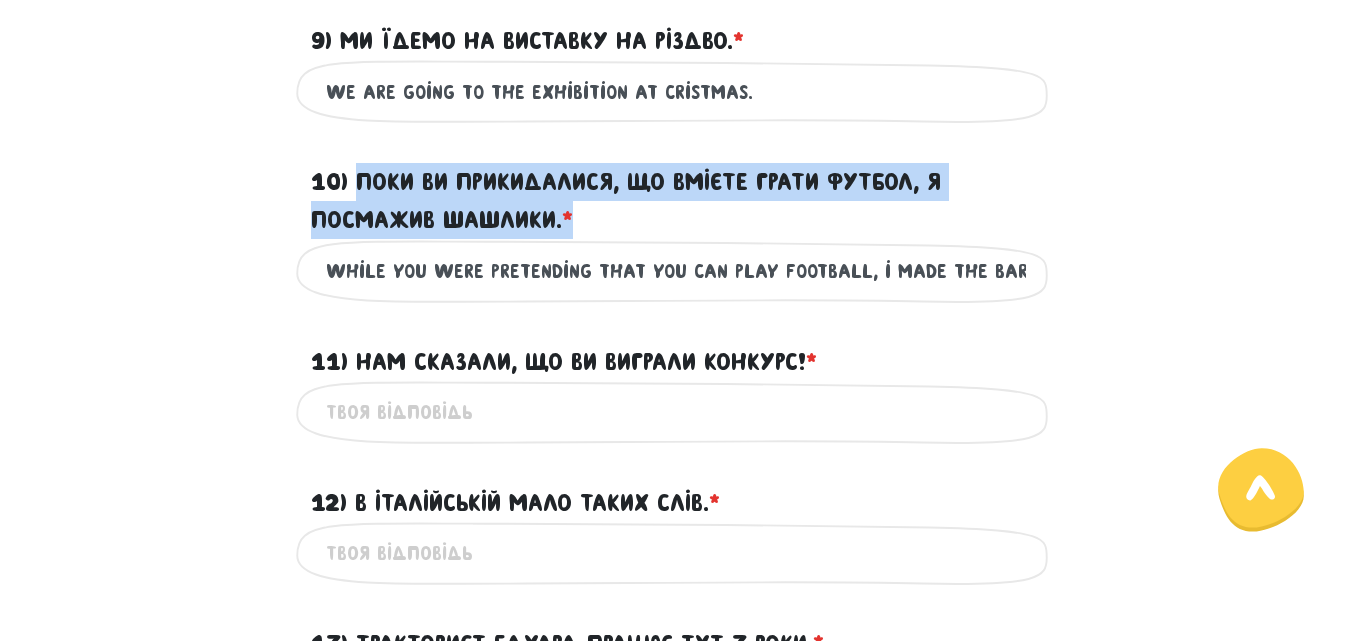 click on "10) Поки ви прикидалися, що вмієте грати футбол, я посмажив шашлики. *
?" at bounding box center (676, 201) 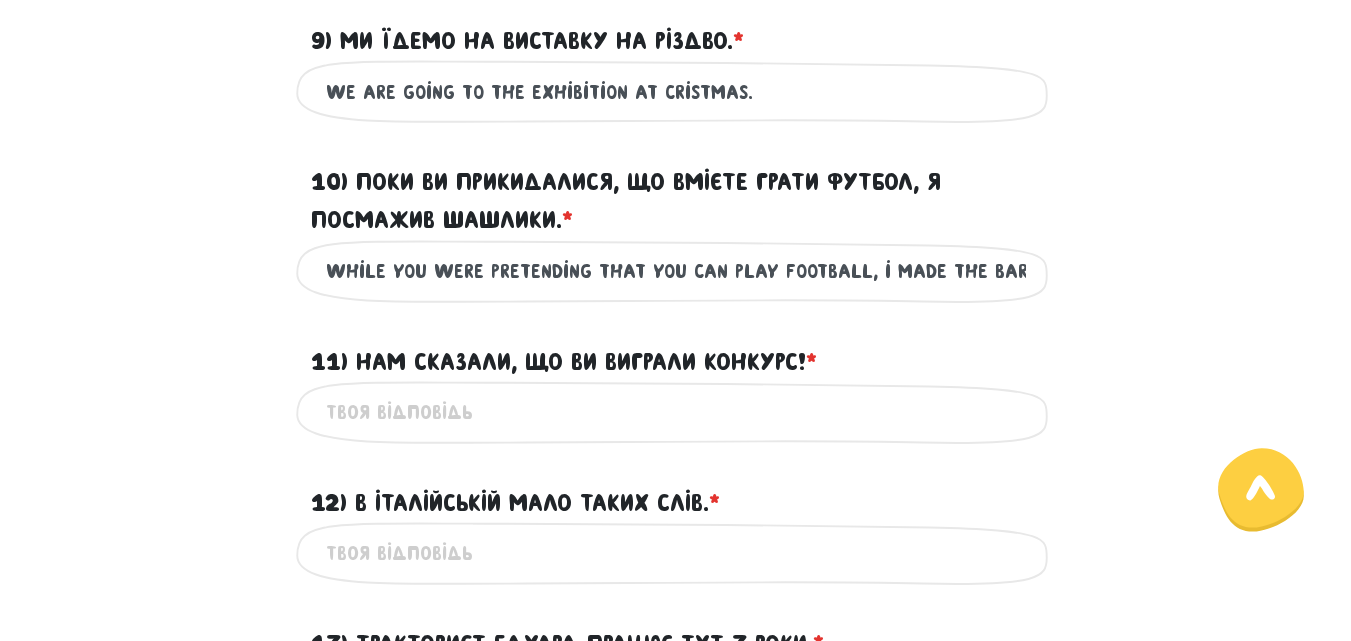 click on "while you were pretending that you can play football, i made the barbeque" at bounding box center [676, 271] 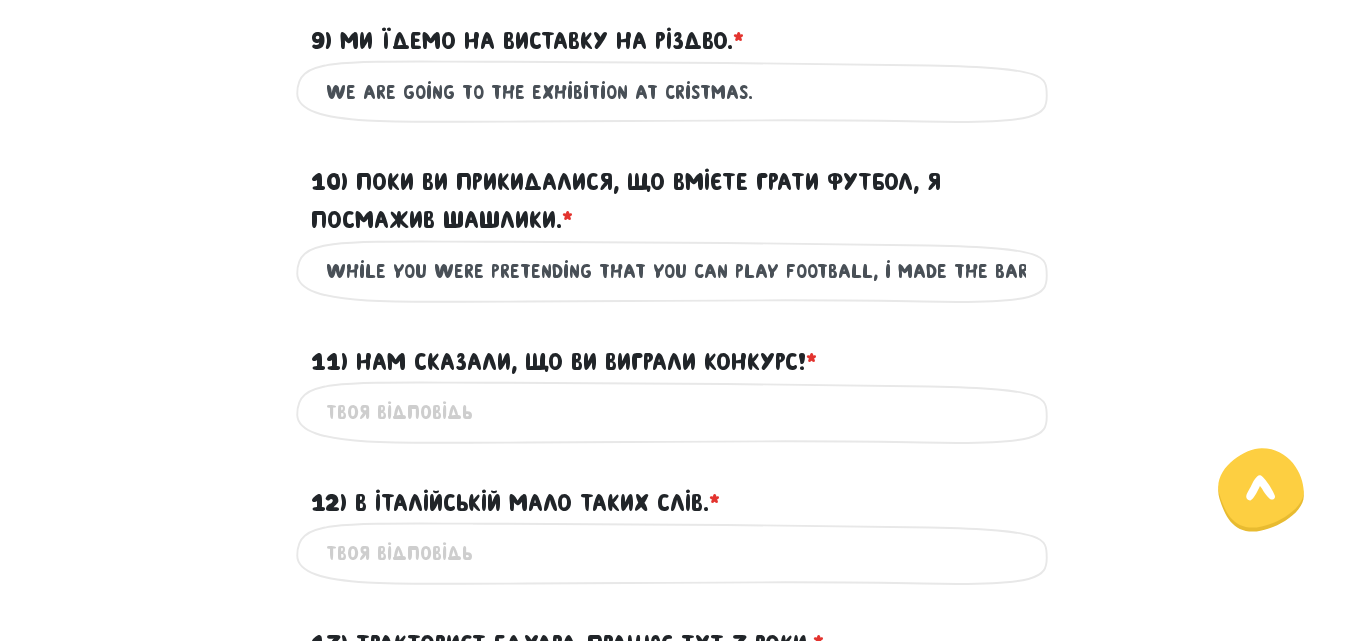 click on "while you were pretending that you can play football, i made the barbeque" at bounding box center [676, 271] 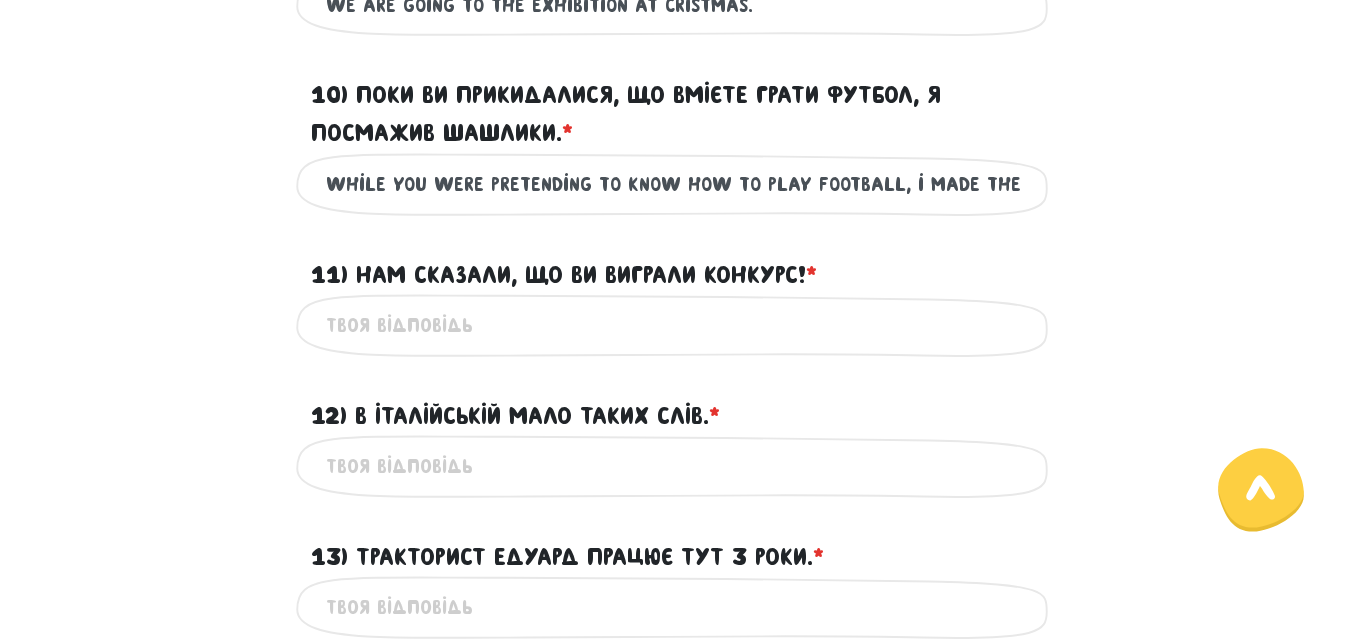 scroll, scrollTop: 1959, scrollLeft: 0, axis: vertical 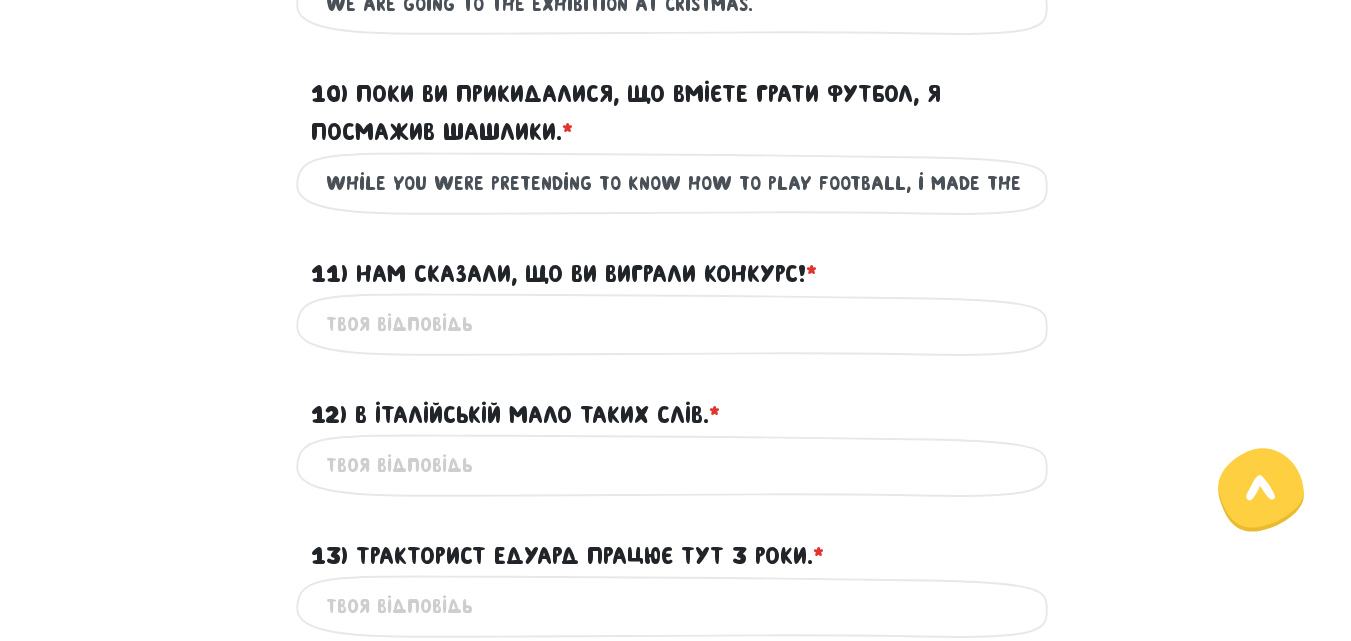 type on "while you were pretending to know how to play football, i made the barbeque" 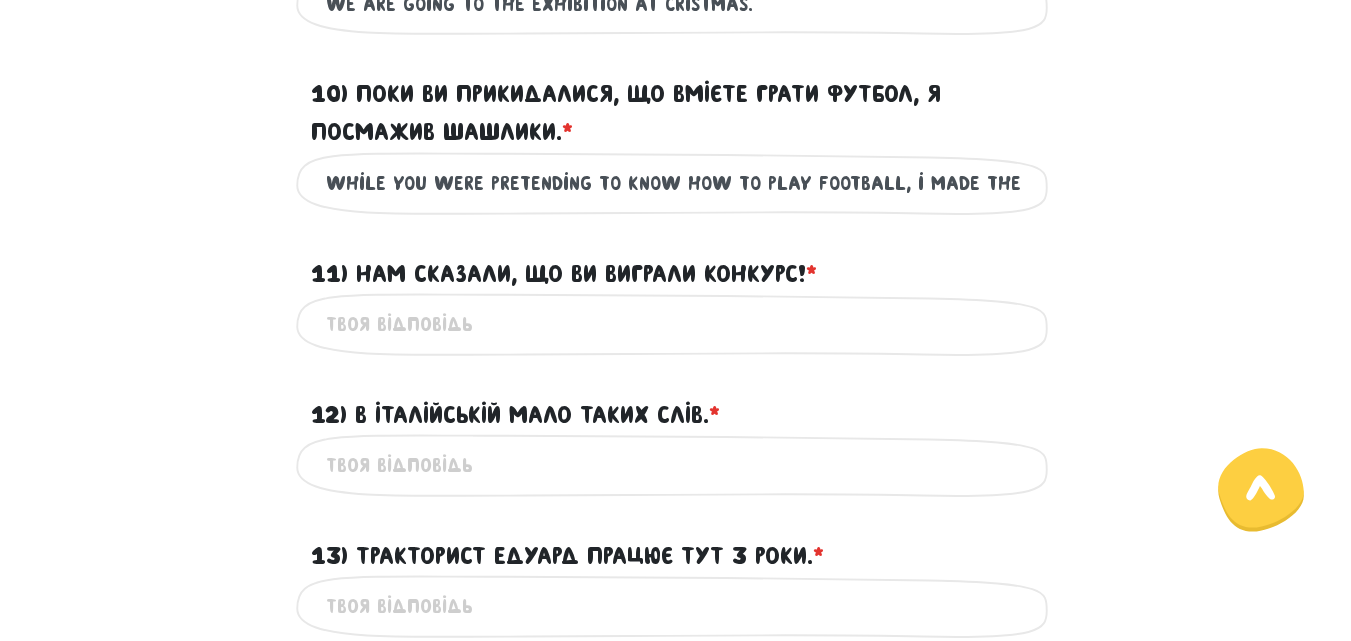 click on "11) Нам сказали, що ви виграли конкурс! *
?" at bounding box center [676, 324] 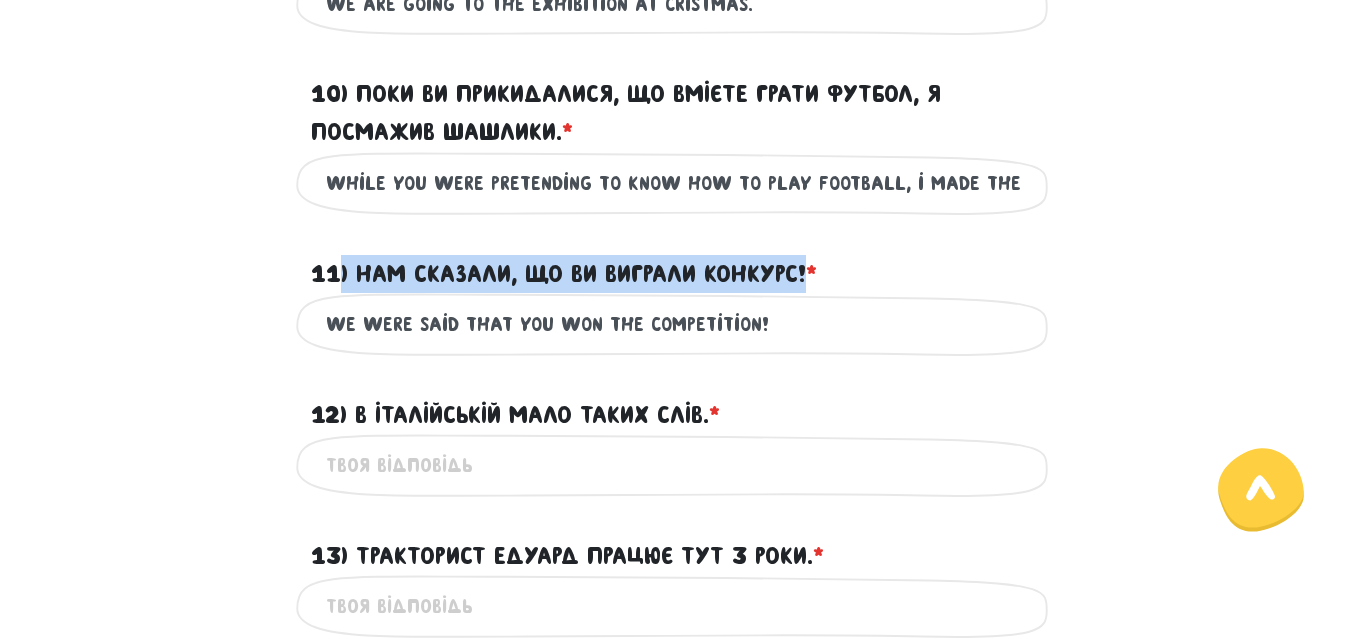 drag, startPoint x: 815, startPoint y: 306, endPoint x: 337, endPoint y: 318, distance: 478.1506 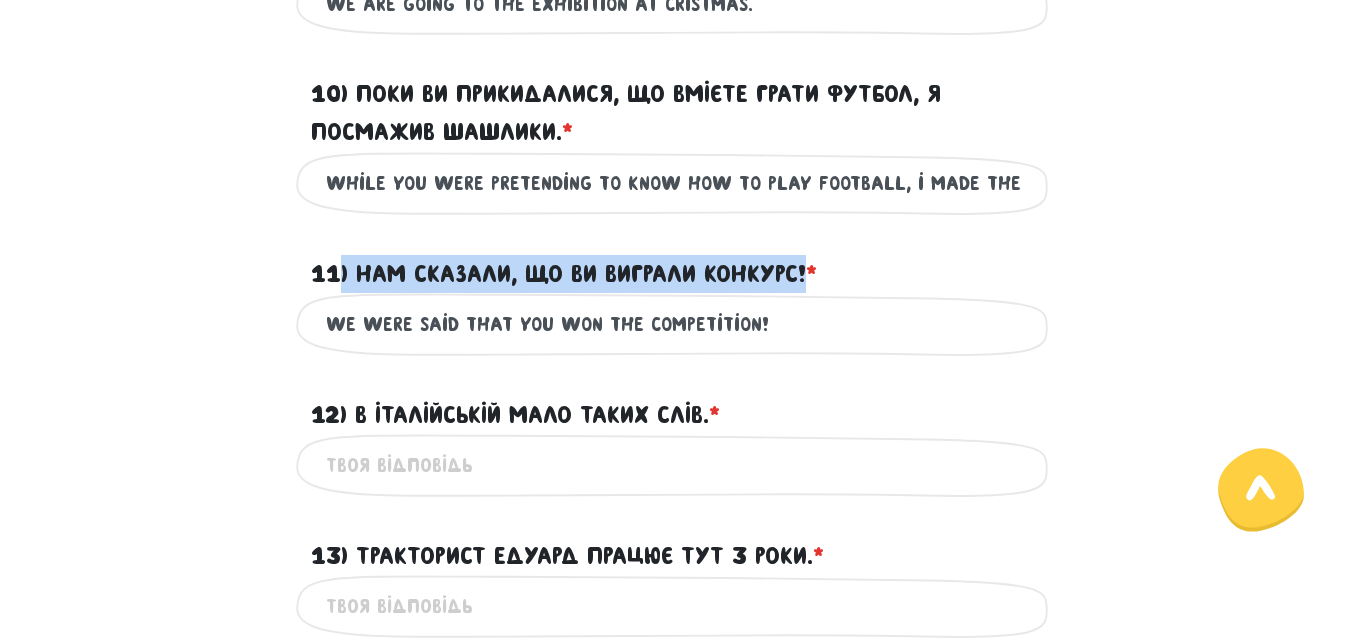 click on "11) Нам сказали, що ви виграли конкурс! *
?" at bounding box center [564, 274] 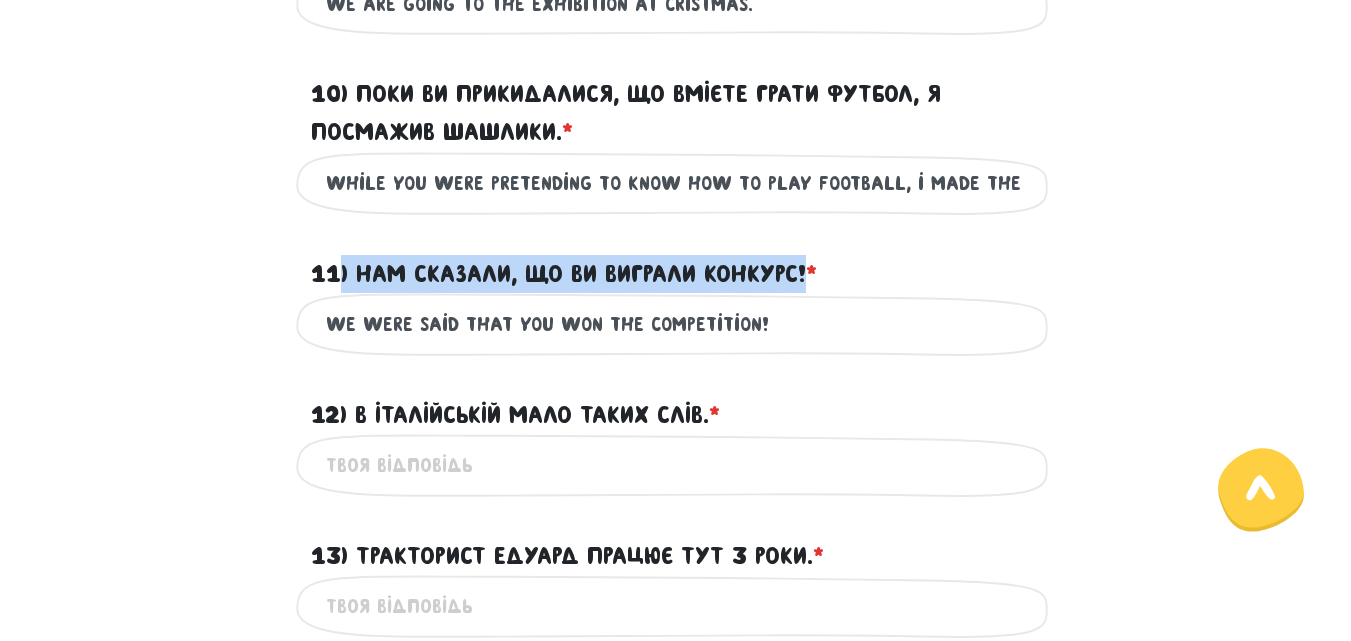 copy on ") Нам сказали, що ви виграли конкурс!" 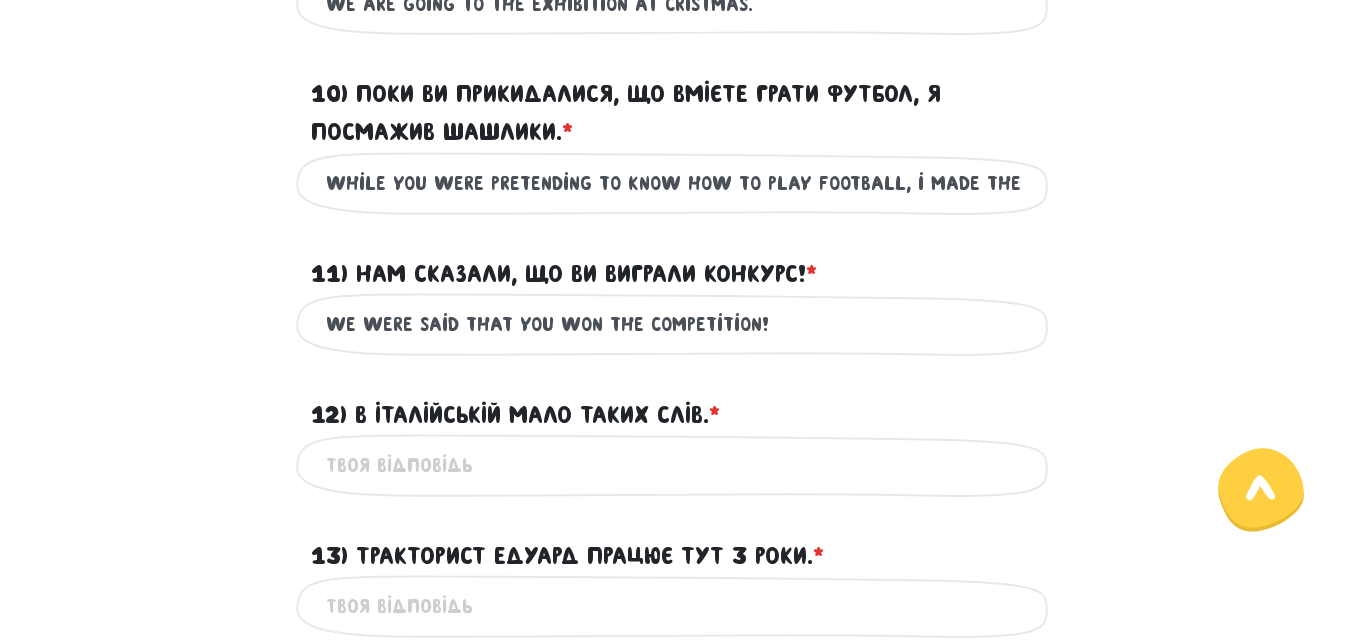 click on "we were said that you won the competition!" at bounding box center [676, 324] 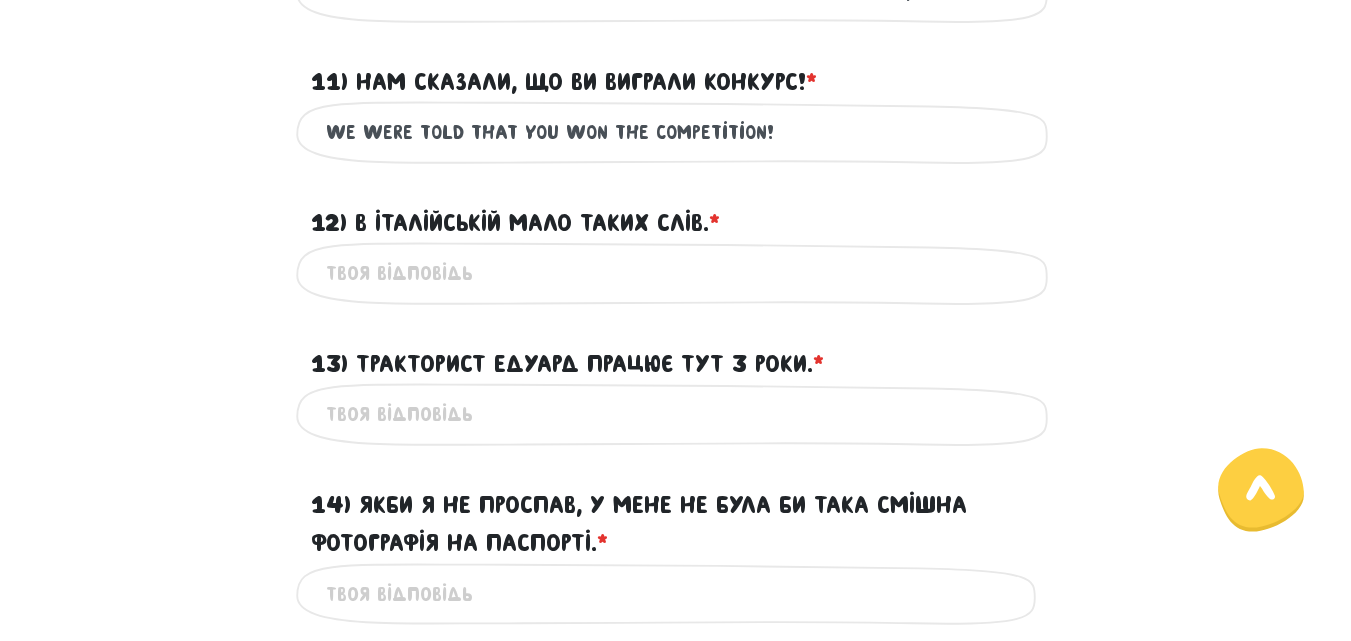 scroll, scrollTop: 2152, scrollLeft: 0, axis: vertical 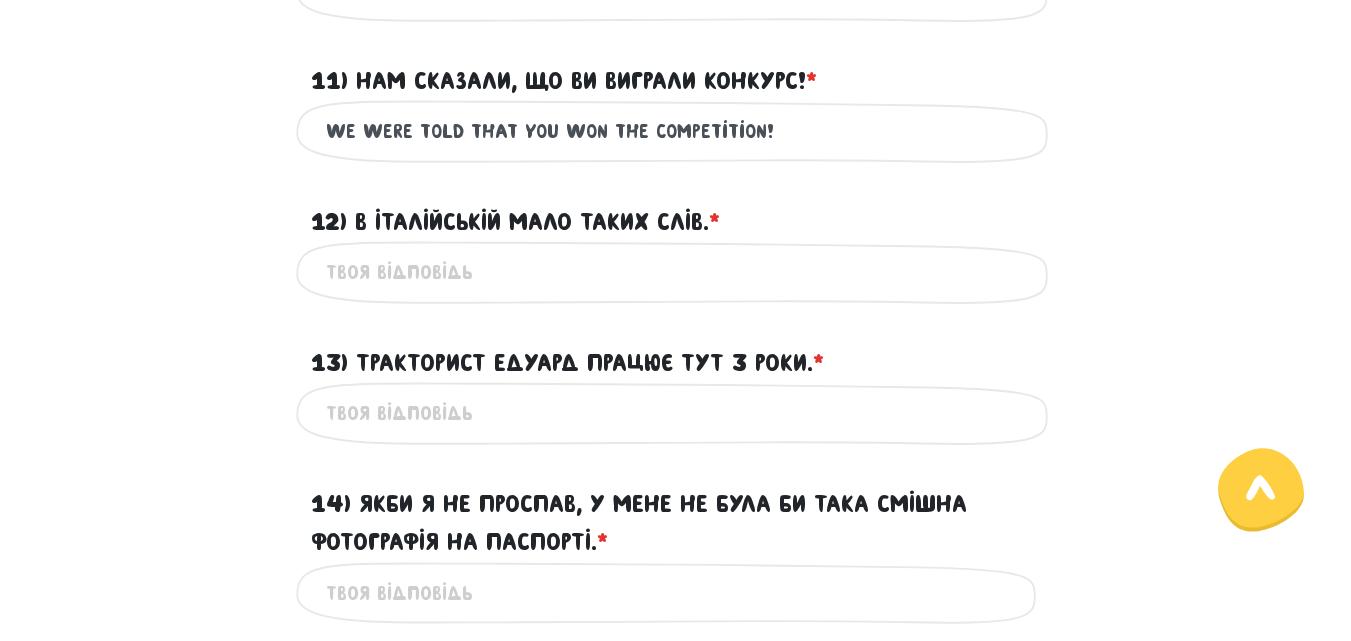 type on "we were told that you won the competition!" 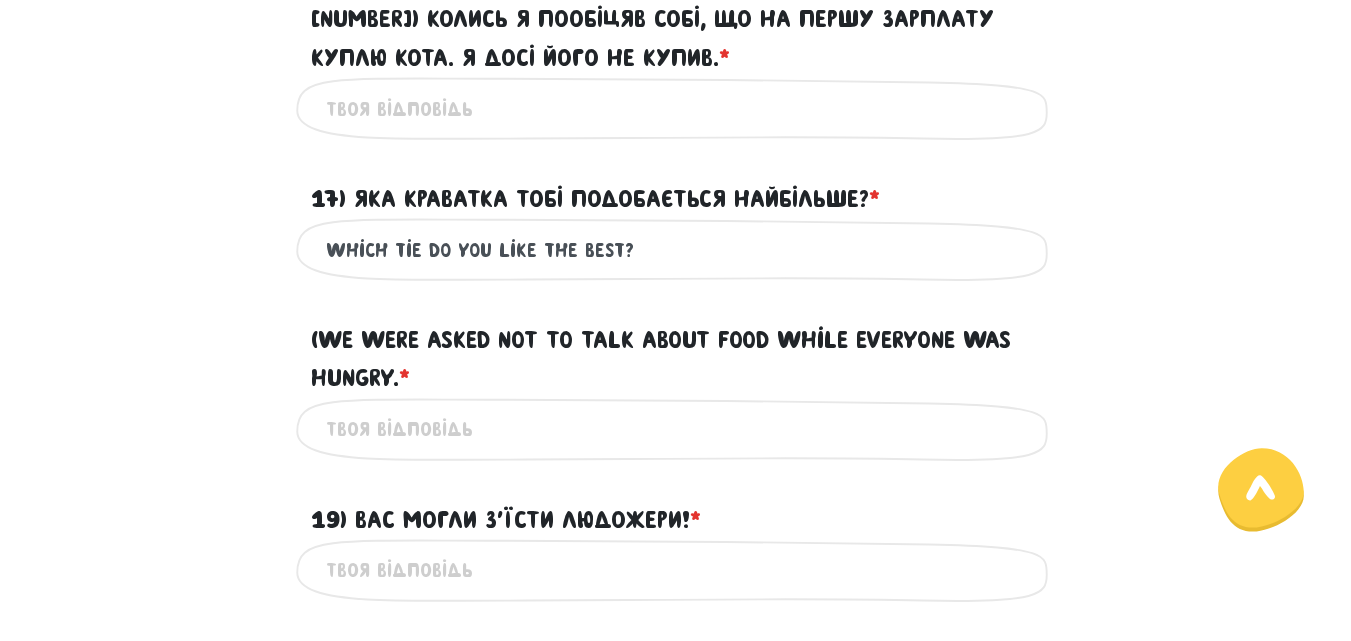 drag, startPoint x: 708, startPoint y: 312, endPoint x: 0, endPoint y: 675, distance: 795.6337 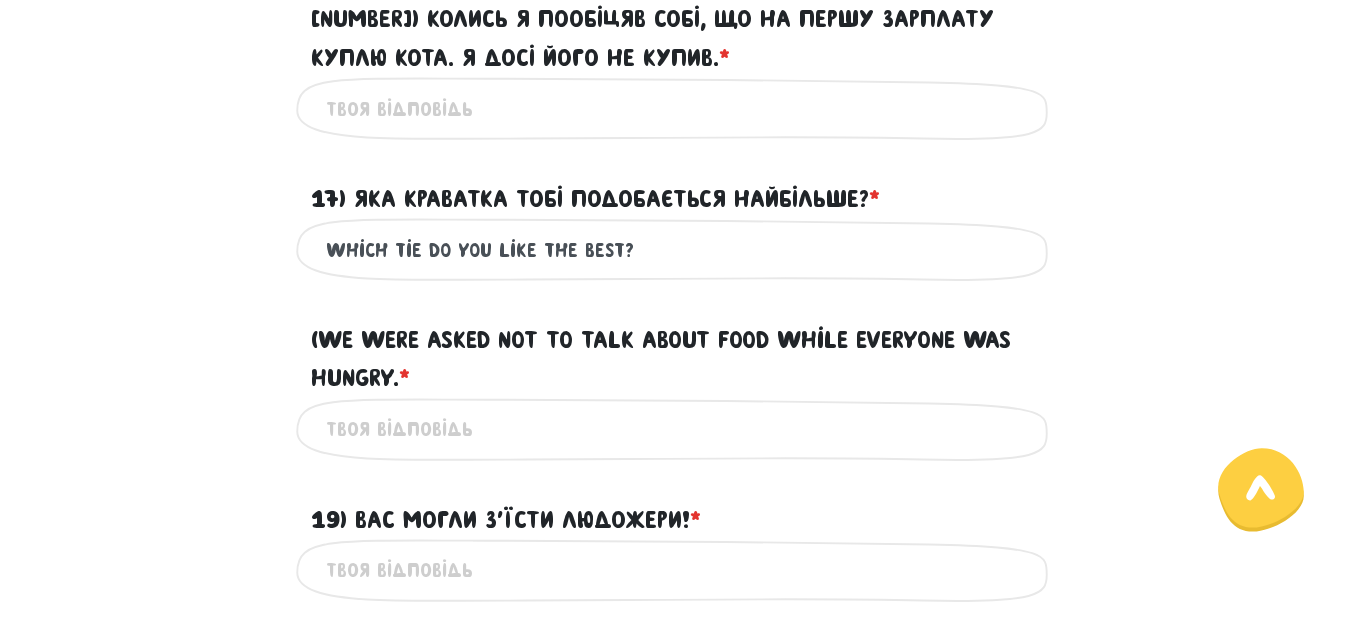 click on "Методика" at bounding box center (675, -2637) 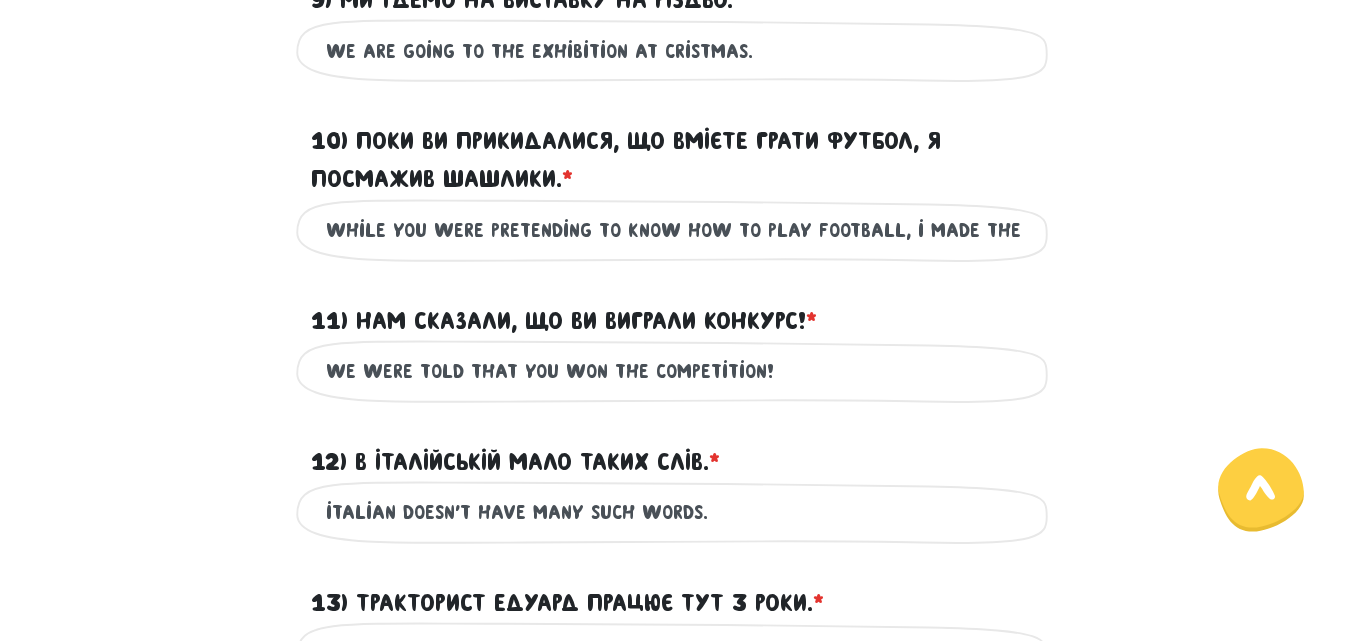 scroll, scrollTop: 1911, scrollLeft: 0, axis: vertical 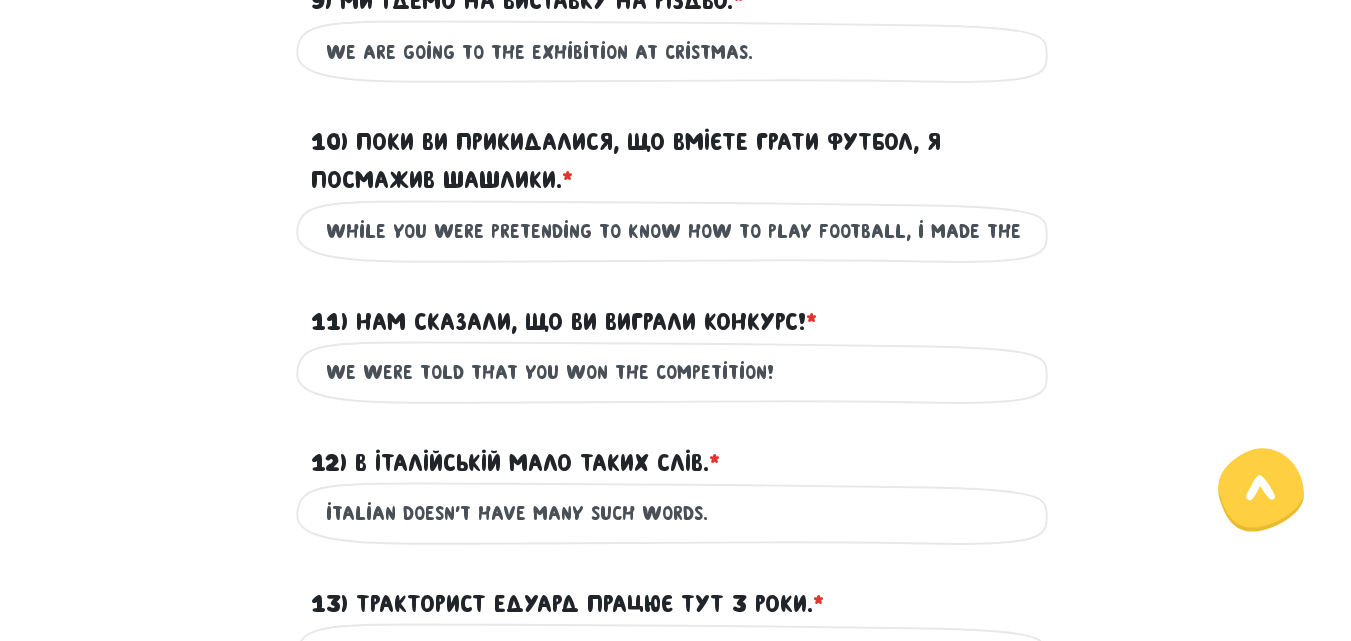 type on "italian doesn't have many such words." 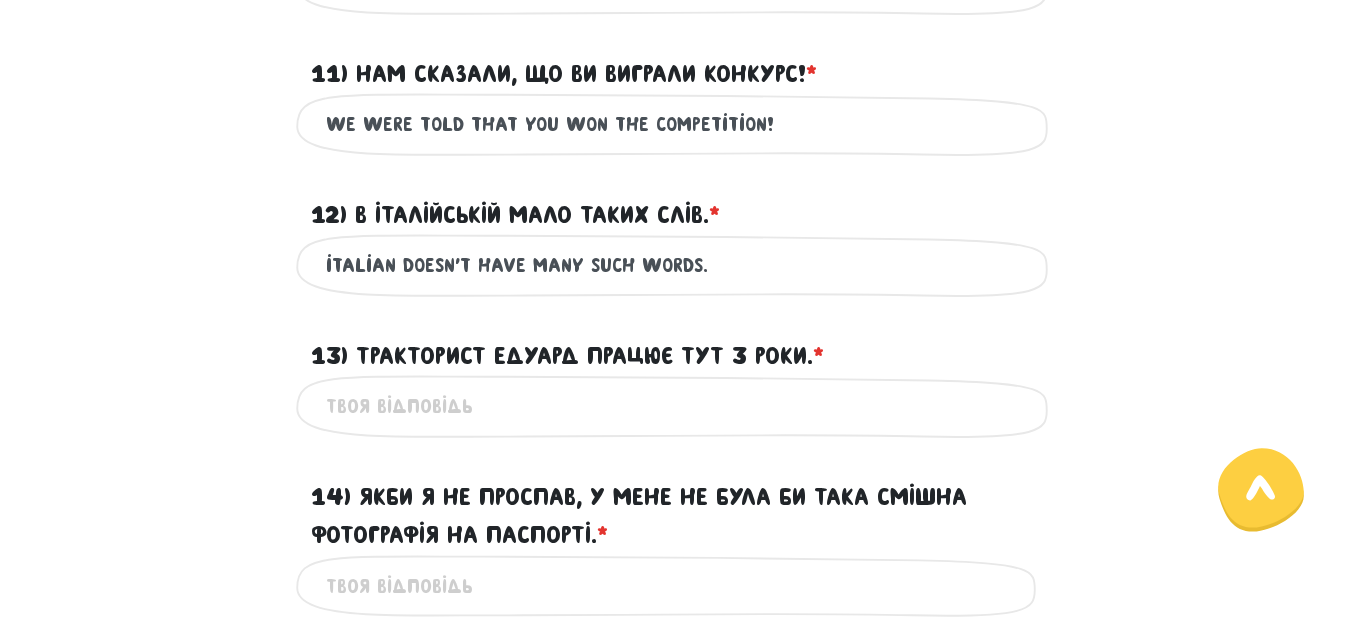 click on "Тракторист [NAME] працює тут 3 роки. *" at bounding box center [567, 356] 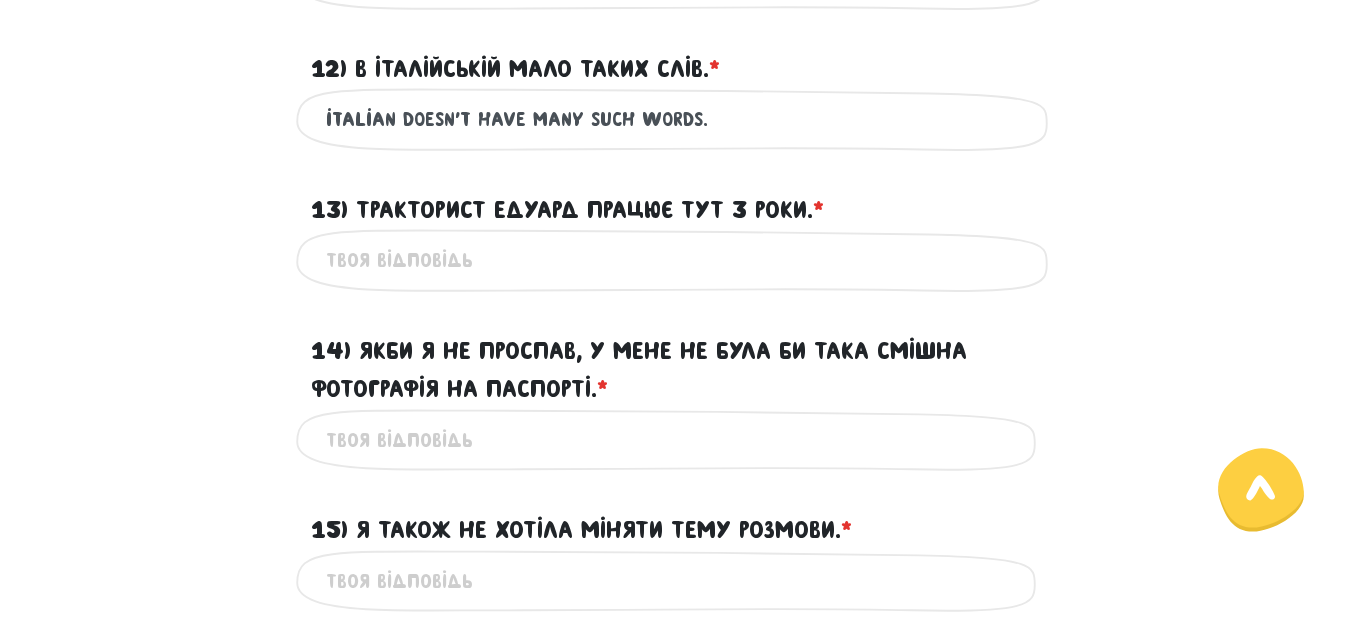 scroll, scrollTop: 2306, scrollLeft: 0, axis: vertical 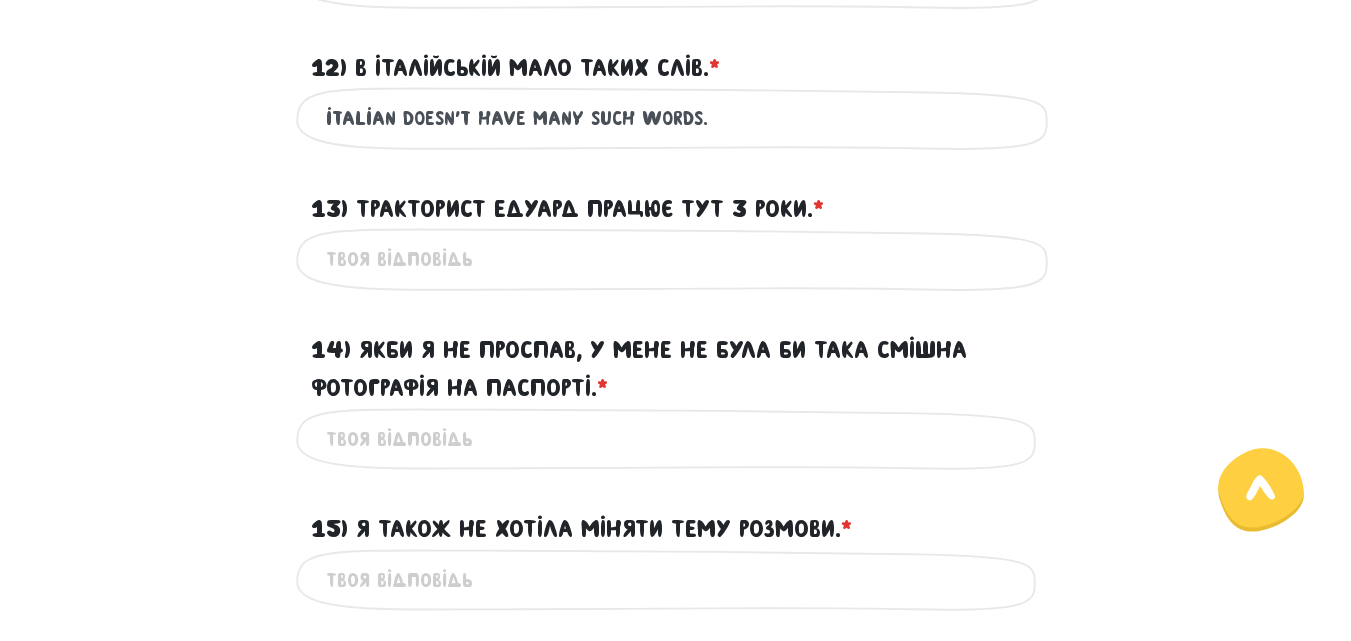 click on "Тракторист [NAME] працює тут 3 роки. *" at bounding box center (676, 259) 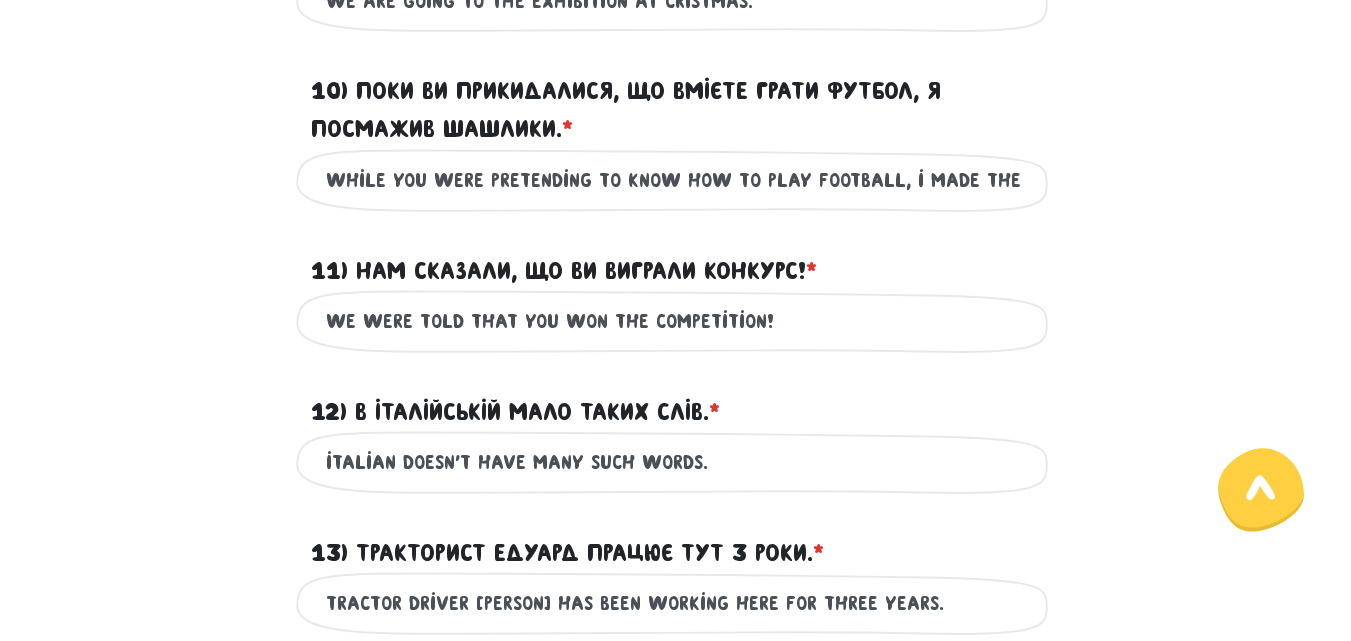 scroll, scrollTop: 1960, scrollLeft: 0, axis: vertical 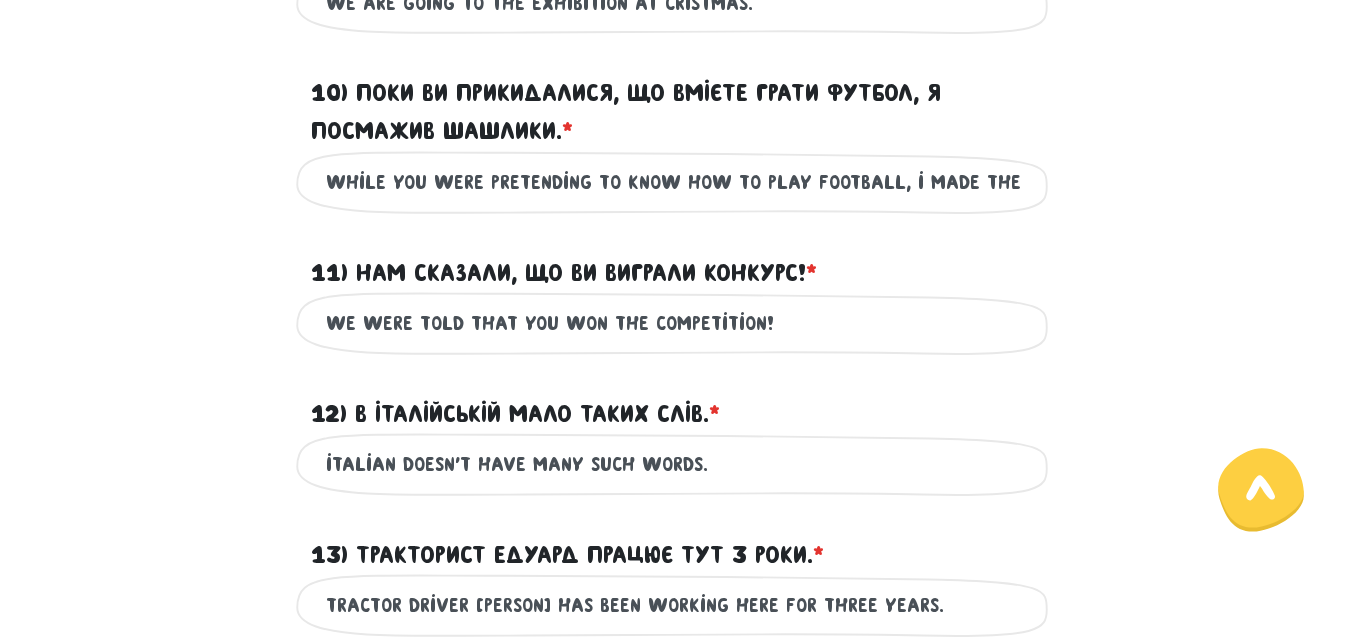 type on "tractor driver [PERSON] has been working here for three years." 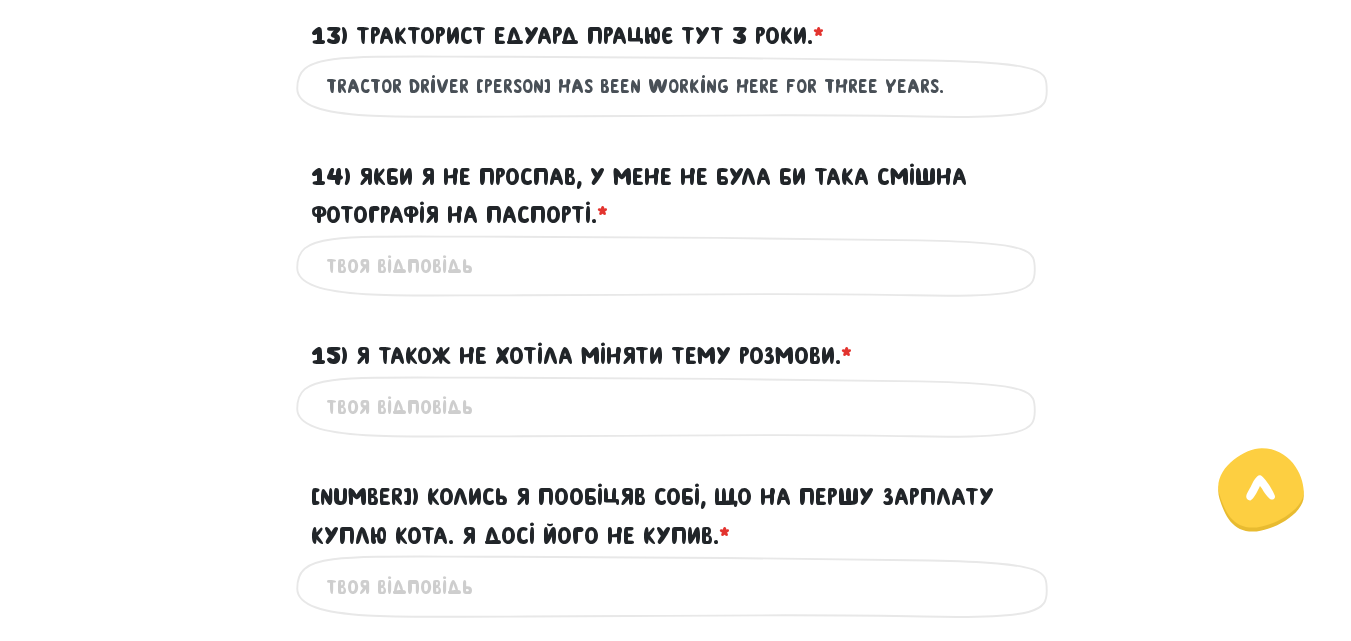 scroll, scrollTop: 2480, scrollLeft: 0, axis: vertical 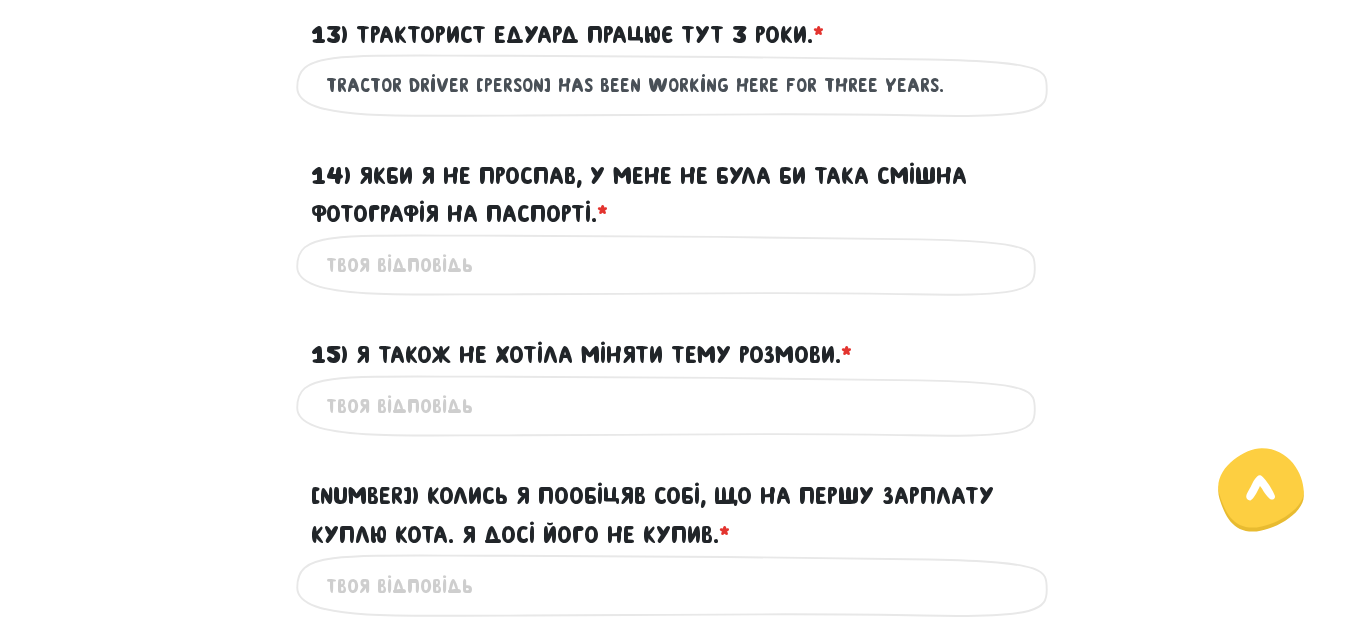 click on "14) Якби я не проспав, у мене не була би така смішна фотографія на паспорті. *
?" at bounding box center (676, 265) 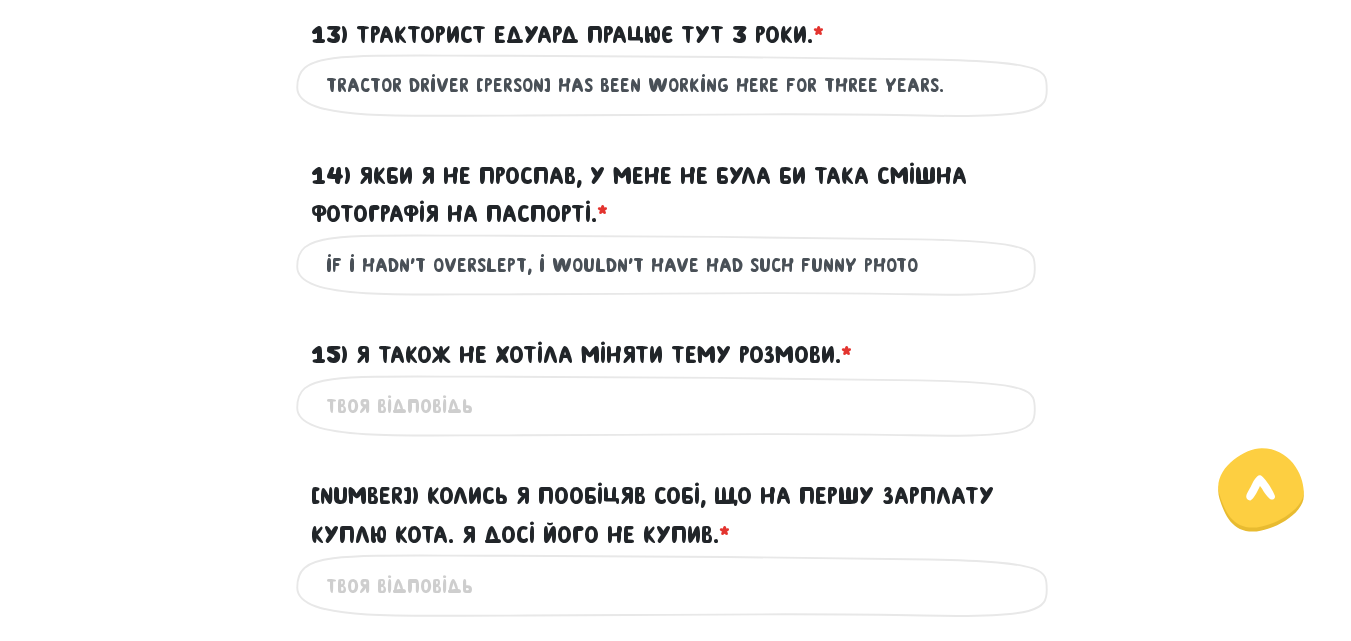 click on "if i hadn't overslept, i wouldn't have had such funny photo" at bounding box center (676, 265) 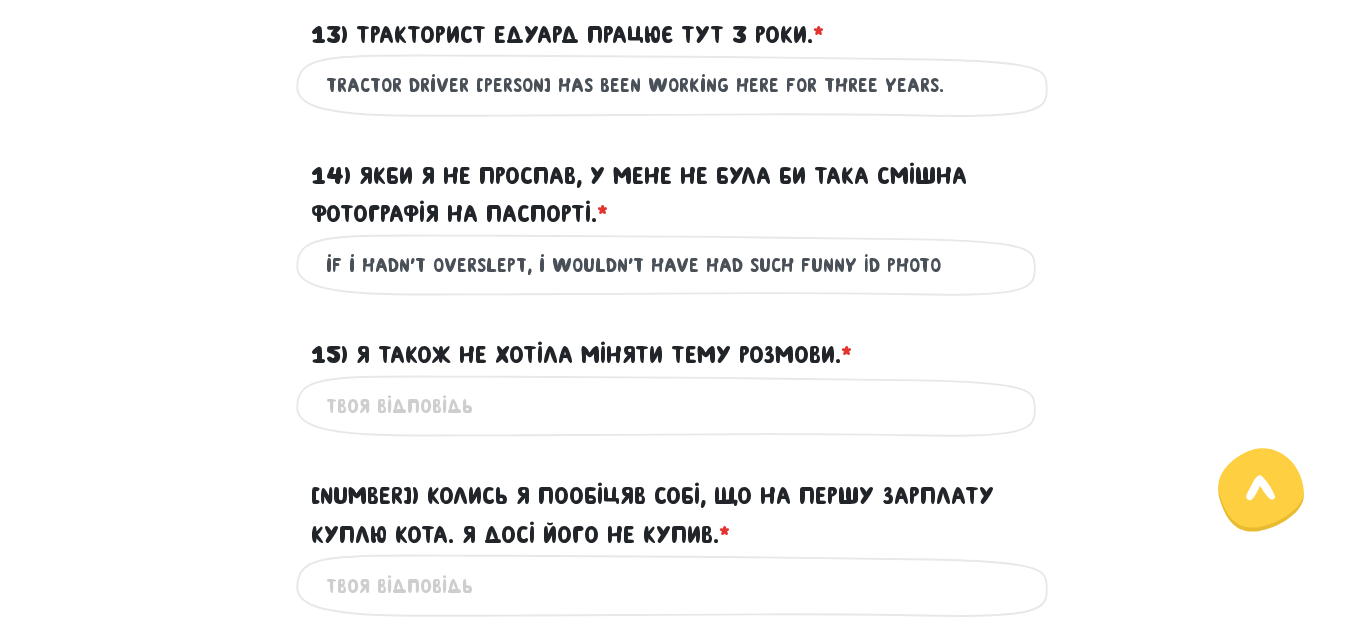 click on "if i hadn't overslept, i wouldn't have had such funny ID photo" at bounding box center (676, 265) 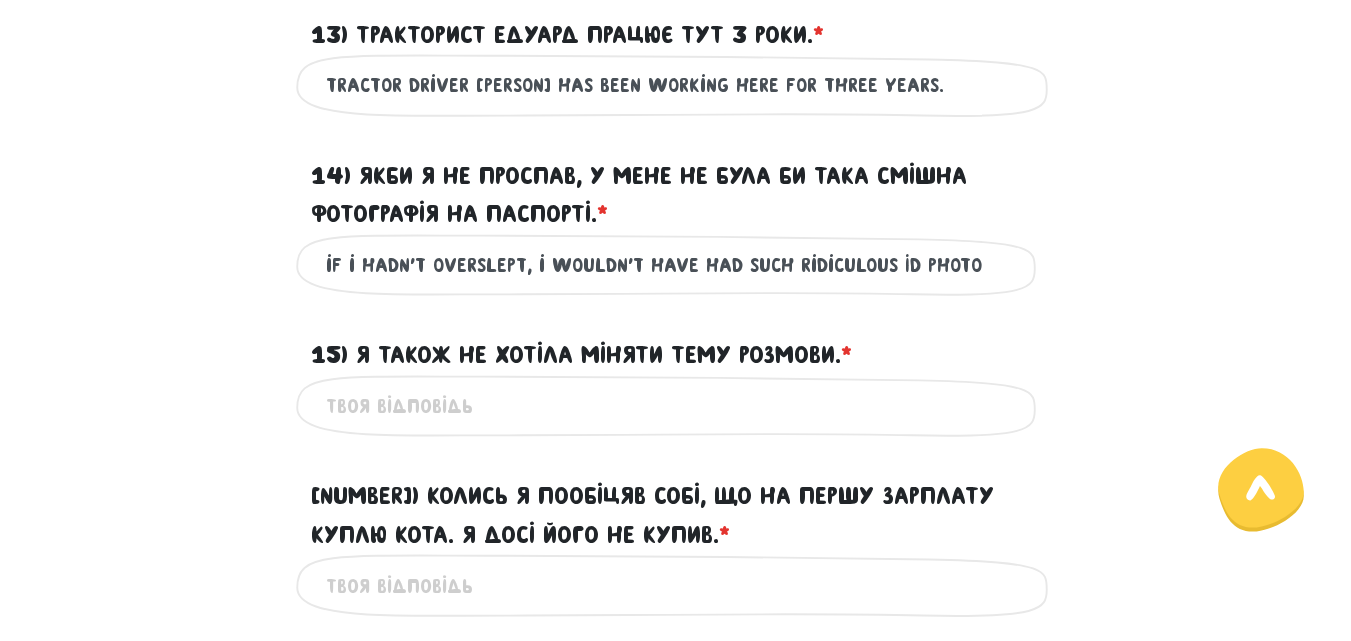 click on "if i hadn't overslept, i wouldn't have had such ridiculous ID photo" at bounding box center (676, 265) 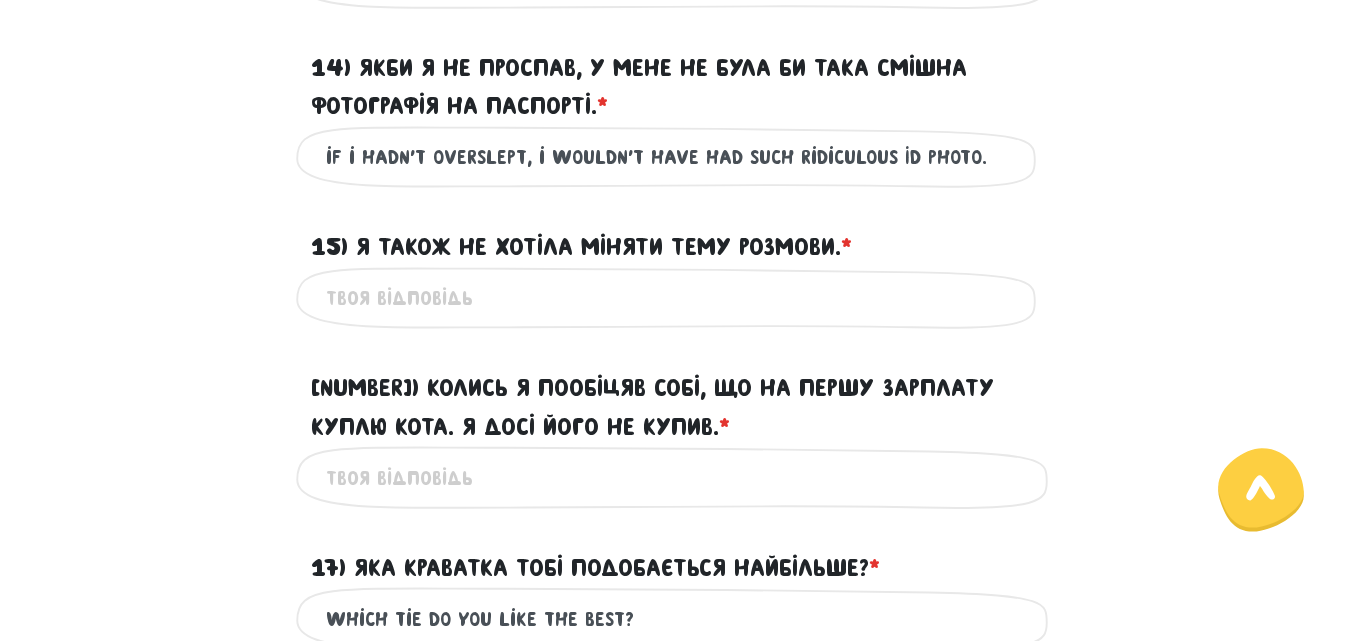 scroll, scrollTop: 2718, scrollLeft: 0, axis: vertical 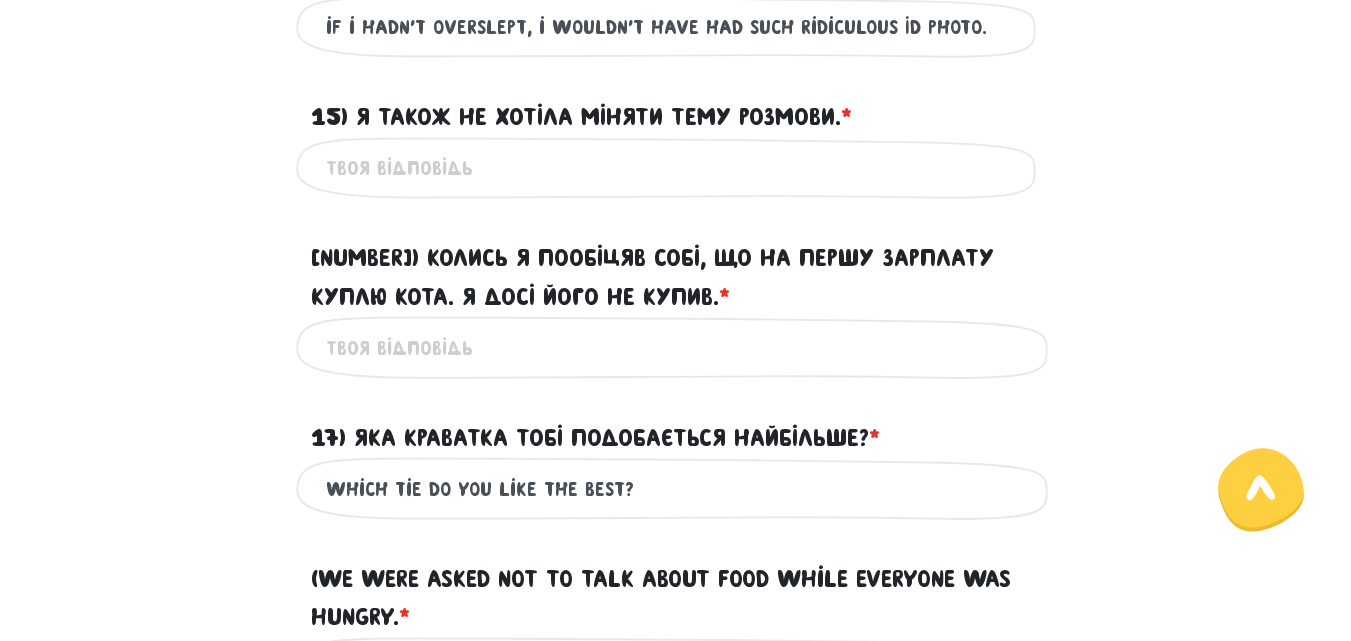 type on "if i hadn't overslept, i wouldn't have had such ridiculous ID photo." 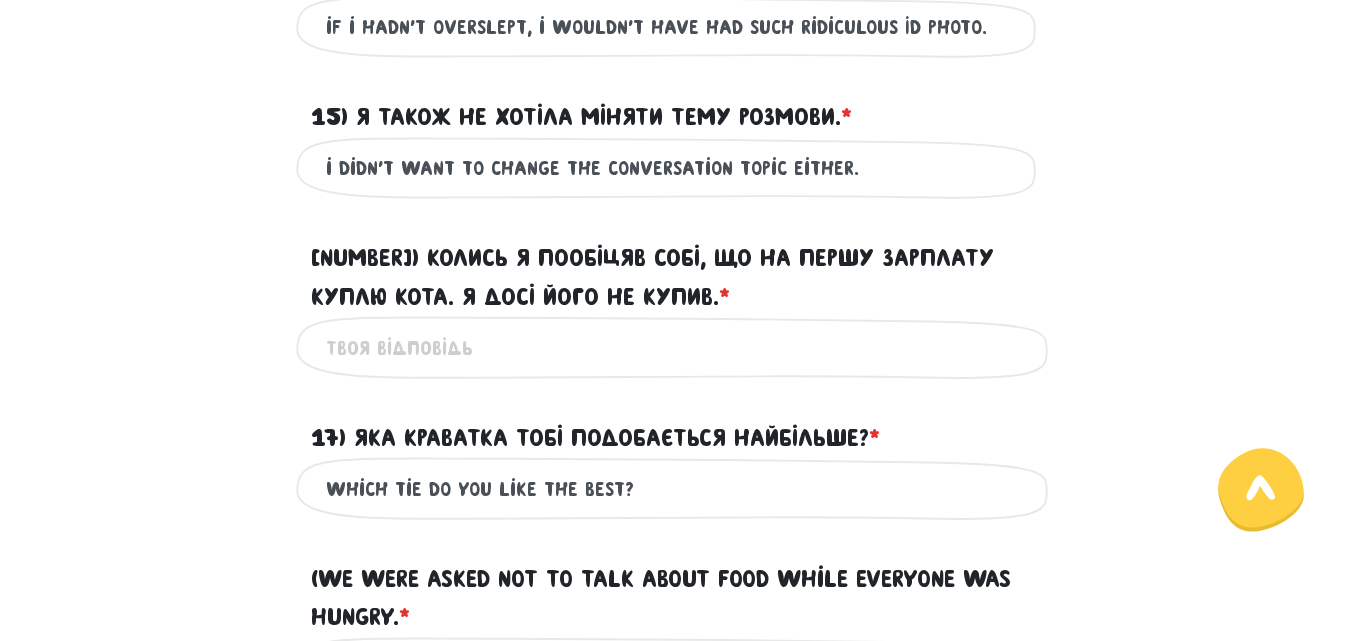 drag, startPoint x: 856, startPoint y: 200, endPoint x: 319, endPoint y: 193, distance: 537.0456 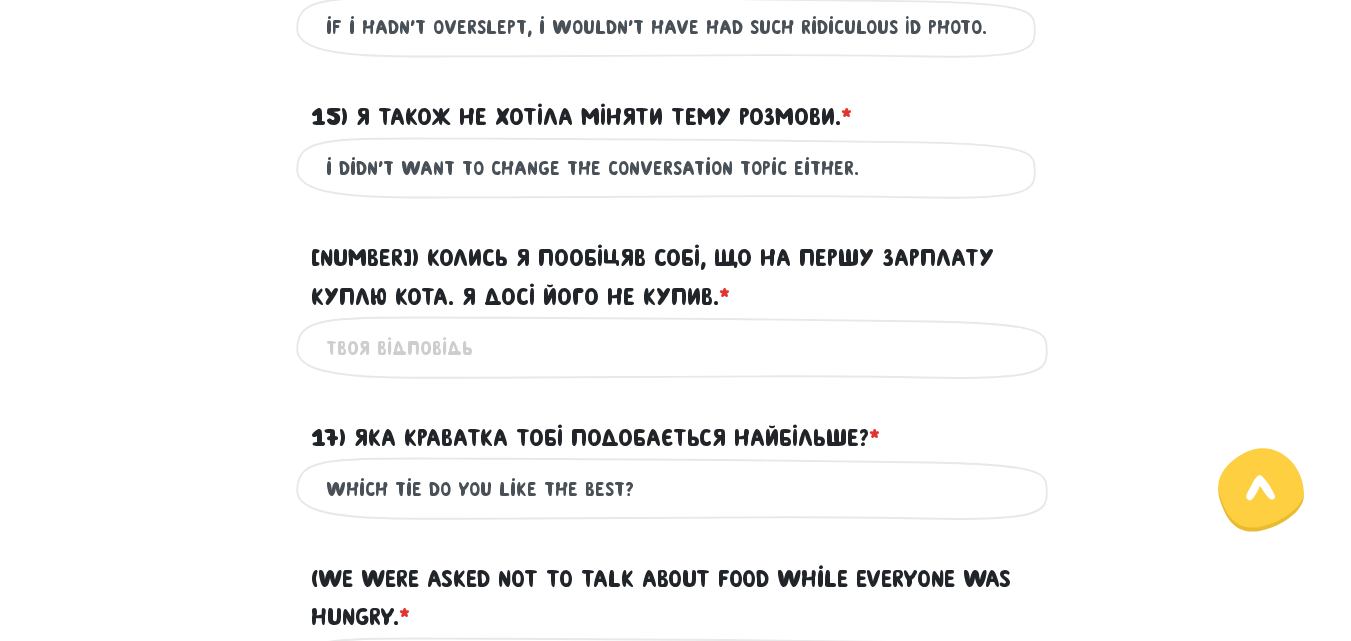 click on "i didn't want to change the conversation topic either.
Це обов'язкове поле" at bounding box center (676, 168) 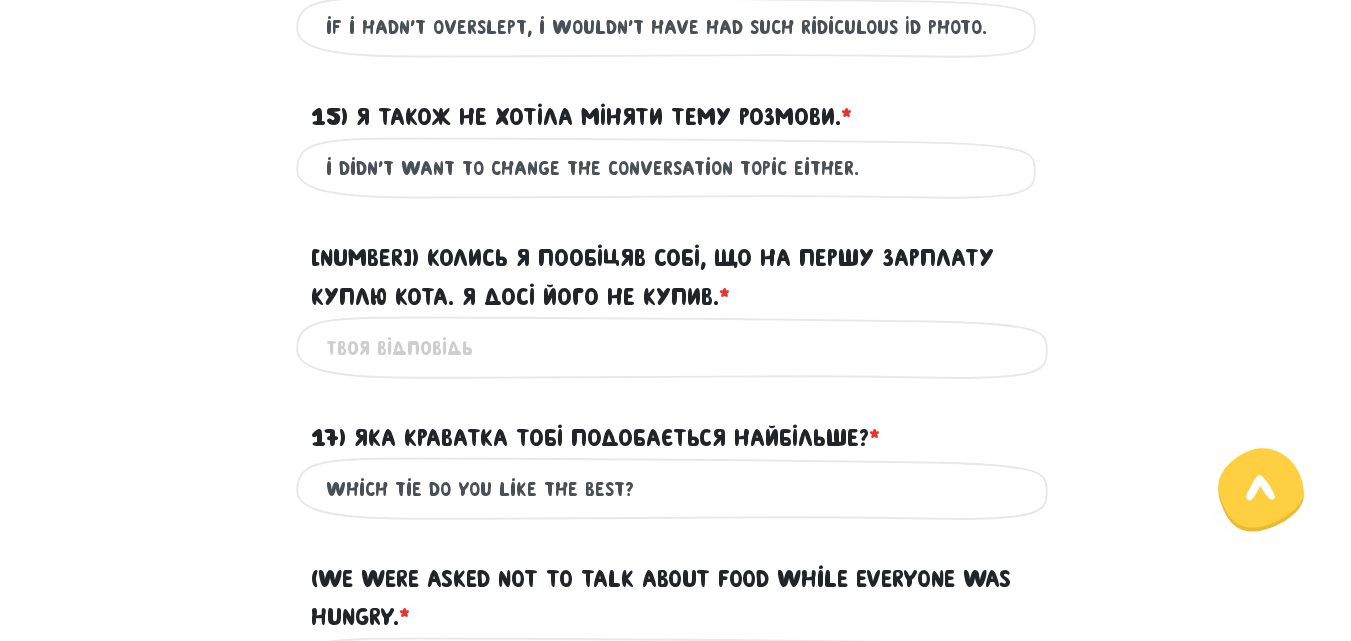 type on "i didn't want to change the conversation topic either." 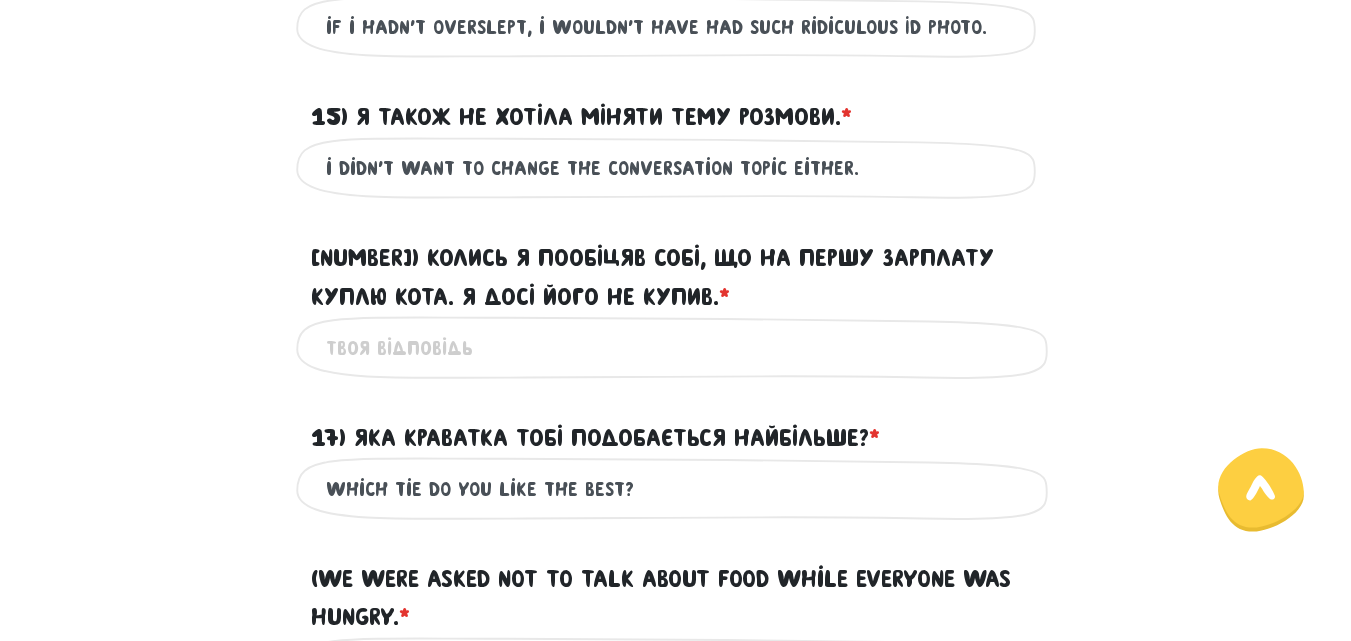 click on "16) Колись я пообіцяв собі, що на першу зарплату куплю кота. Я досі його не купив. *
?" at bounding box center (676, 347) 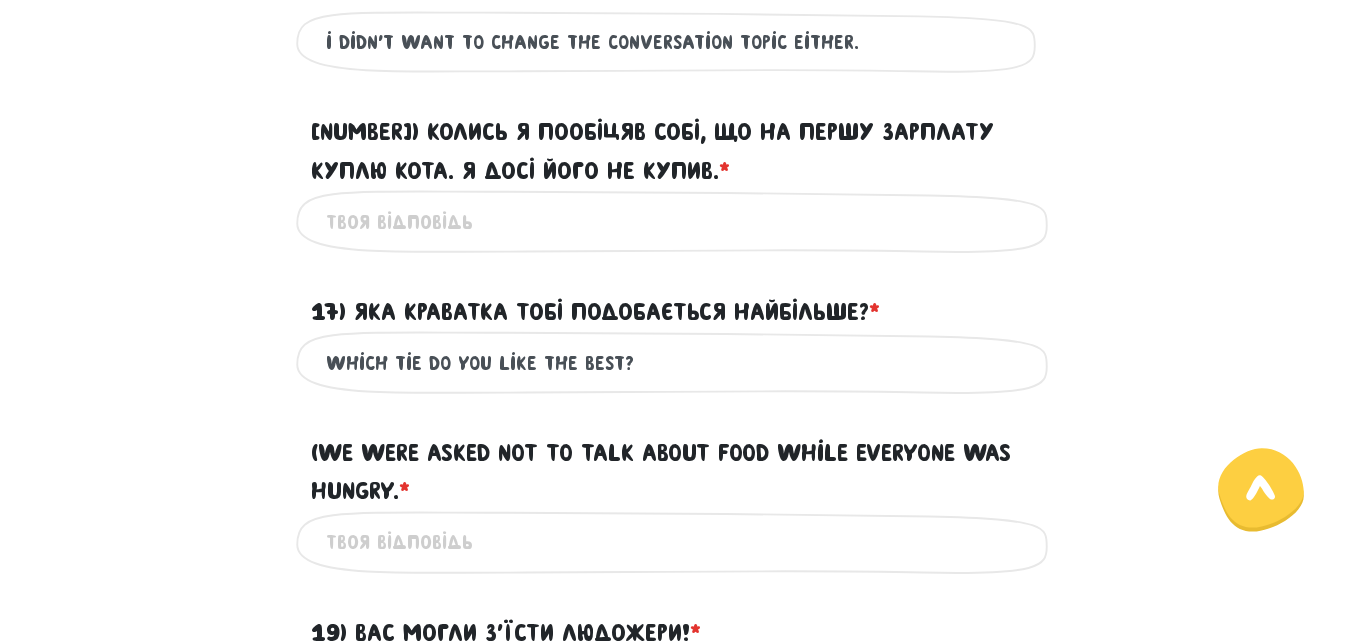scroll, scrollTop: 2853, scrollLeft: 0, axis: vertical 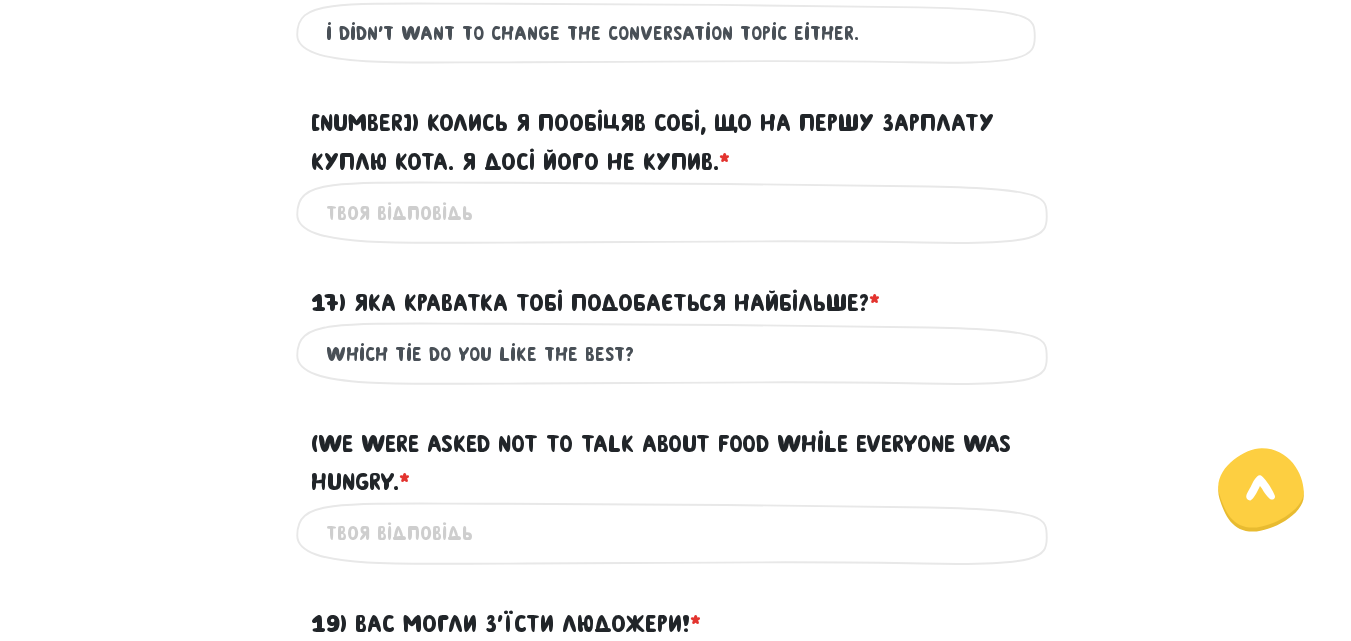 click on "16) Колись я пообіцяв собі, що на першу зарплату куплю кота. Я досі його не купив. *
?" at bounding box center [676, 212] 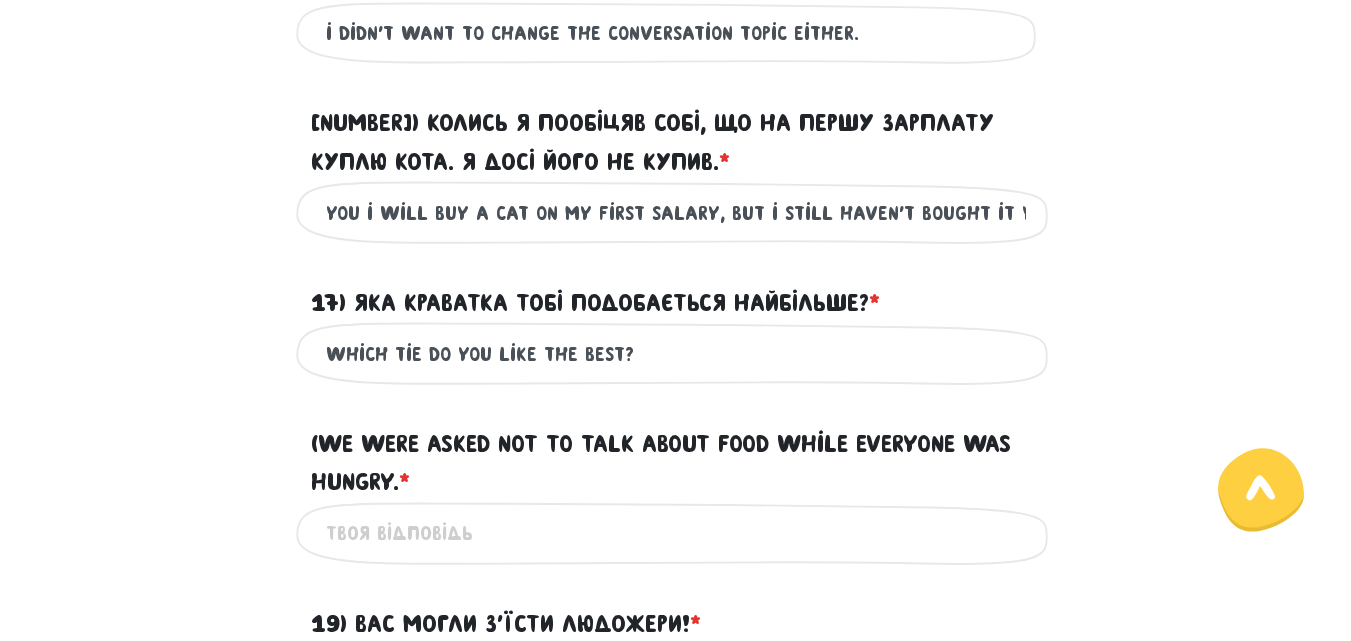 scroll, scrollTop: 0, scrollLeft: 0, axis: both 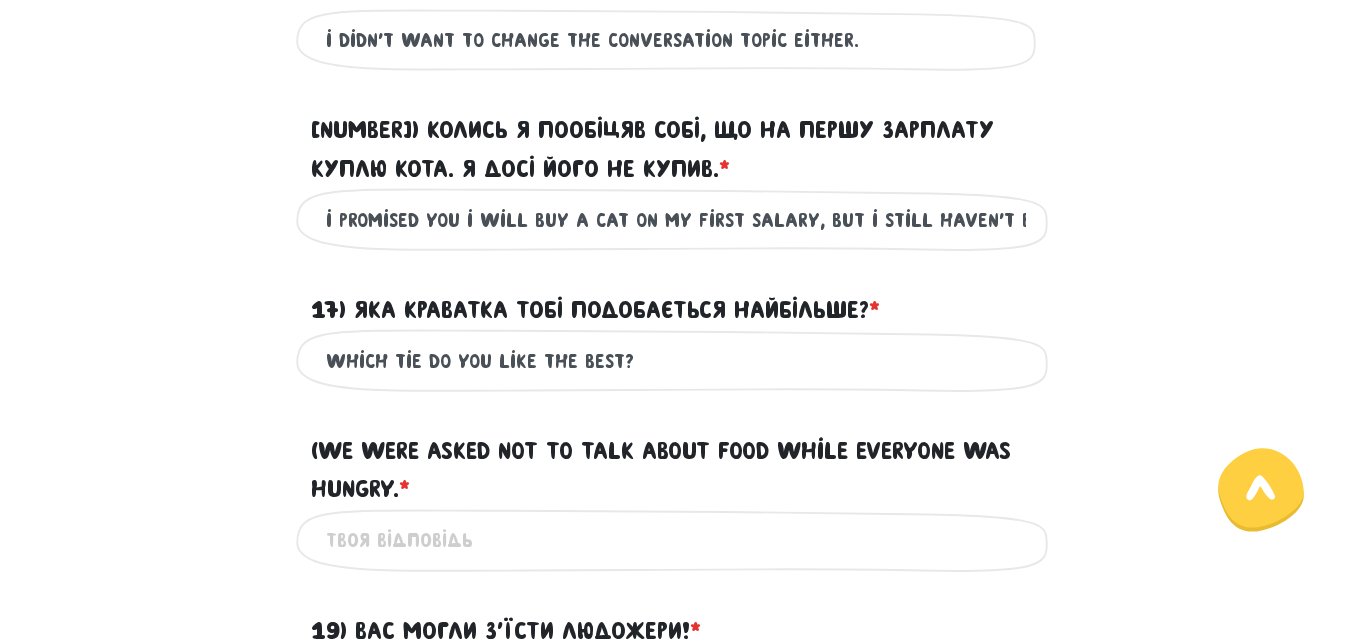 drag, startPoint x: 1023, startPoint y: 259, endPoint x: 272, endPoint y: 296, distance: 751.9109 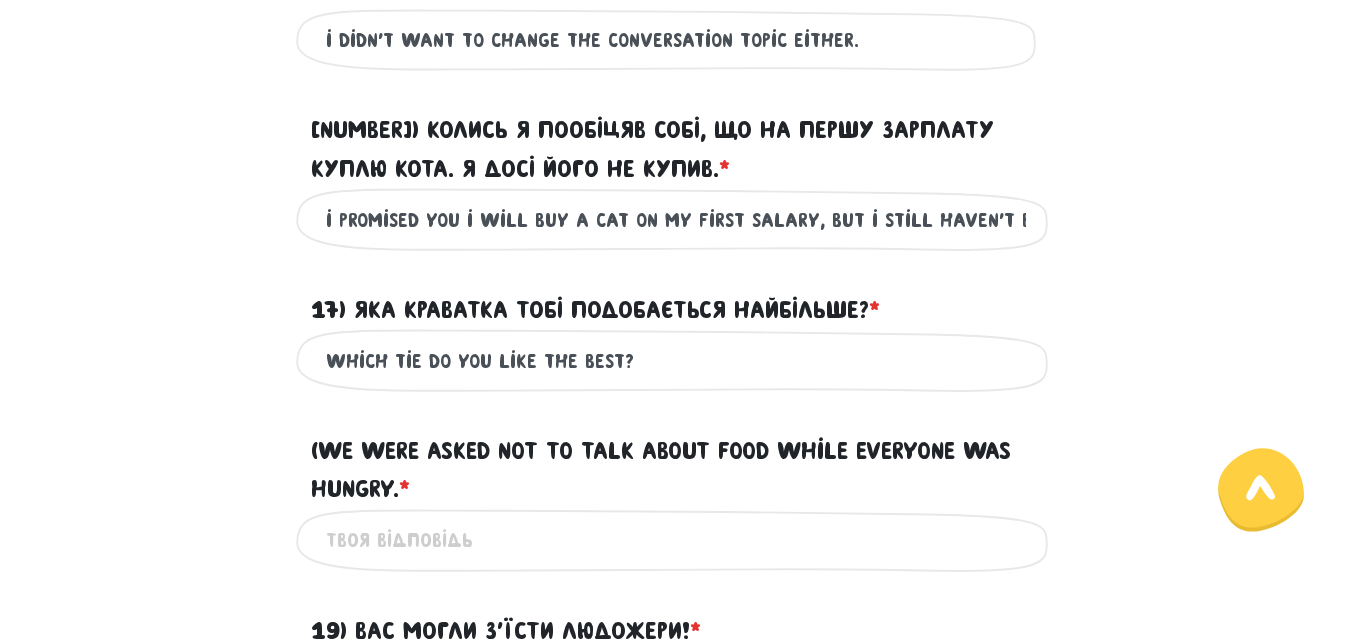 type on "i promised you i will buy a cat on my first salary, but i still haven't bought it yet." 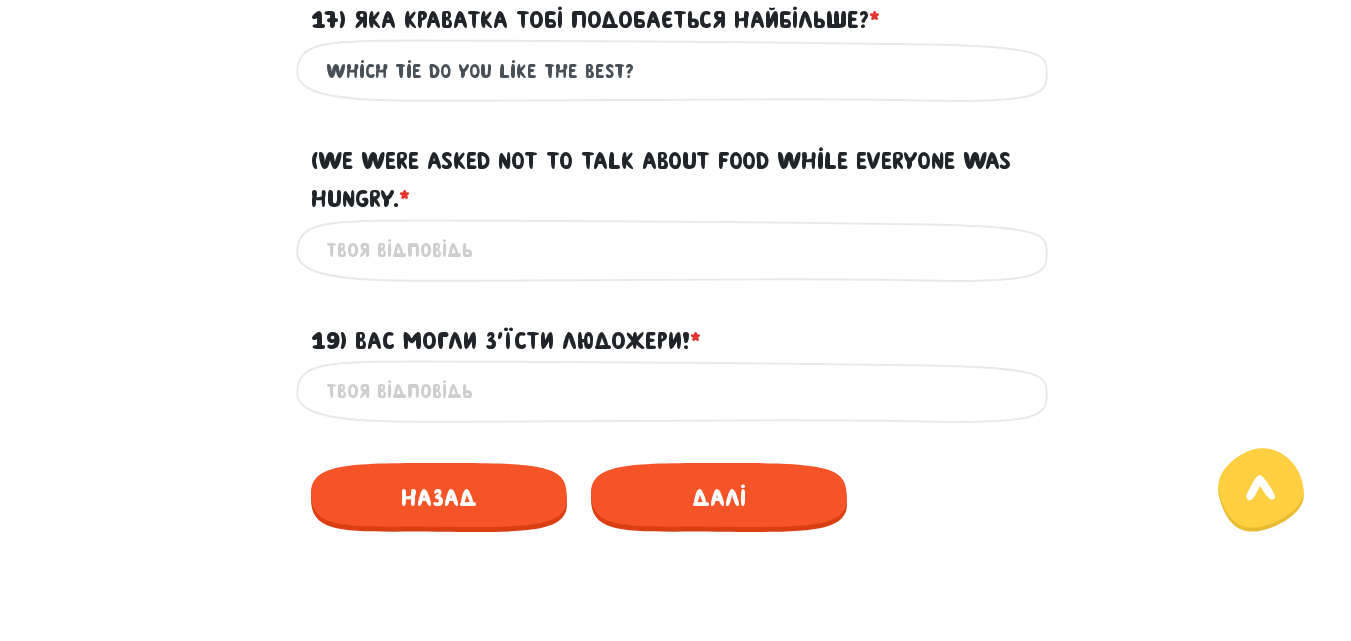 scroll, scrollTop: 3137, scrollLeft: 0, axis: vertical 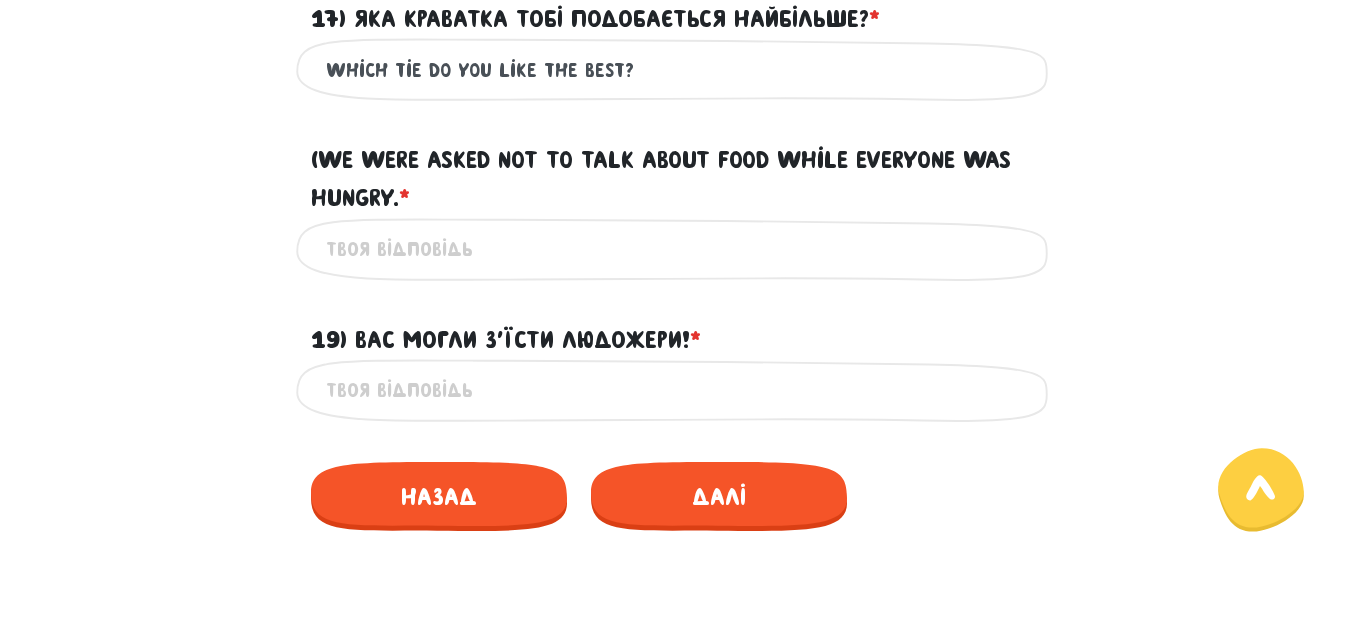 click on "18) Нас попросили не говорити про їжу, поки всі були голодні. *
?" at bounding box center [676, 249] 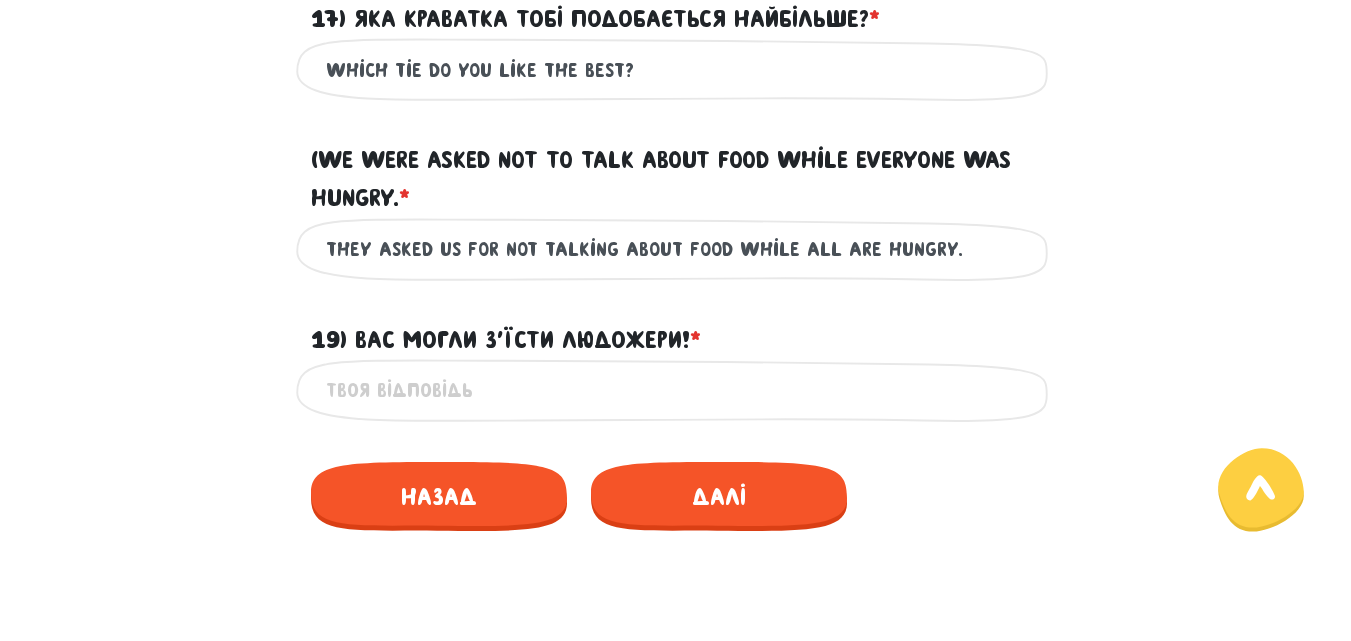 drag, startPoint x: 973, startPoint y: 295, endPoint x: 777, endPoint y: 278, distance: 196.73587 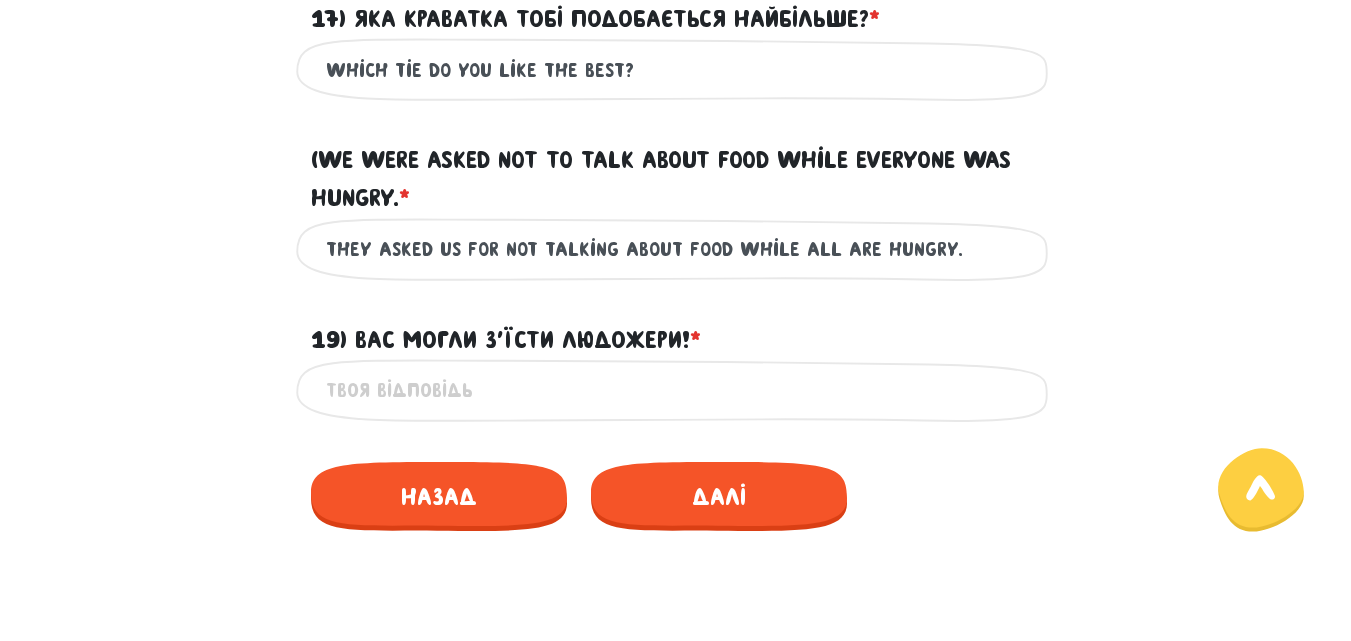 drag, startPoint x: 959, startPoint y: 288, endPoint x: 315, endPoint y: 321, distance: 644.845 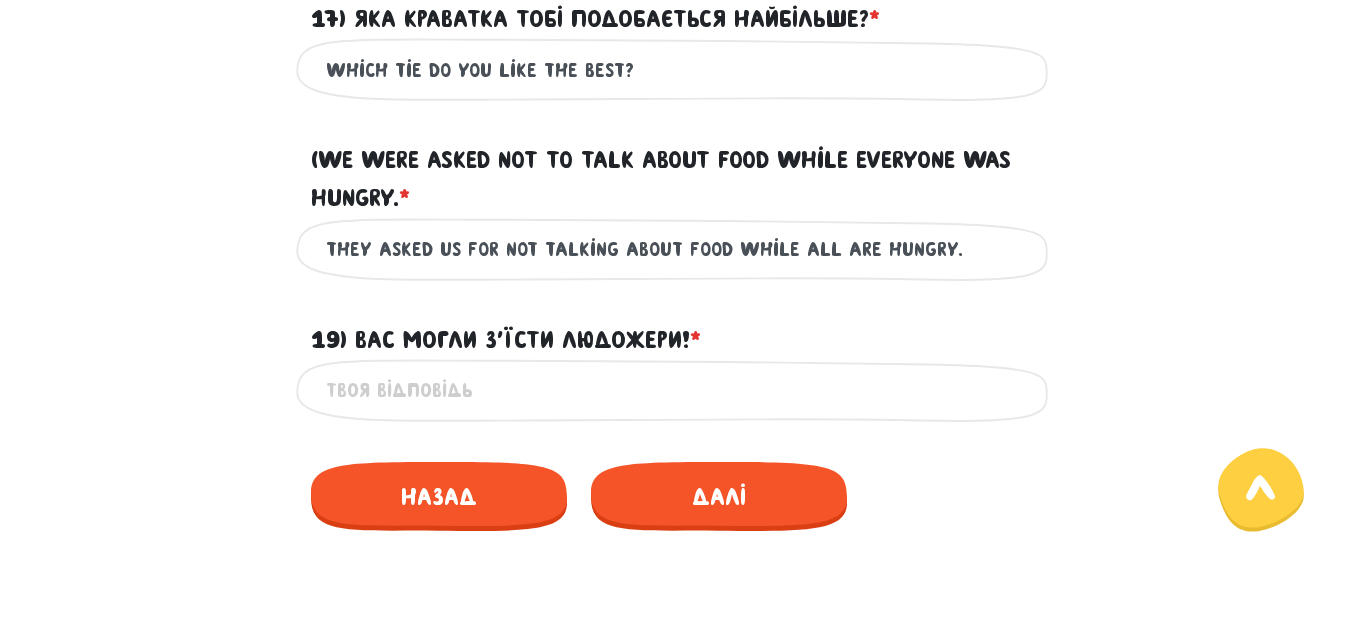 click on "Тест для тічерів 3/7
Привіт!
Цей тест складається з двох частин - письмової та усної. Тому якщо з монстро-точки-зору ти пройдеш    тест добре, ми зателефонуємо  тобі для другої частини 😉
Будь чесним/ою з нами,  не користуйся перекладачами!
Середній час проходження тесту: 40 хв.
Письмова частина
? ? ? ? ?" at bounding box center [676, -1233] 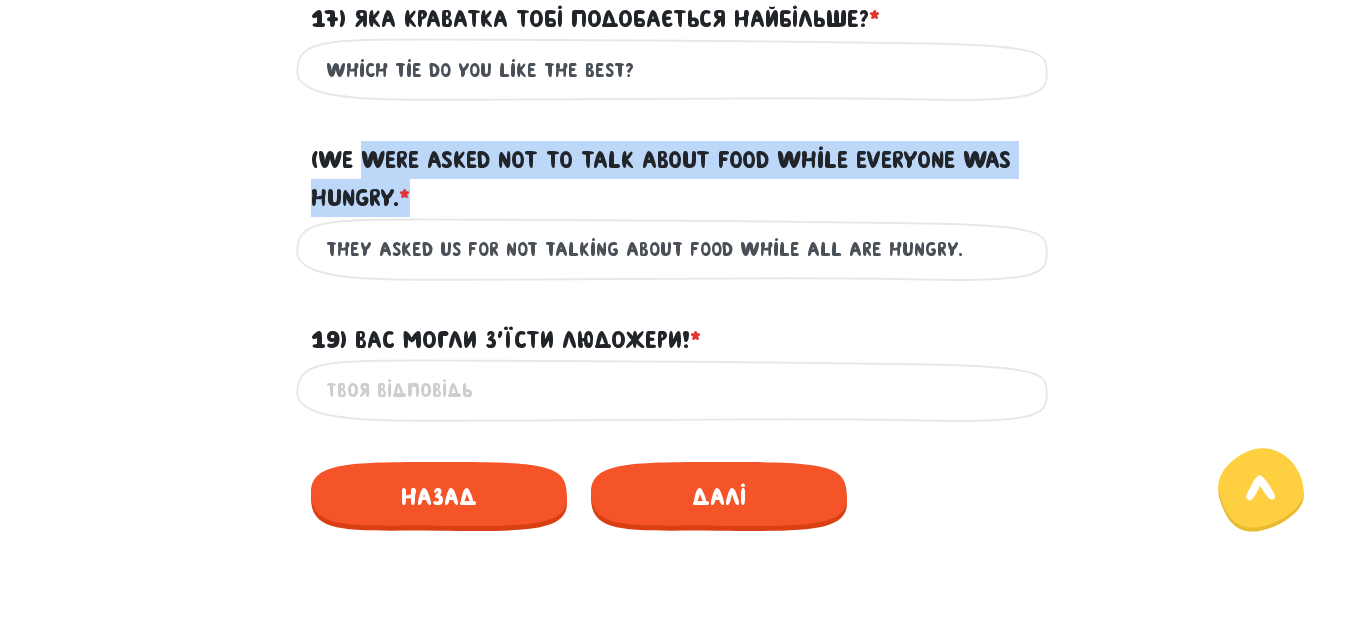 drag, startPoint x: 357, startPoint y: 195, endPoint x: 435, endPoint y: 246, distance: 93.193344 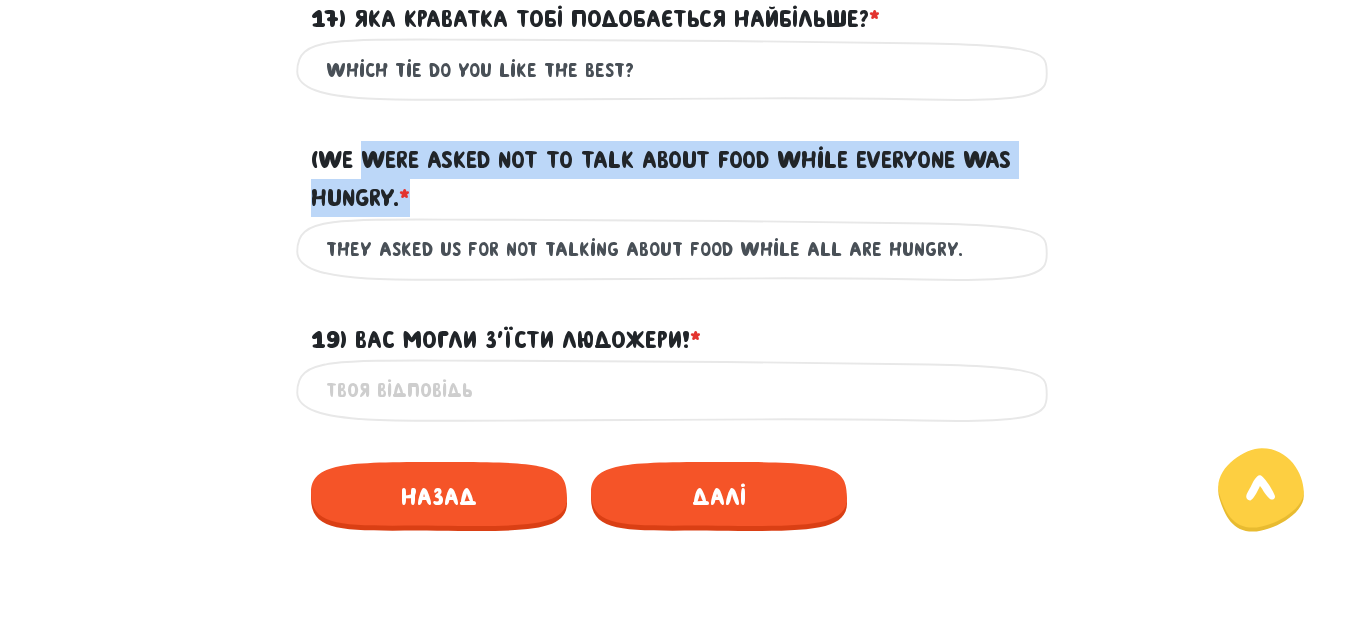 click on "18) Нас попросили не говорити про їжу, поки всі були голодні. *
?" at bounding box center [676, 179] 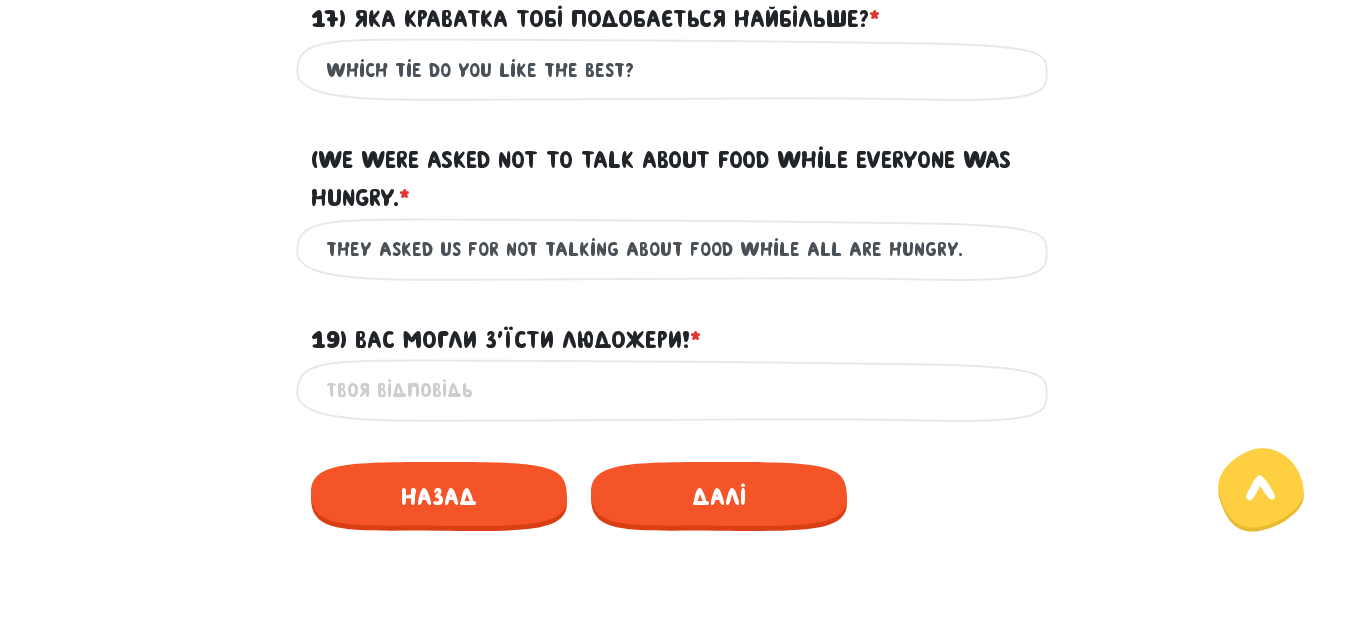 click on "they asked us for not talking about food while all are hungry." at bounding box center [676, 249] 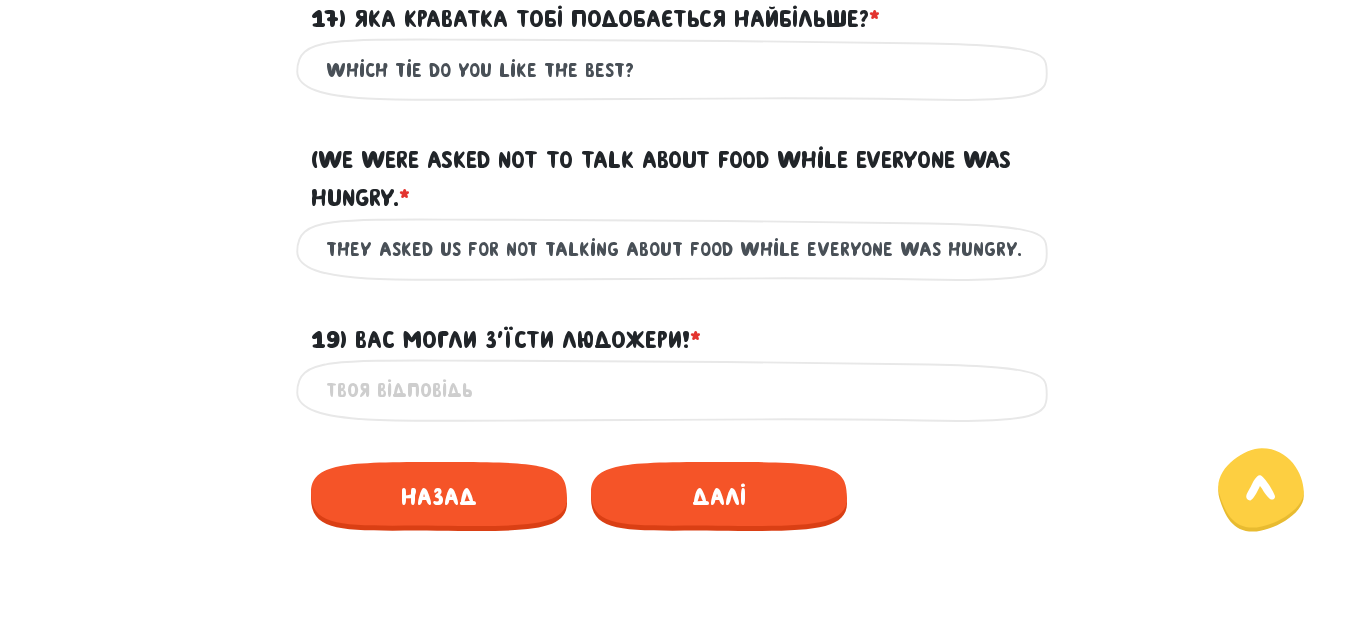 click on "they asked us for not talking about food while everyone was hungry." at bounding box center (676, 249) 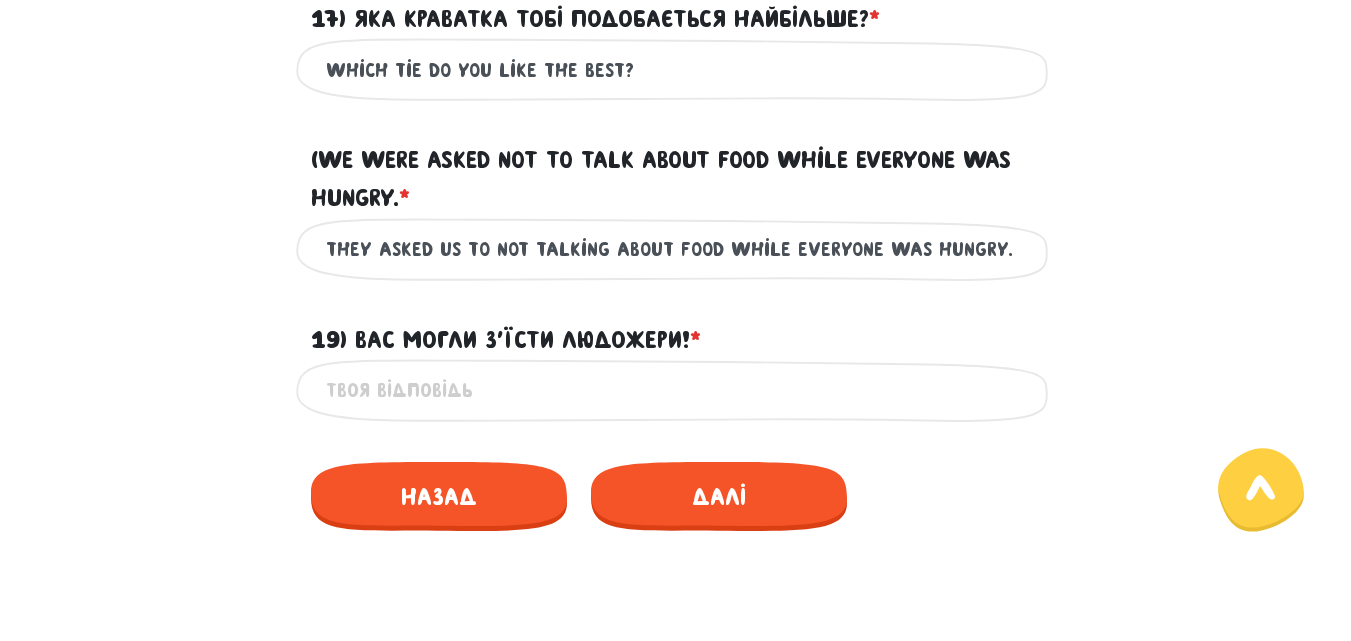 click on "they asked us to not talking about food while everyone was hungry." at bounding box center (676, 249) 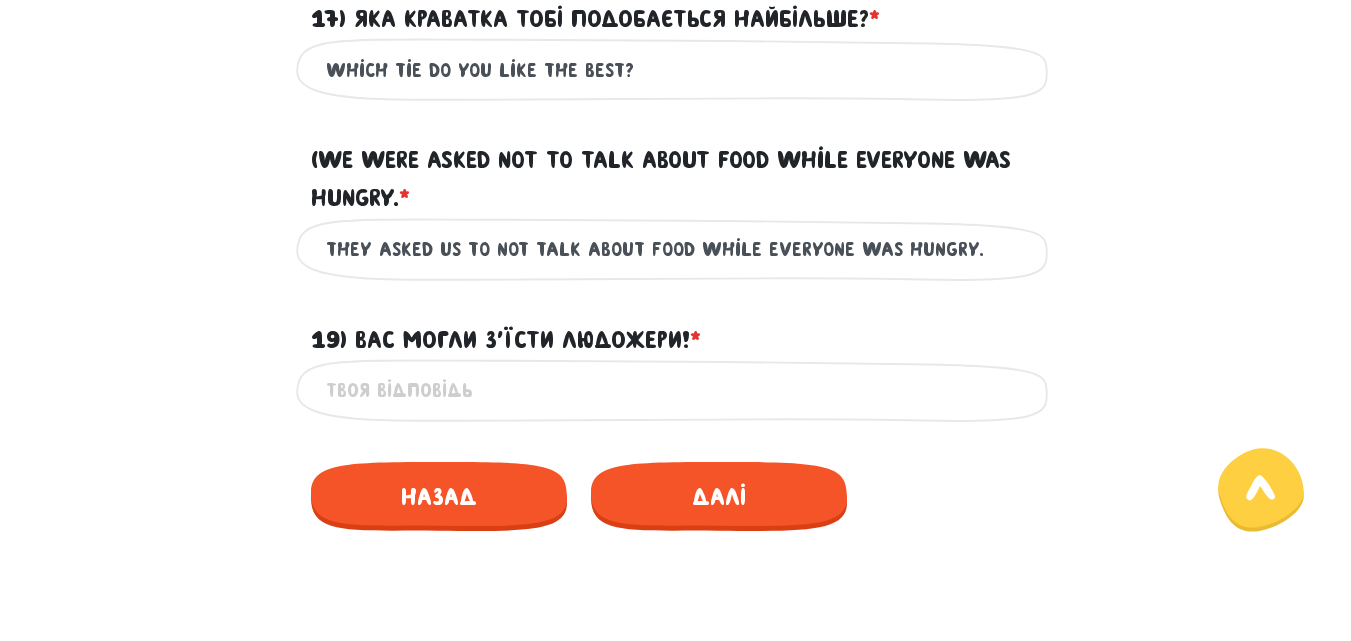 click on "they asked us to not talk about food while everyone was hungry." at bounding box center (676, 249) 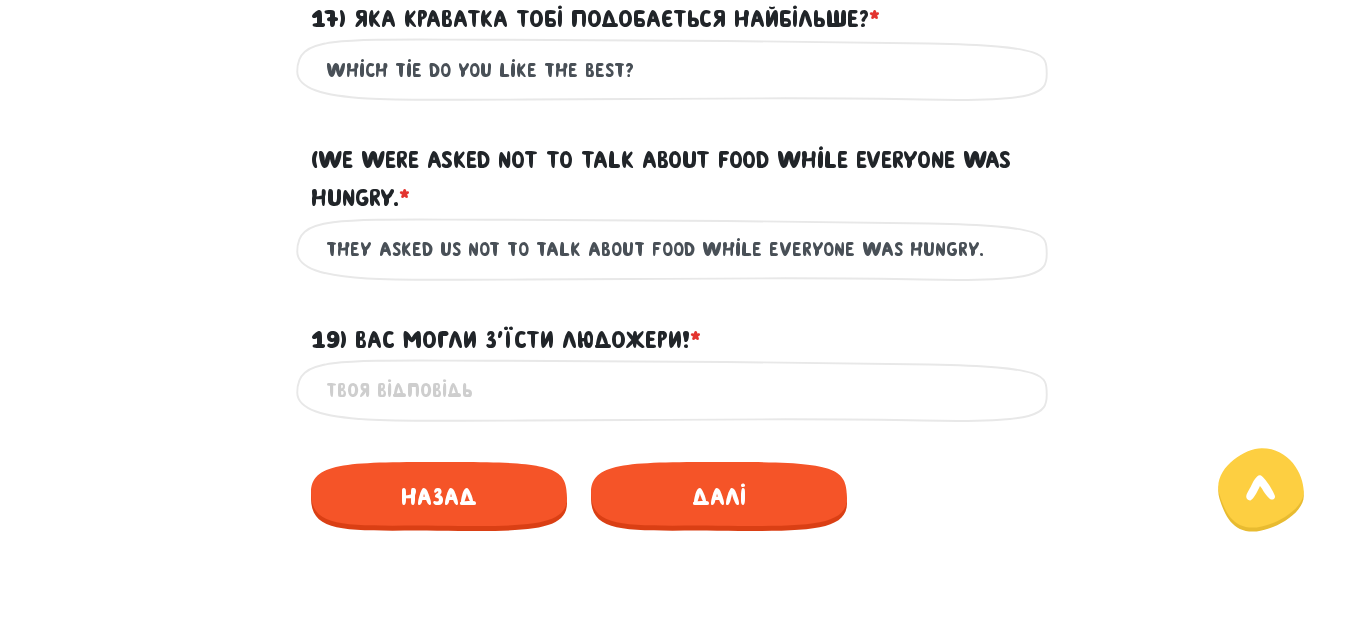 click on "they asked us not to talk about food while everyone was hungry." at bounding box center (676, 249) 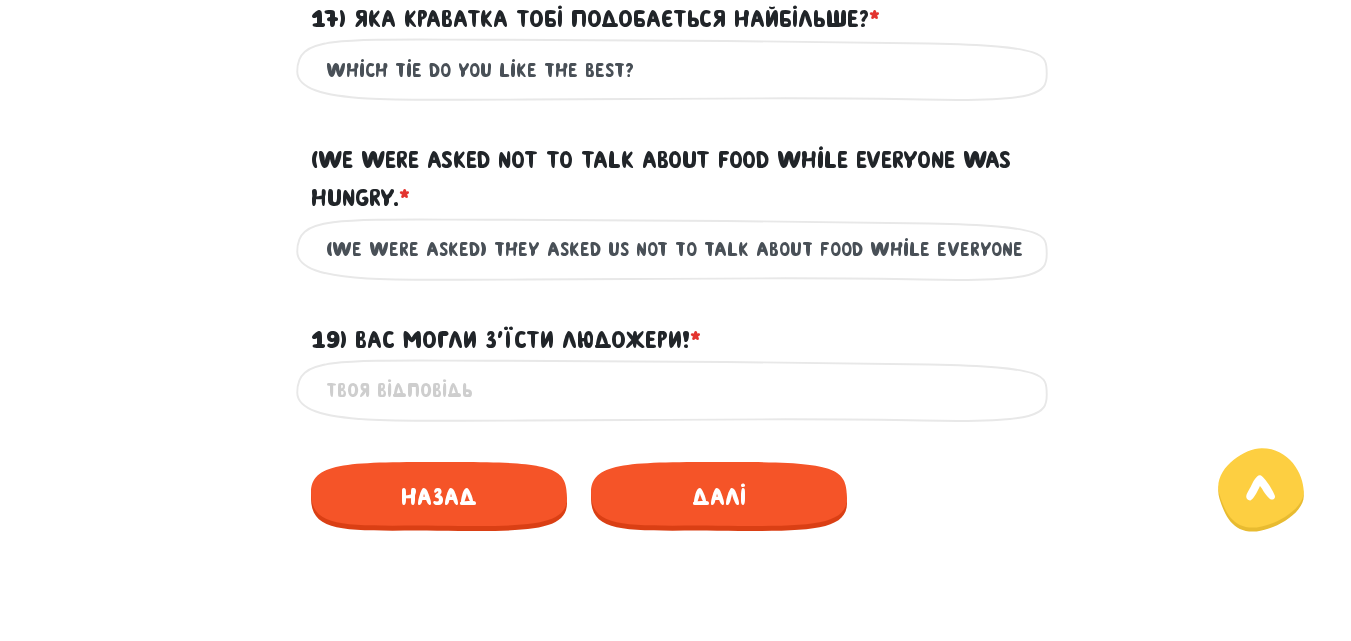 drag, startPoint x: 619, startPoint y: 279, endPoint x: 470, endPoint y: 279, distance: 149 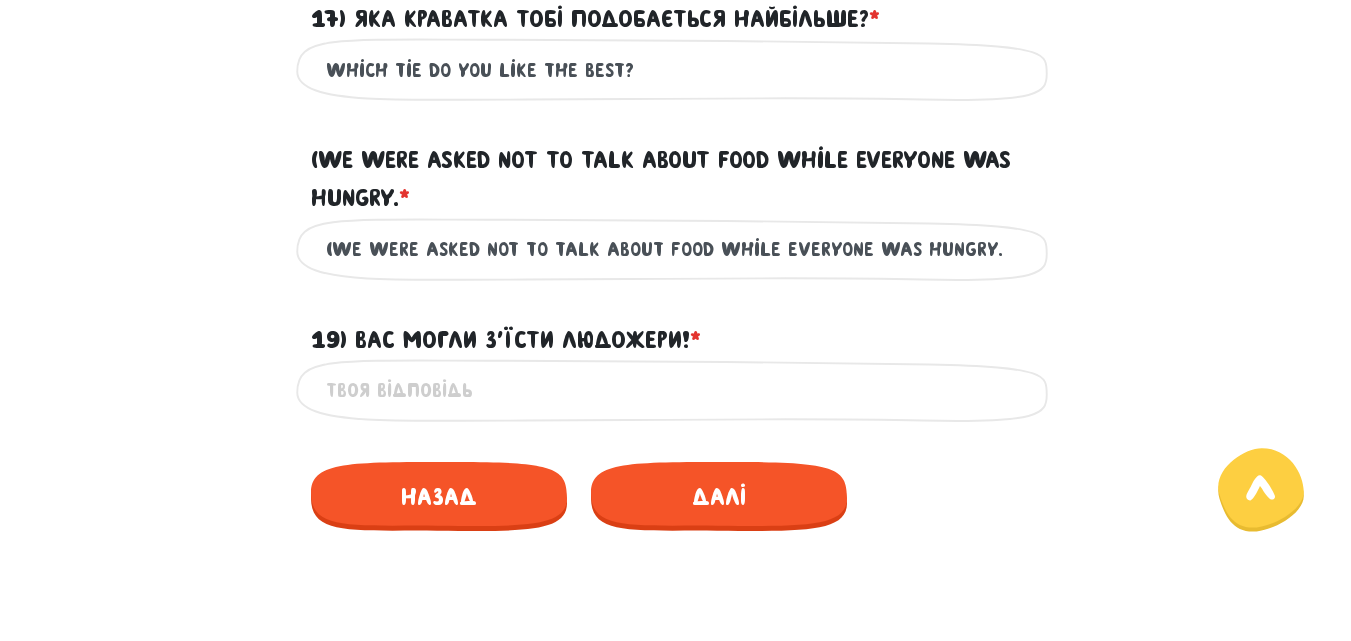 click on "(we were asked not to talk about food while everyone was hungry." at bounding box center (676, 249) 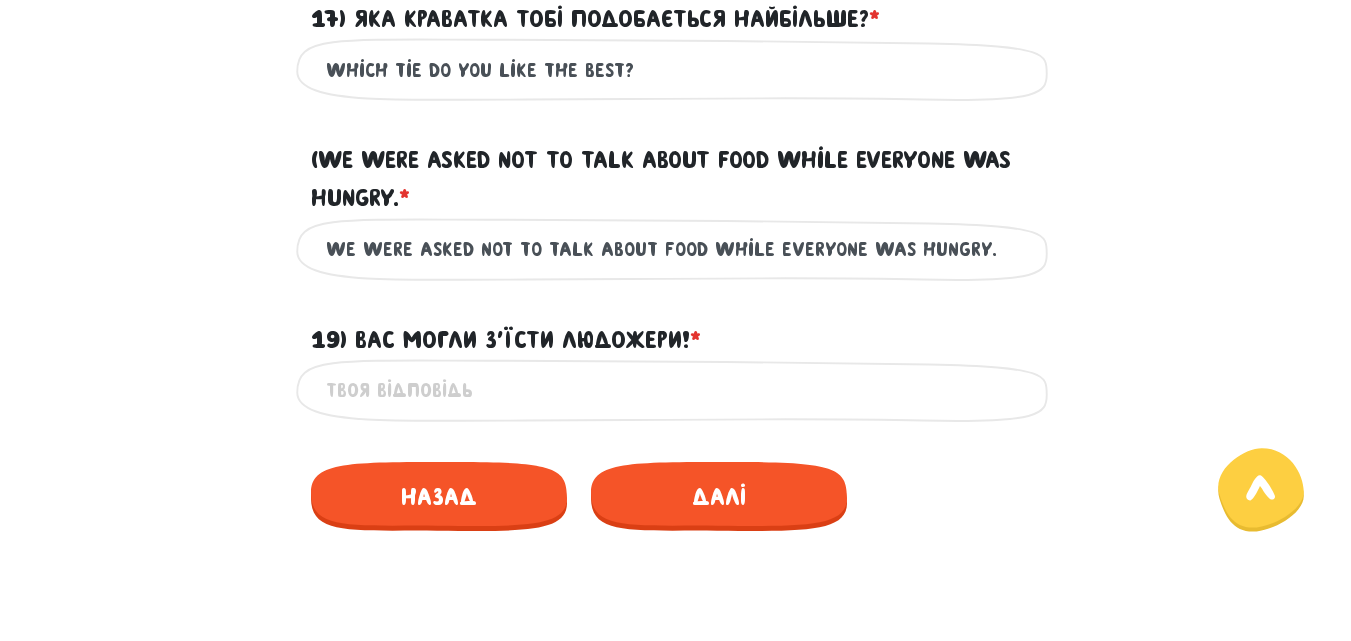 type on "we were asked not to talk about food while everyone was hungry." 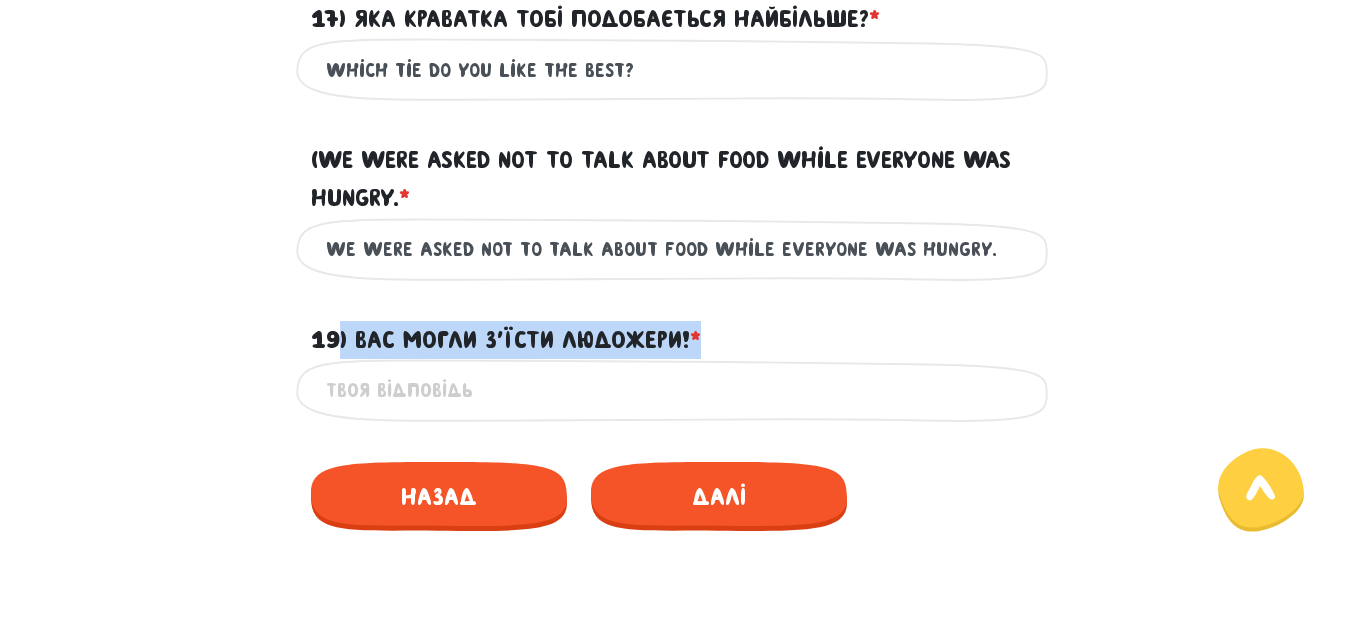 drag, startPoint x: 716, startPoint y: 377, endPoint x: 338, endPoint y: 380, distance: 378.0119 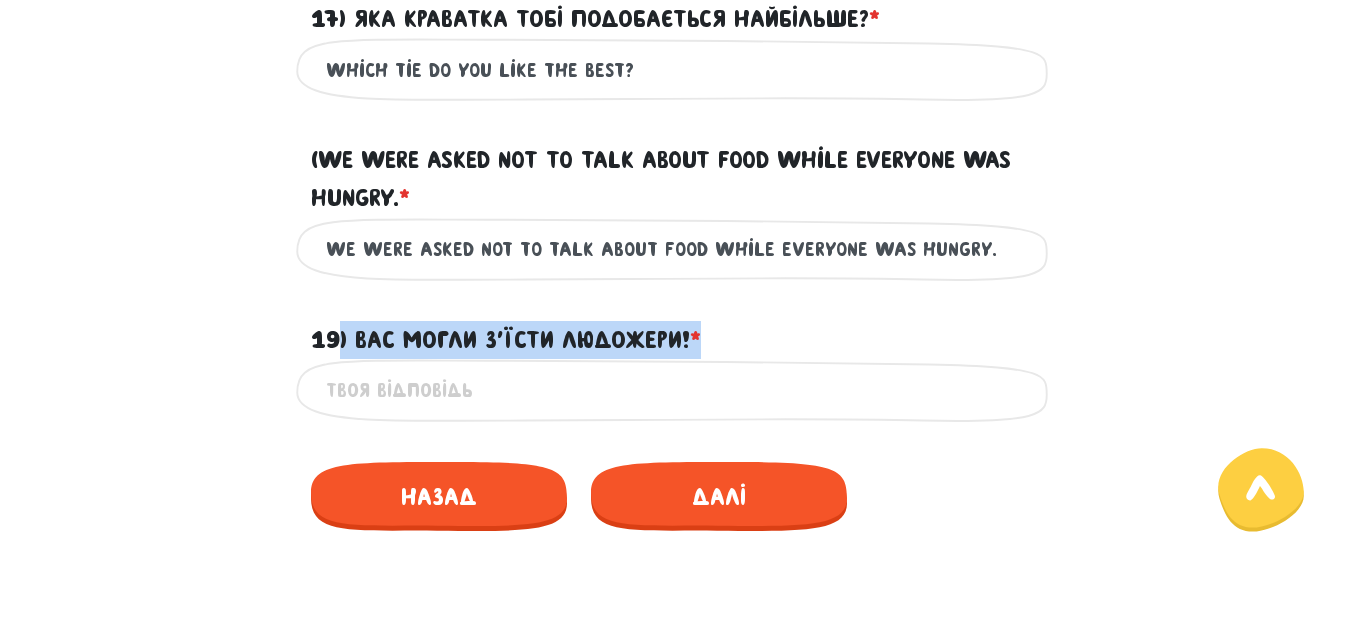 click on "19) Вас могли з’їсти людожери! *
?" at bounding box center [676, 328] 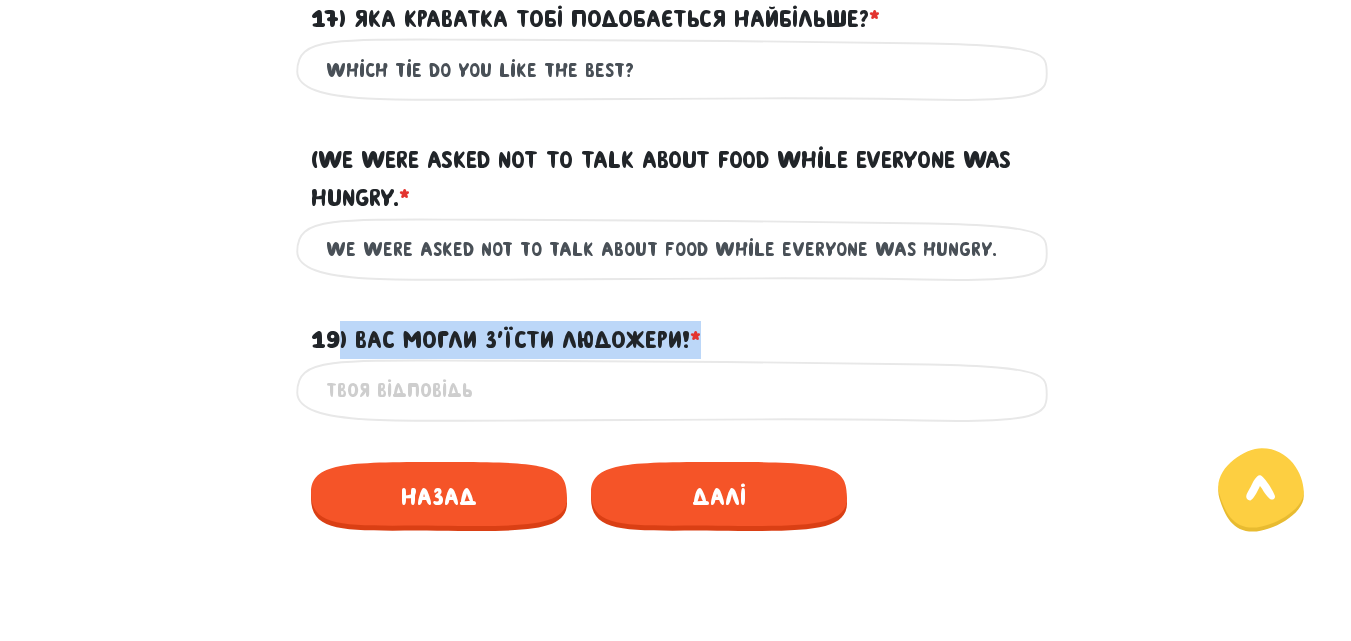 copy on ") Вас могли з’їсти людожери! *" 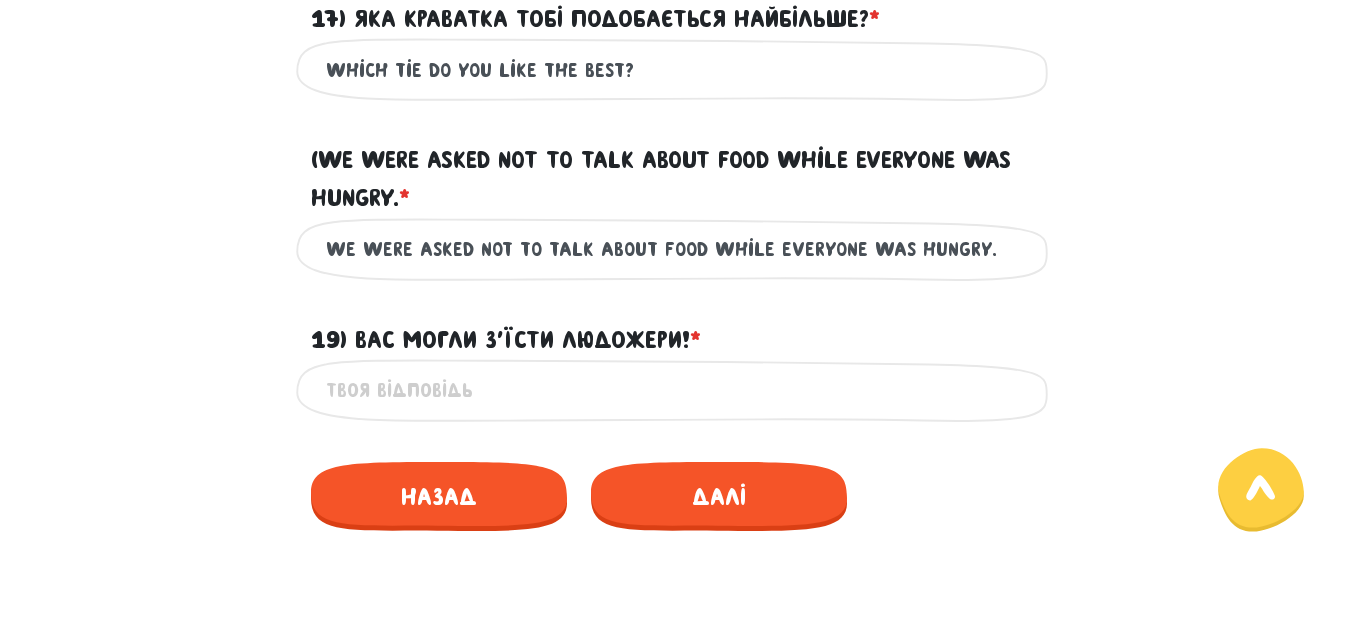 click on "19) Вас могли з’їсти людожери! *
?" at bounding box center [676, 390] 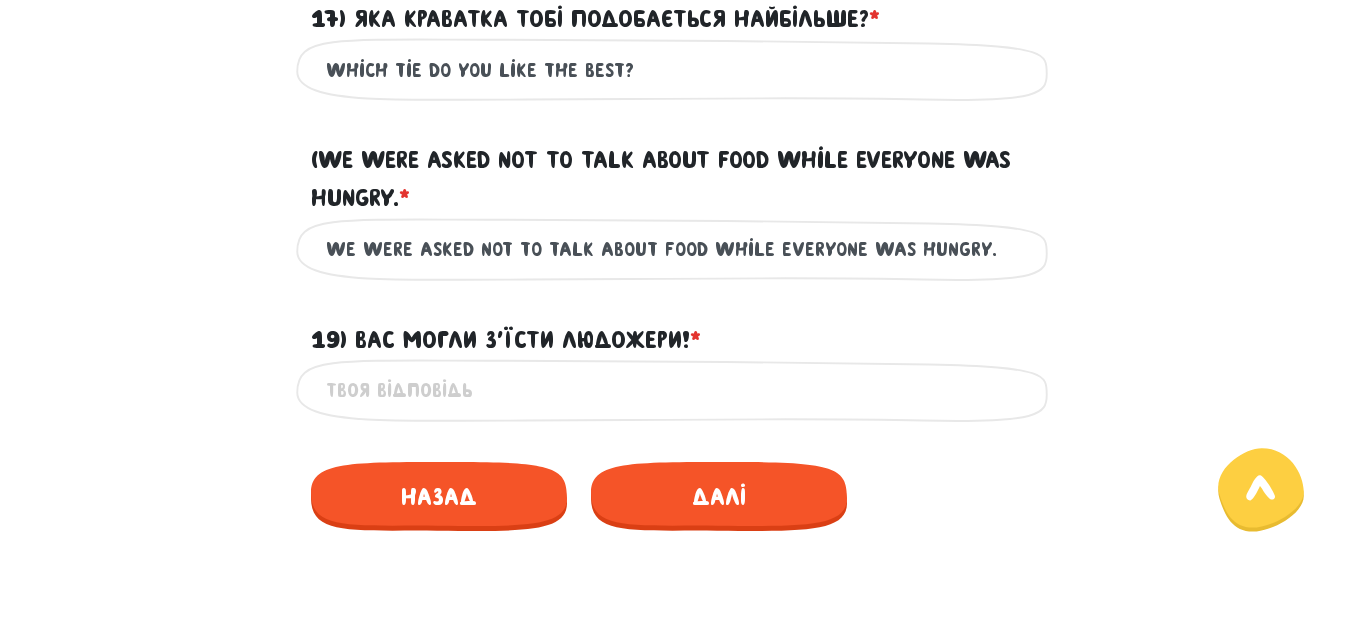 type on "y" 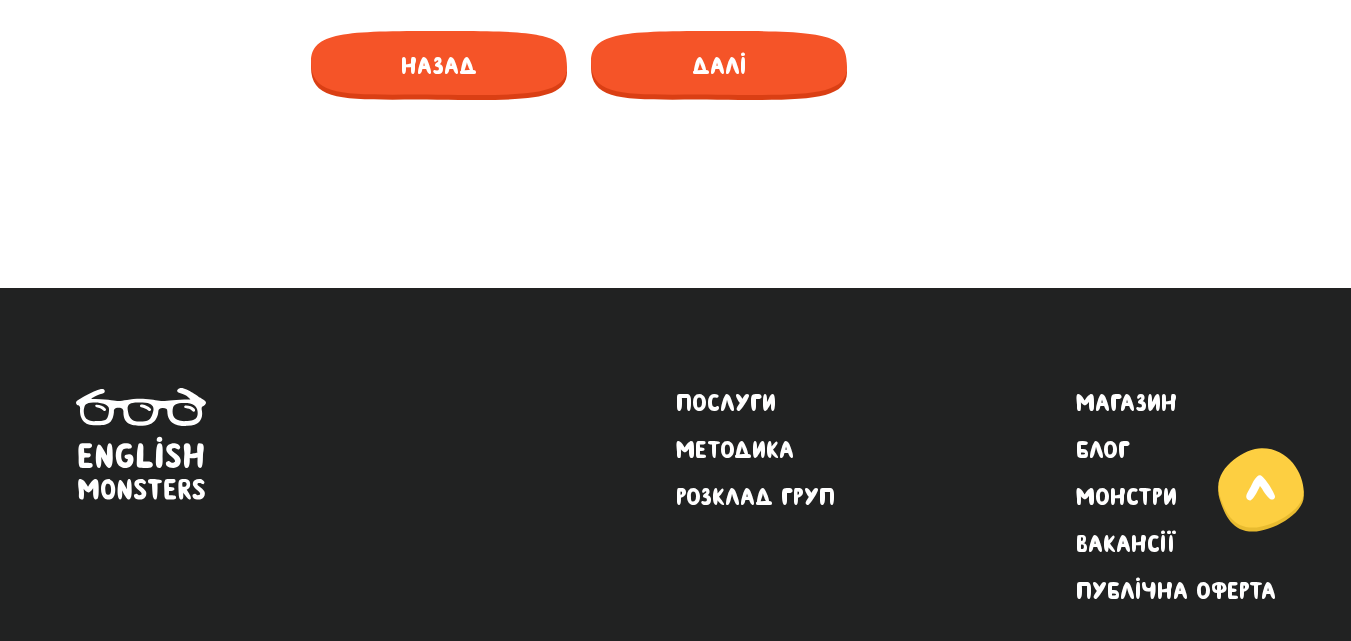 scroll, scrollTop: 3630, scrollLeft: 0, axis: vertical 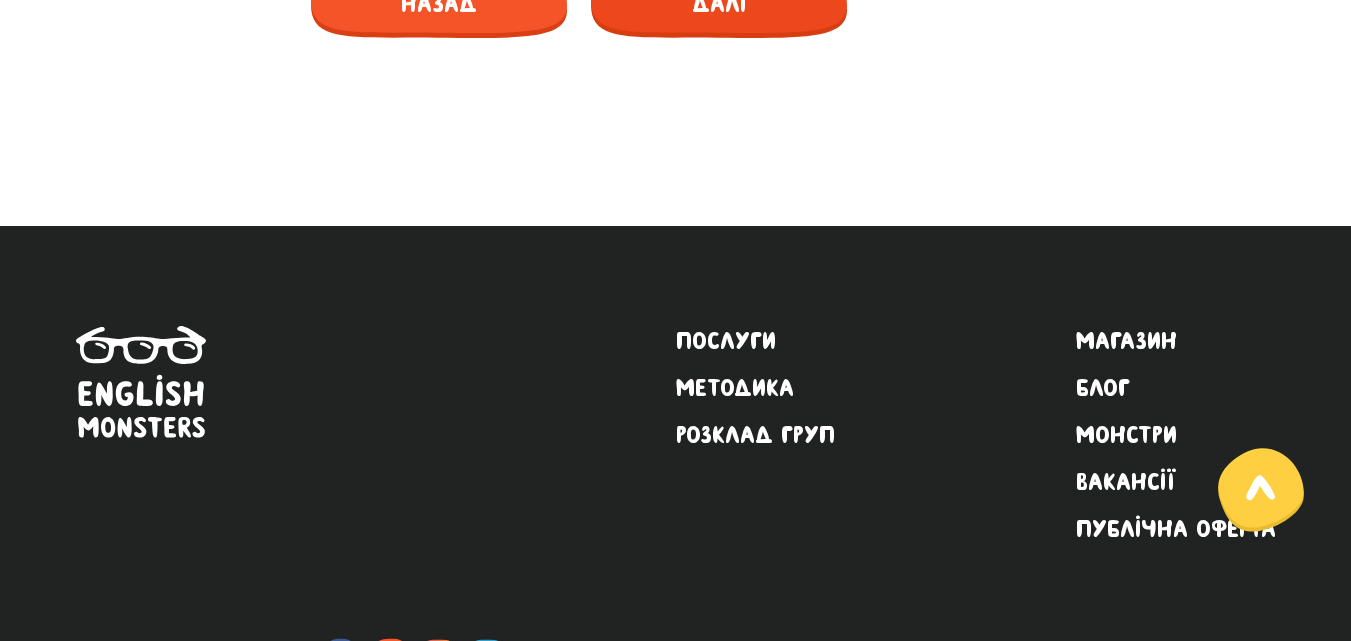 type on "you could have been eaten by cannibals!" 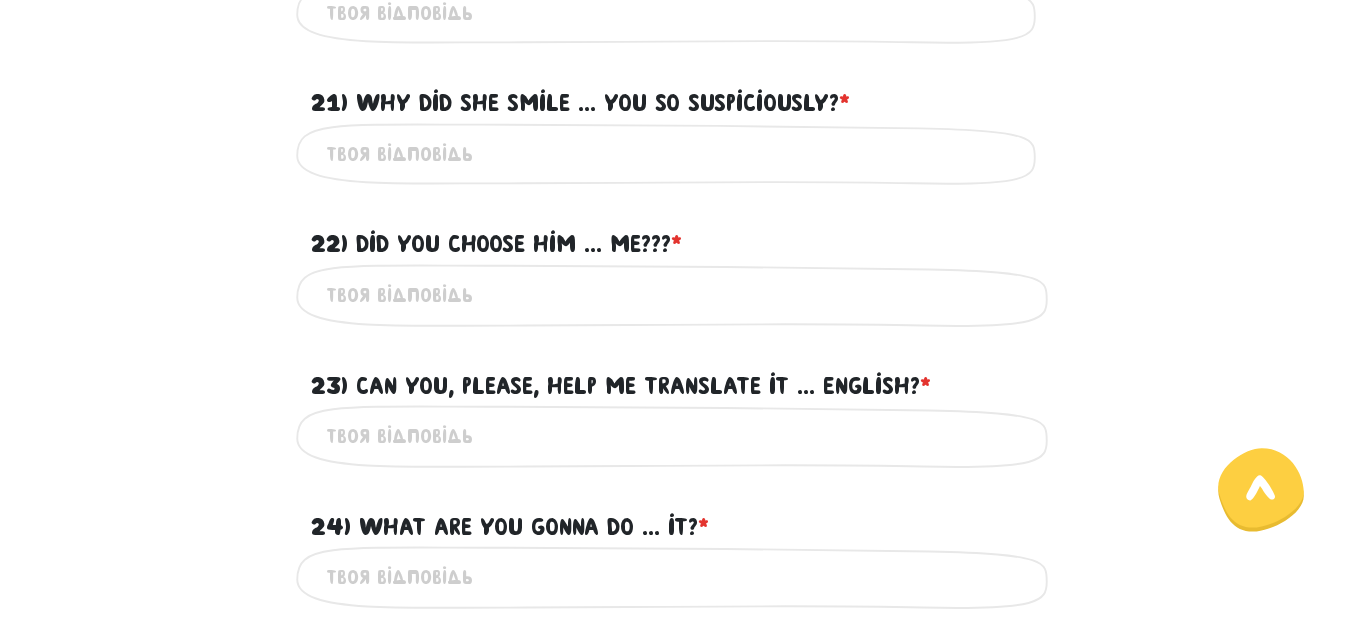 scroll, scrollTop: 745, scrollLeft: 0, axis: vertical 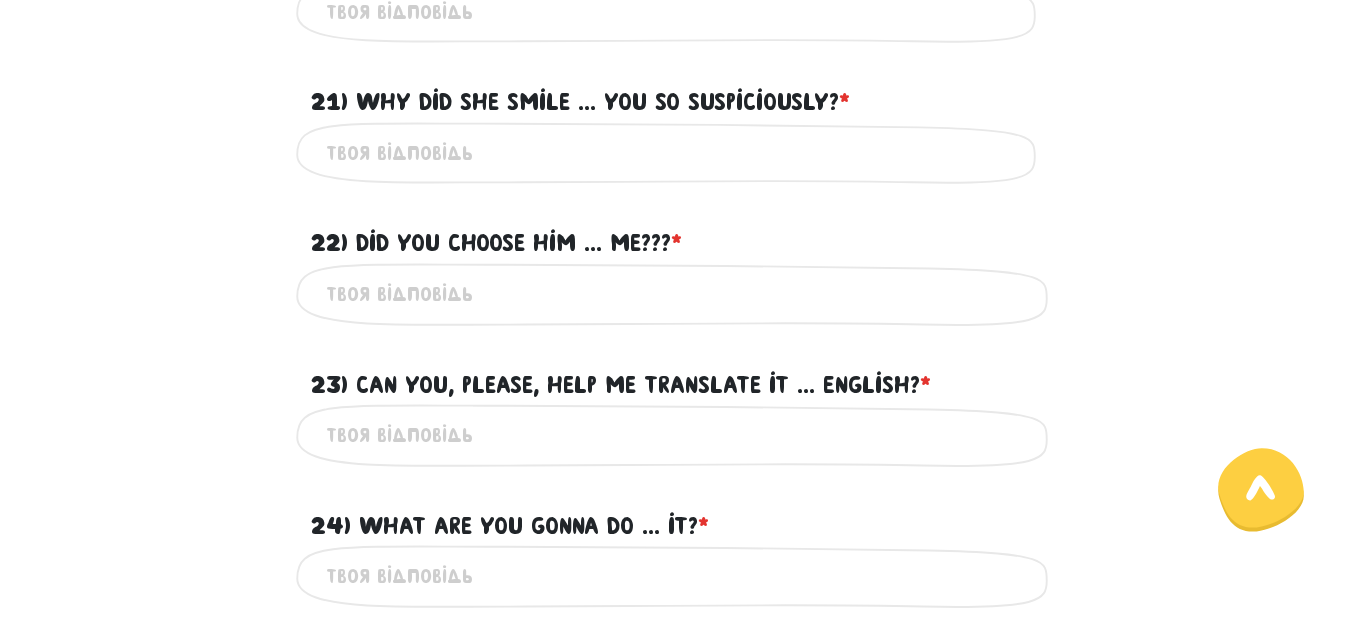 click on "23) Can you, please, help me translate it ... English? *" at bounding box center (676, 435) 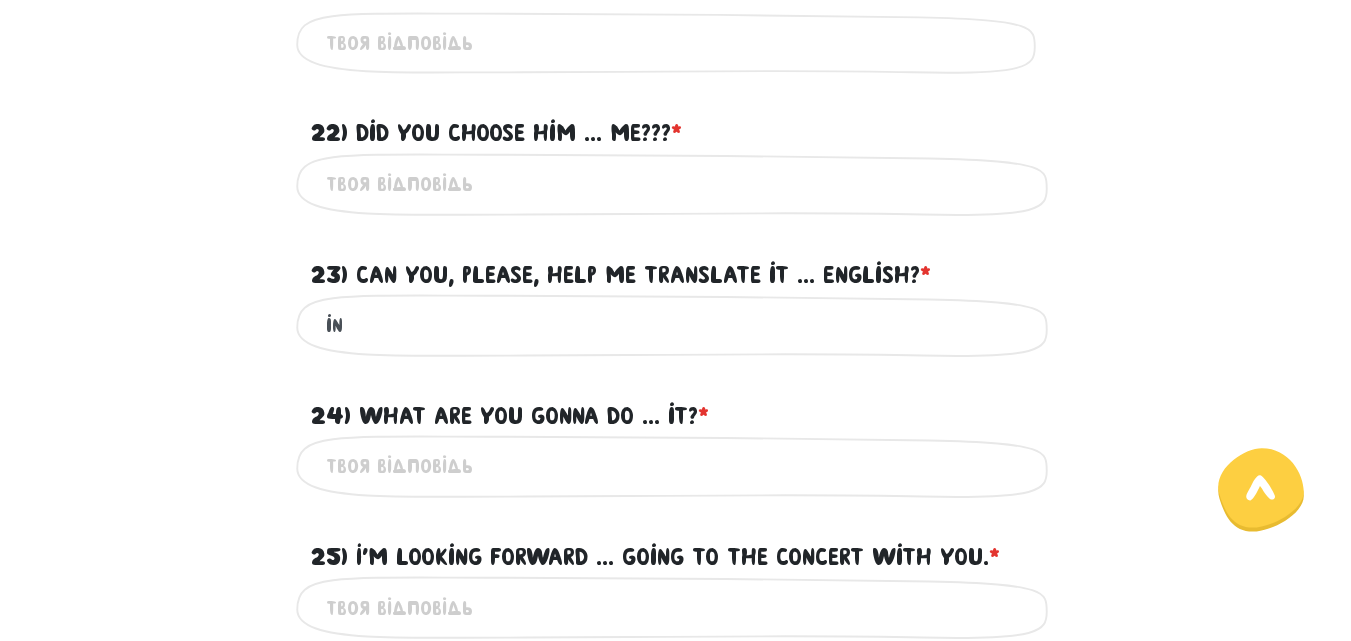 scroll, scrollTop: 856, scrollLeft: 0, axis: vertical 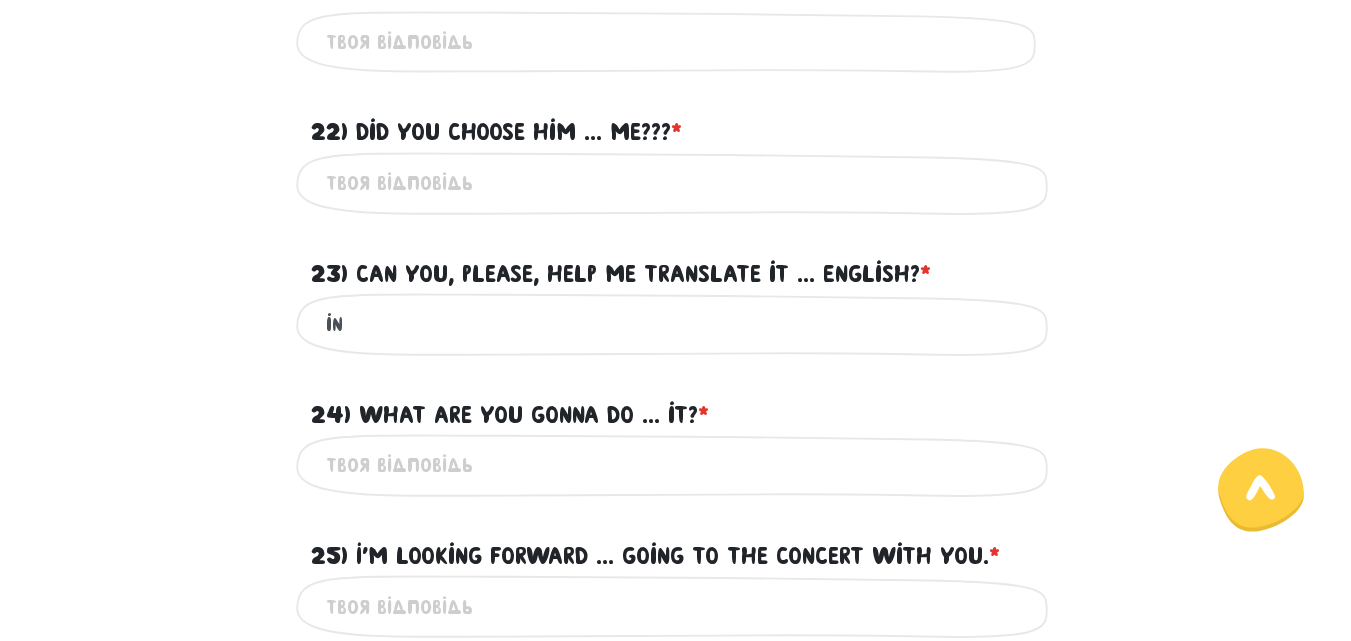 type on "in" 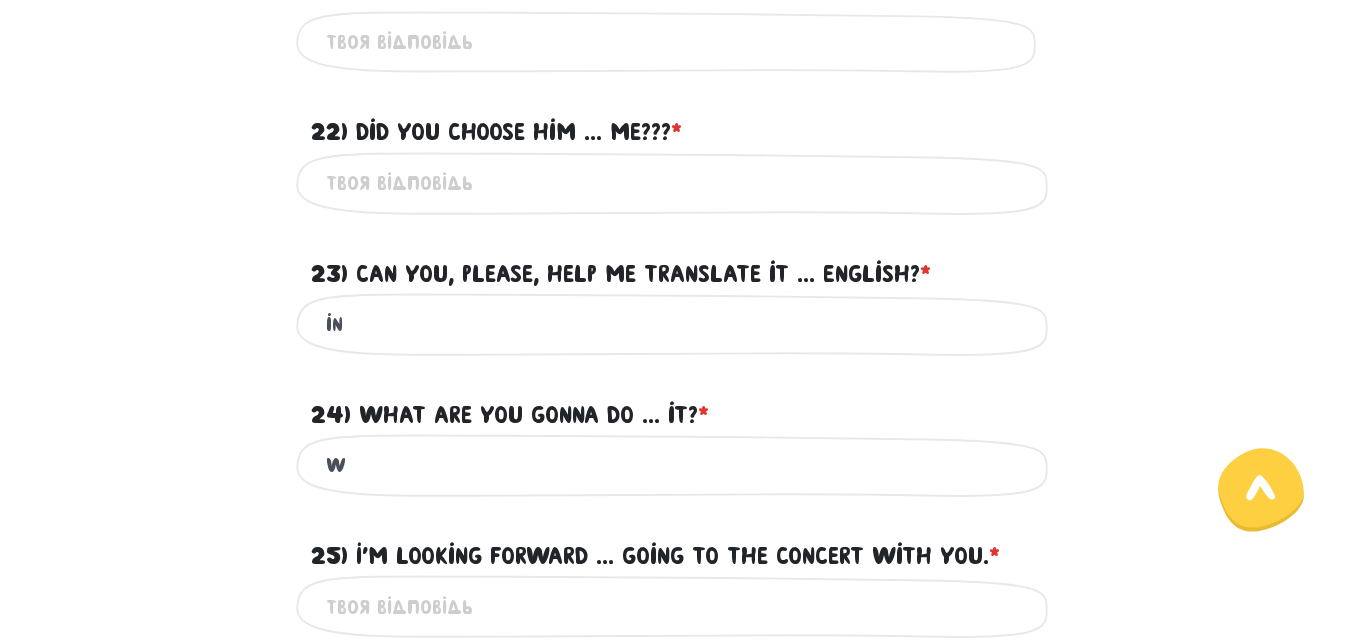 click on "w" at bounding box center (676, 465) 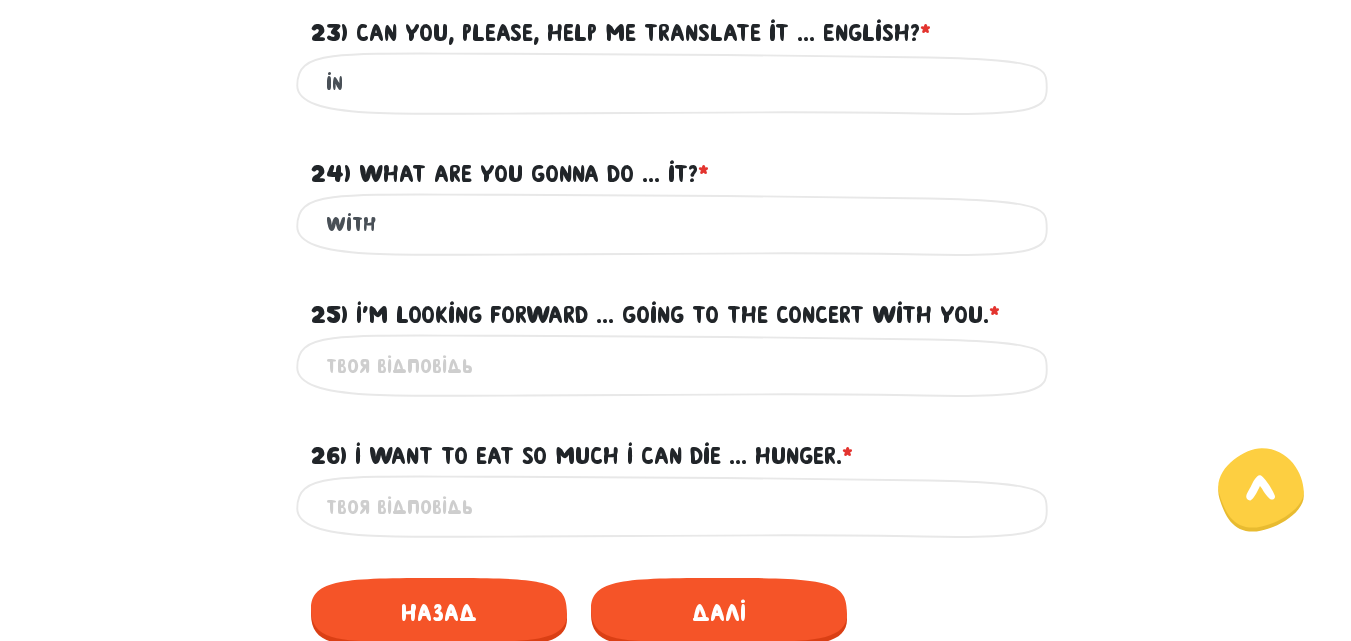 scroll, scrollTop: 1098, scrollLeft: 0, axis: vertical 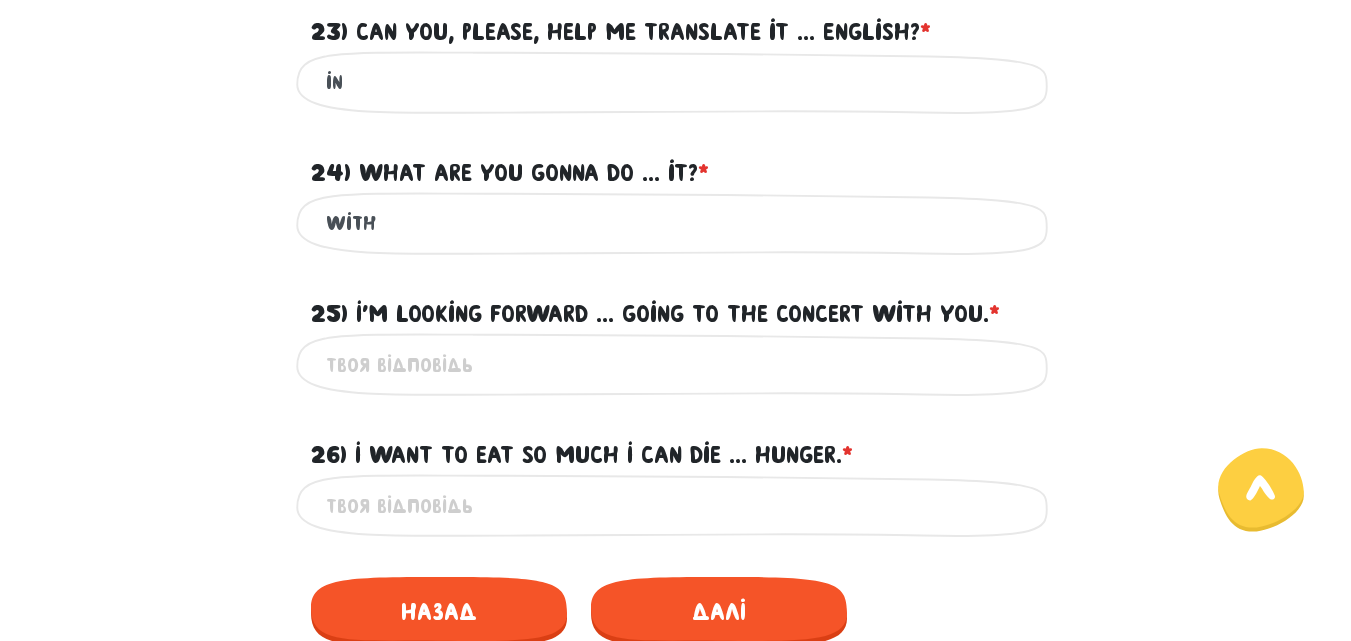 type on "with" 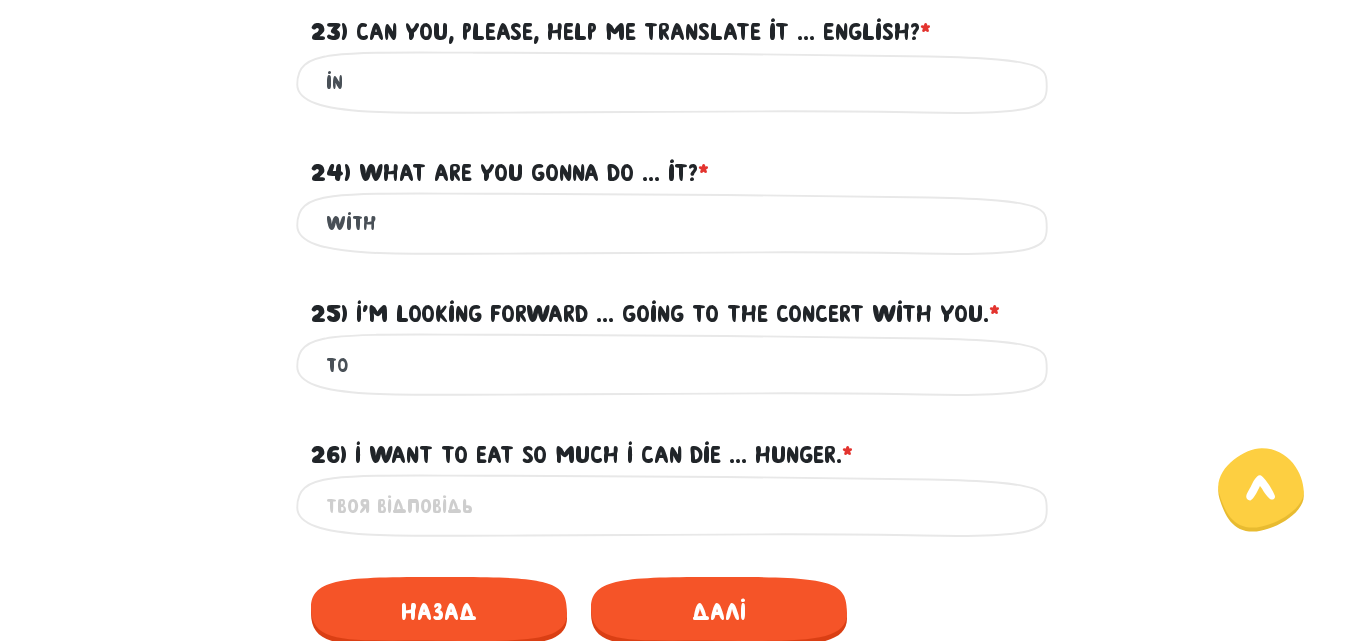 type on "to" 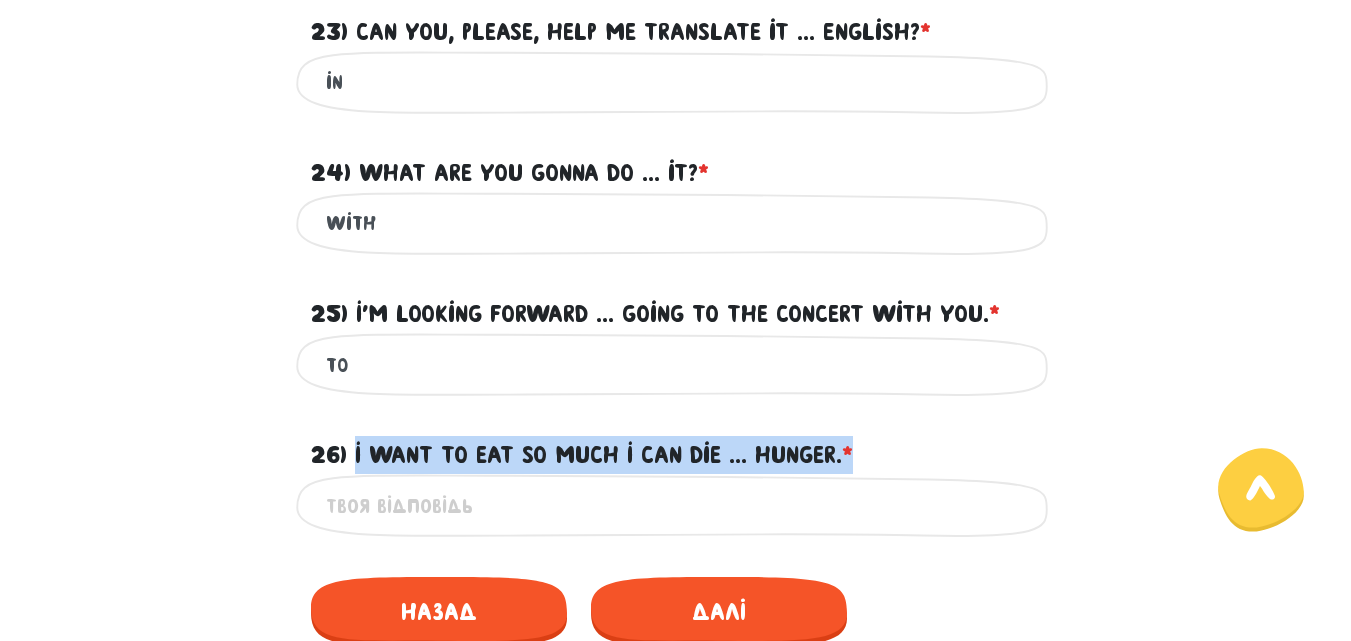 drag, startPoint x: 875, startPoint y: 455, endPoint x: 356, endPoint y: 466, distance: 519.1166 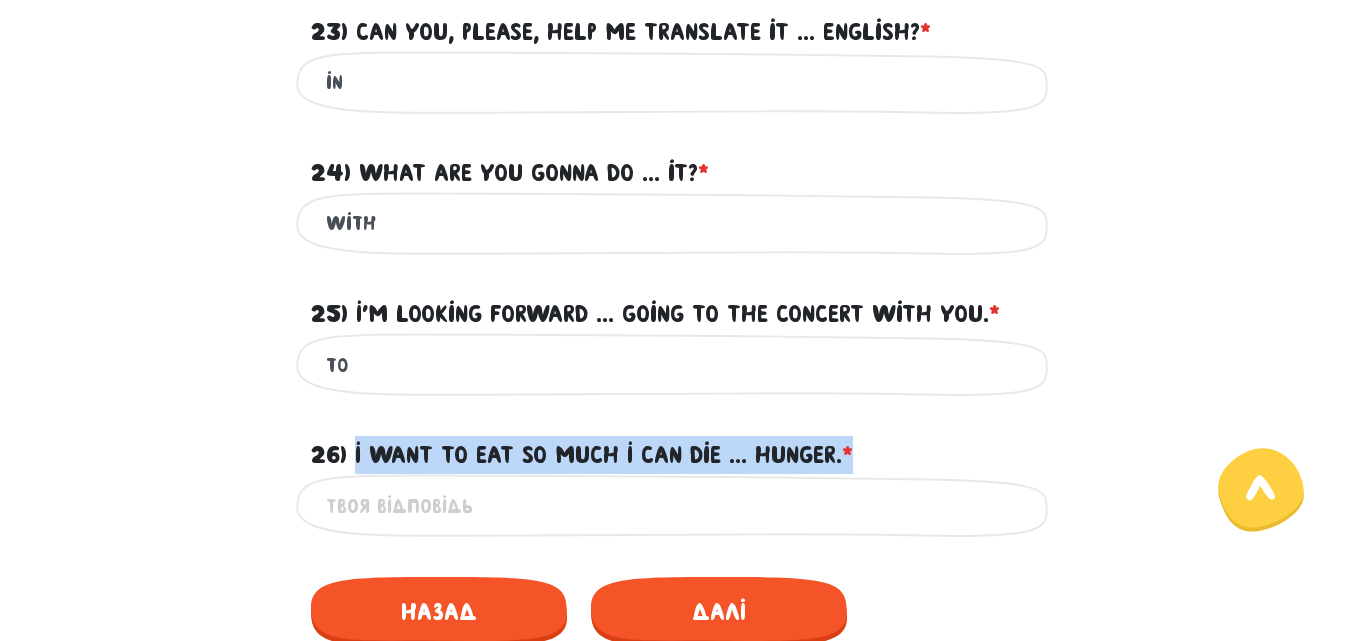 click on "26) I want to eat so much I can die ... hunger. *
?" at bounding box center (676, 443) 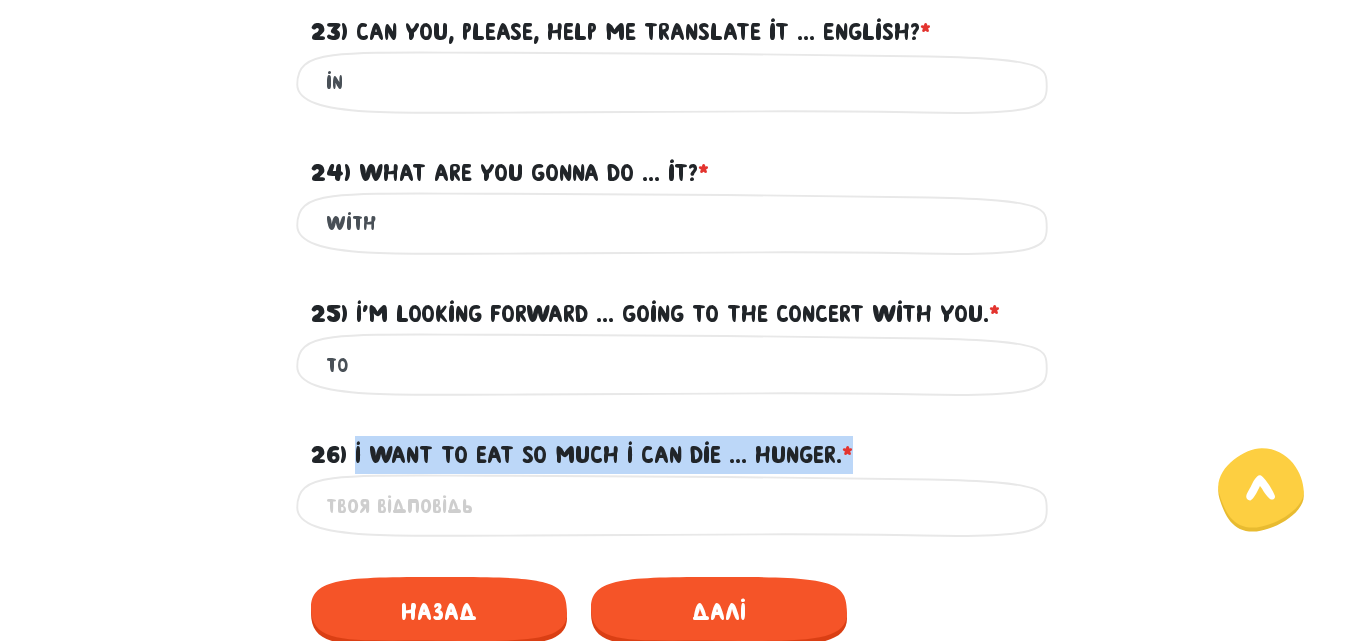 copy on "I want to eat so much I can die ... hunger. *" 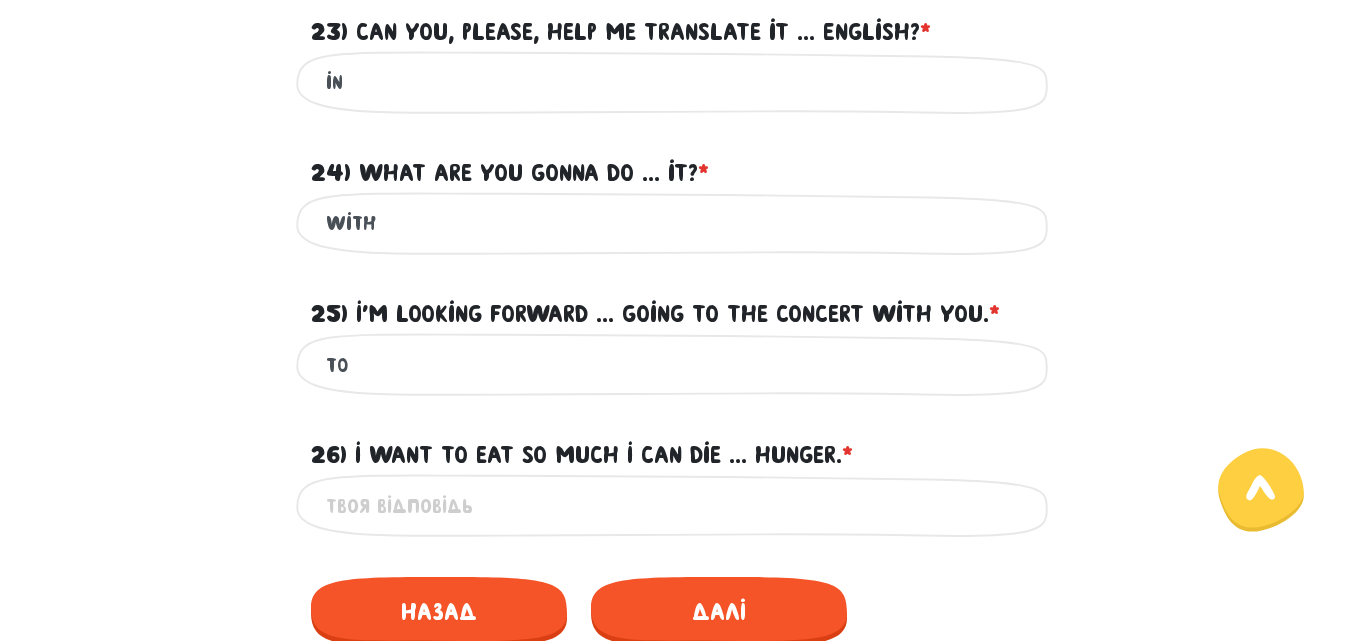 click on "26) I want to eat so much I can die ... hunger. *
?" at bounding box center (676, 505) 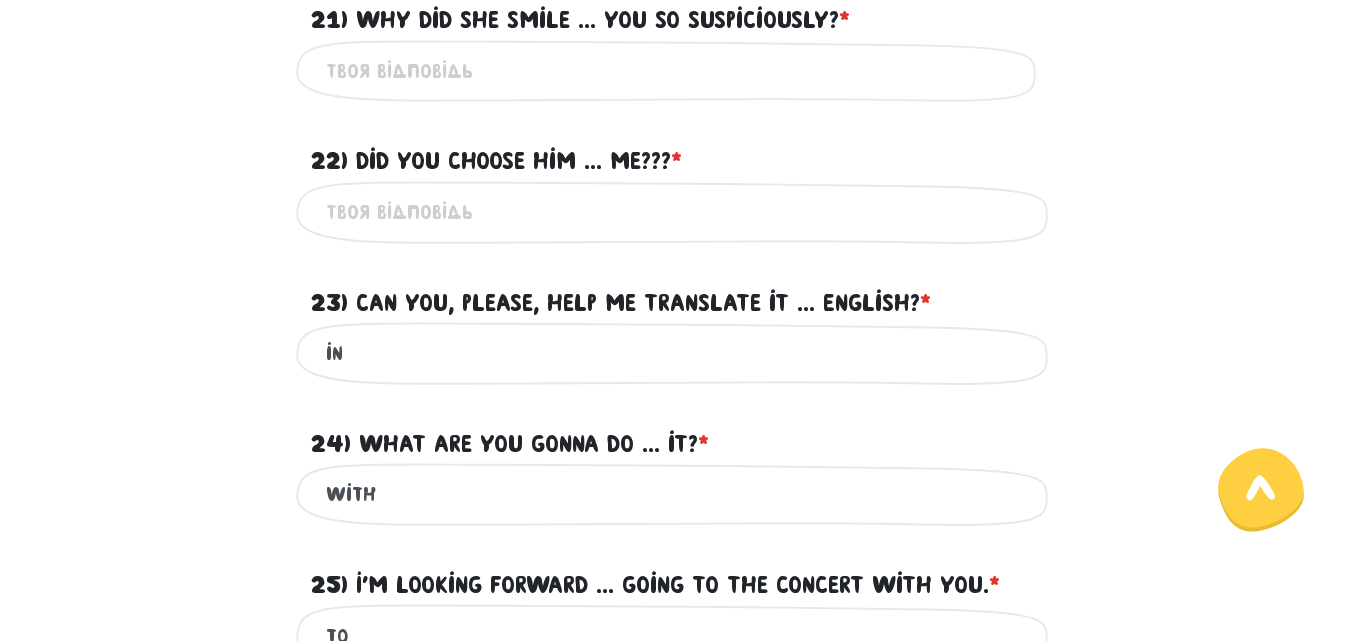 scroll, scrollTop: 649, scrollLeft: 0, axis: vertical 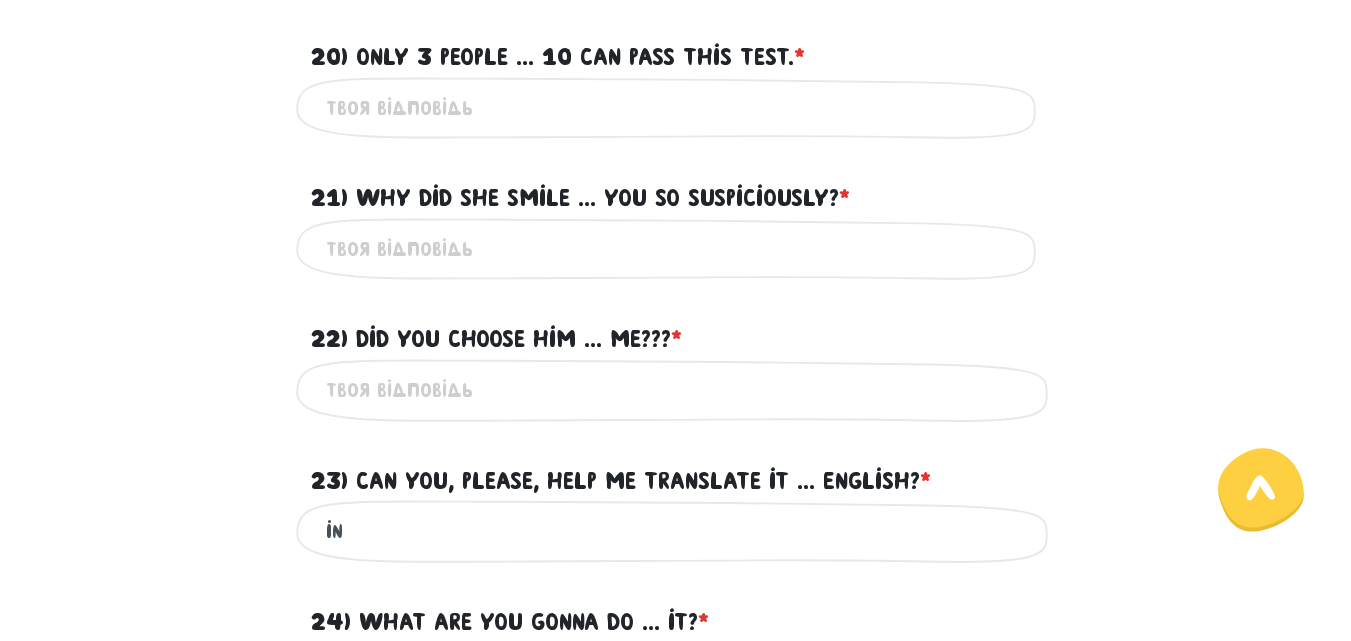 type on "of" 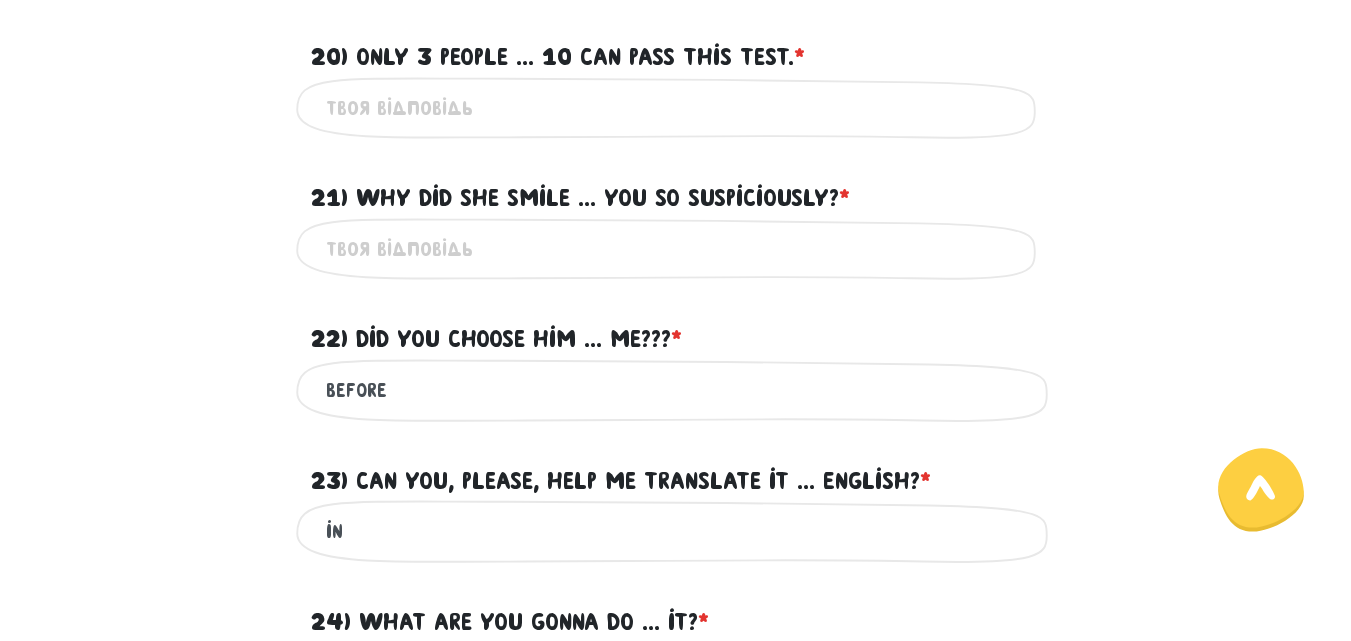 type on "before" 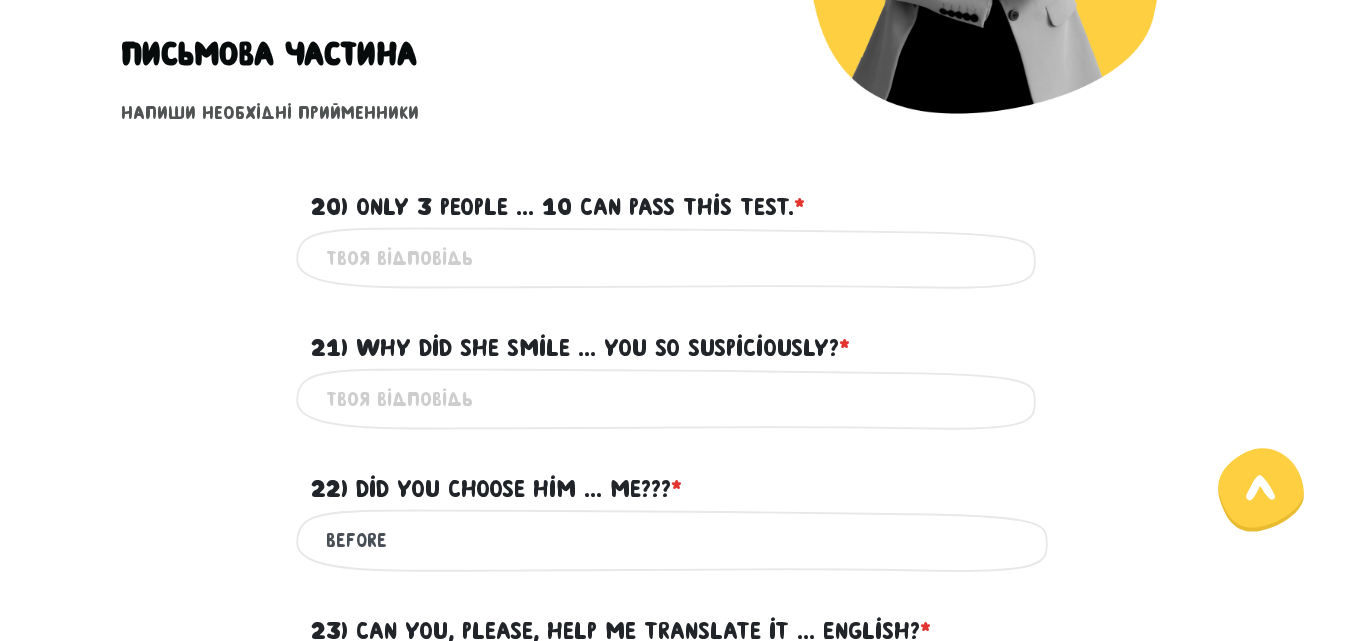 scroll, scrollTop: 491, scrollLeft: 0, axis: vertical 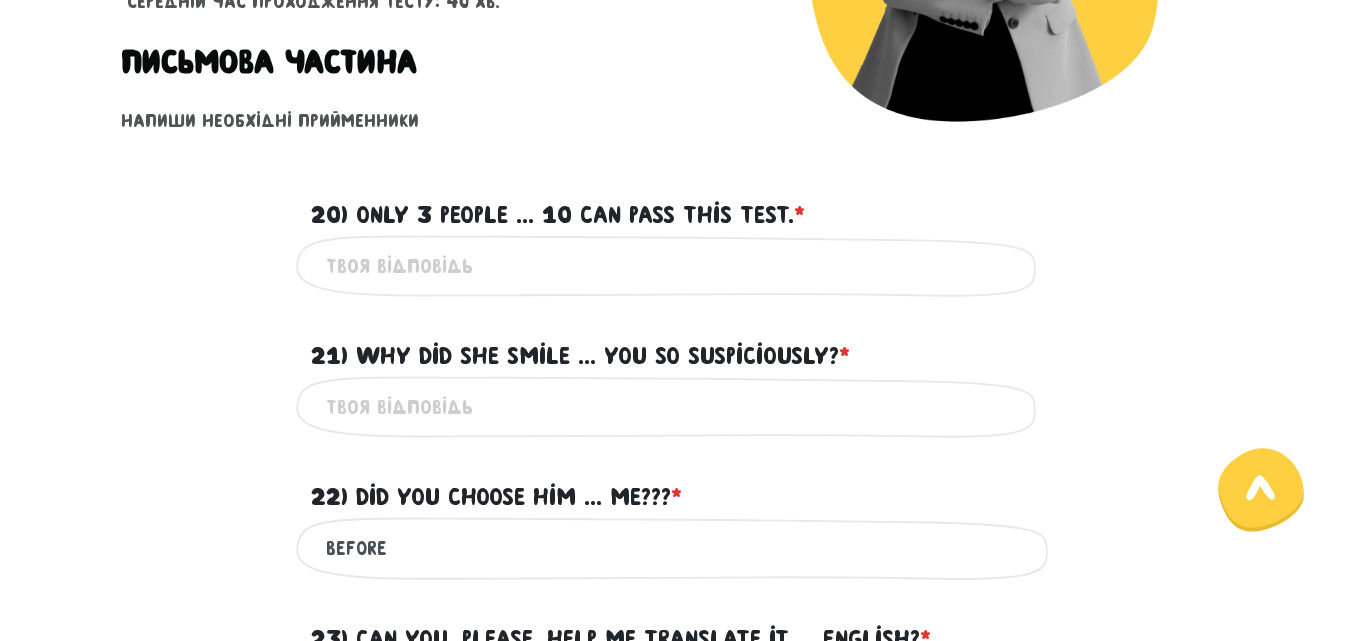 click on "21) Why did she smile ... you so suspiciously? *
?" at bounding box center [676, 407] 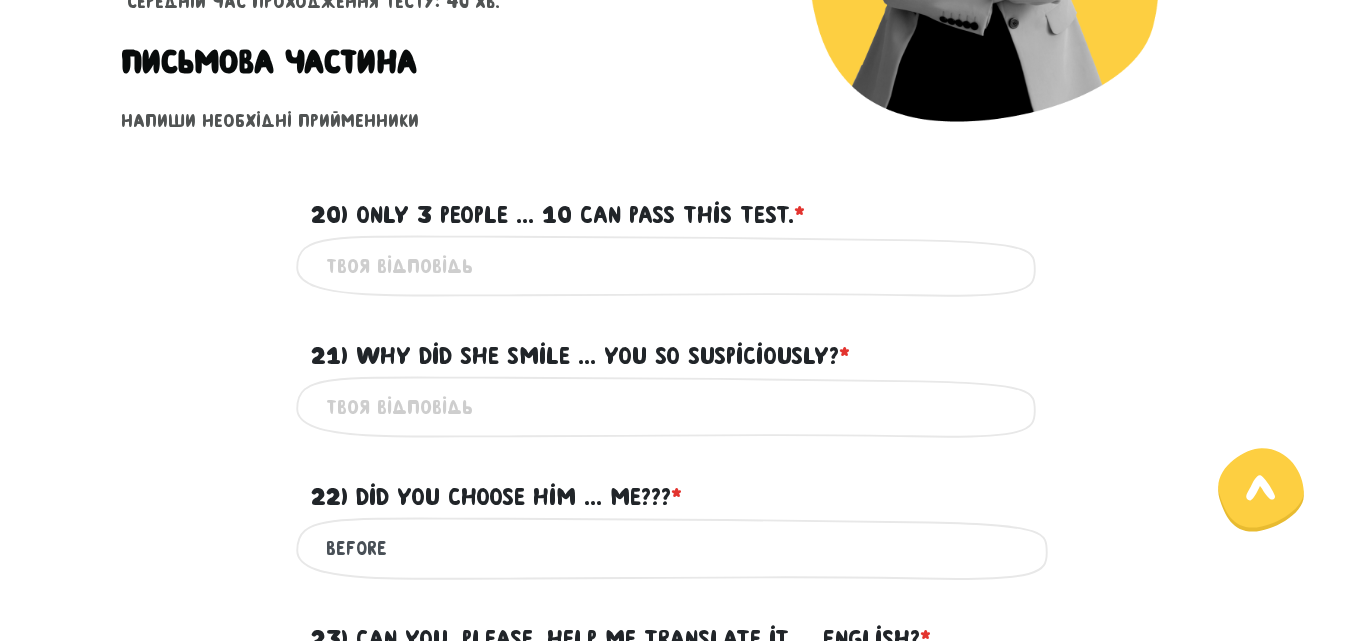click on "Це обов'язкове поле" at bounding box center (676, 407) 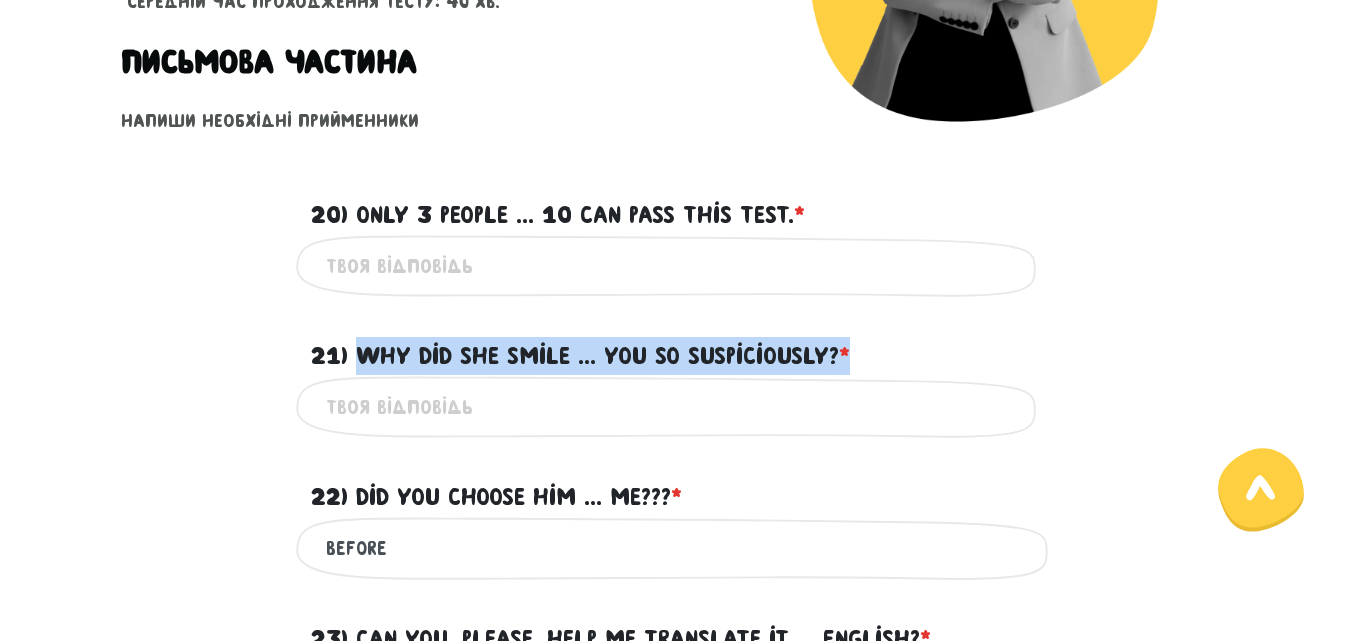 drag, startPoint x: 356, startPoint y: 348, endPoint x: 878, endPoint y: 359, distance: 522.1159 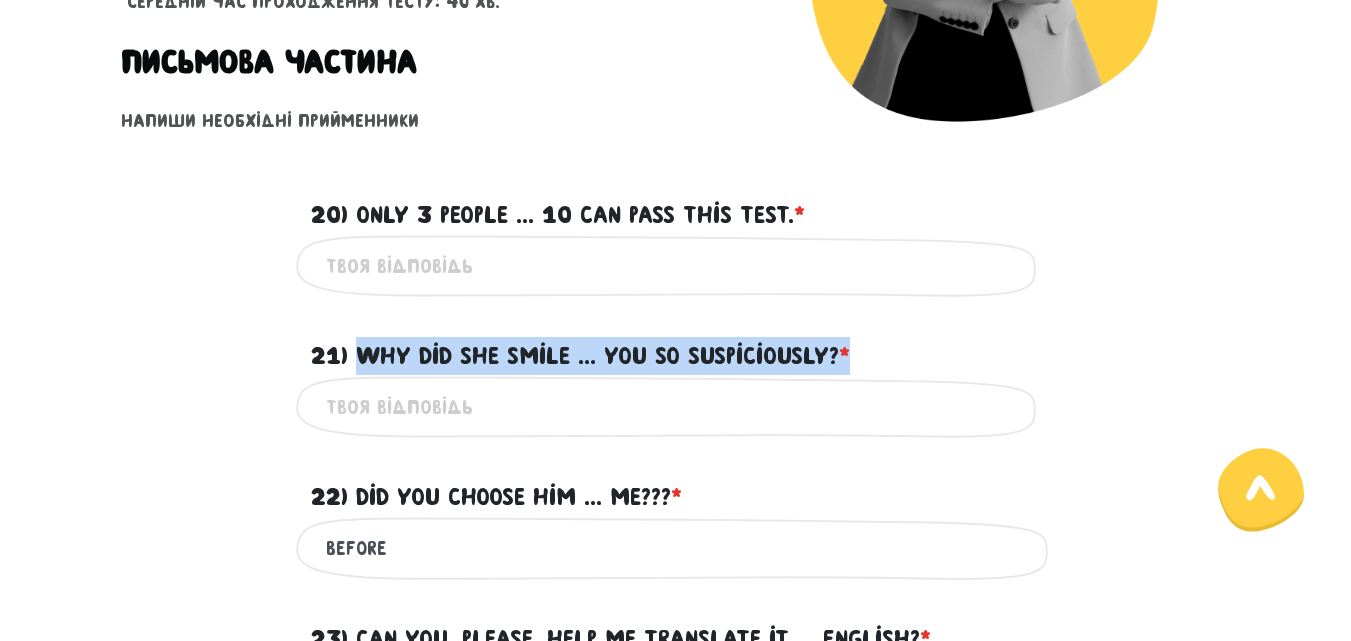 click on "21) Why did she smile ... you so suspiciously? *
?" at bounding box center [676, 344] 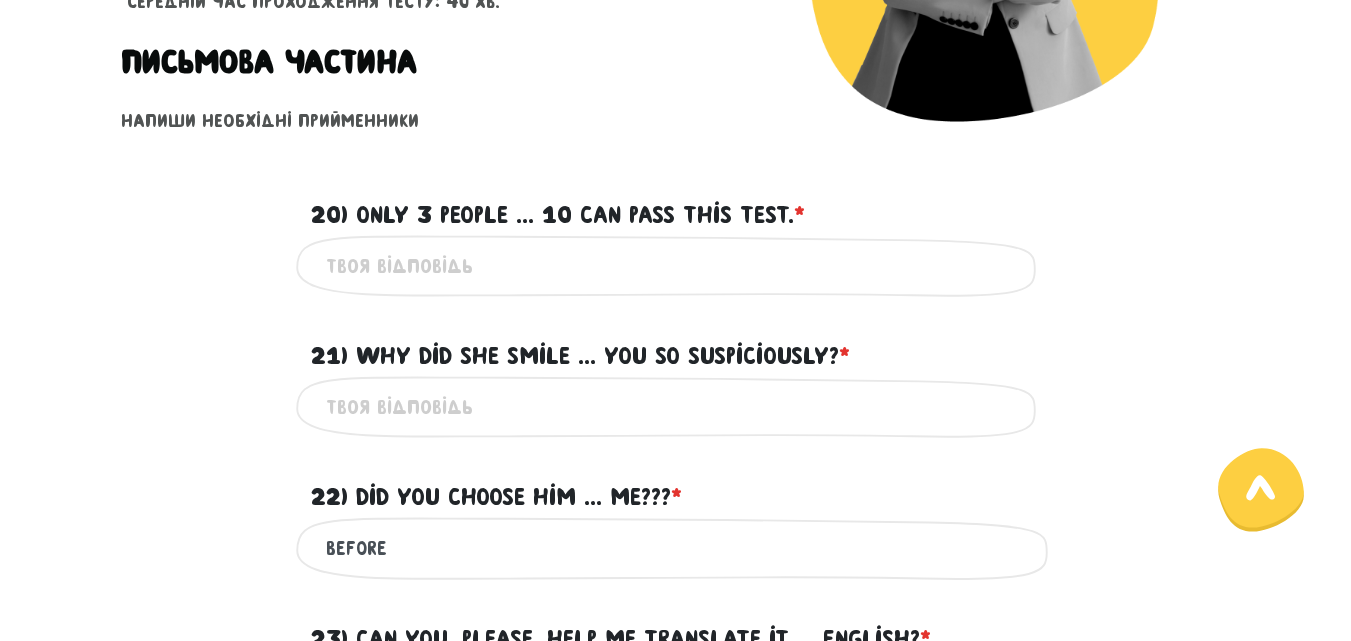 click on "21) Why did she smile ... you so suspiciously? *
?" at bounding box center (676, 407) 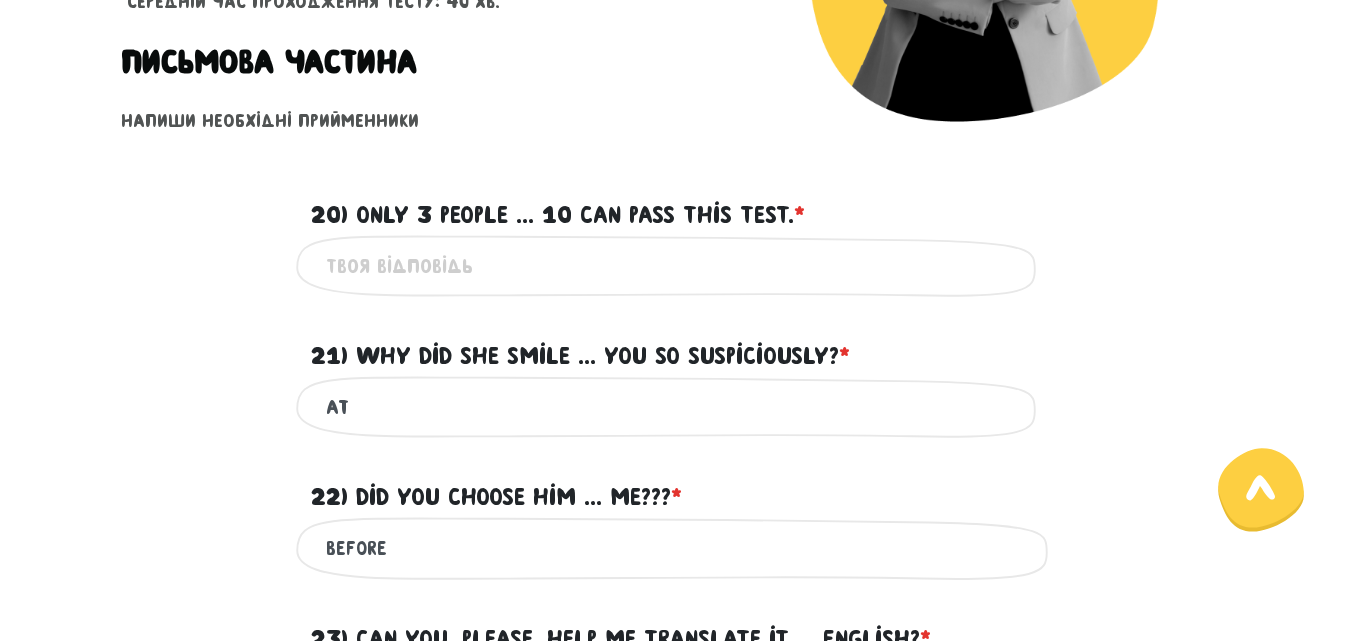 type on "at" 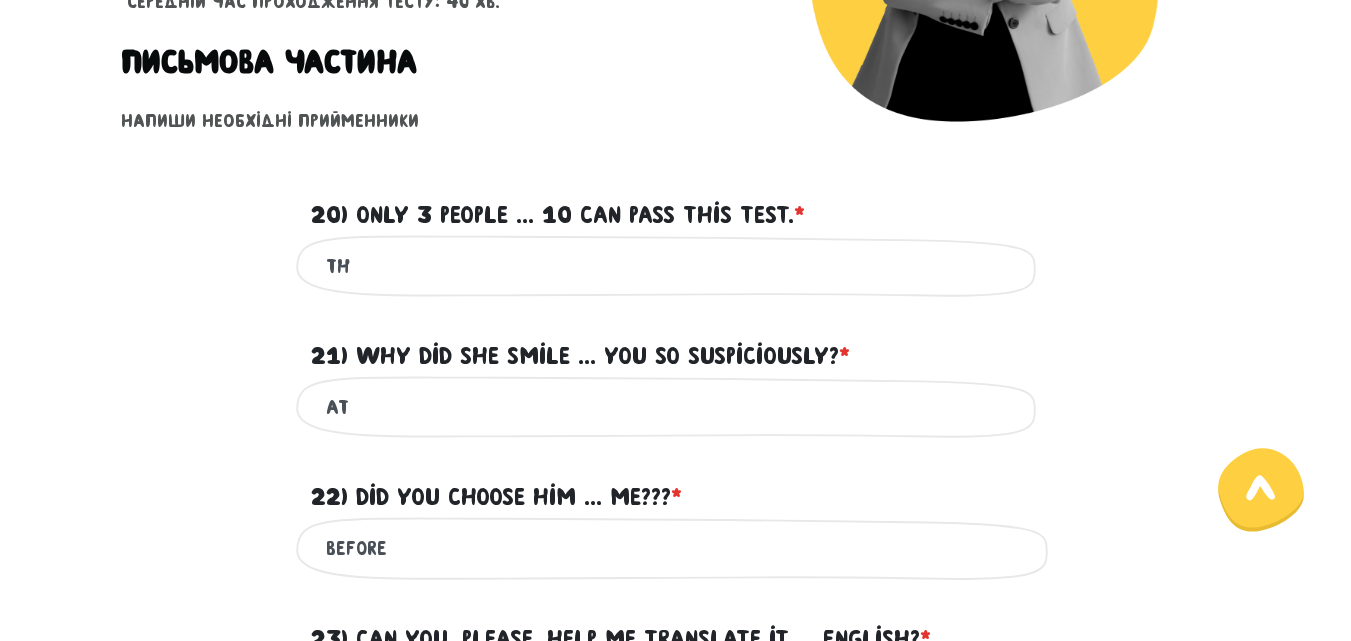 type on "t" 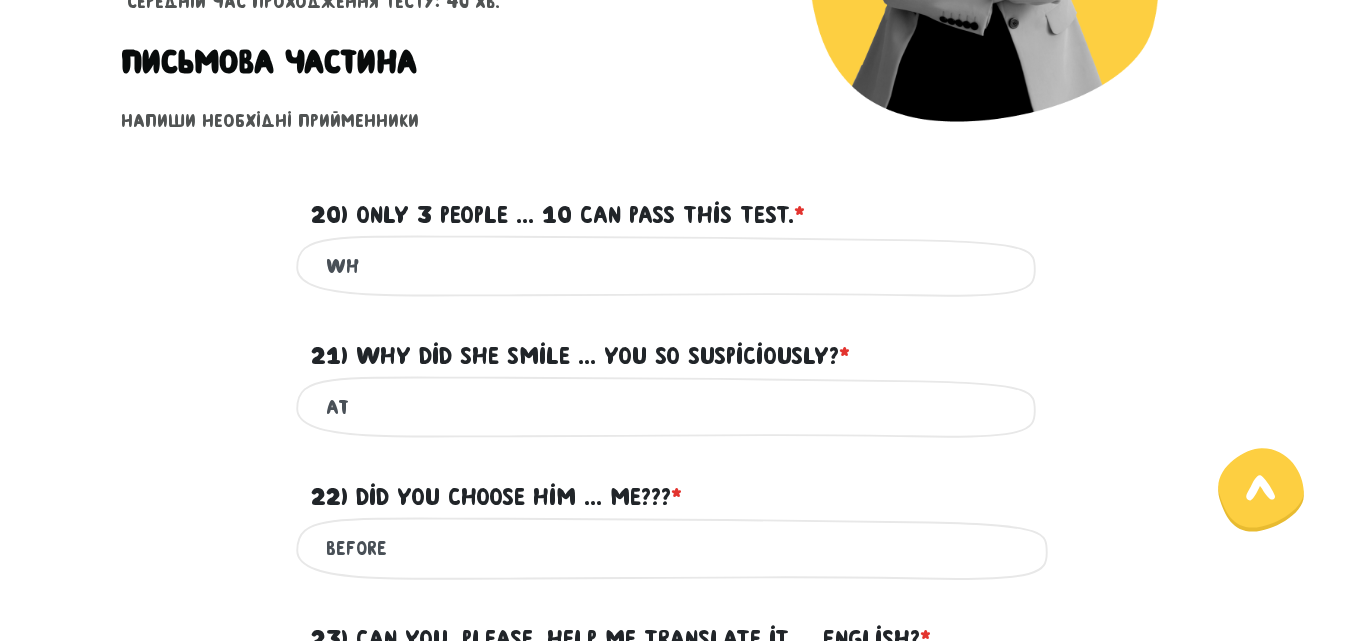 type on "w" 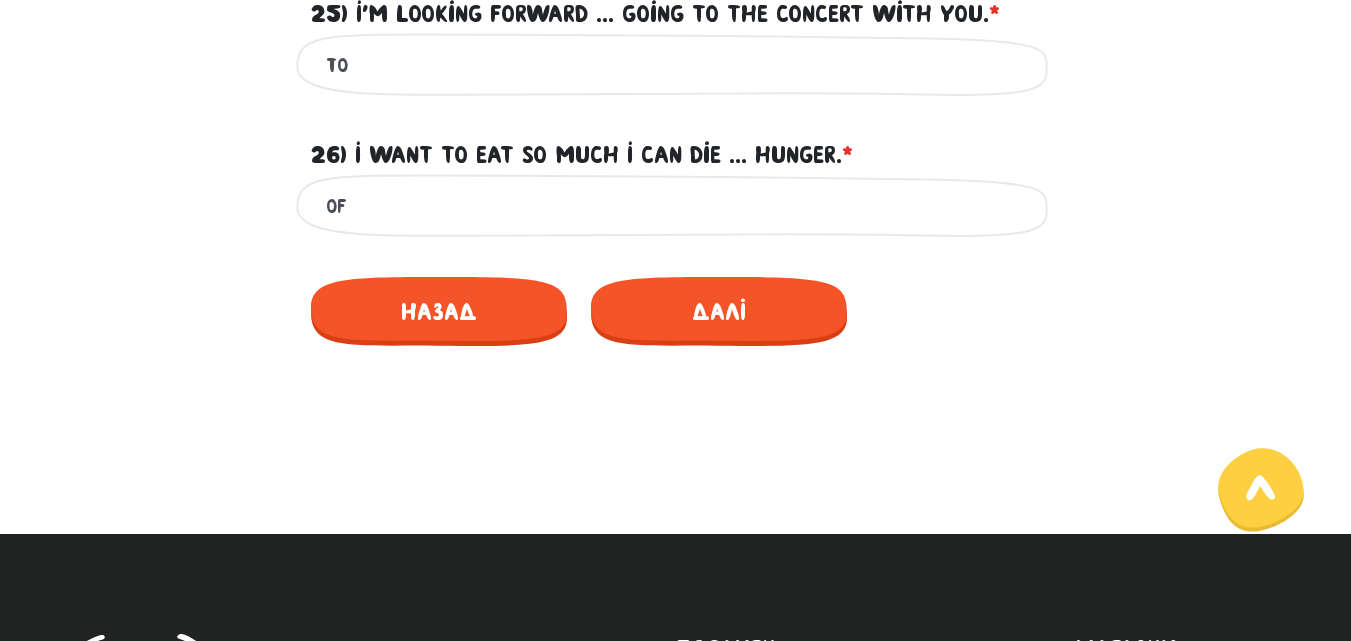scroll, scrollTop: 1403, scrollLeft: 0, axis: vertical 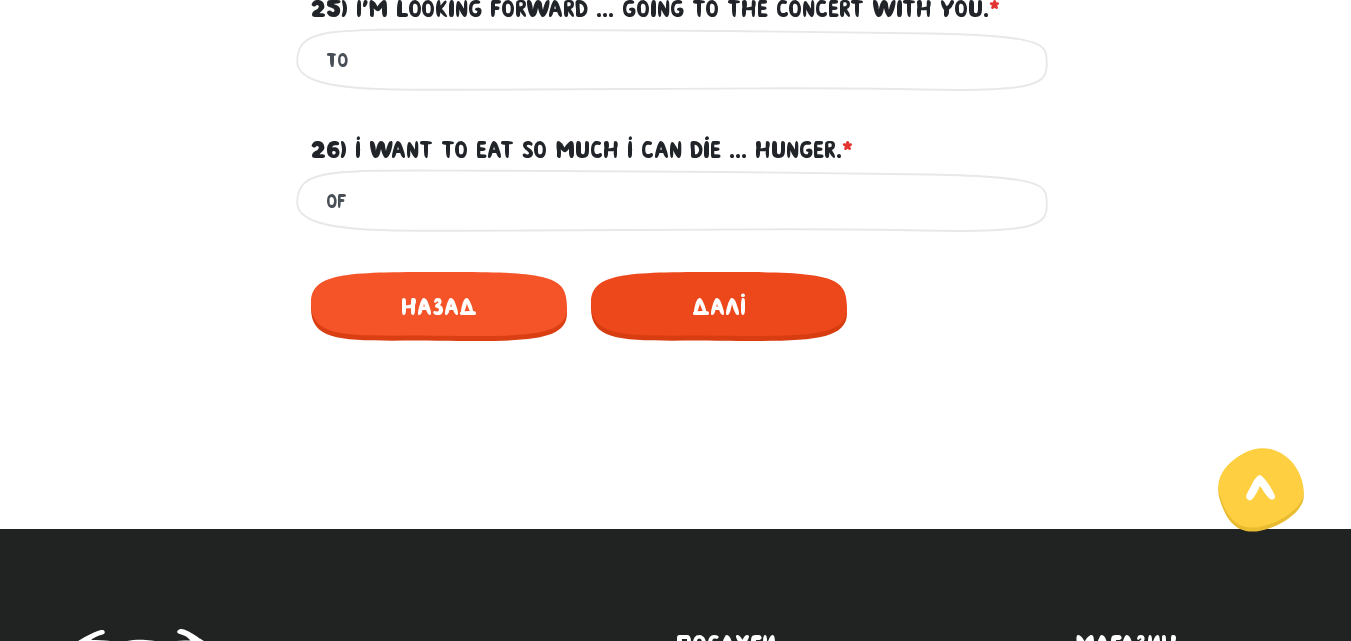 type on "out of" 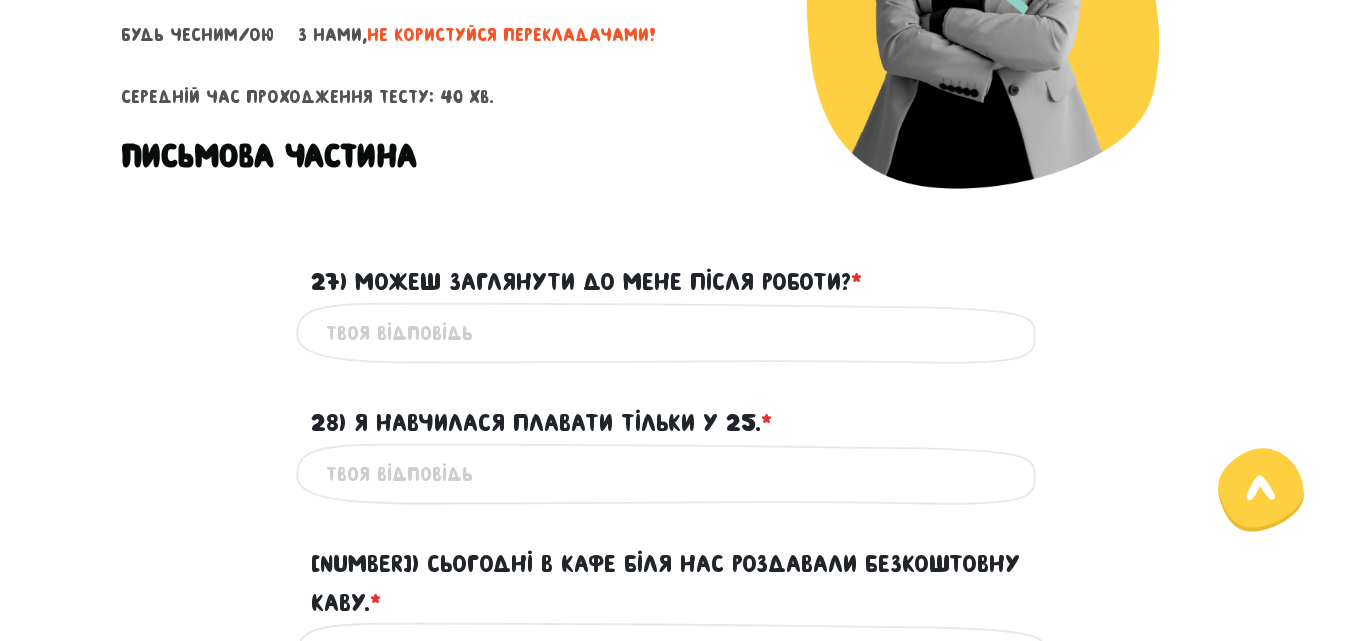 scroll, scrollTop: 423, scrollLeft: 0, axis: vertical 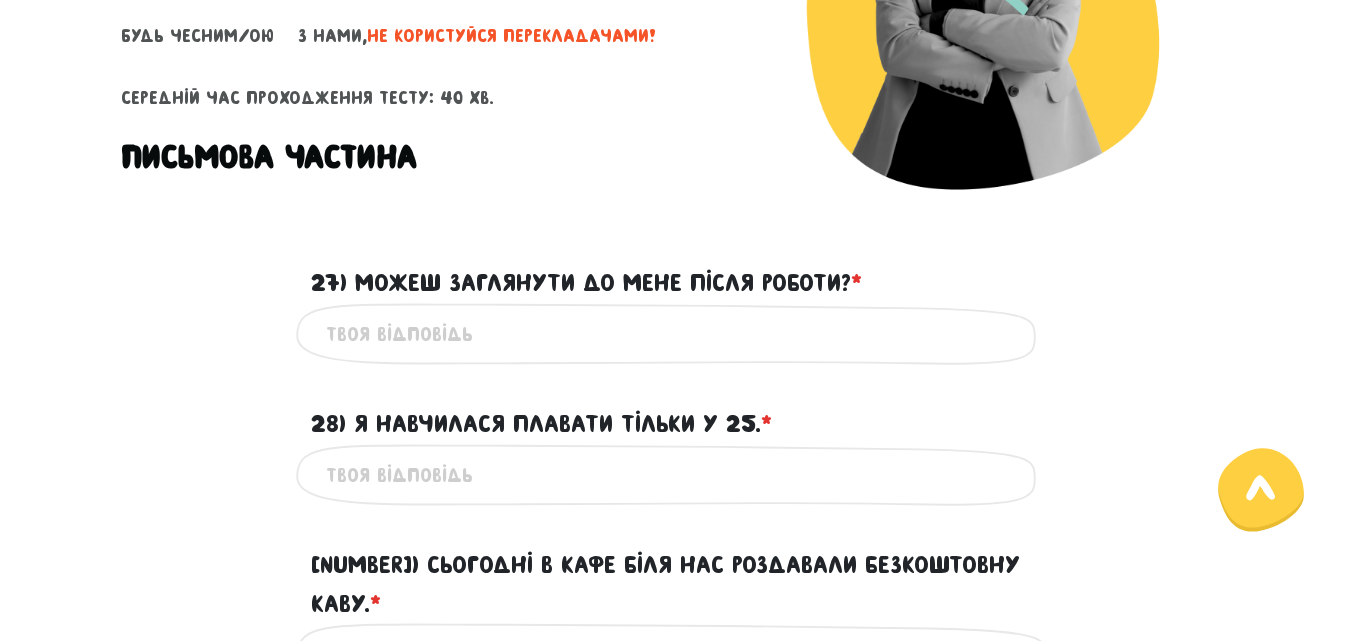 click on "27) Можеш заглянути до мене після роботи? *
?" at bounding box center [676, 334] 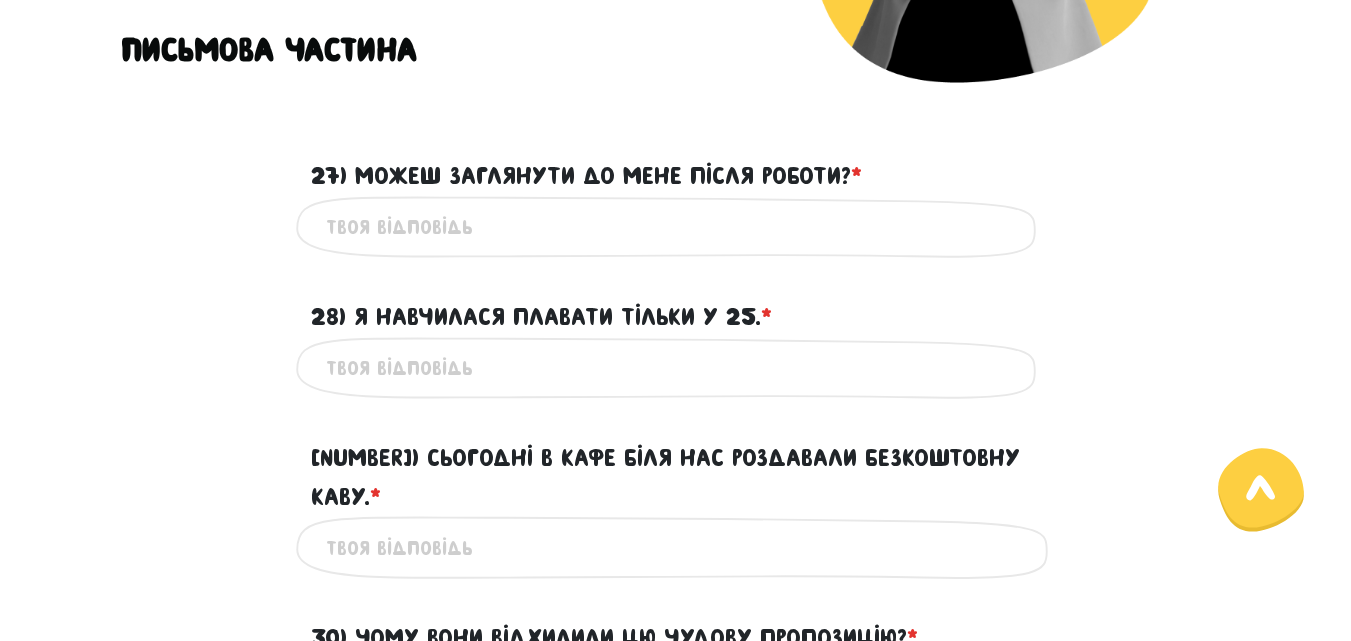 scroll, scrollTop: 533, scrollLeft: 0, axis: vertical 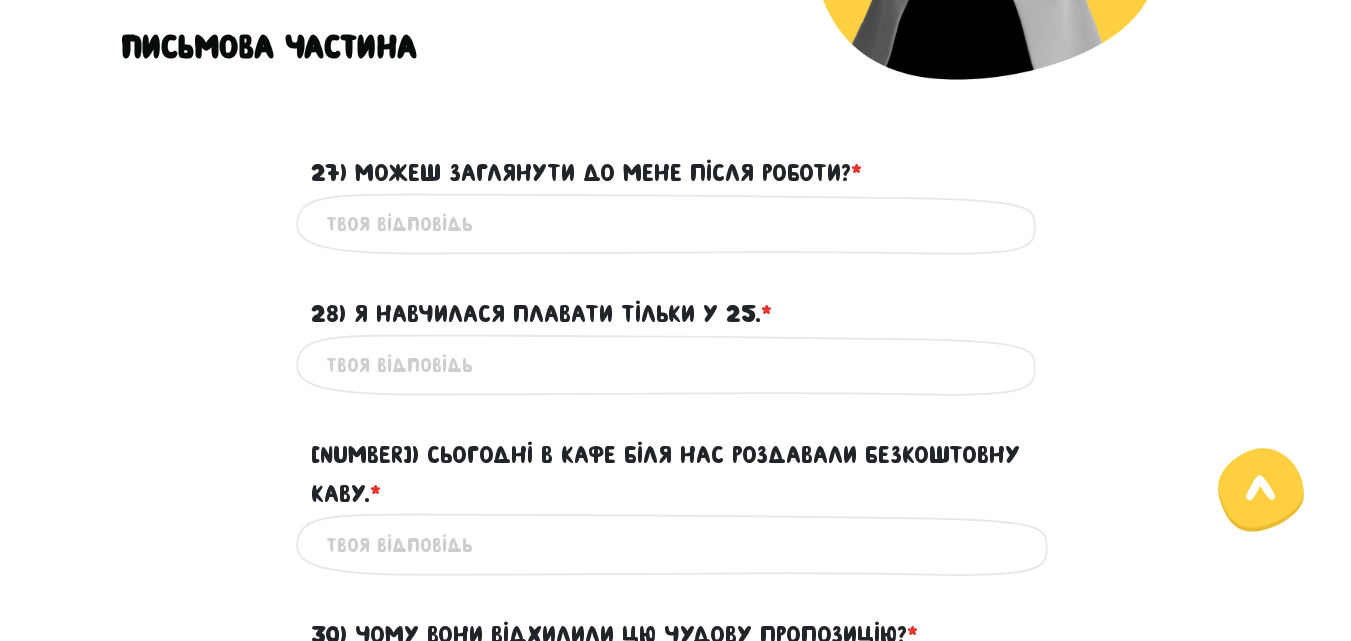 click on "27) Можеш заглянути до мене після роботи? *
?" at bounding box center (676, 224) 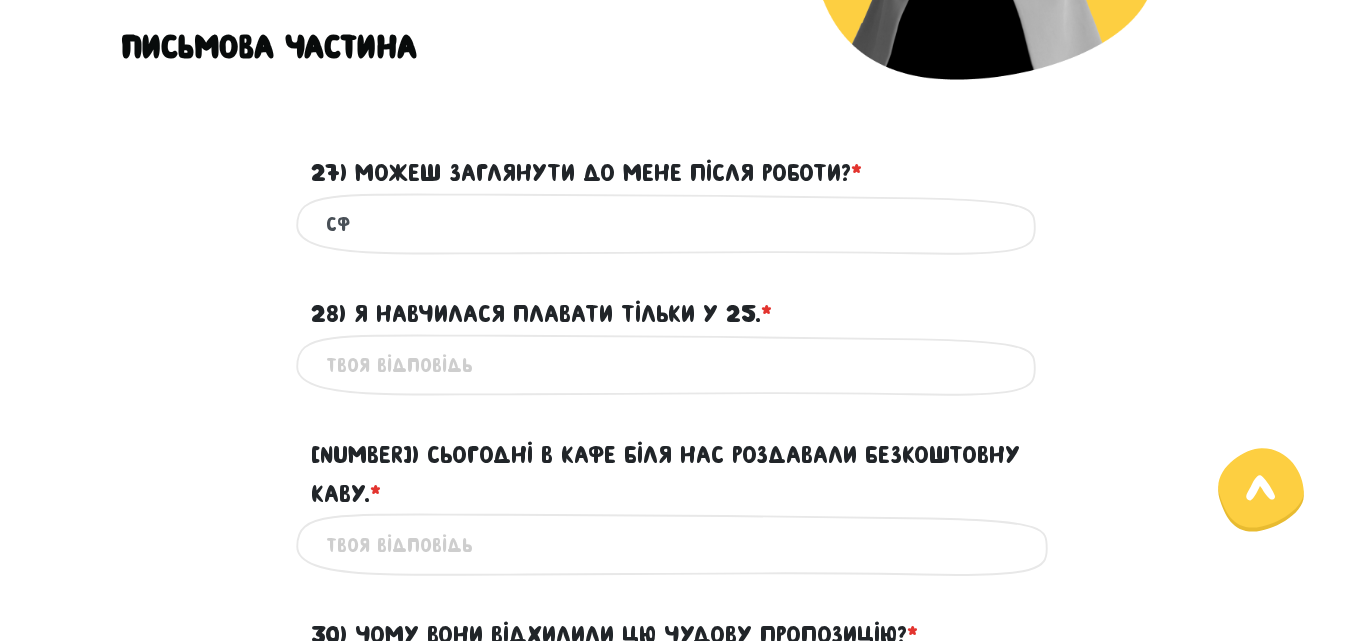 type on "с" 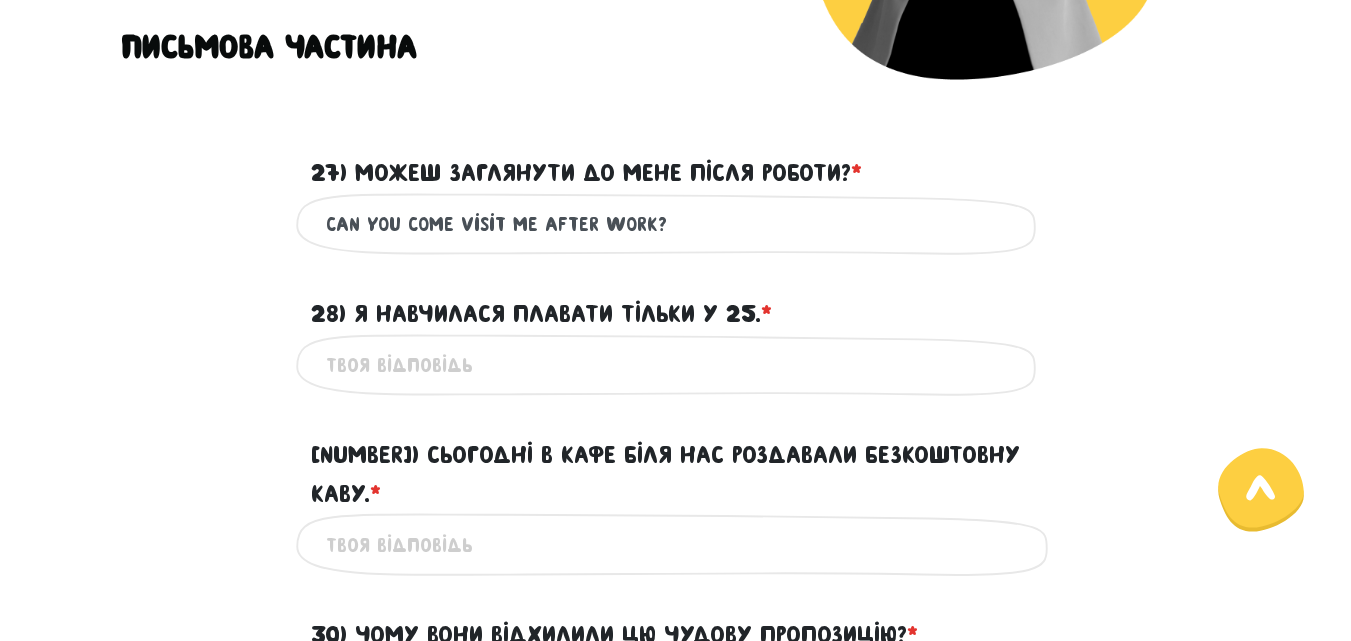 type on "can you come visit me after work?" 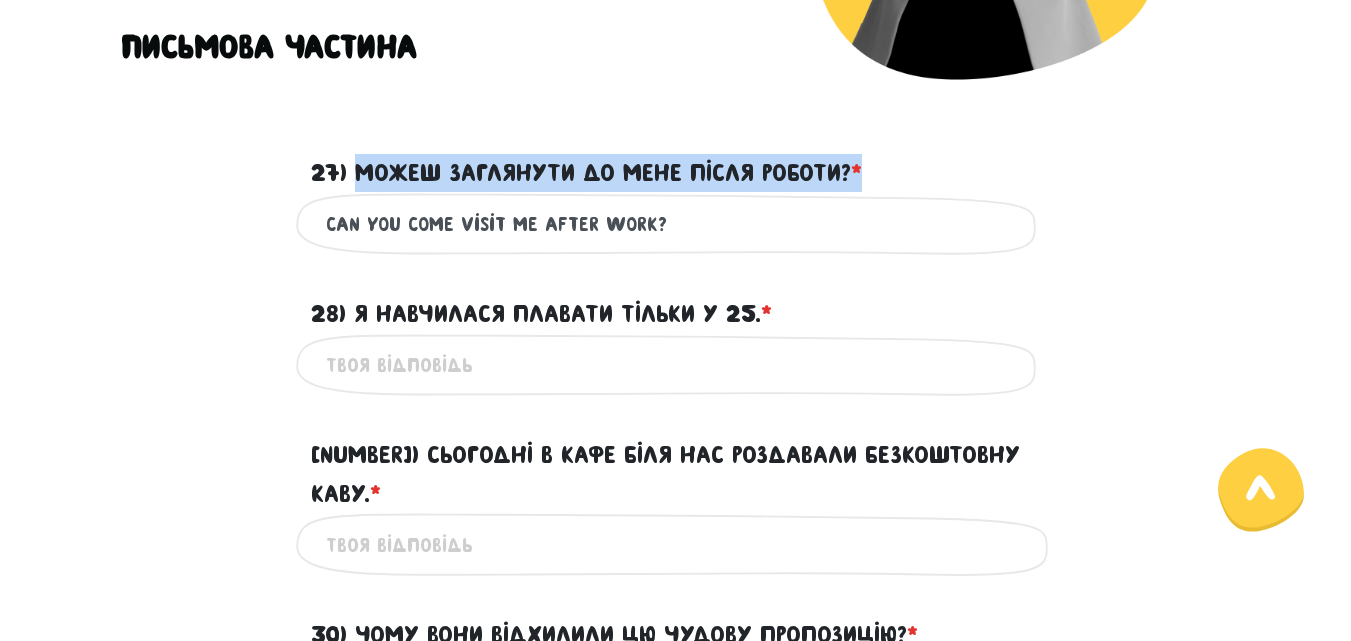 drag, startPoint x: 869, startPoint y: 165, endPoint x: 363, endPoint y: 176, distance: 506.11954 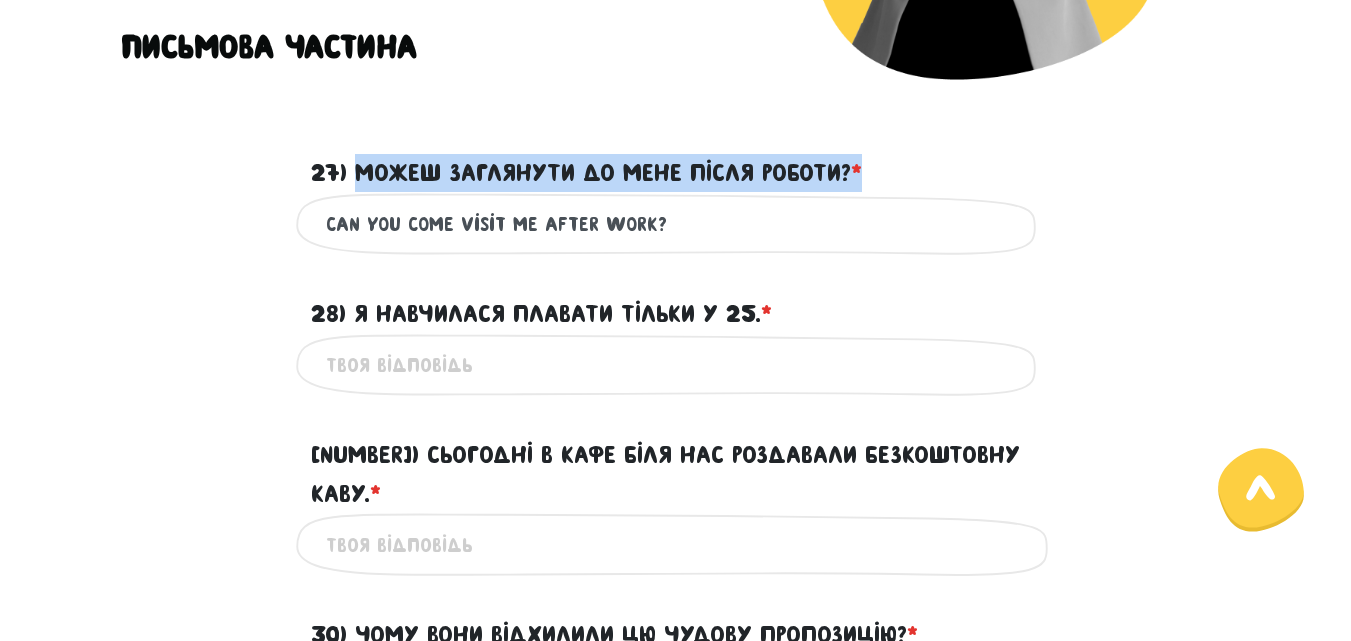 click on "27) Можеш заглянути до мене після роботи? *
?" at bounding box center (676, 161) 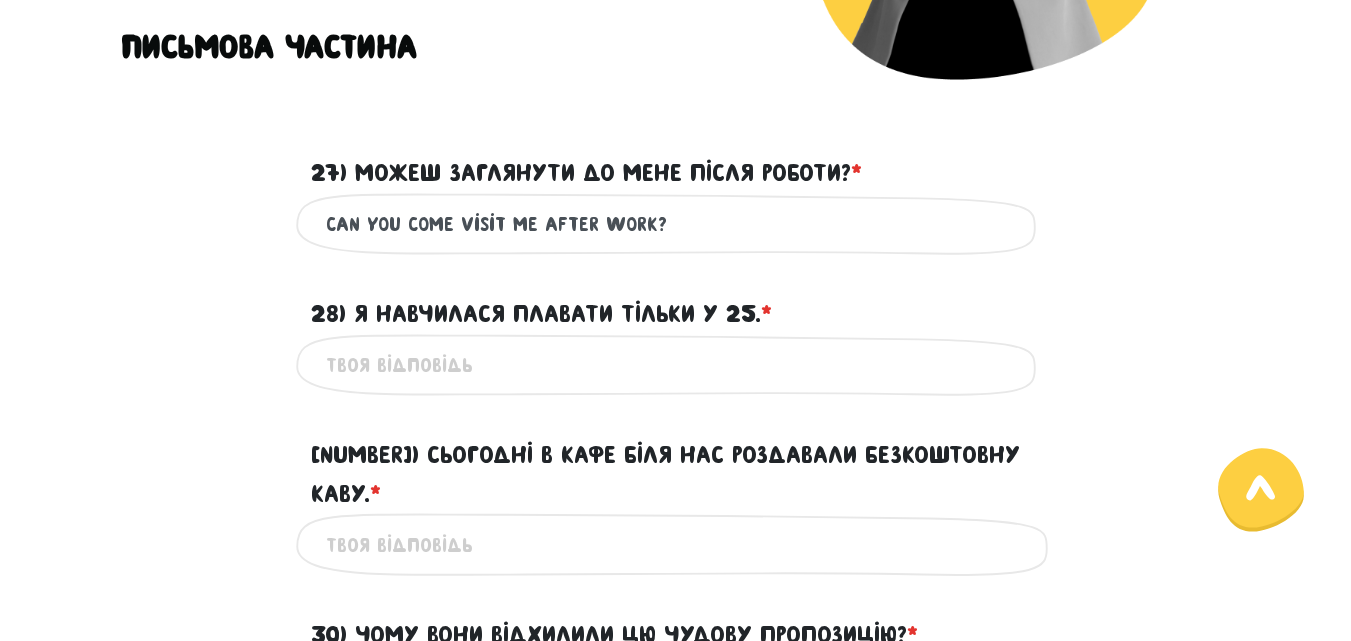 click on "can you come visit me after work?" at bounding box center (676, 224) 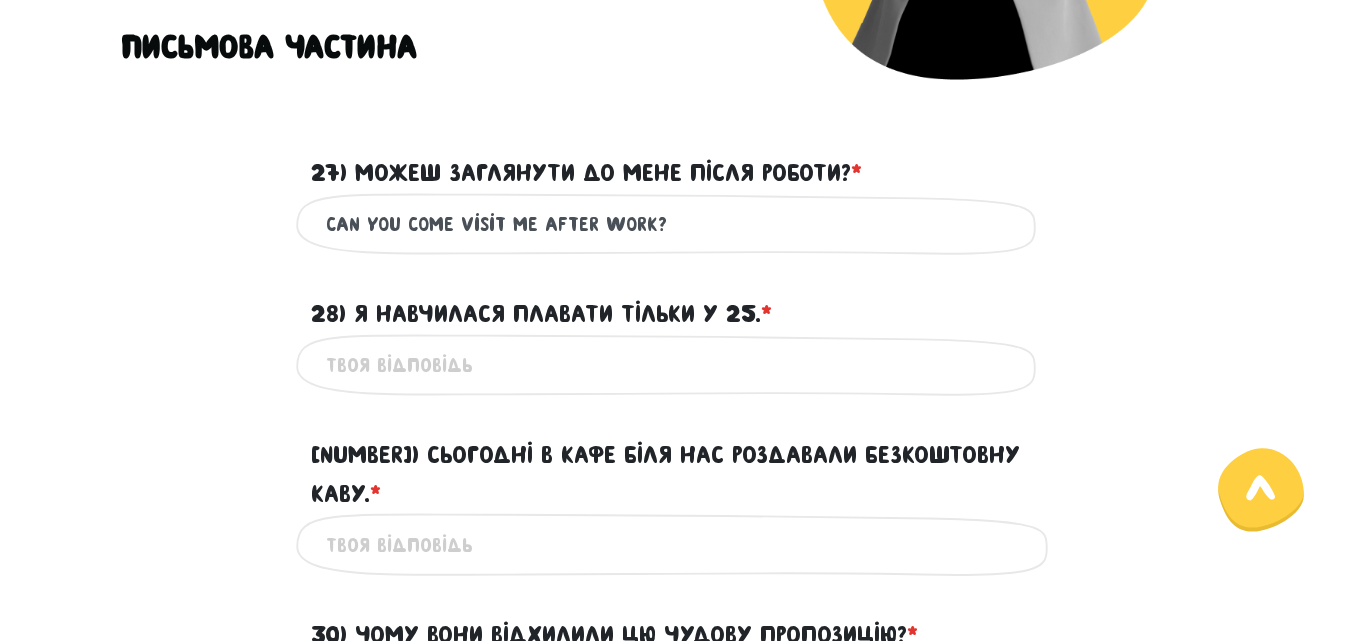 click on "[AGE]) Я навчилася плавати тільки у [AGE]. *
?" at bounding box center (676, 365) 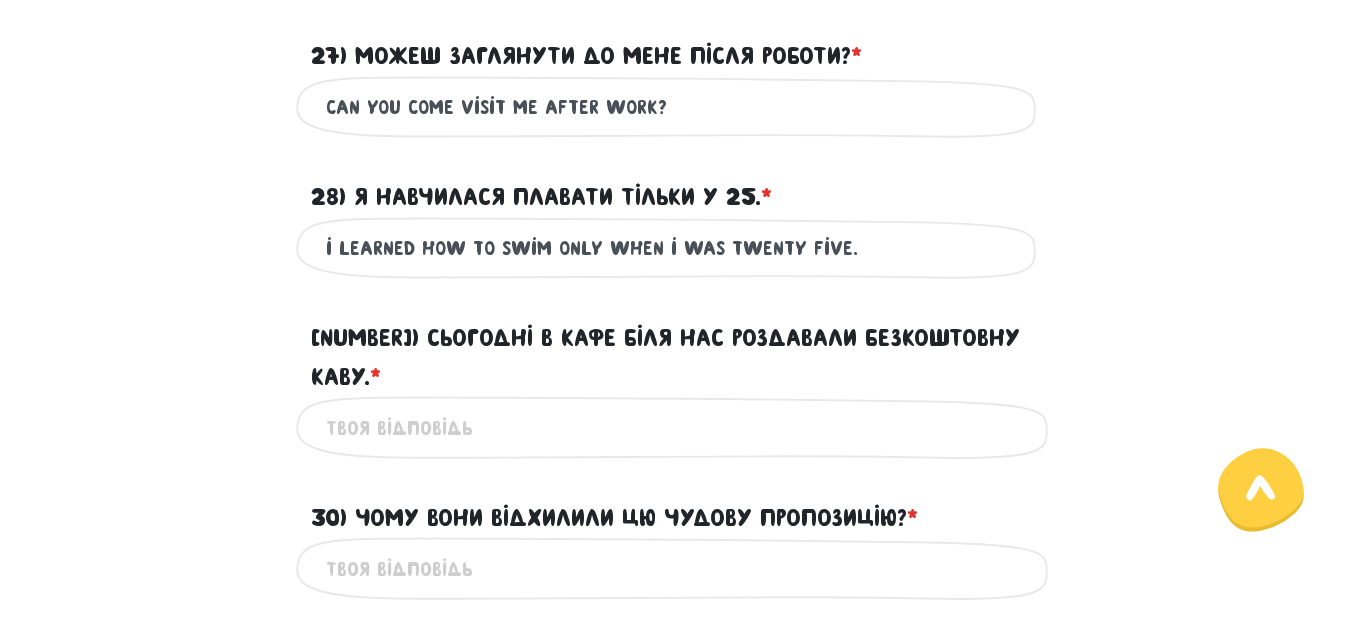 scroll, scrollTop: 651, scrollLeft: 0, axis: vertical 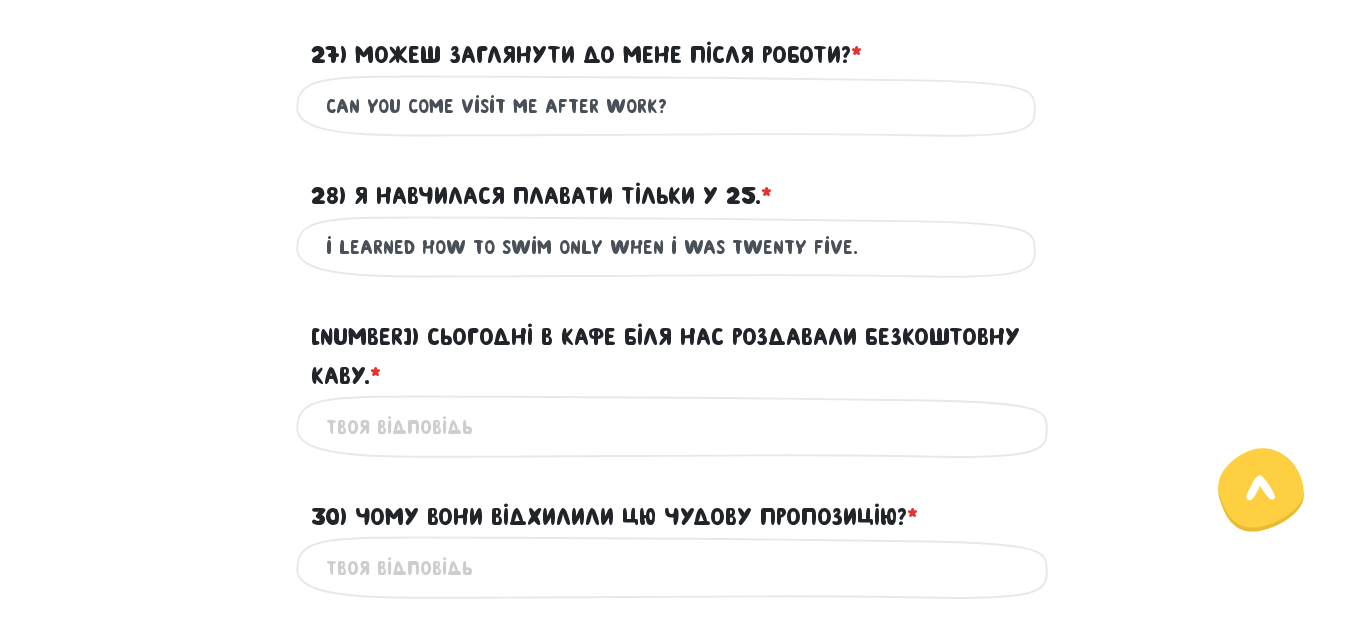 type on "i learned how to swim only when i was twenty five." 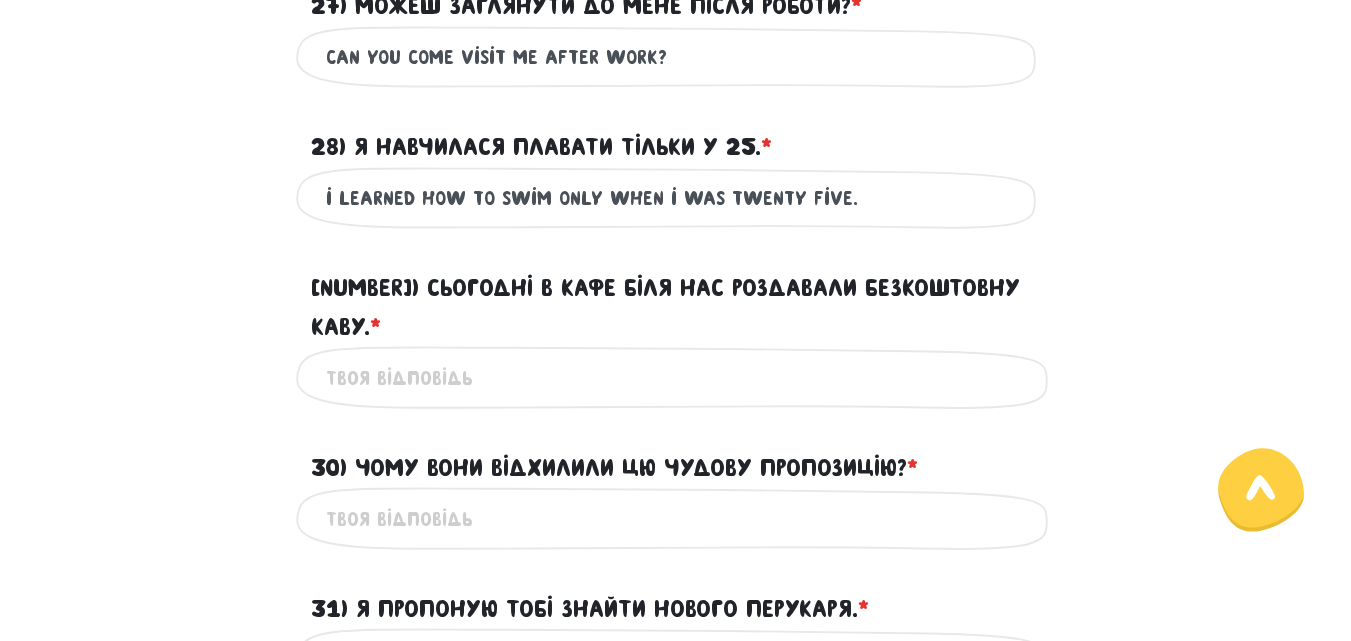 scroll, scrollTop: 702, scrollLeft: 0, axis: vertical 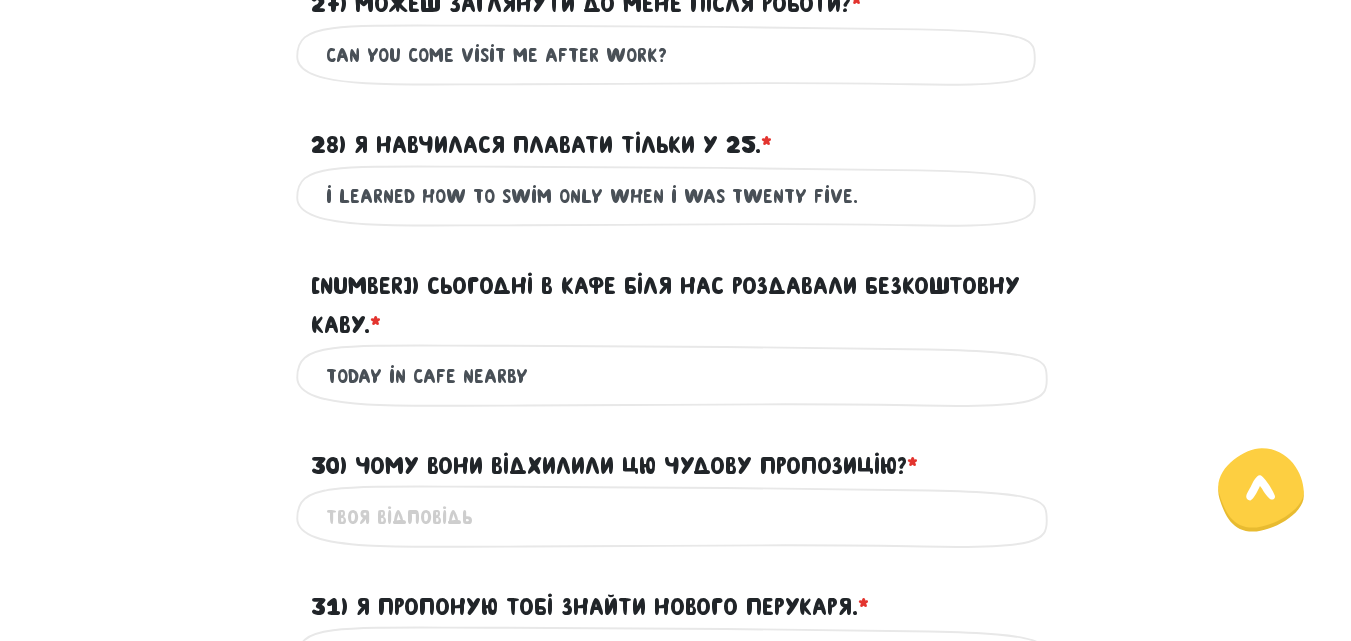 click on "today in cafe nearby" at bounding box center [676, 375] 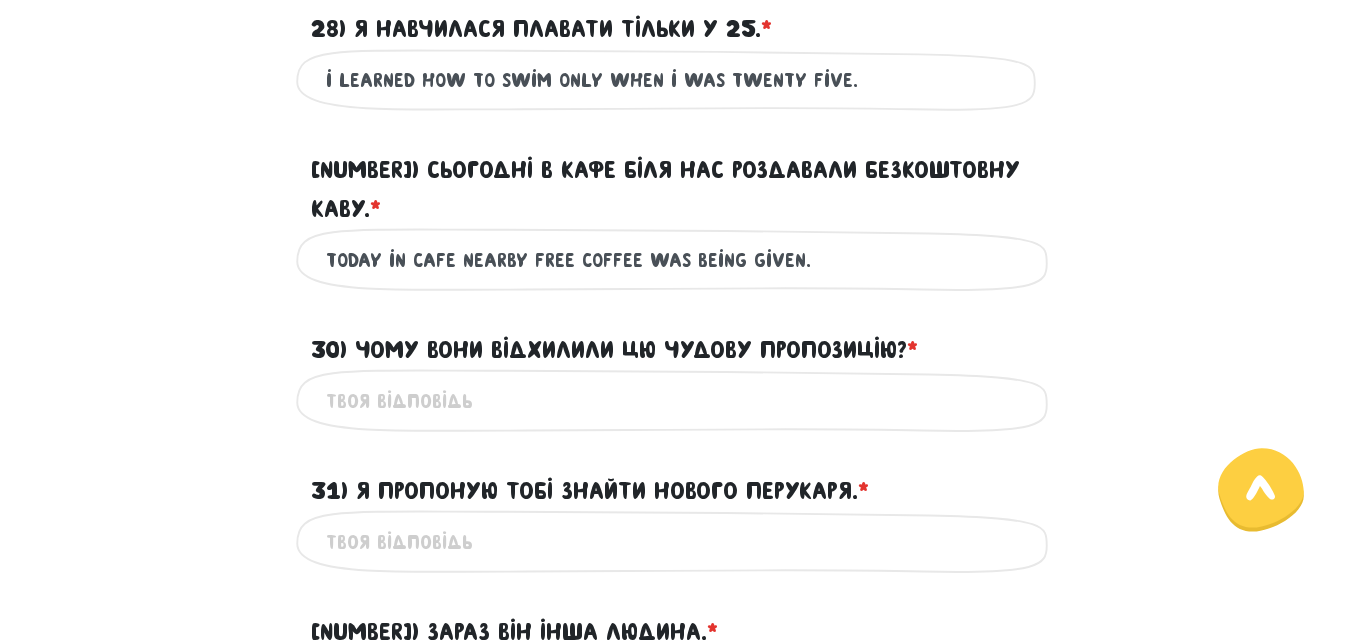 scroll, scrollTop: 819, scrollLeft: 0, axis: vertical 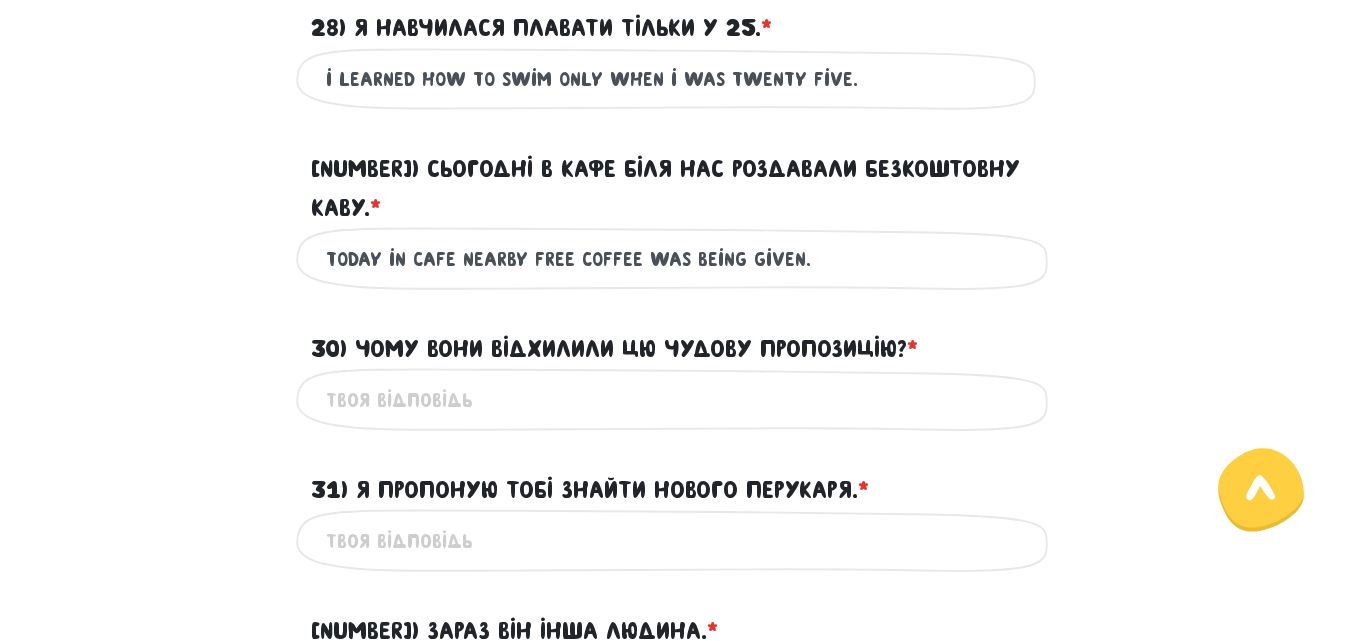 drag, startPoint x: 824, startPoint y: 216, endPoint x: 506, endPoint y: 216, distance: 318 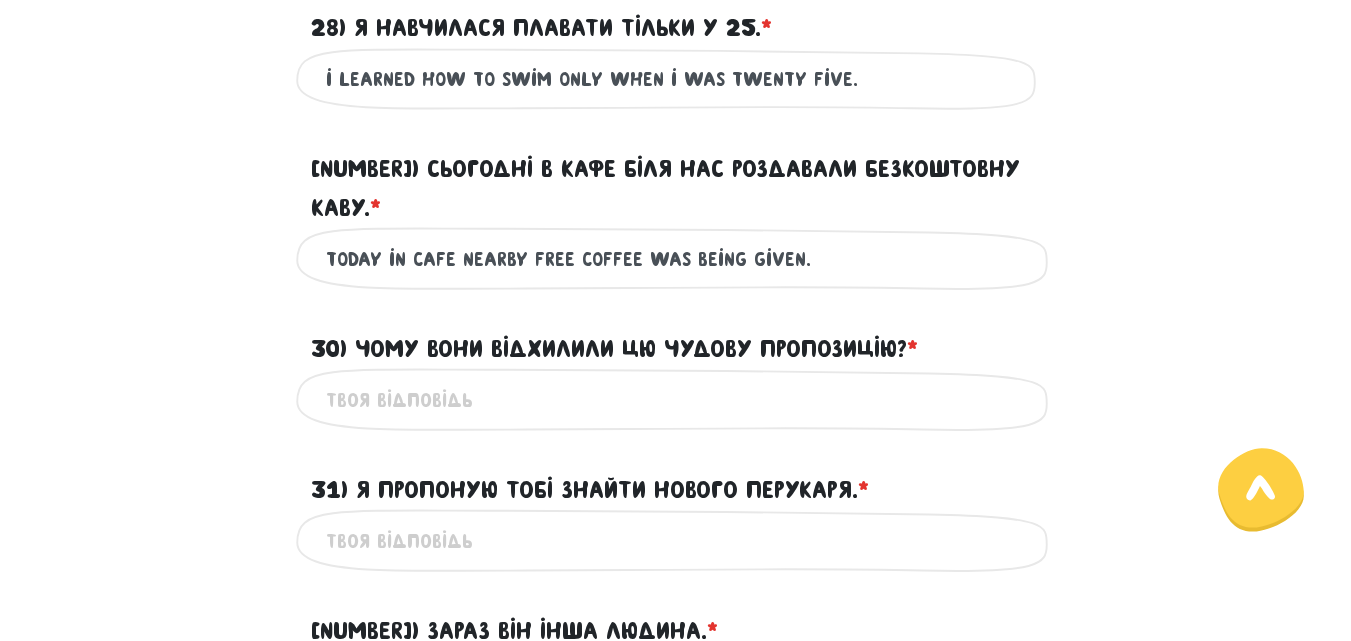 drag, startPoint x: 855, startPoint y: 222, endPoint x: 323, endPoint y: 225, distance: 532.0085 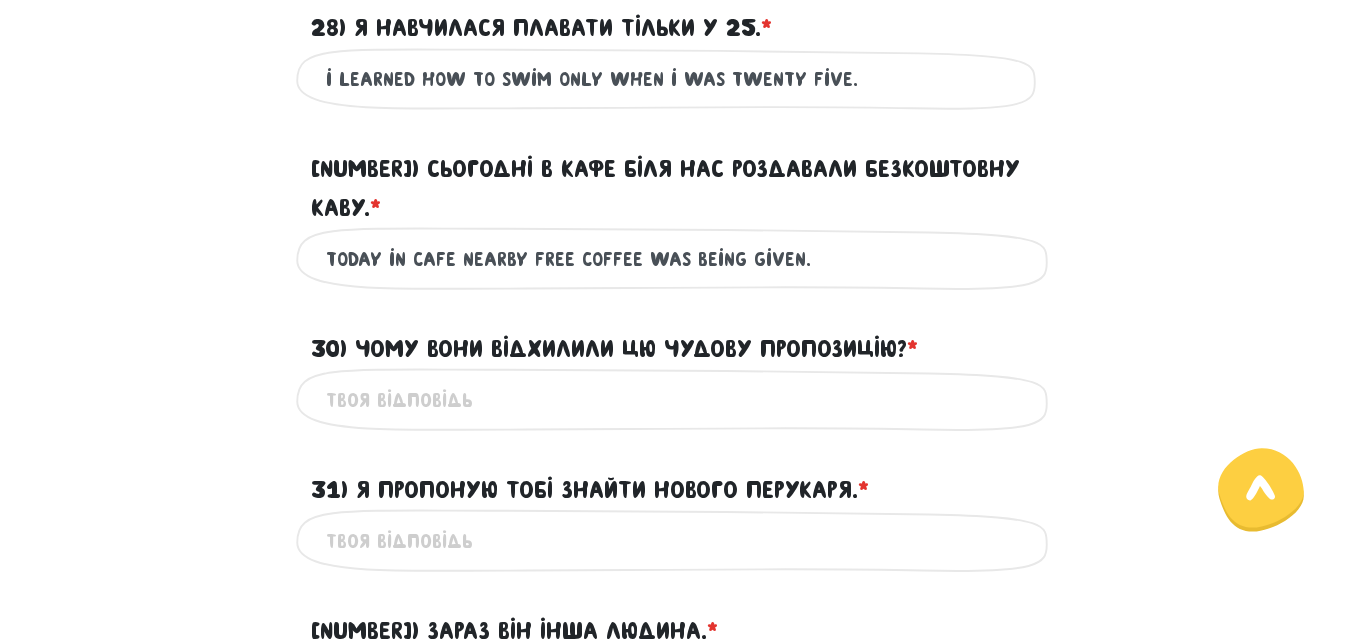 click on "today in cafe nearby free coffee was being given.
Це обов'язкове поле" at bounding box center (676, 258) 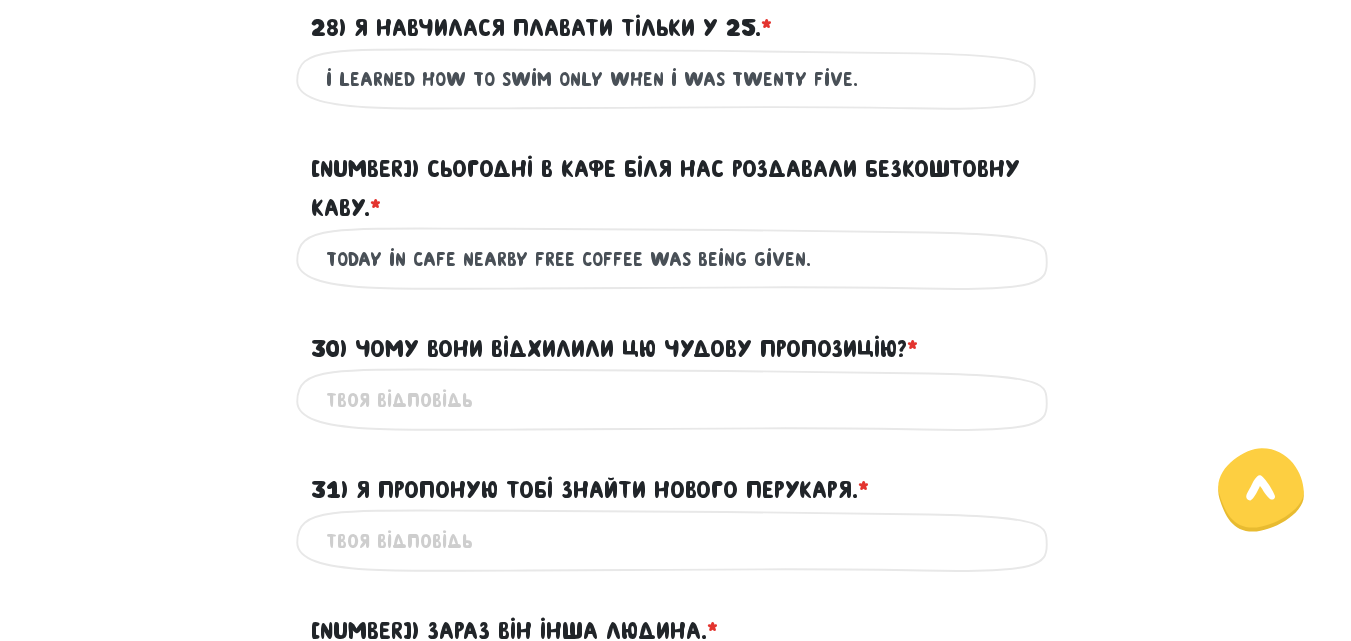 type on "today in cafe nearby free coffee was being given." 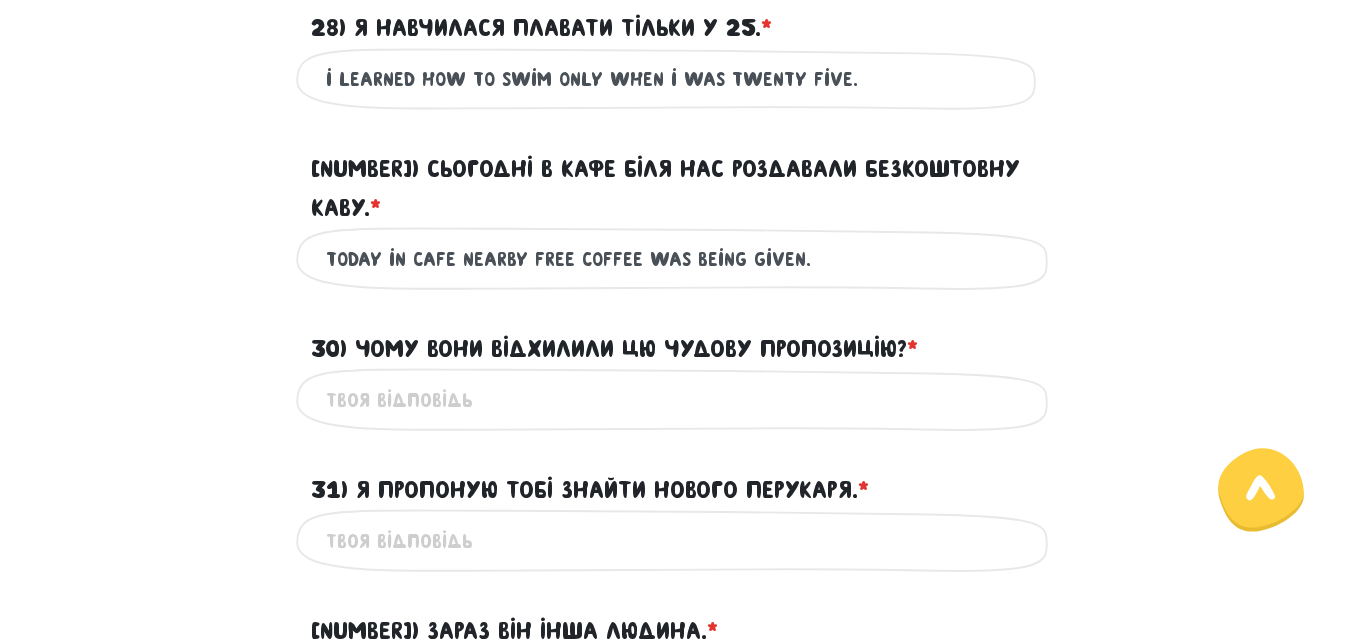 click on "Це обов'язкове поле" at bounding box center [676, 399] 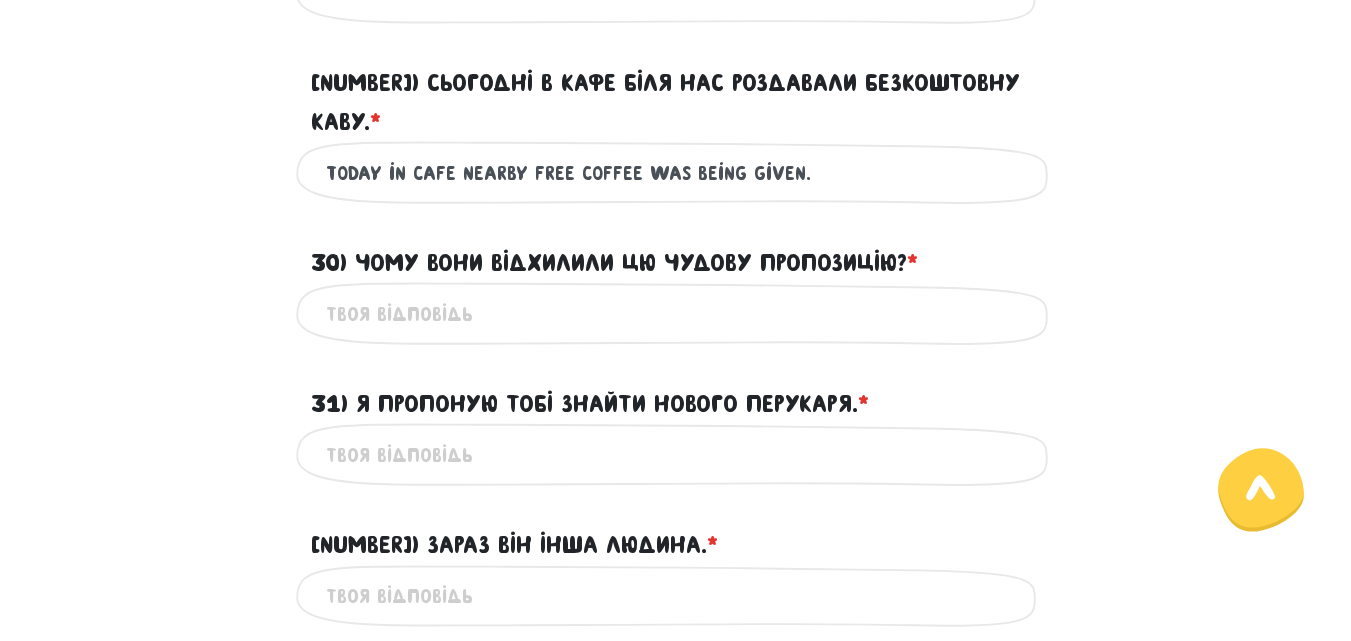 scroll, scrollTop: 908, scrollLeft: 0, axis: vertical 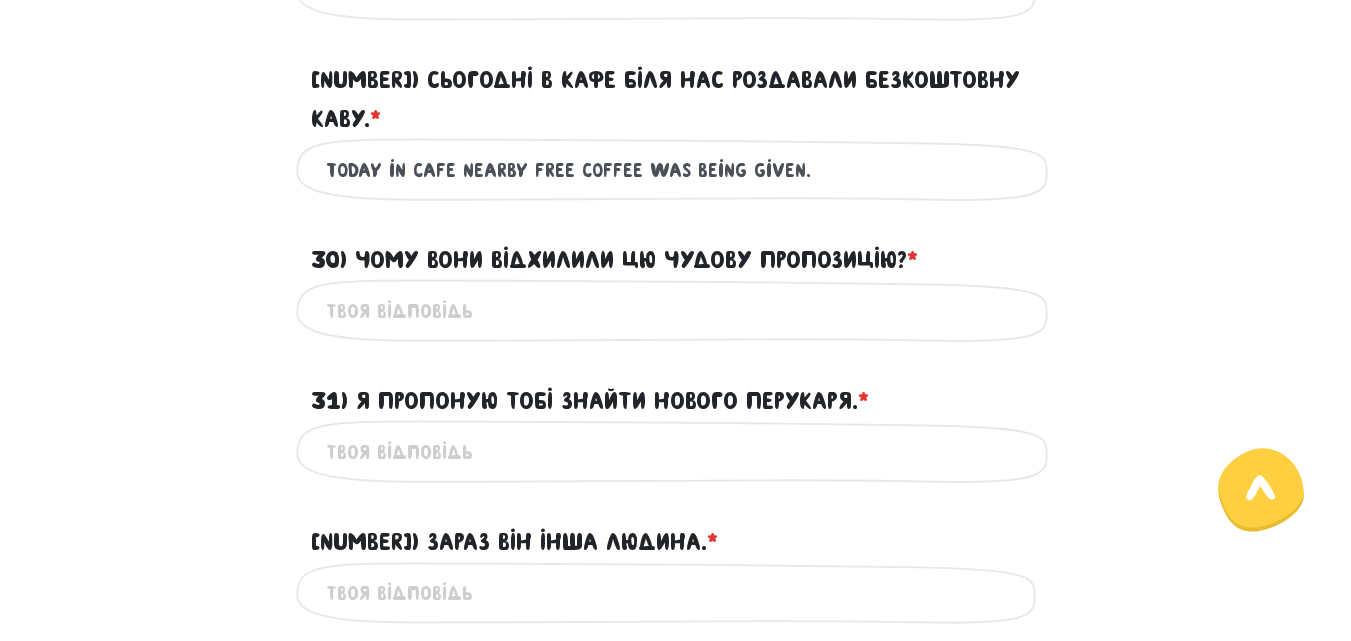 click on "30) Чому вони відхилили цю чудову пропозицію? *
?" at bounding box center [676, 310] 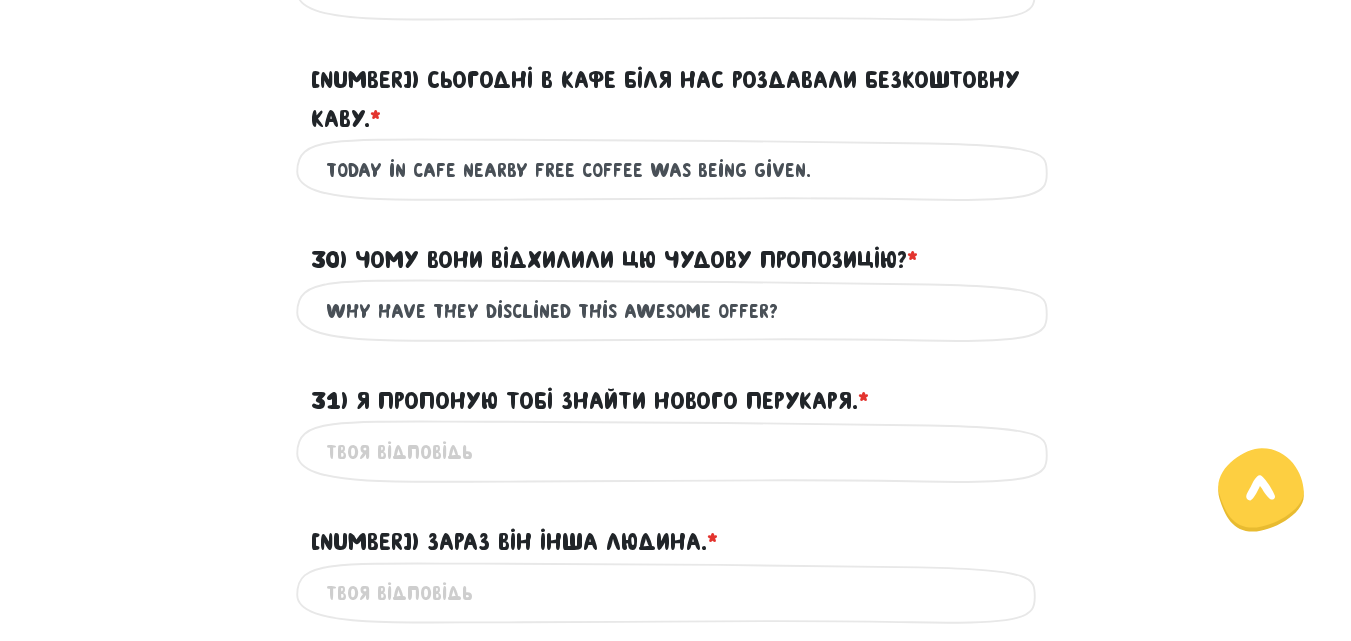 drag, startPoint x: 799, startPoint y: 282, endPoint x: 594, endPoint y: 261, distance: 206.0728 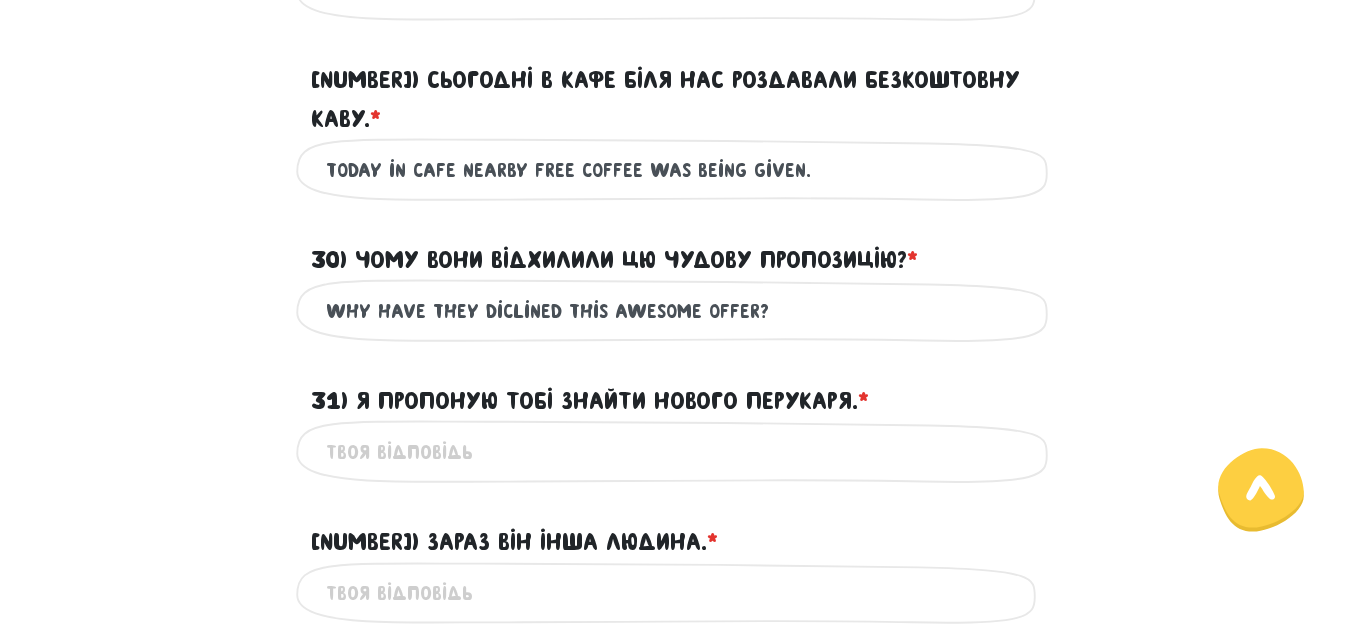 type on "why have they diclined this awesome offer?" 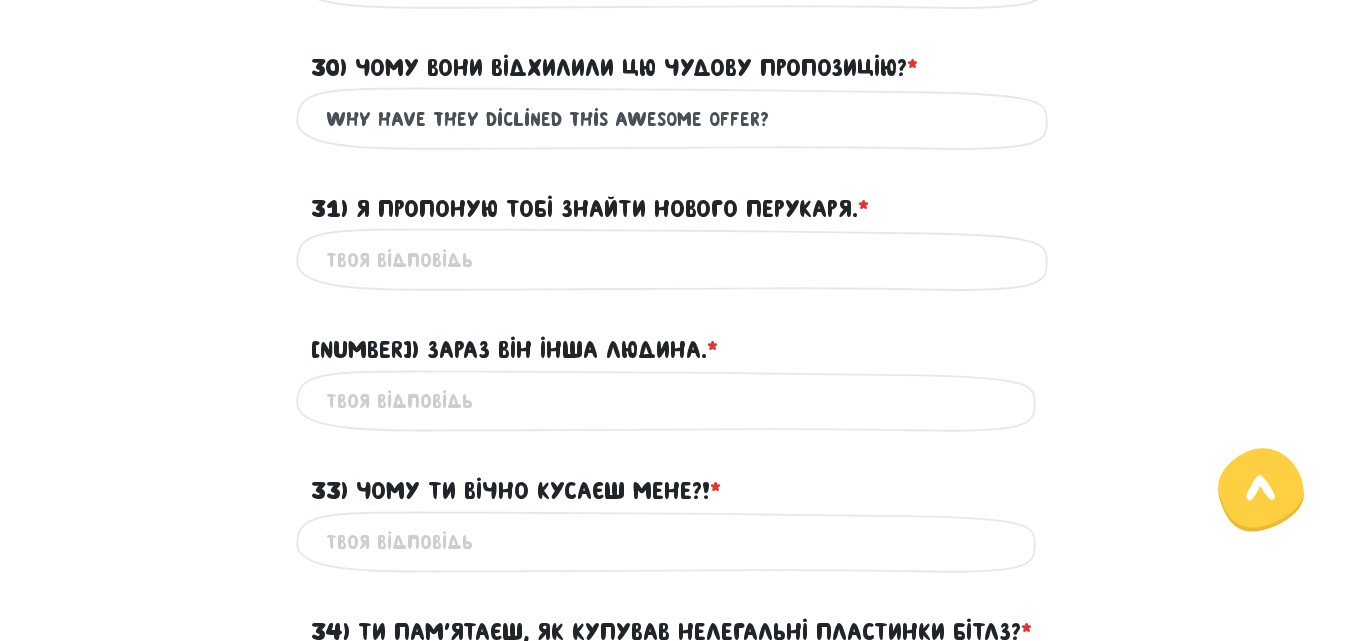 scroll, scrollTop: 1101, scrollLeft: 0, axis: vertical 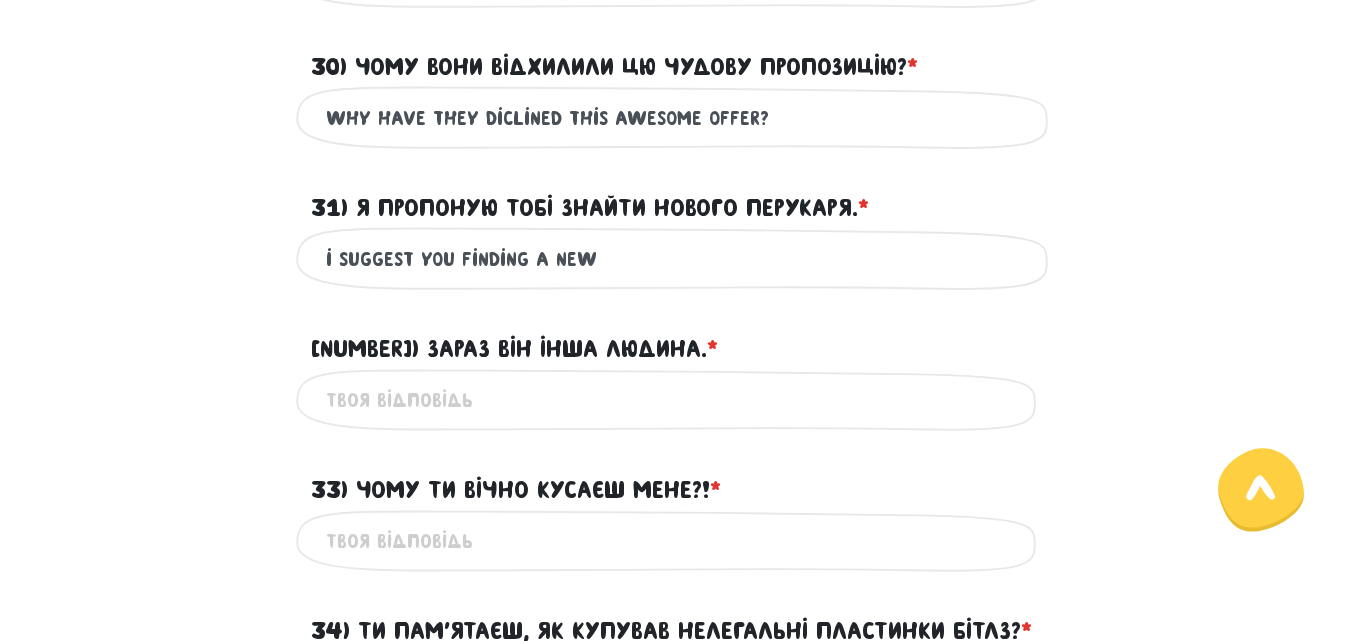 click on "i suggest you finding a new" at bounding box center (676, 258) 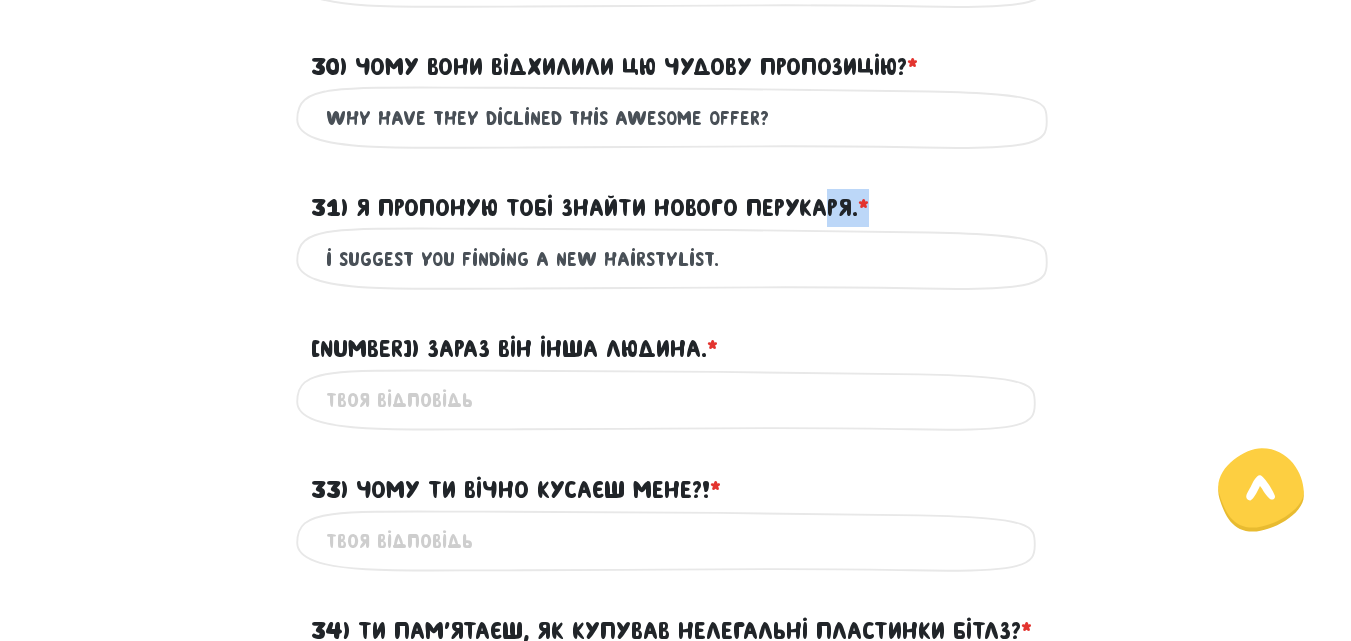 drag, startPoint x: 919, startPoint y: 158, endPoint x: 698, endPoint y: 155, distance: 221.02036 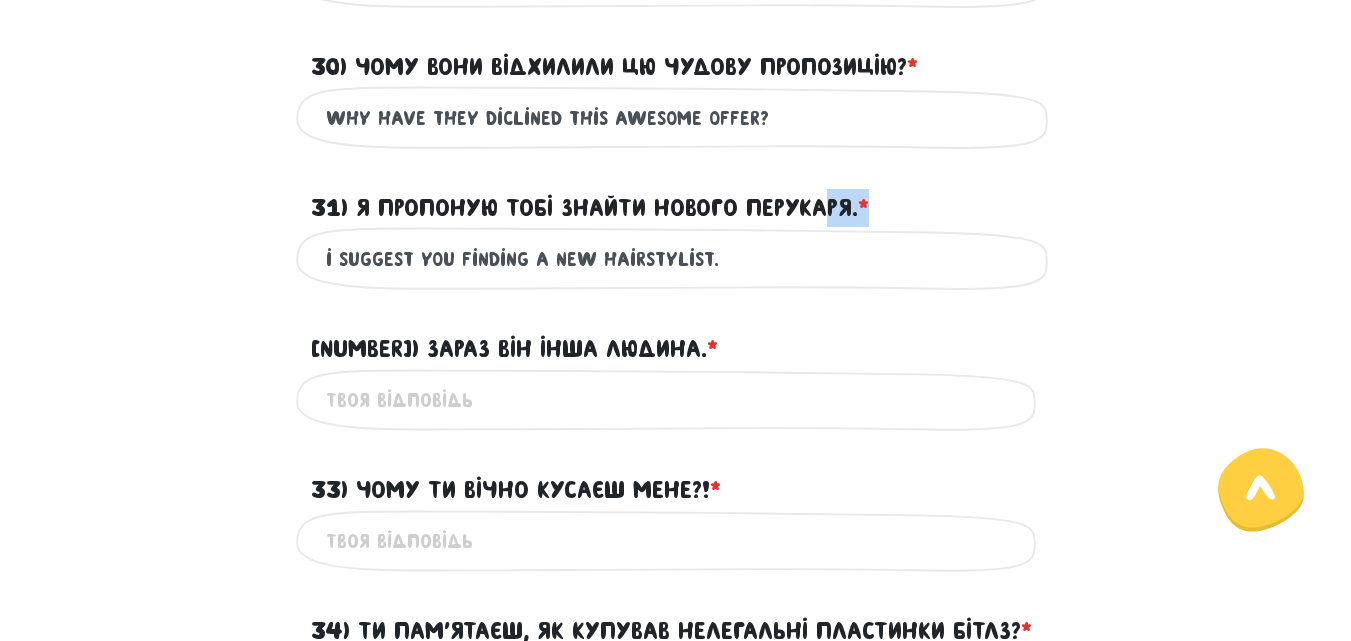 click on "31) Я пропоную тобі знайти нового перукаря. *" at bounding box center [676, 196] 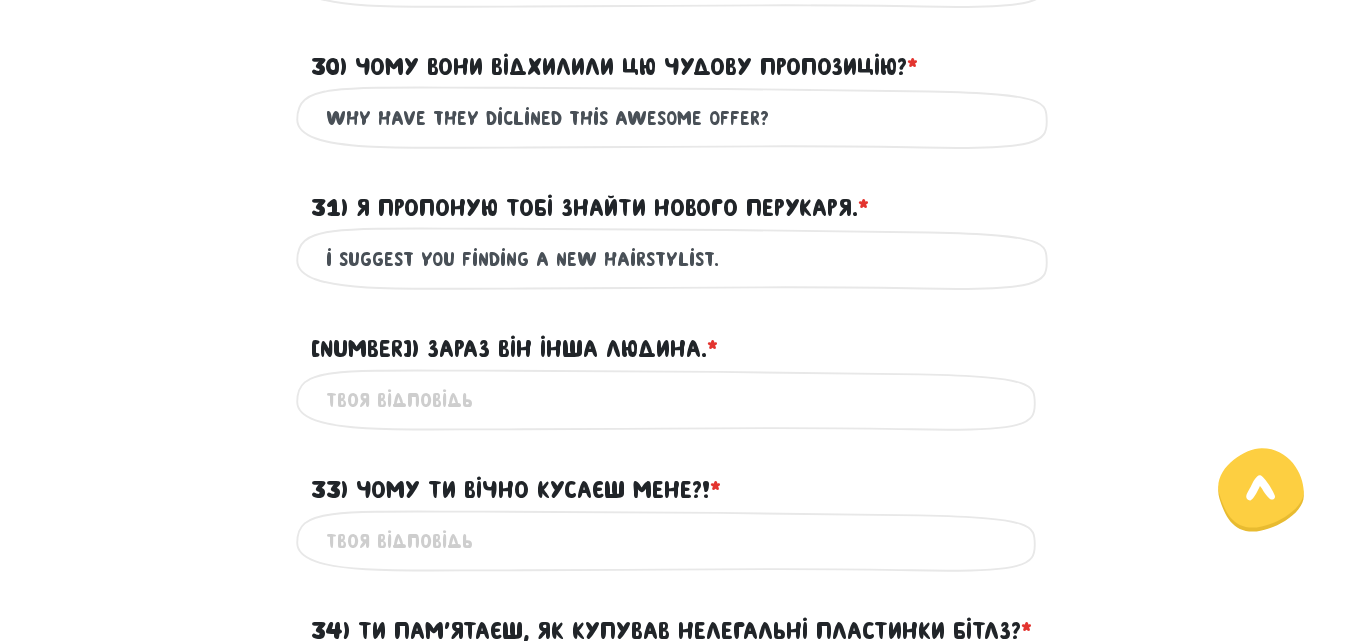 click on "31) Я пропоную тобі знайти нового перукаря. *" at bounding box center (590, 208) 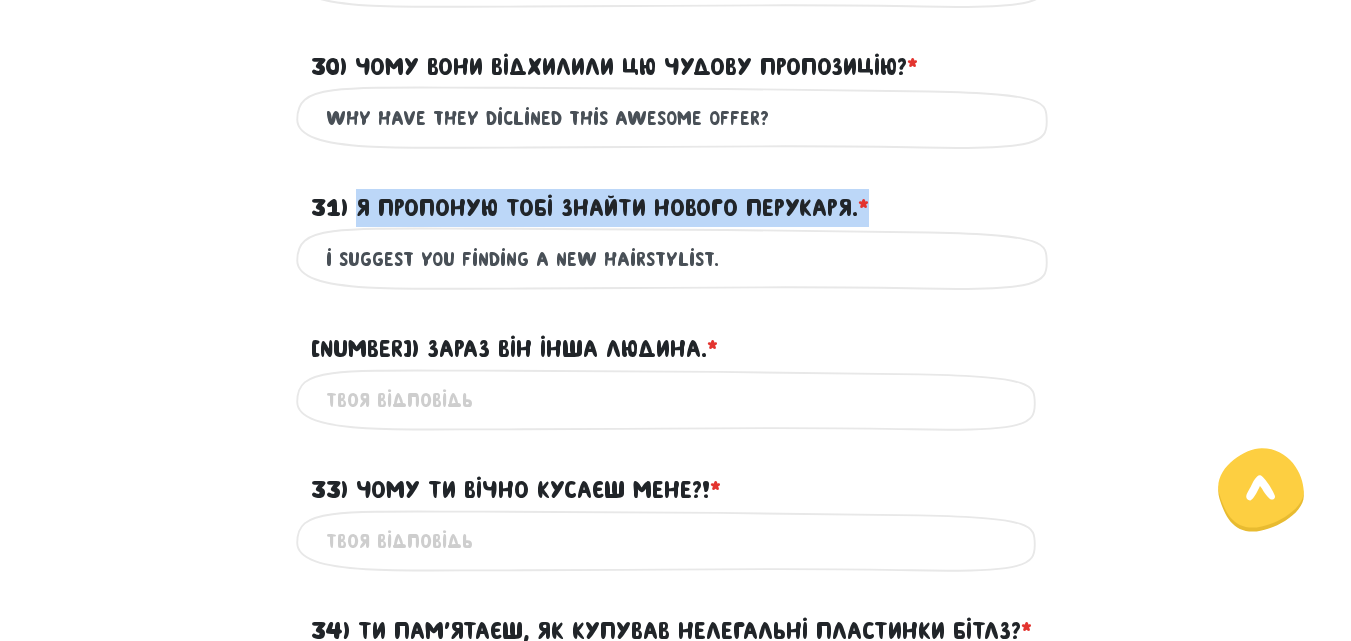 drag, startPoint x: 356, startPoint y: 165, endPoint x: 892, endPoint y: 144, distance: 536.4112 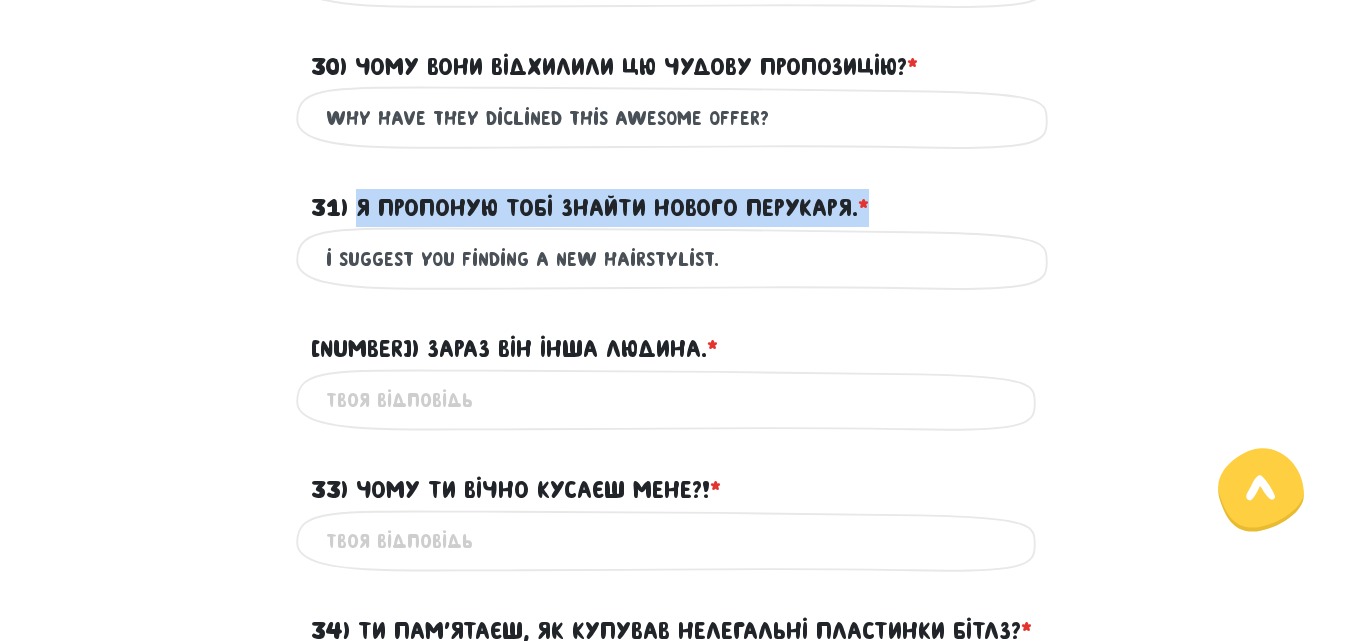 click on "31) Я пропоную тобі знайти нового перукаря. *" at bounding box center [676, 196] 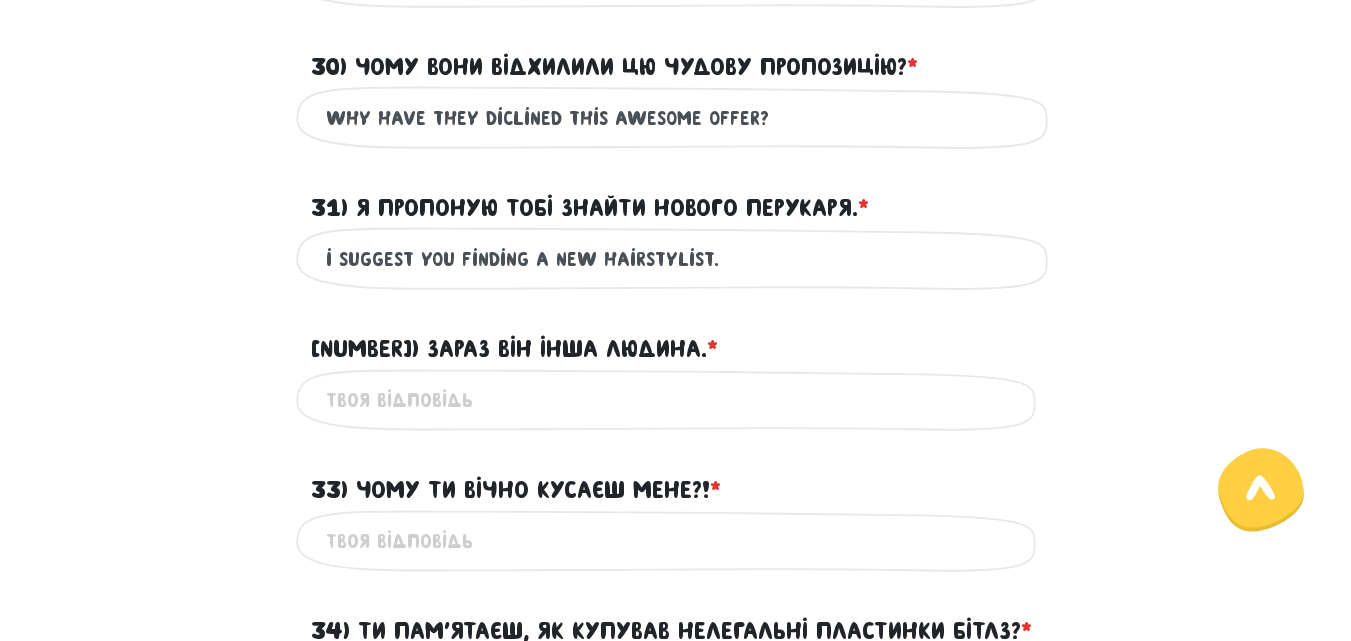 click on "i suggest you finding a new hairstylist." at bounding box center [676, 258] 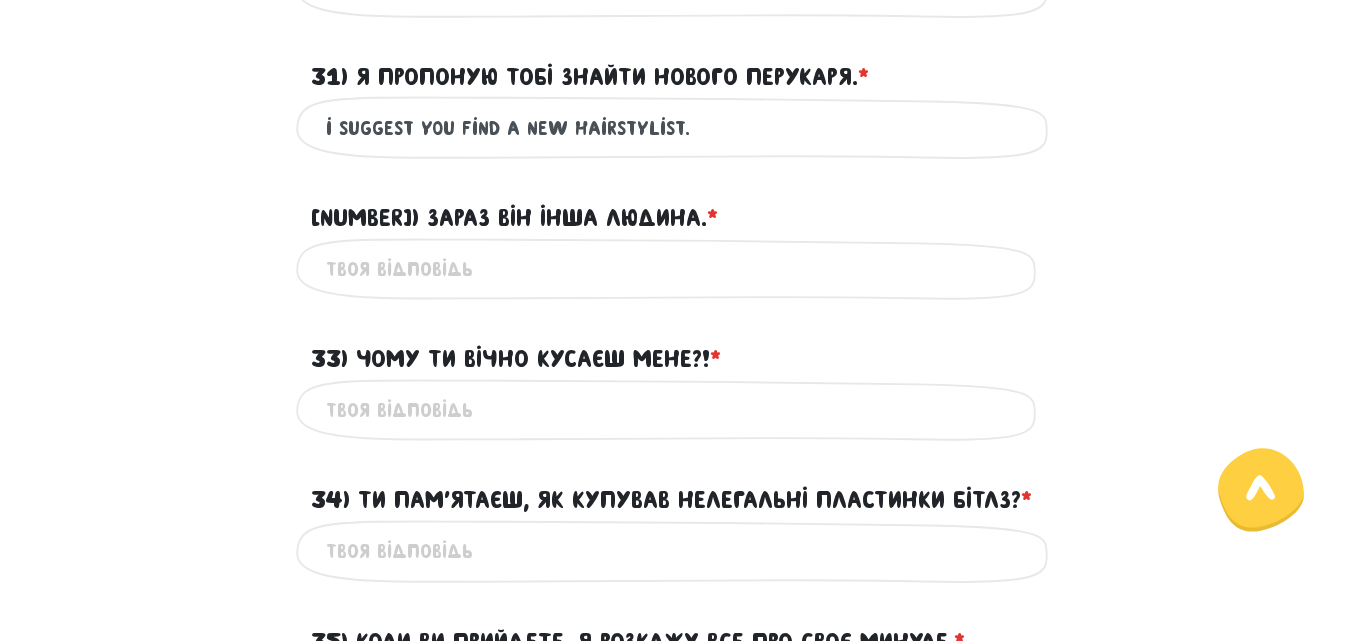 scroll, scrollTop: 1233, scrollLeft: 0, axis: vertical 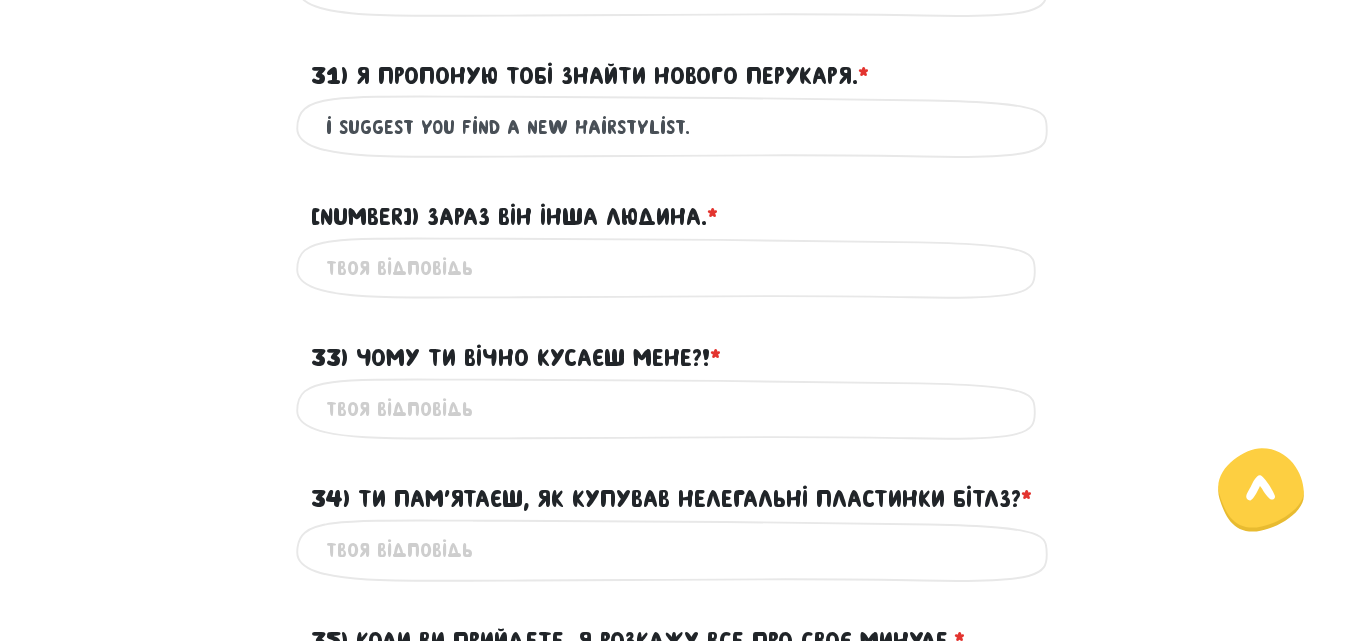 type on "i suggest you find a new hairstylist." 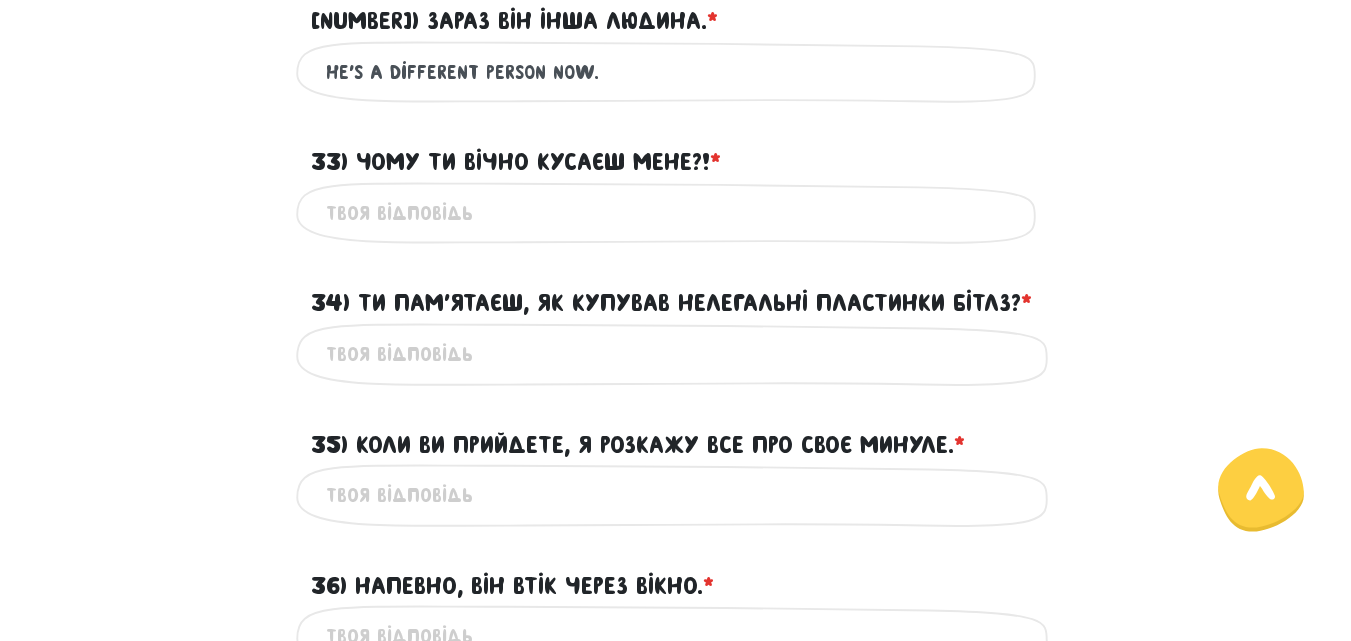 scroll, scrollTop: 1434, scrollLeft: 0, axis: vertical 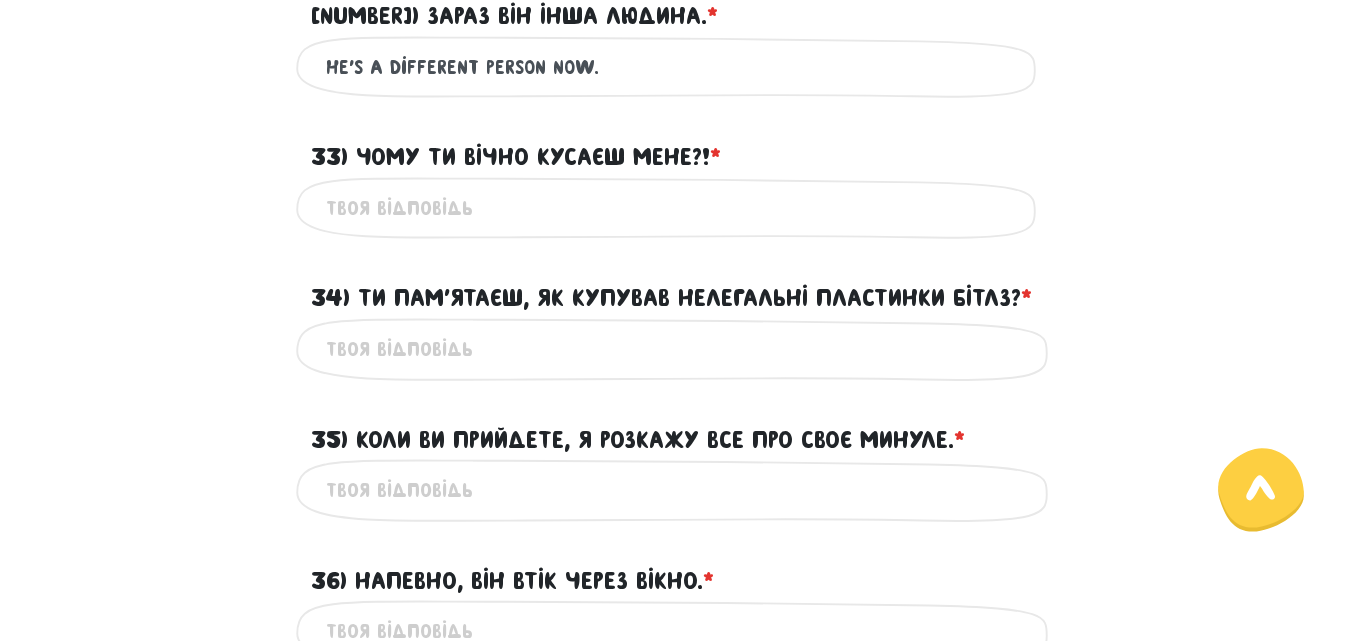 type on "he's a different person now." 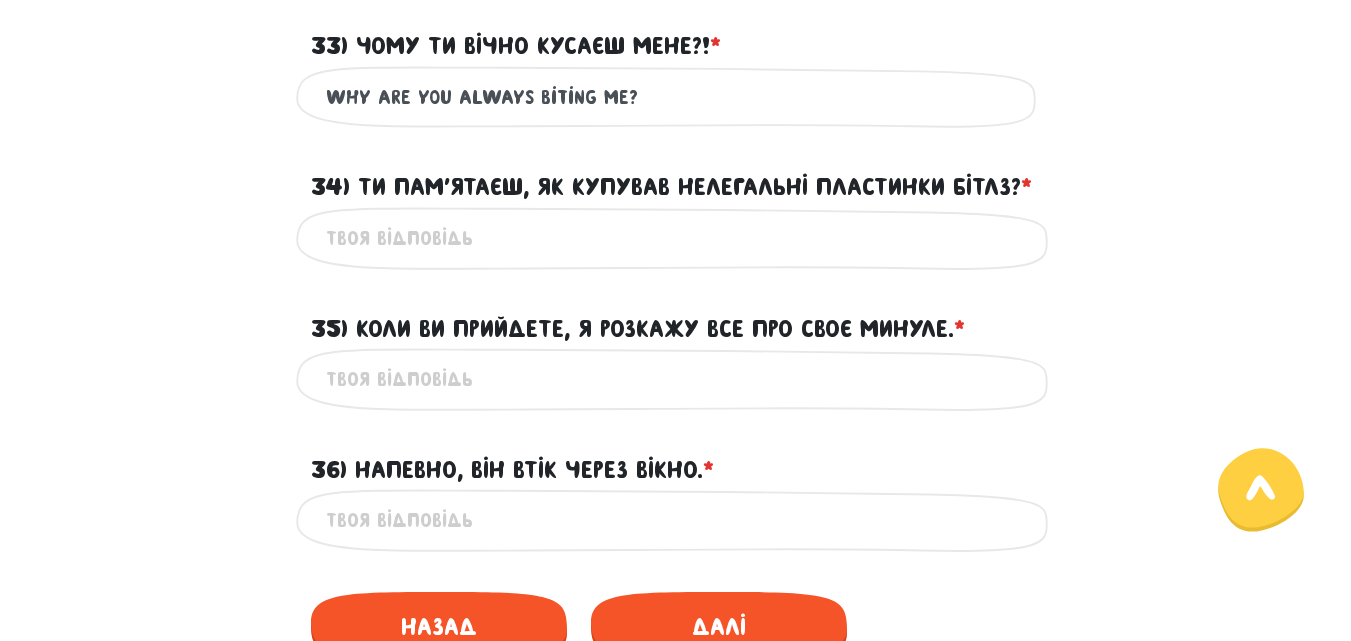 scroll, scrollTop: 1553, scrollLeft: 0, axis: vertical 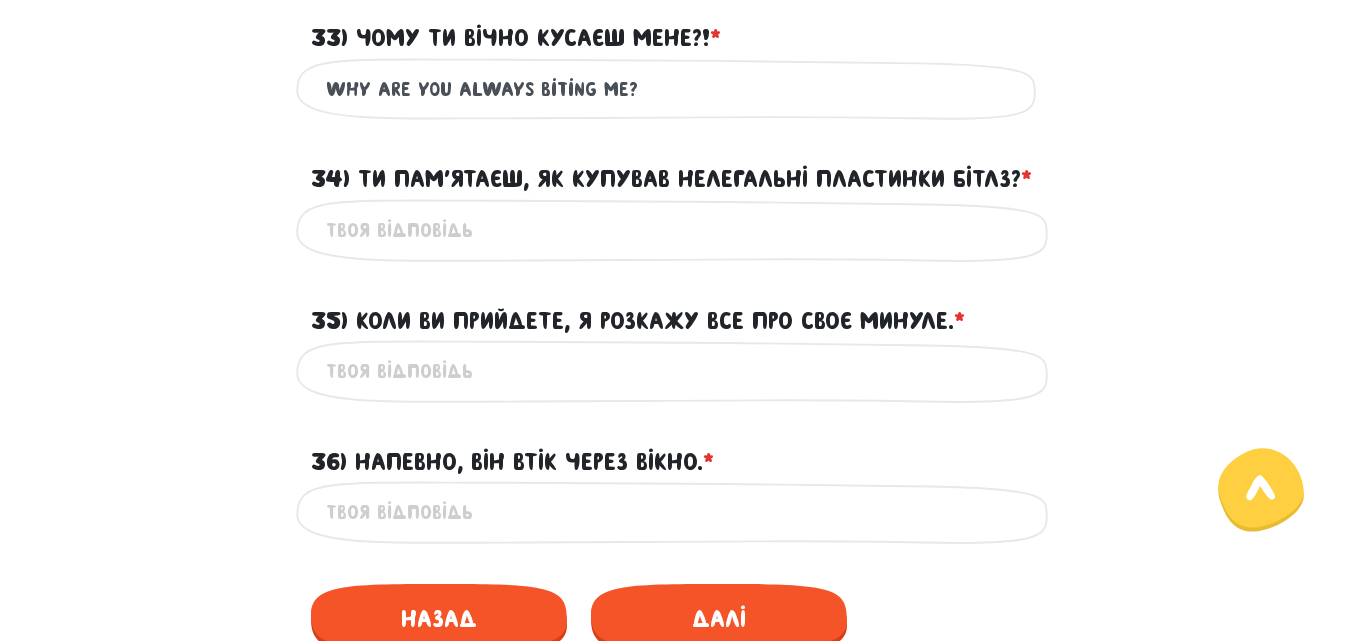 type on "why are you always biting me?" 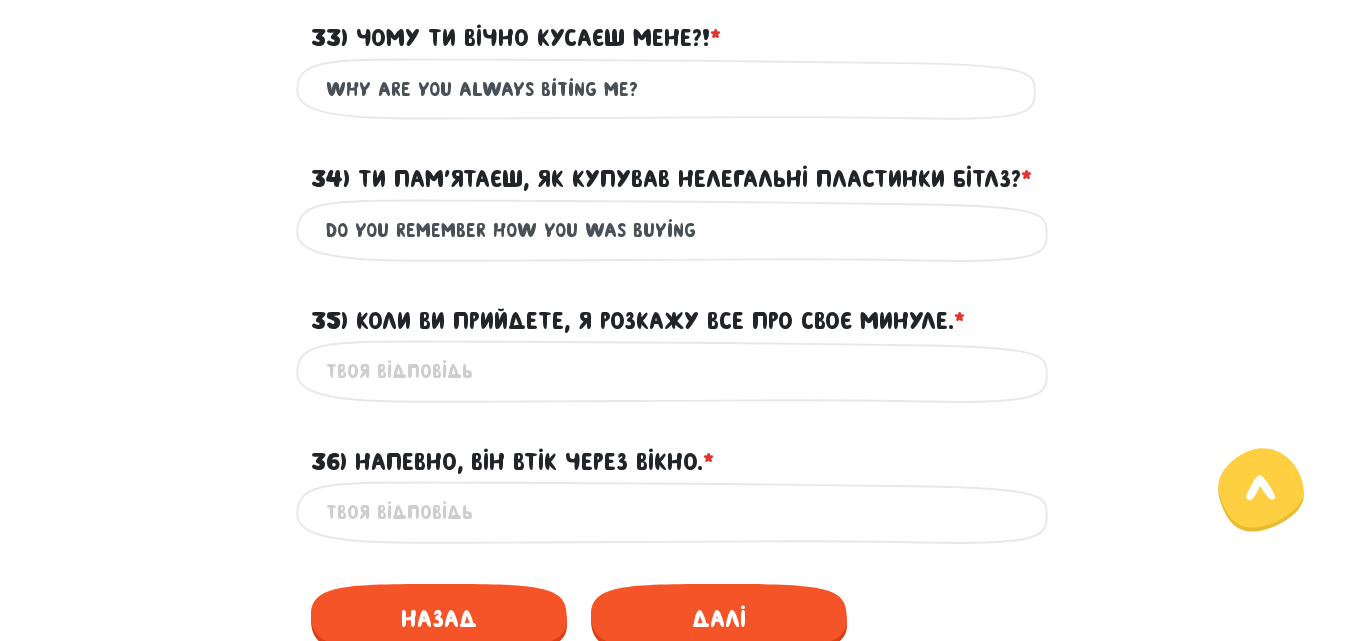 click on "do you remember how you was buying" at bounding box center (676, 230) 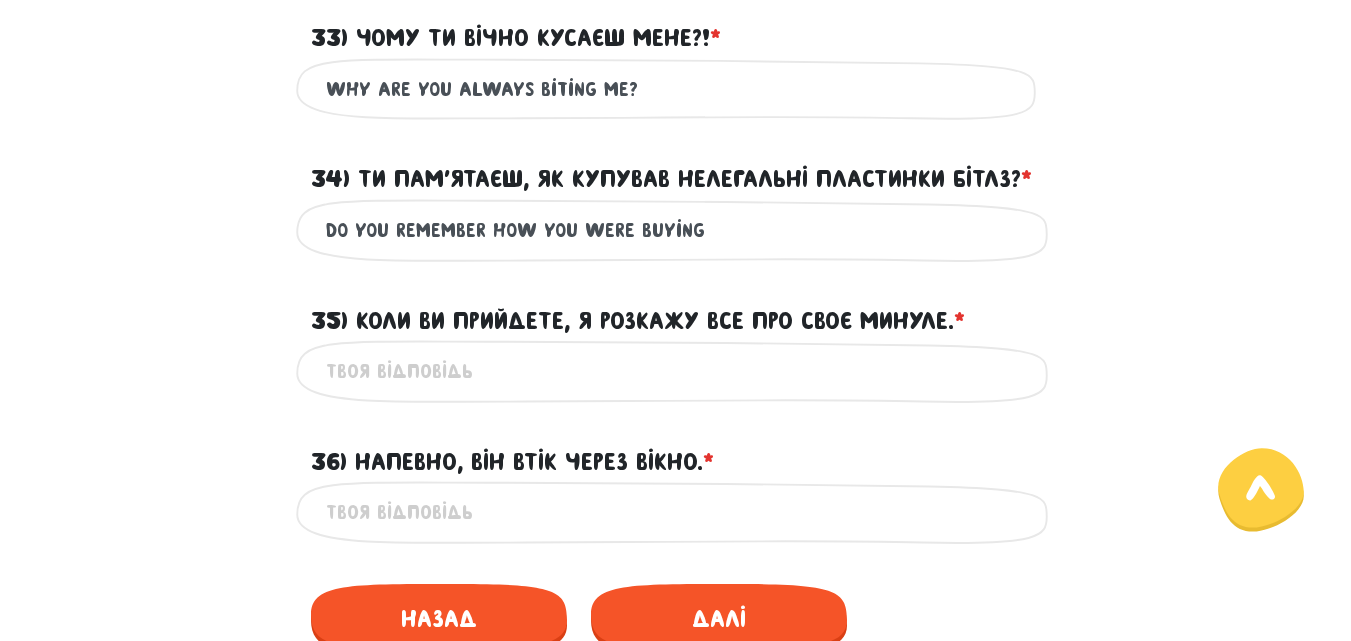 click on "do you remember how you were buying" at bounding box center [676, 230] 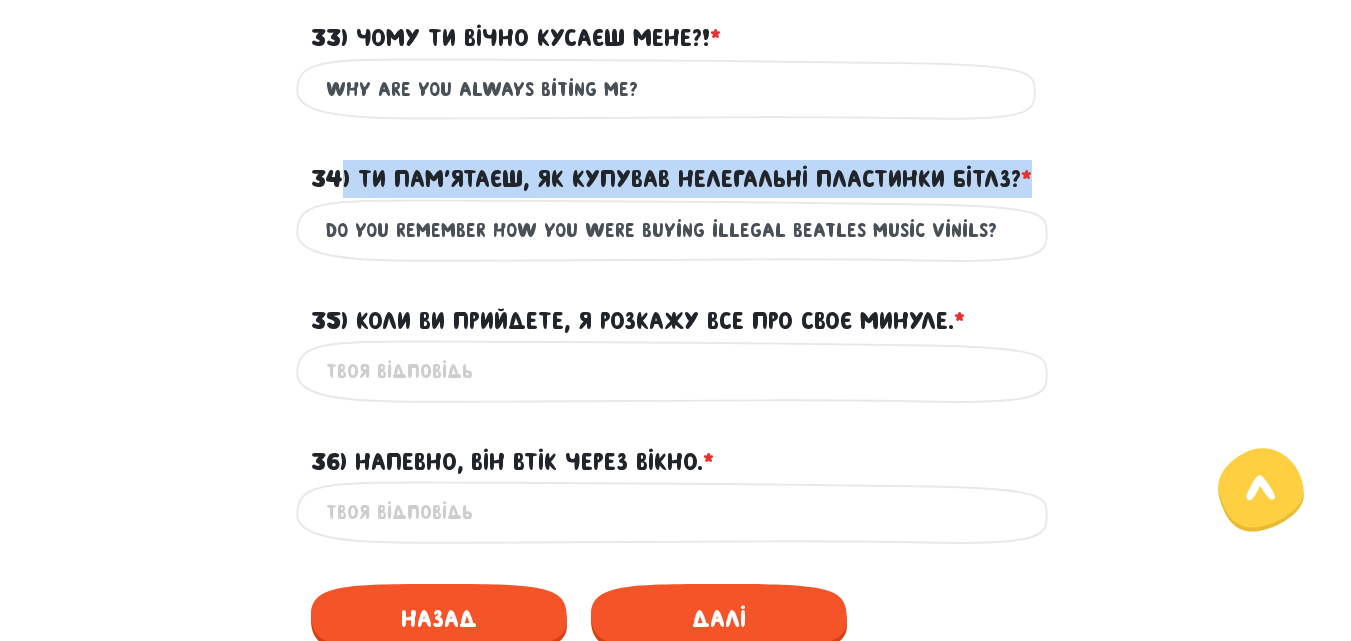 drag, startPoint x: 1055, startPoint y: 135, endPoint x: 344, endPoint y: 143, distance: 711.045 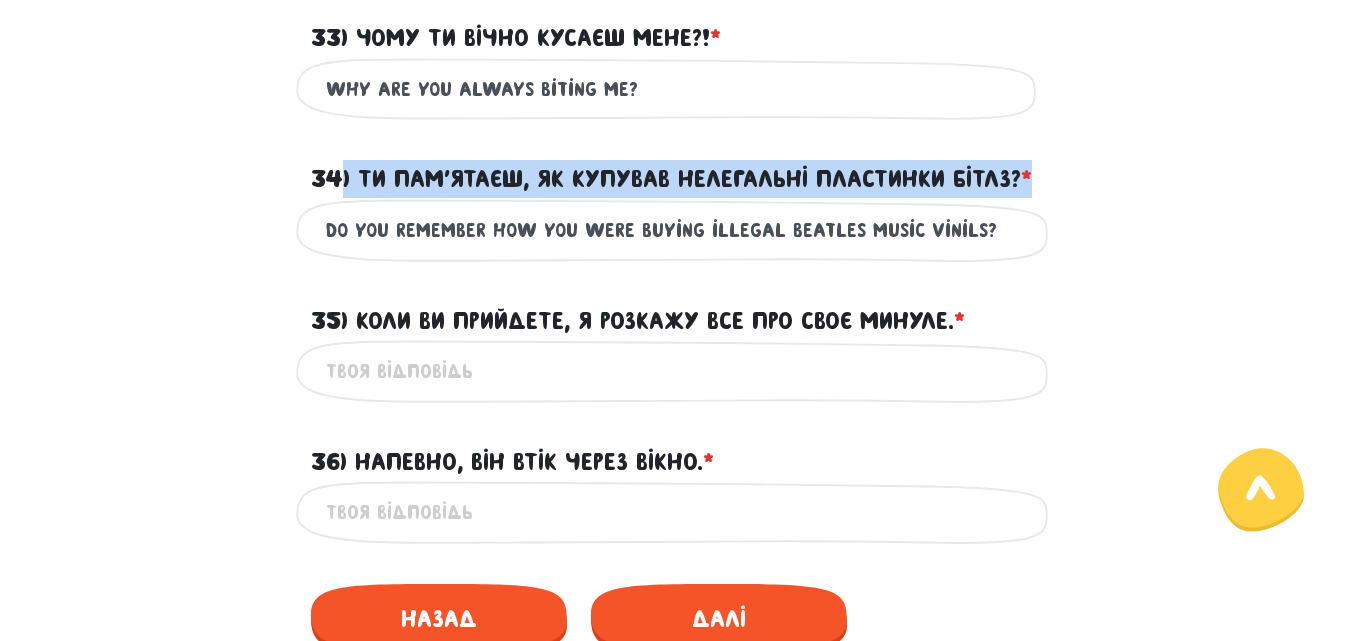 click on "34) Ти пам’ятаєш, як купував нелегальні пластинки Бітлз? *
?" at bounding box center [676, 167] 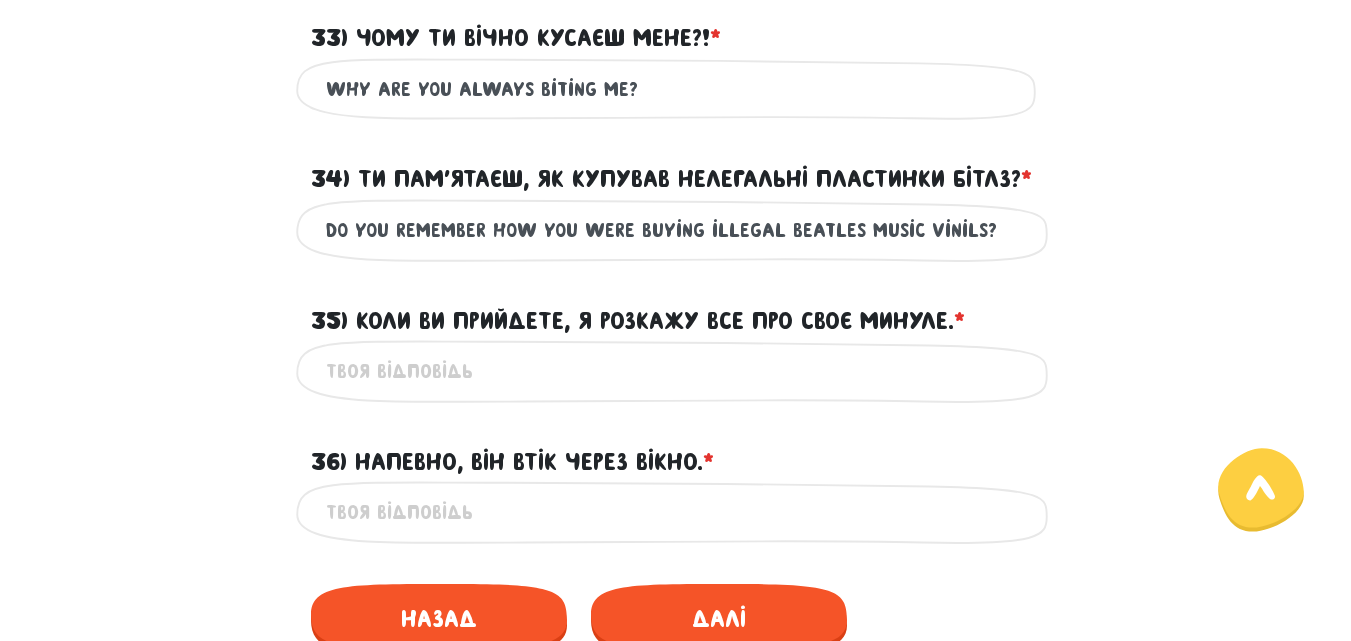 click on "do you remember how you were buying illegal BEatles music vinils?" at bounding box center [676, 230] 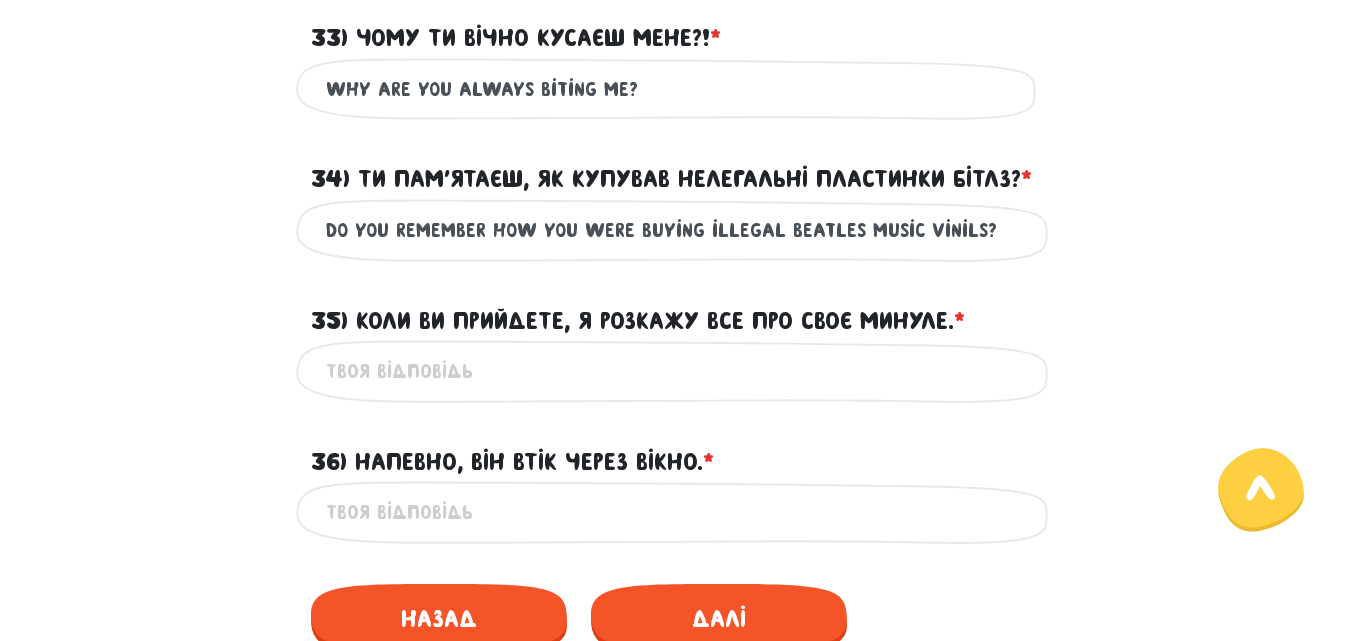 click on "do you remember how you were buying illegal BEatles music vinils?" at bounding box center [676, 230] 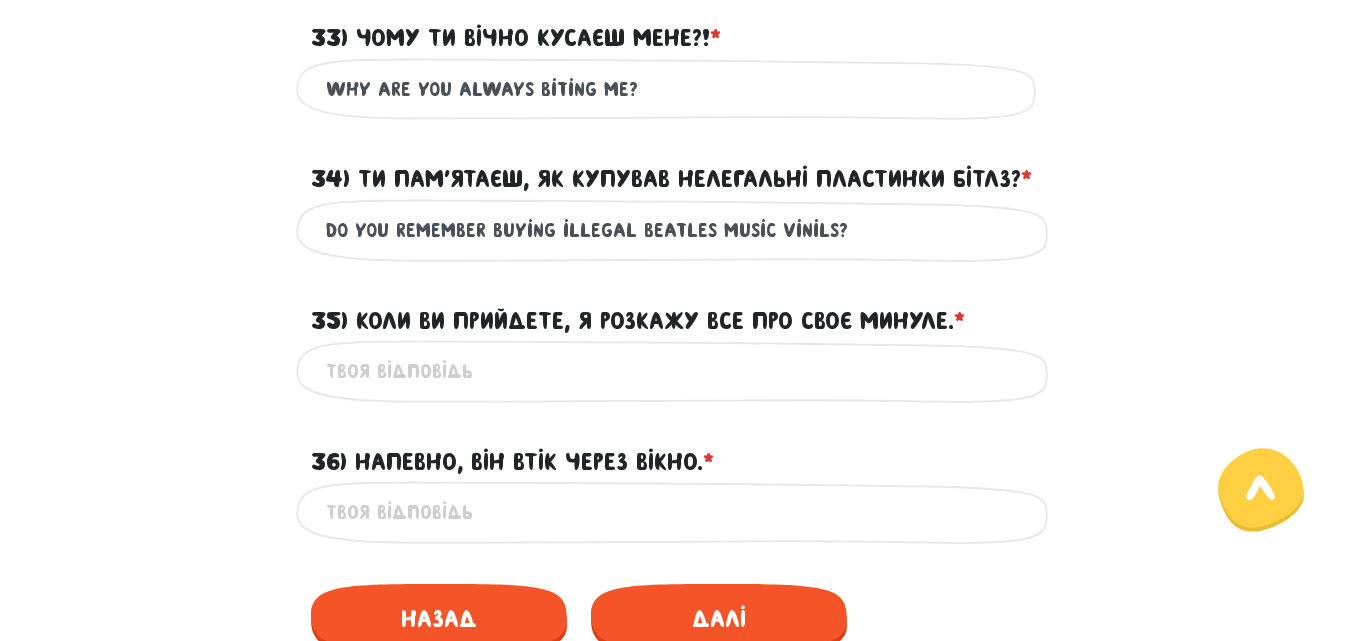 click on "do you remember buying illegal BEatles music vinils?" at bounding box center (676, 230) 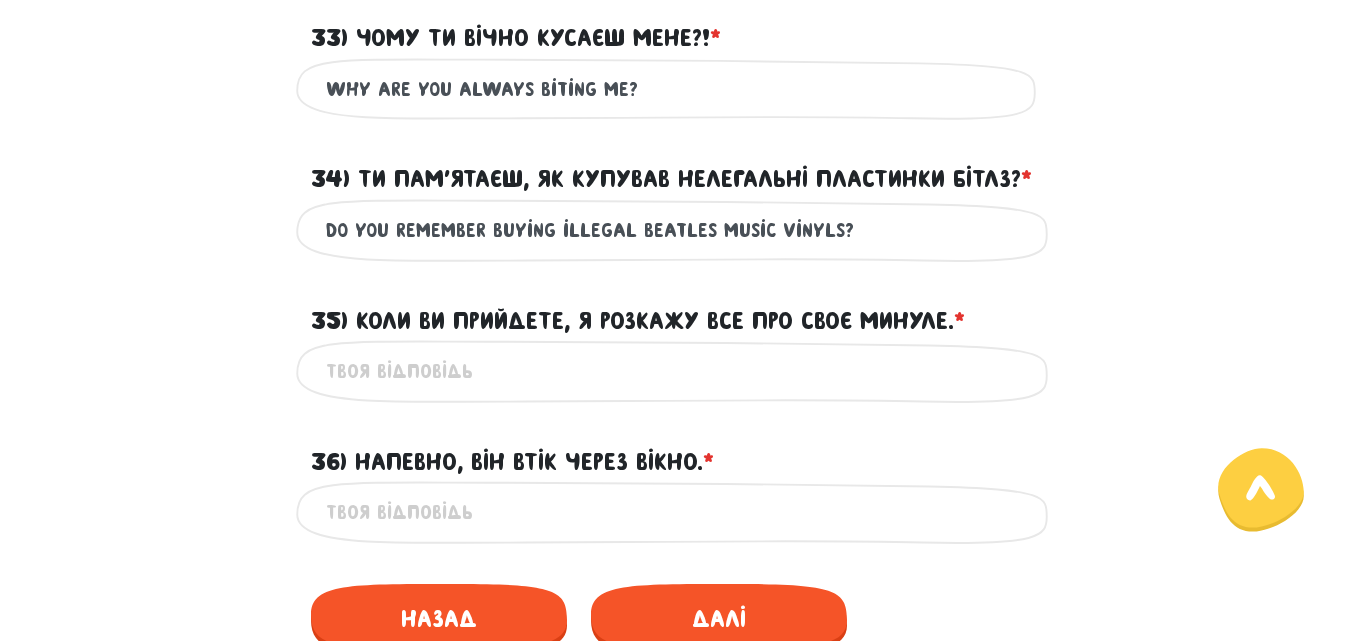 click on "do you remember buying illegal BEatles music vinyls?" at bounding box center [676, 230] 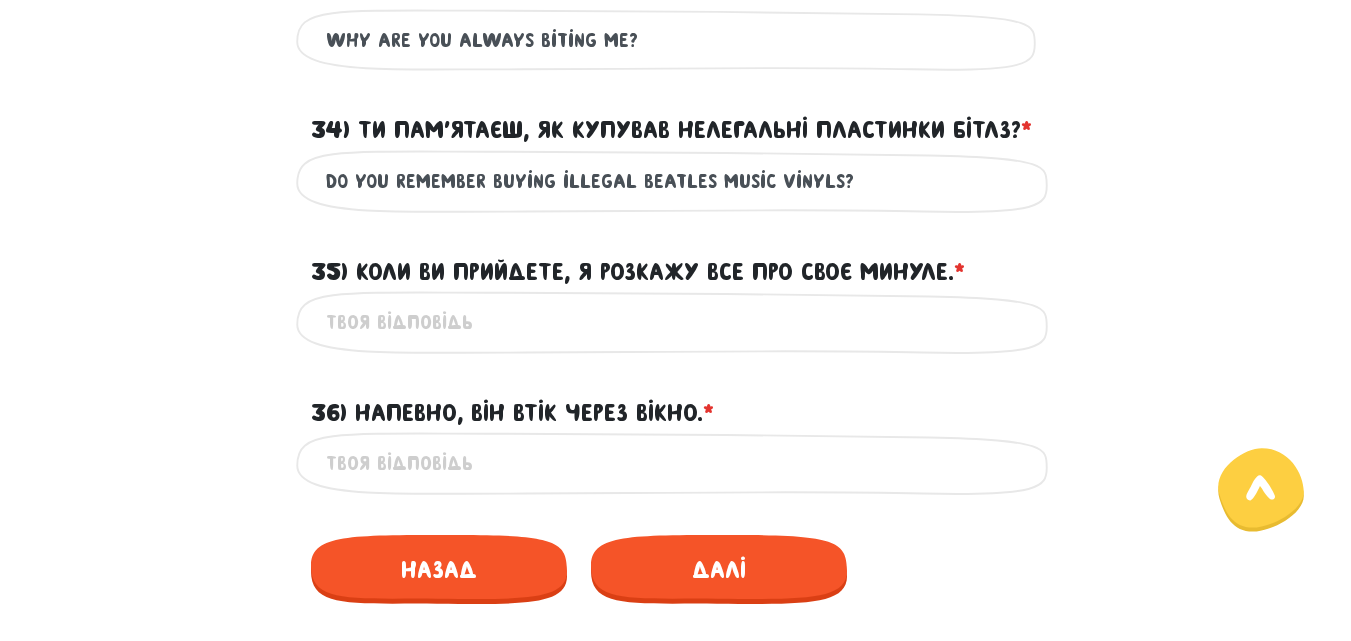 scroll, scrollTop: 1603, scrollLeft: 0, axis: vertical 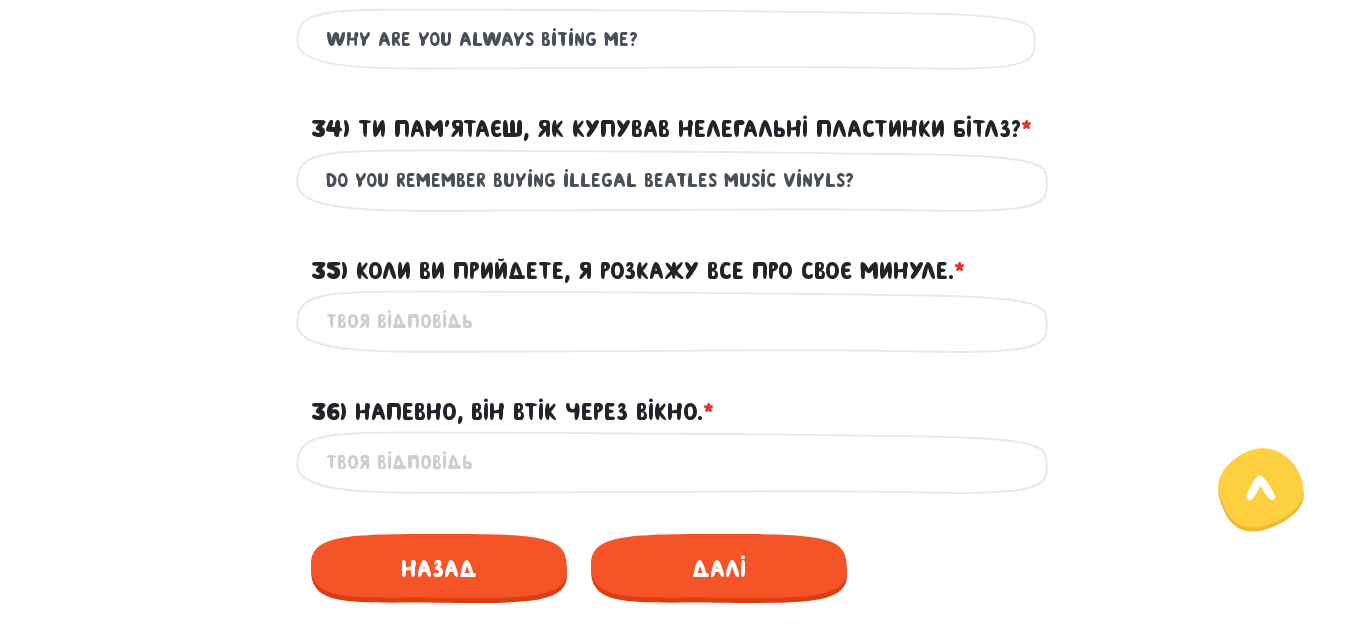 type on "do you remember buying illegal BEatles music vinyls?" 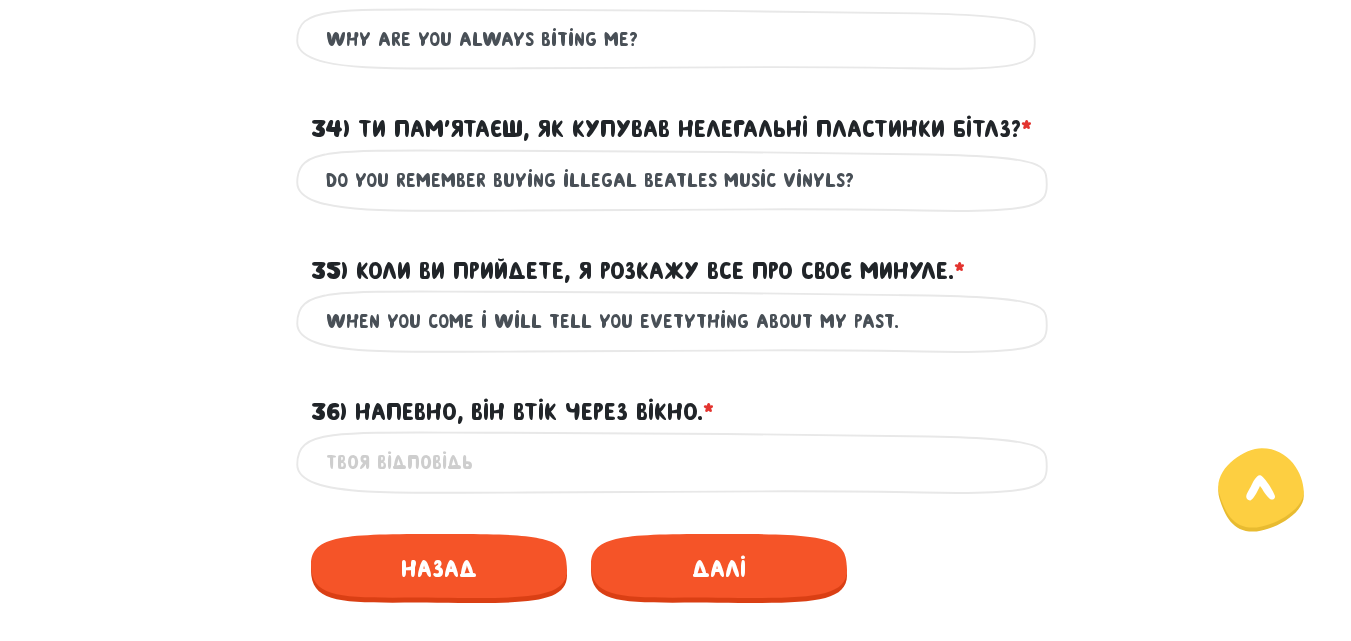 drag, startPoint x: 978, startPoint y: 231, endPoint x: 993, endPoint y: 234, distance: 15.297058 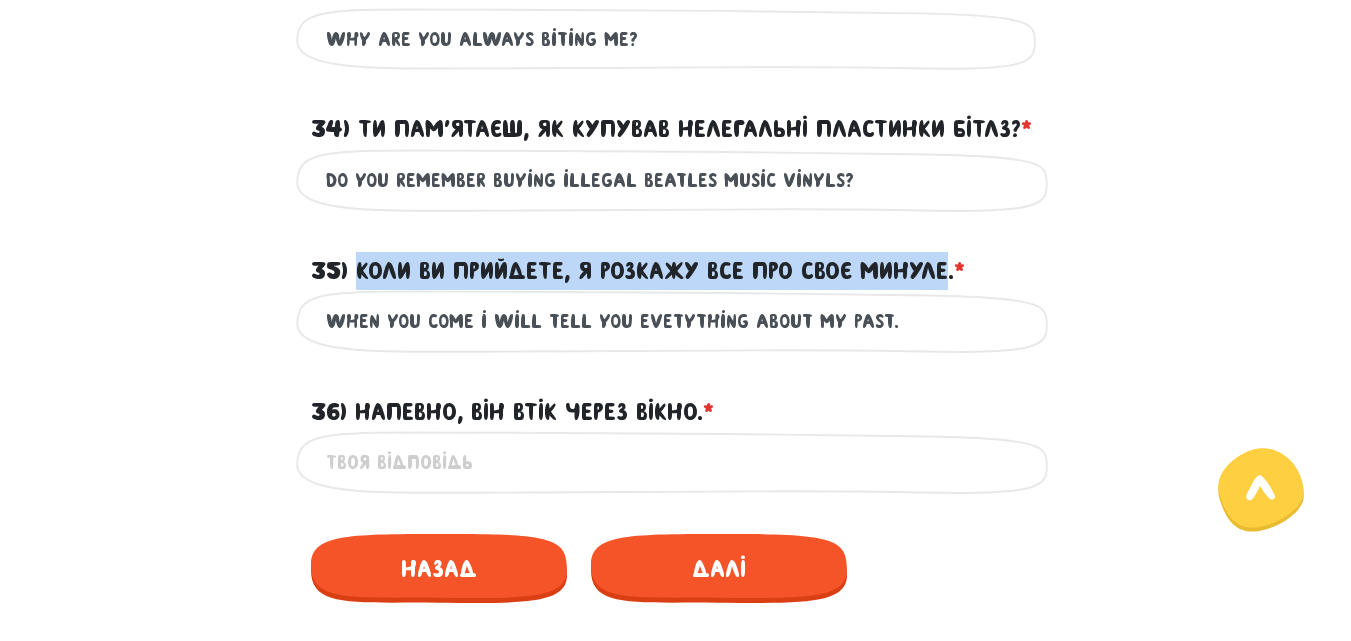 drag, startPoint x: 942, startPoint y: 230, endPoint x: 358, endPoint y: 217, distance: 584.14465 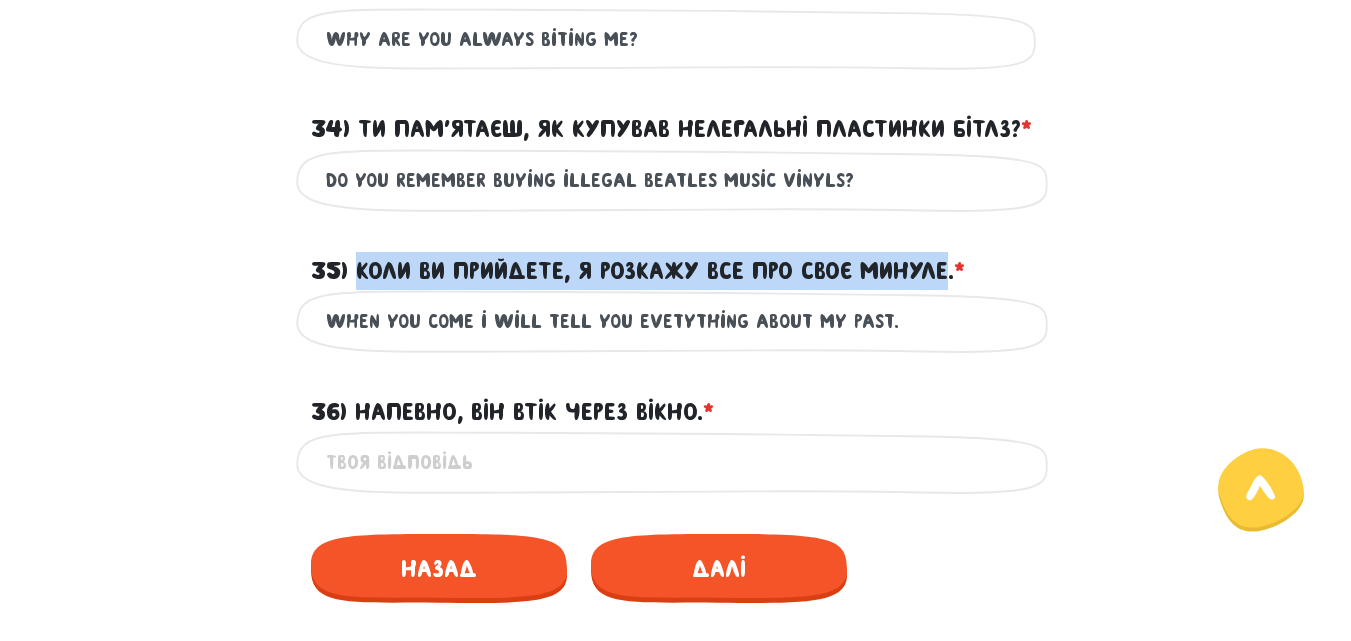 click on "35) Коли ви прийдете, я розкажу все про своє минуле. *
?" at bounding box center [638, 271] 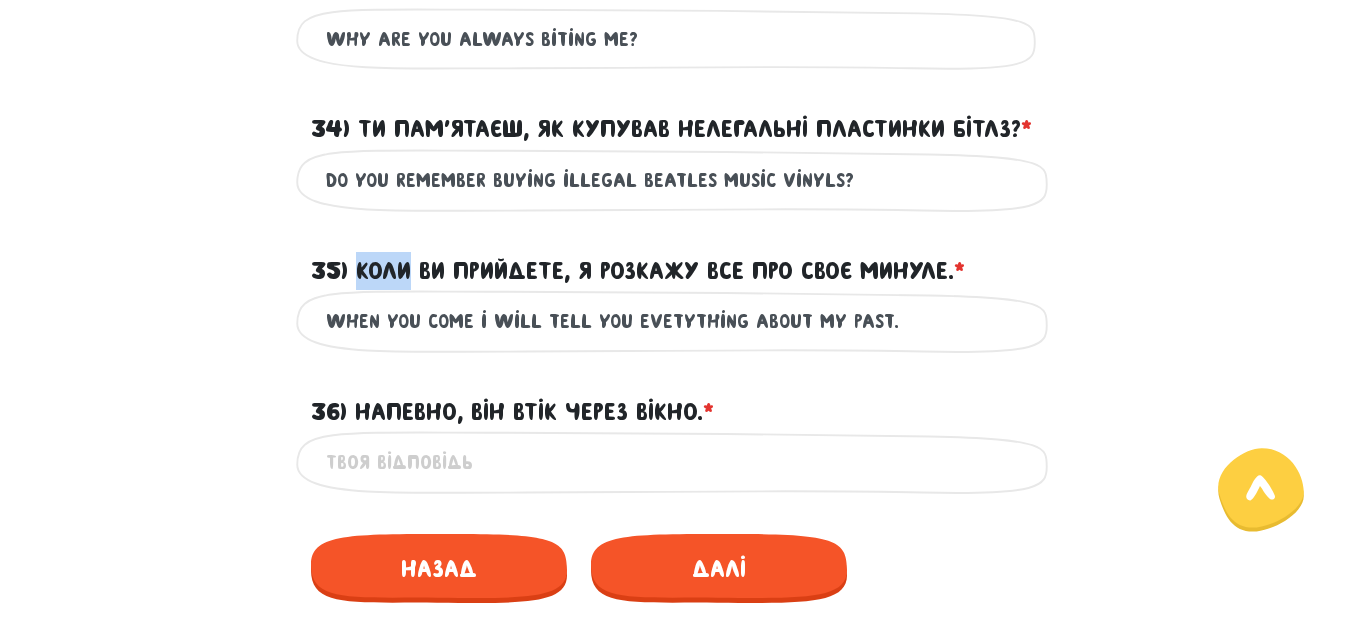click on "35) Коли ви прийдете, я розкажу все про своє минуле. *
?" at bounding box center (638, 271) 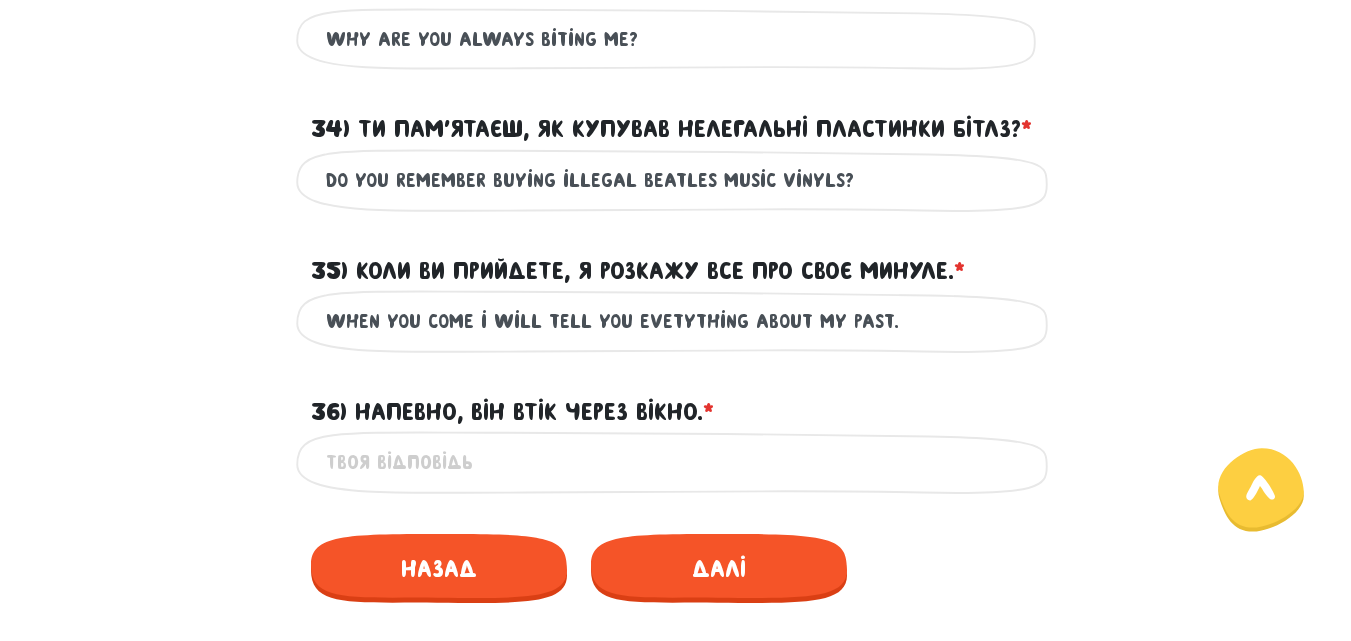 click on "when you come i will tell you evetything about my past." at bounding box center (676, 321) 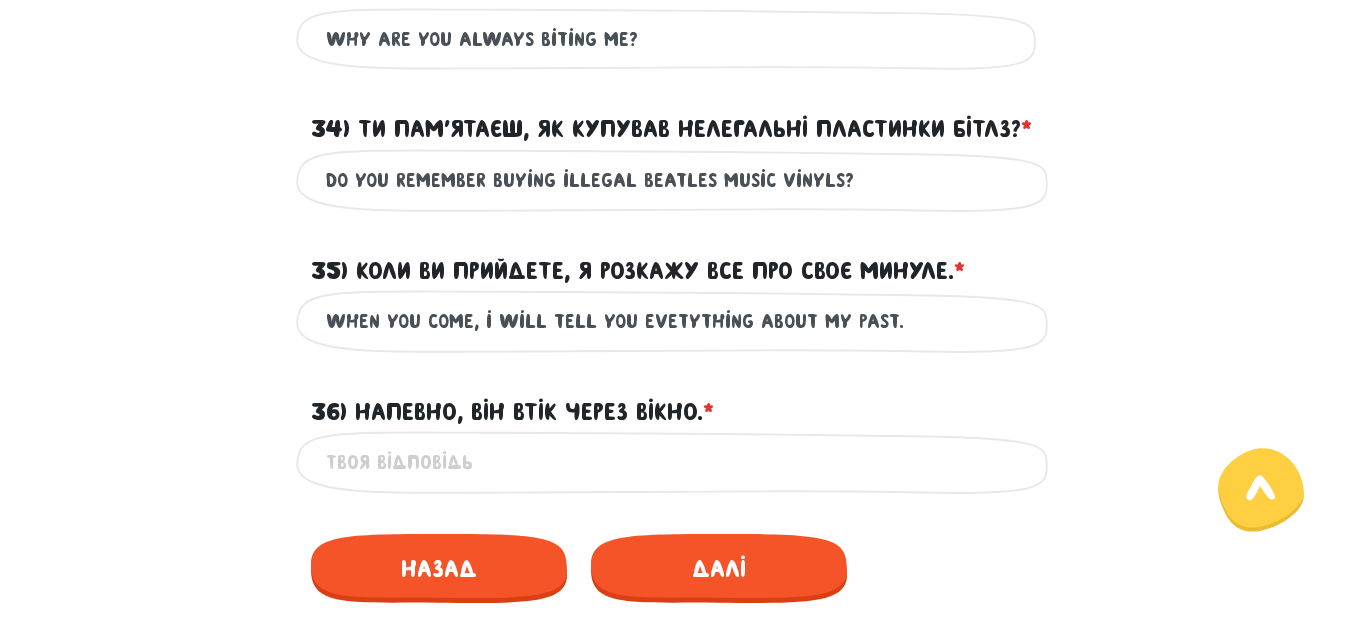 type on "when you come, i will tell you evetything about my past." 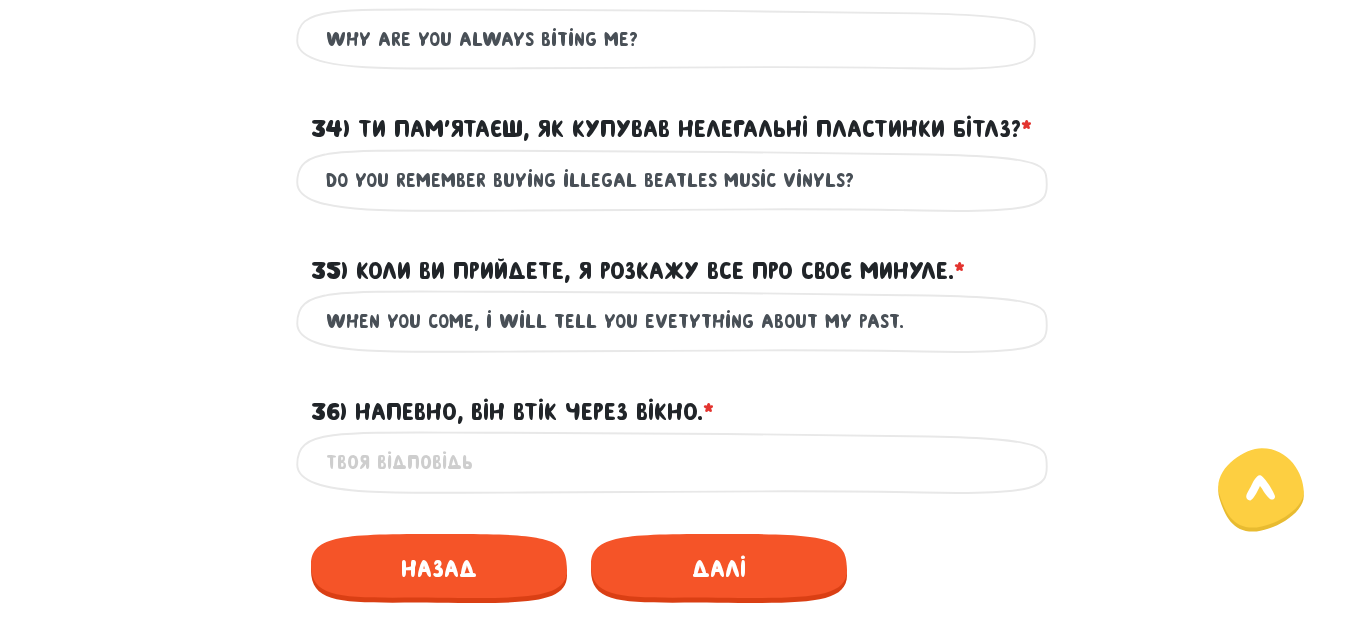 click on "36) Напевно, він втік через вікно. *
?" at bounding box center (676, 462) 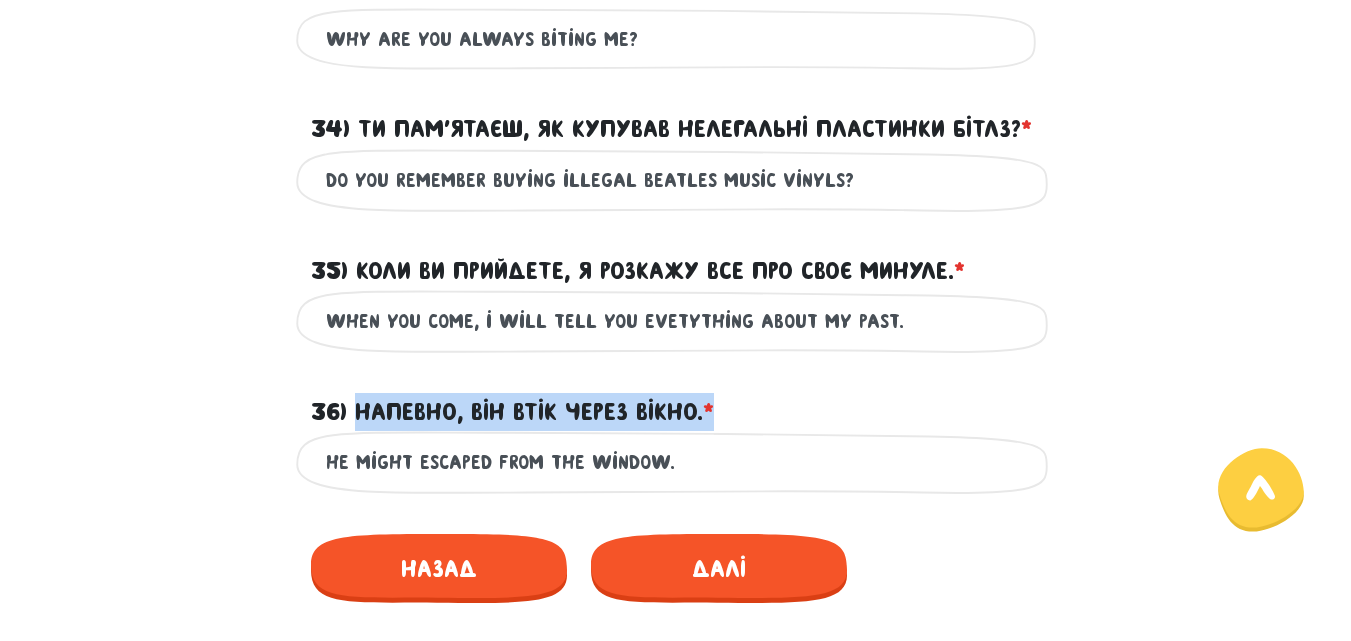 drag, startPoint x: 727, startPoint y: 377, endPoint x: 355, endPoint y: 365, distance: 372.1935 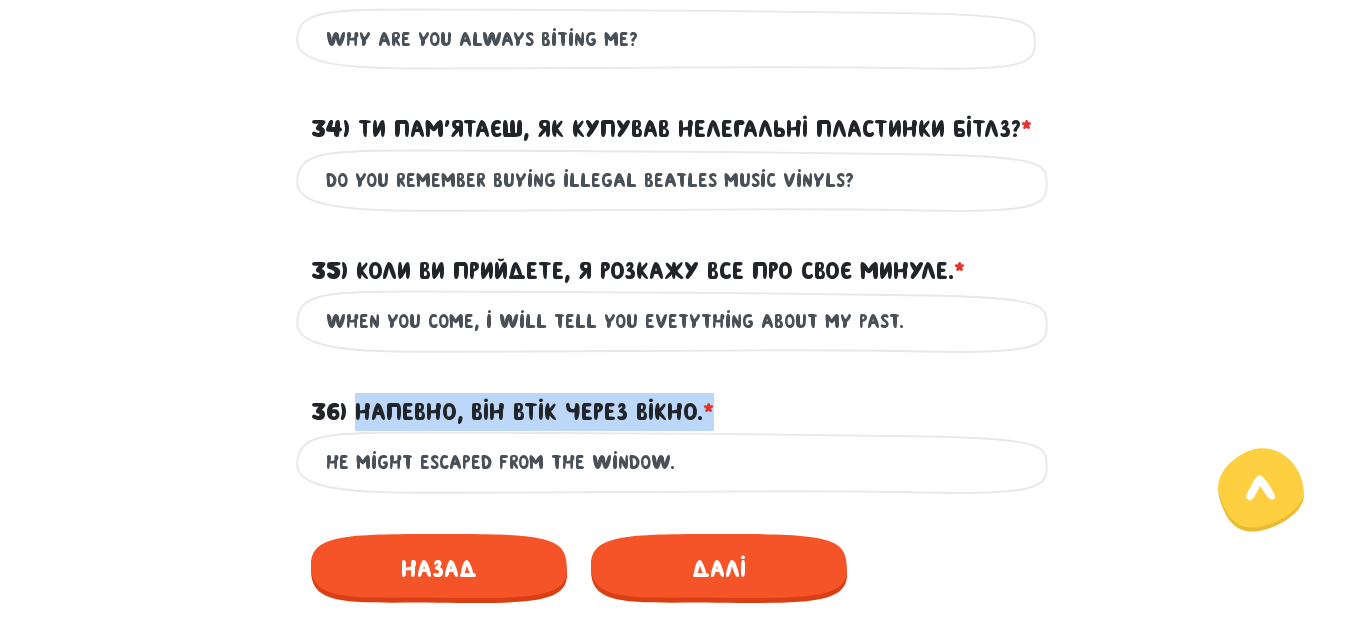 click on "36) Напевно, він втік через вікно. *
?" at bounding box center [676, 400] 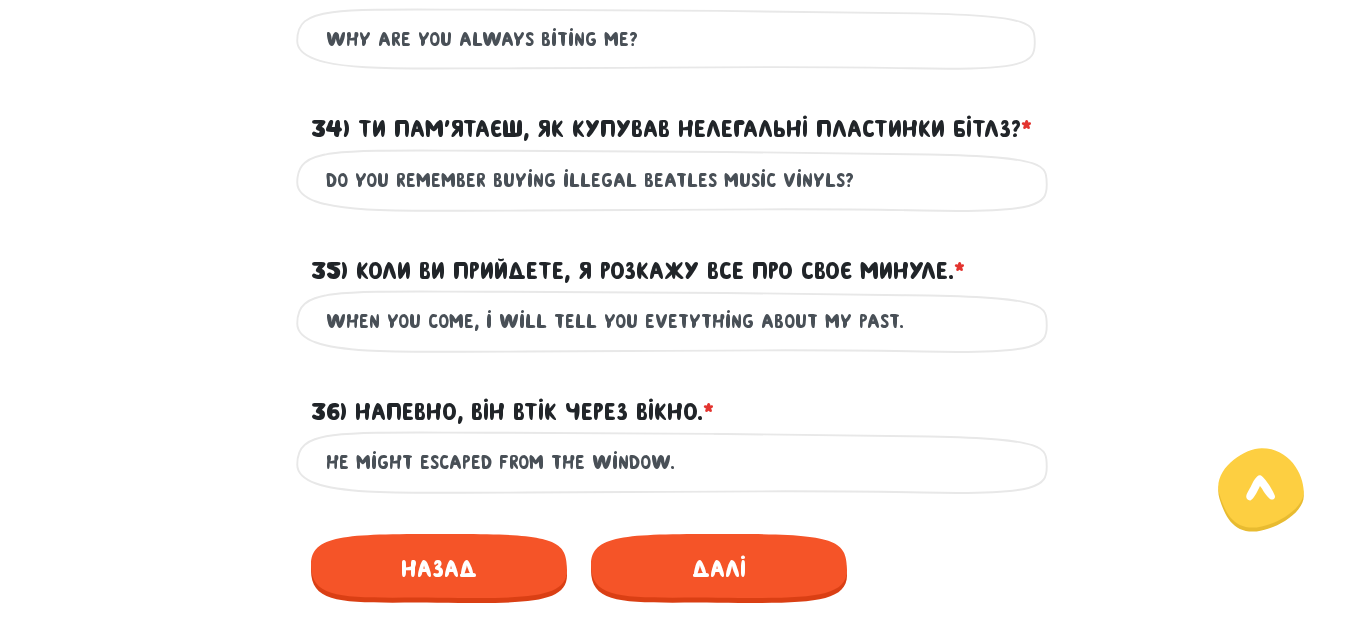 click on "he might escaped from the window." at bounding box center (676, 462) 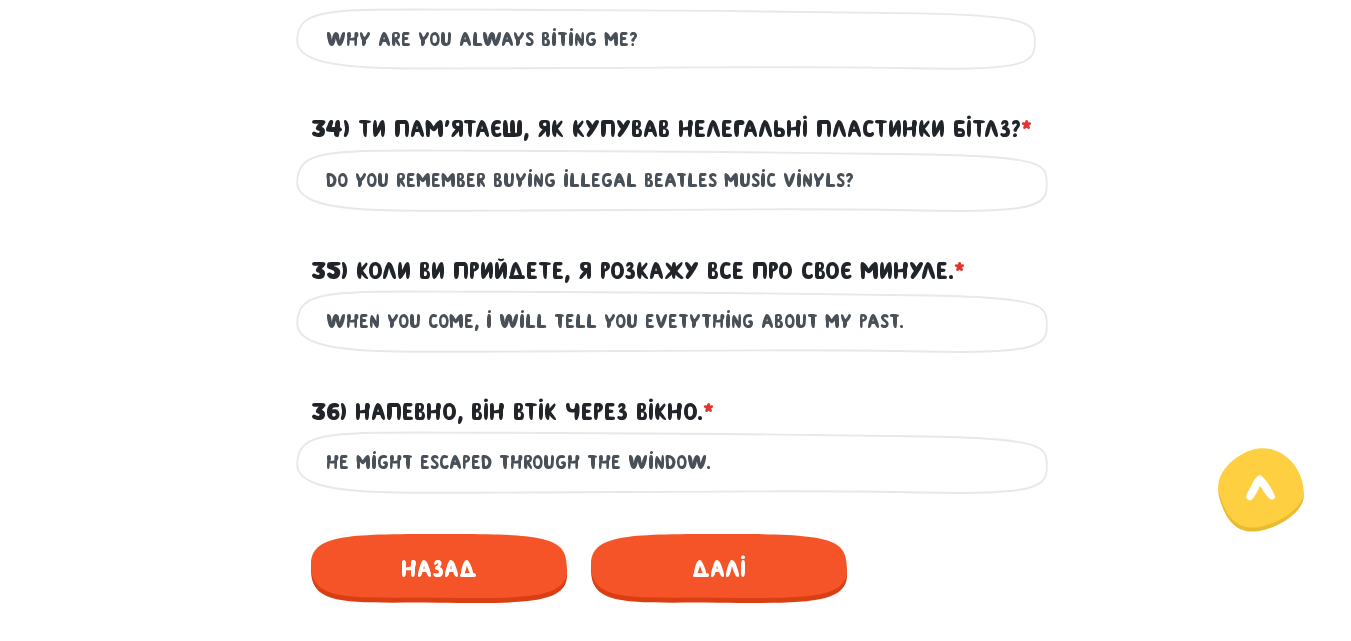 type on "he might escaped through the window." 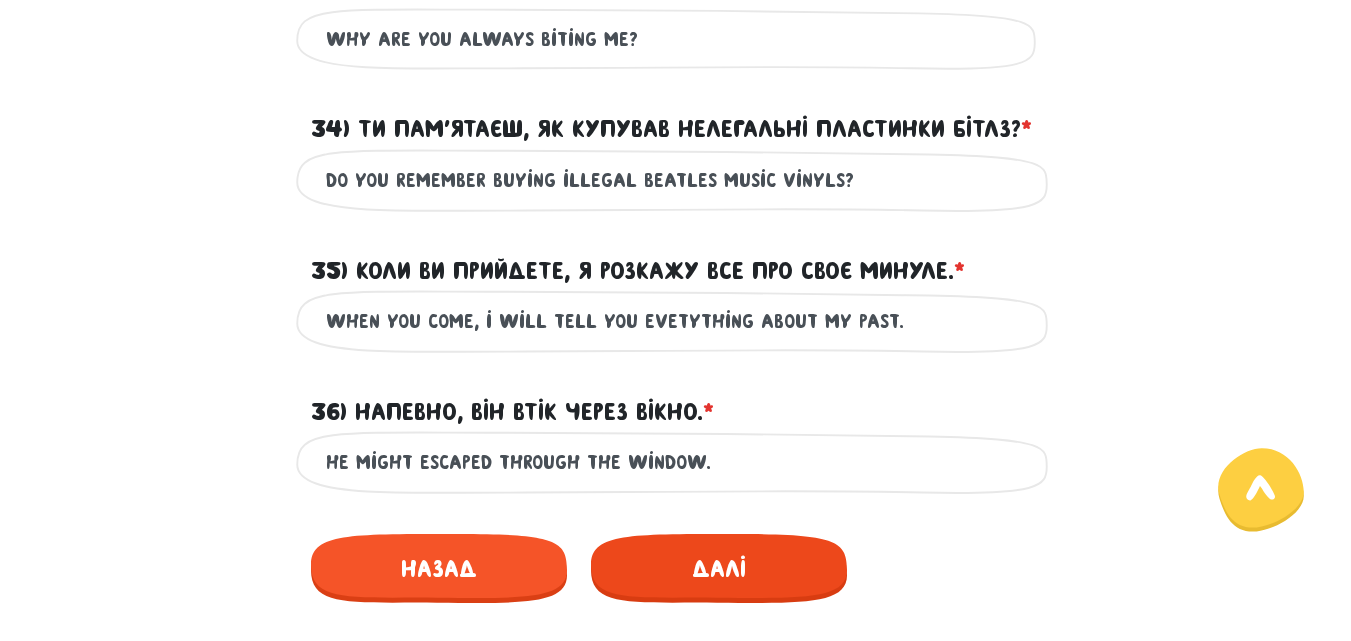 click on "Далі" at bounding box center (719, 568) 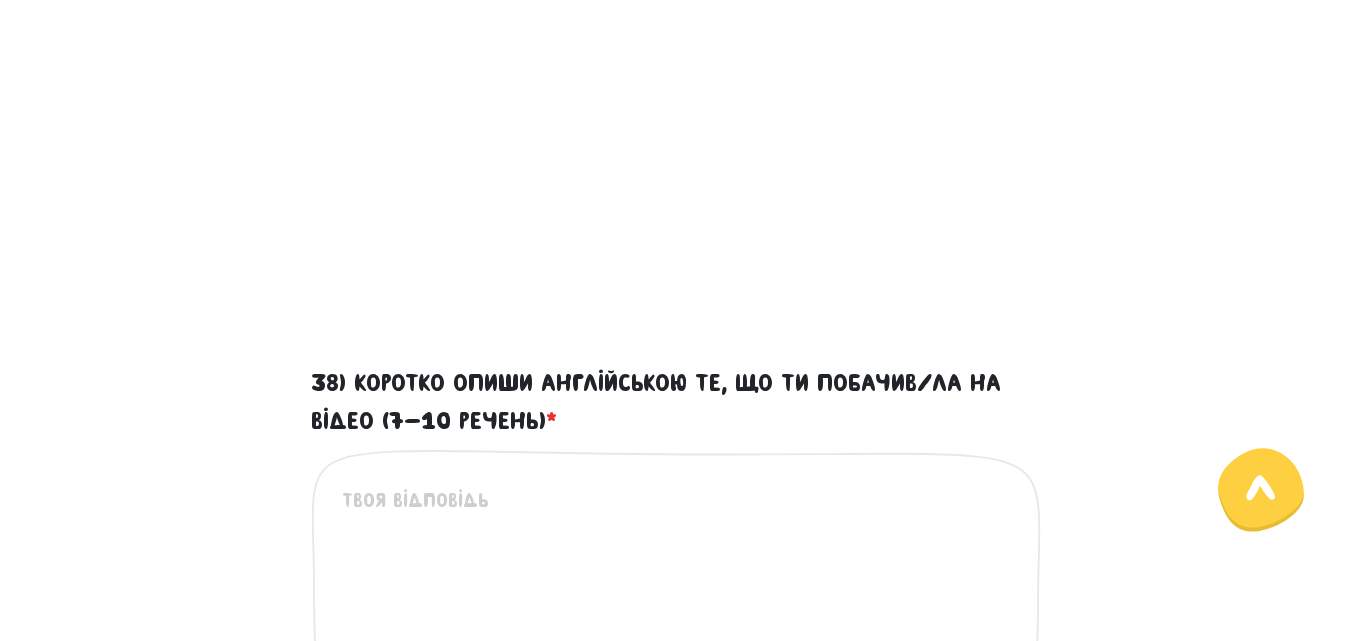 scroll, scrollTop: 822, scrollLeft: 0, axis: vertical 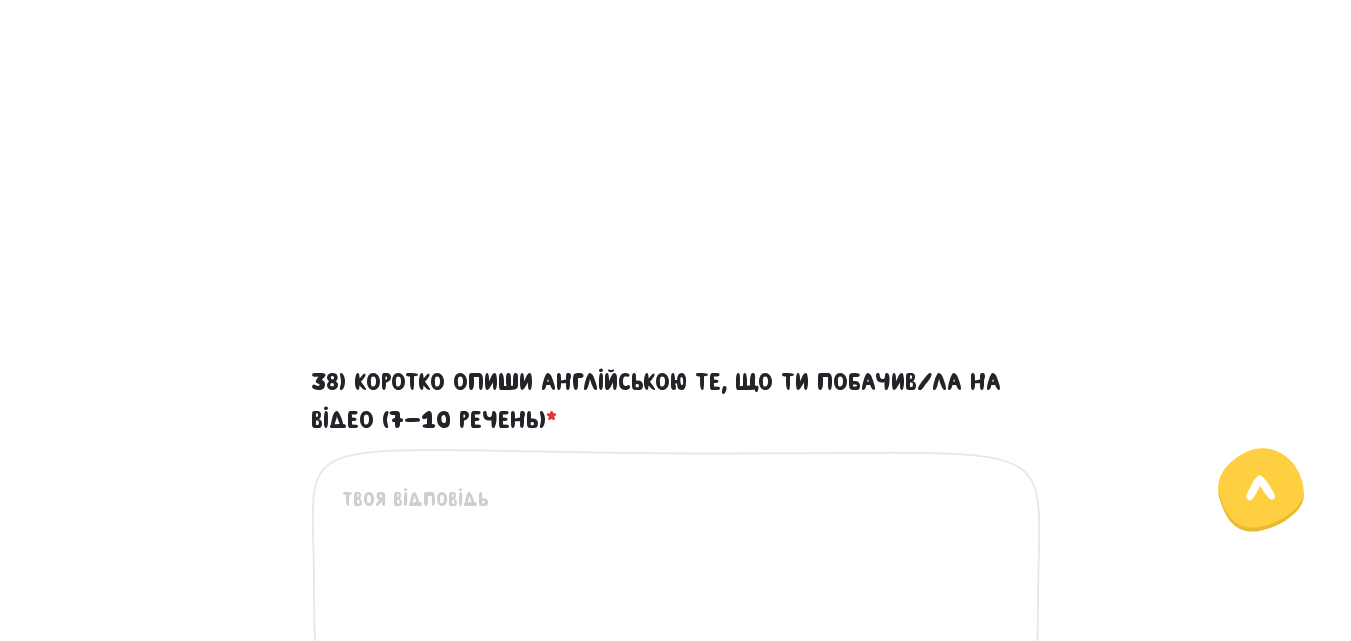 click on "[NUMBER]) Коротко опиши англійською те, що ти побачив/ла на відео (7-10 речень)
*" at bounding box center (677, 607) 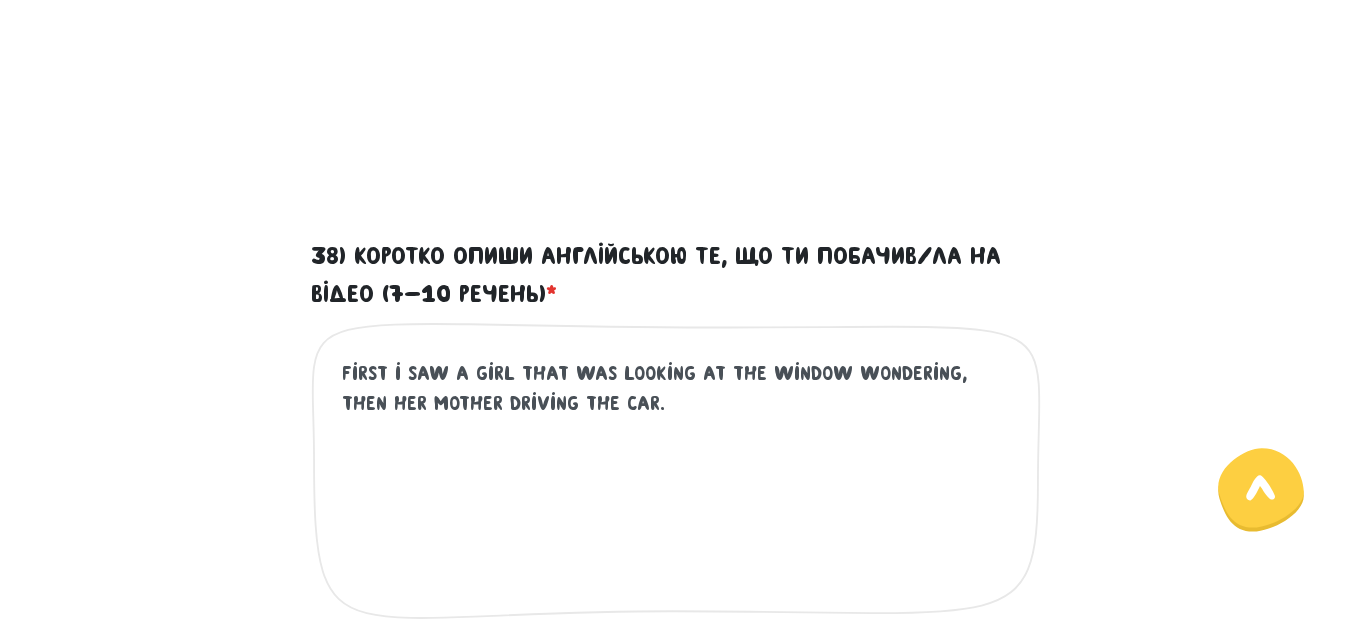 scroll, scrollTop: 952, scrollLeft: 0, axis: vertical 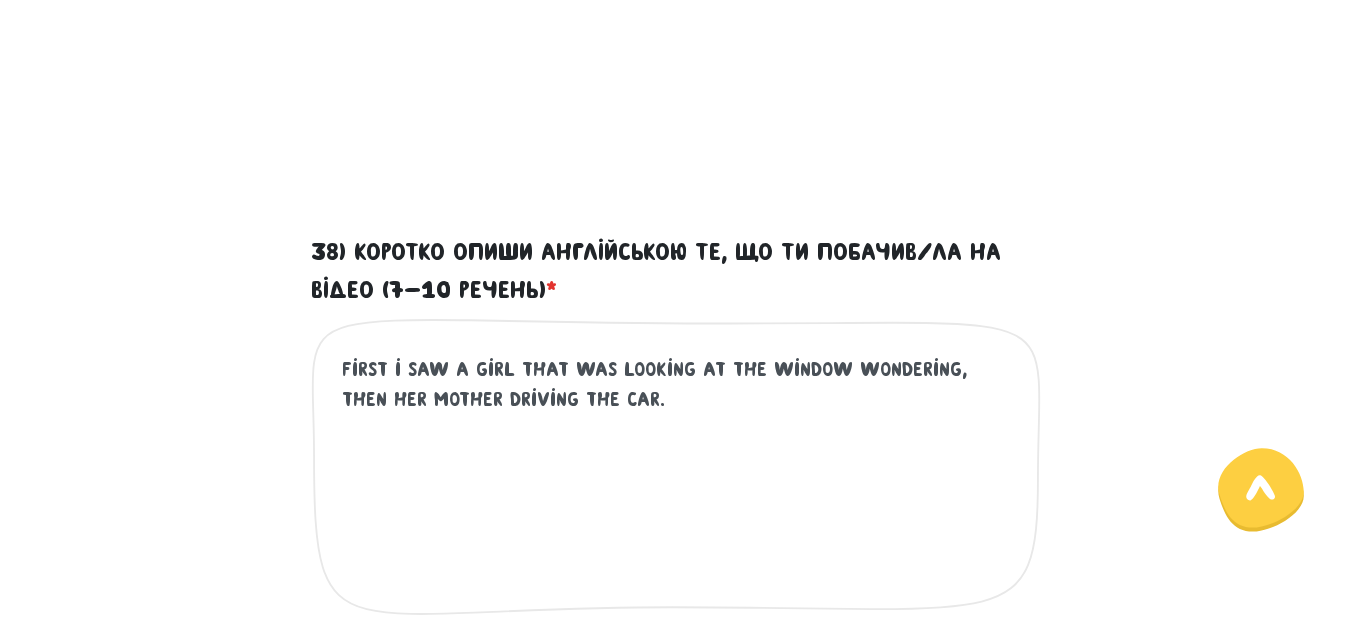 click on "first i saw a girl that was looking at the window wondering, then her mother driving the car." at bounding box center [677, 477] 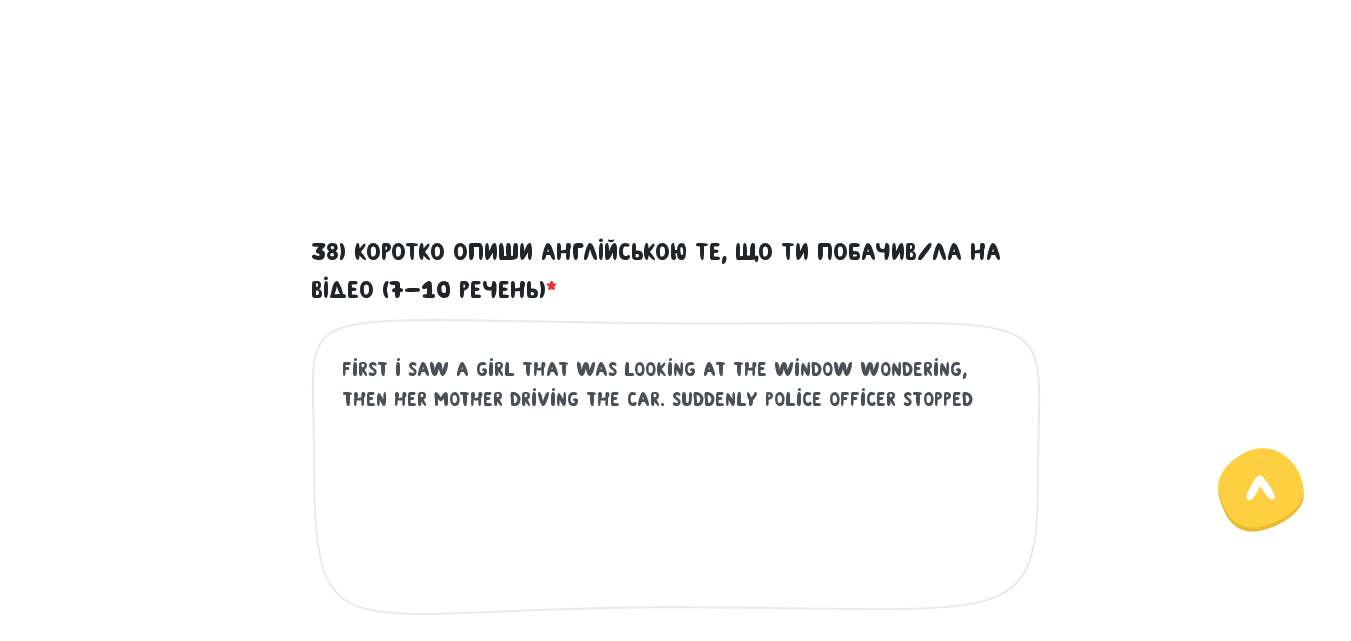 click on "first i saw a girl that was looking at the window wondering, then her mother driving the car. suddenly police officer stopped" at bounding box center [677, 477] 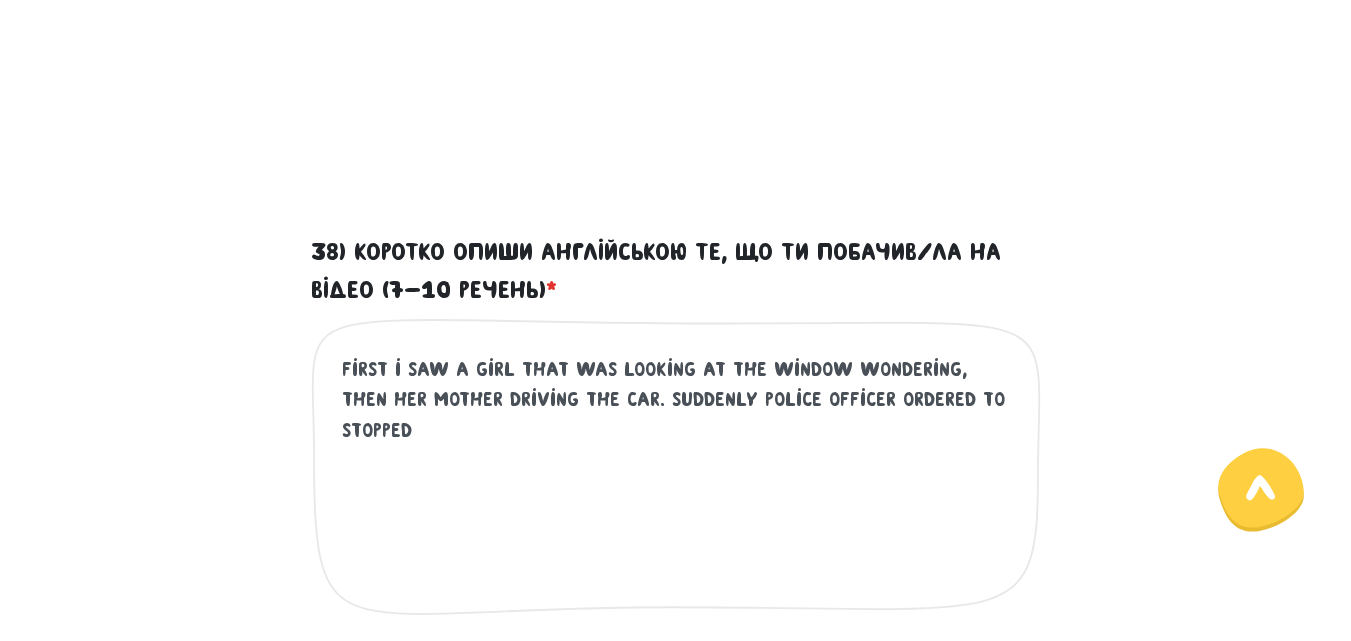 click on "first i saw a girl that was looking at the window wondering, then her mother driving the car. suddenly police officer ordered to stopped
Це обов'язкове поле" at bounding box center [676, 483] 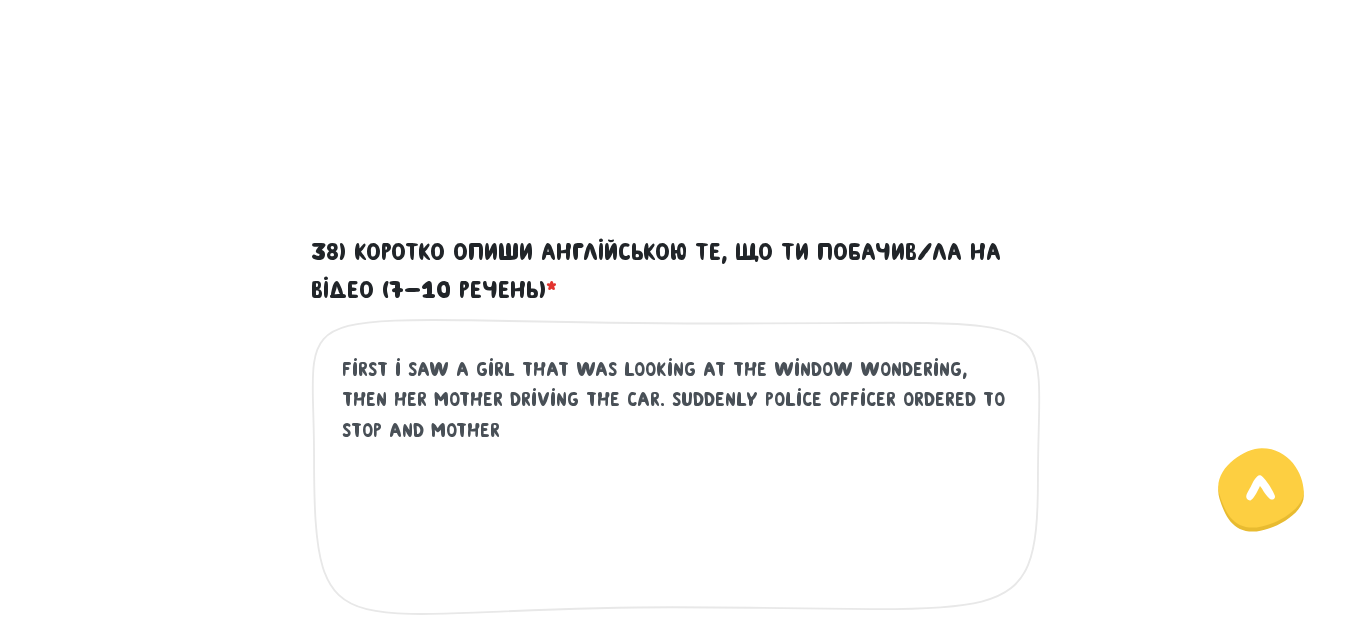 click on "first i saw a girl that was looking at the window wondering, then her mother driving the car. suddenly police officer ordered to stop and mother" at bounding box center (677, 477) 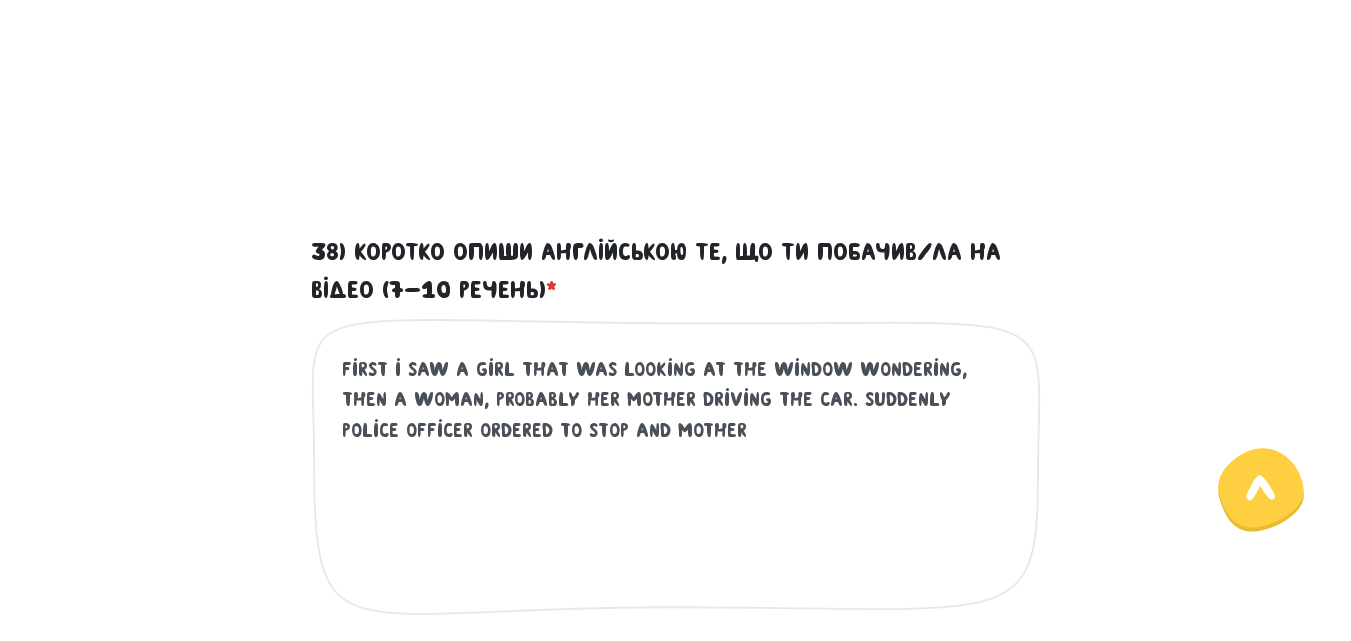 click on "first i saw a girl that was looking at the window wondering, then a woman, probably her mother driving the car. suddenly police officer ordered to stop and mother" at bounding box center [677, 477] 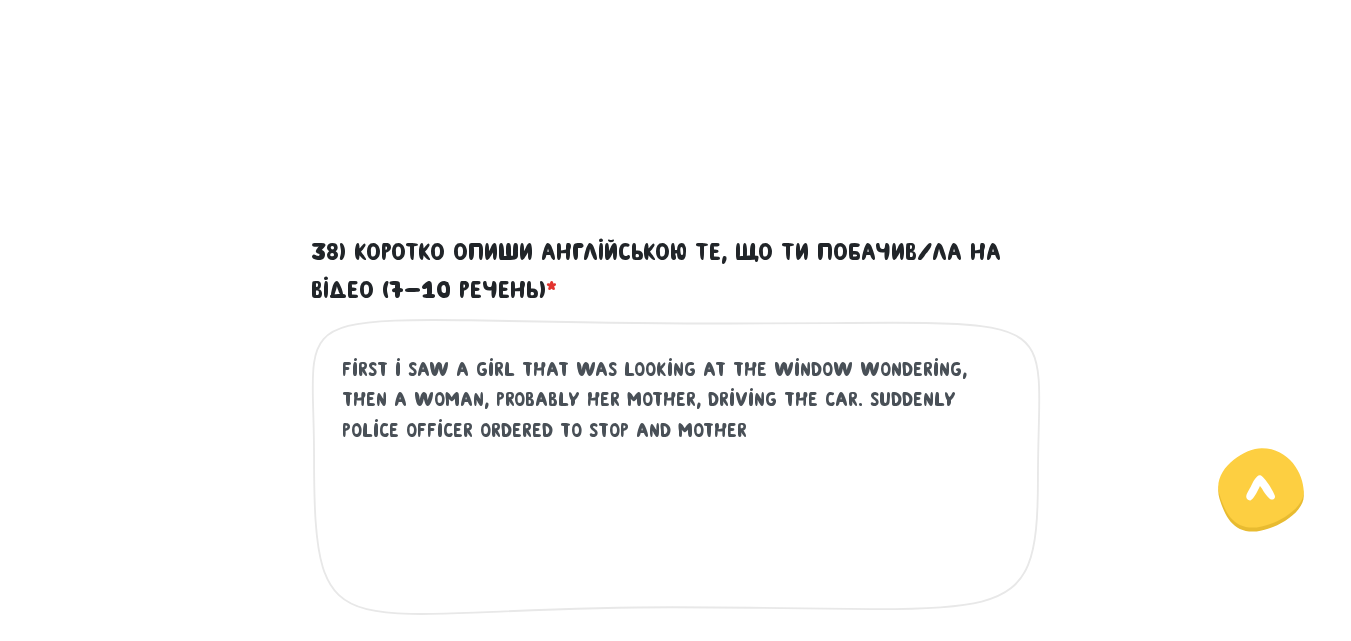 click on "first i saw a girl that was looking at the window wondering, then a woman, probably her mother, driving the car. suddenly police officer ordered to stop and mother" at bounding box center (677, 477) 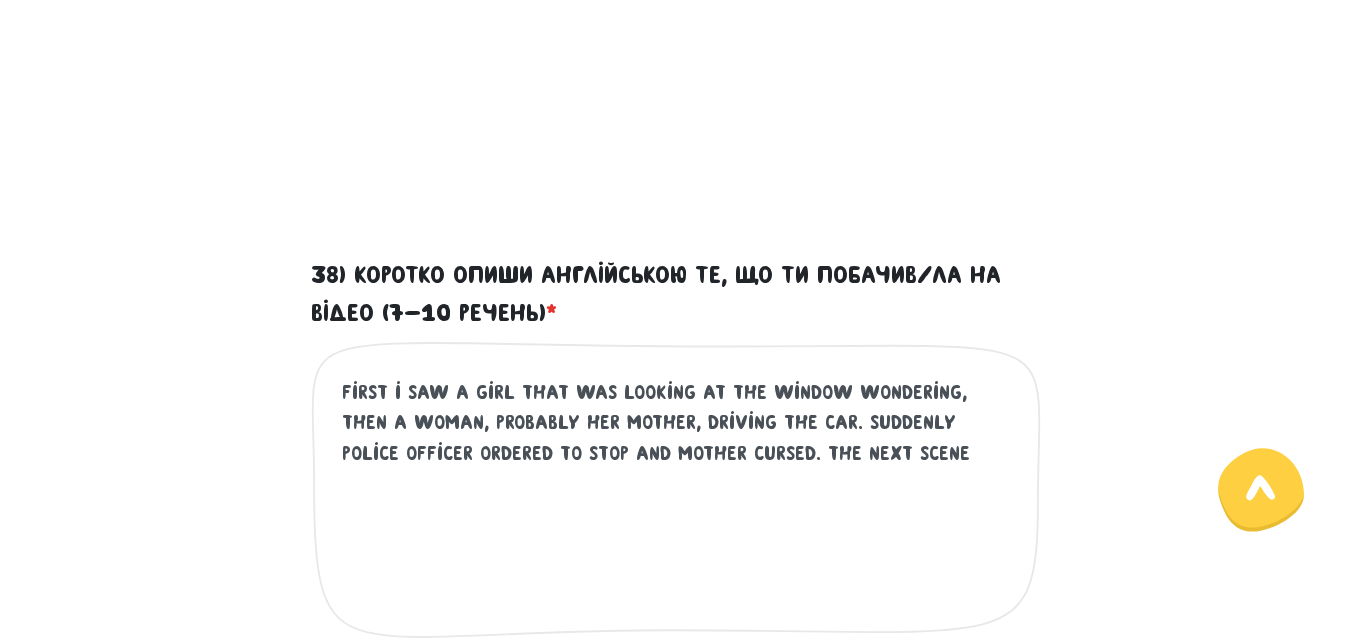 scroll, scrollTop: 932, scrollLeft: 0, axis: vertical 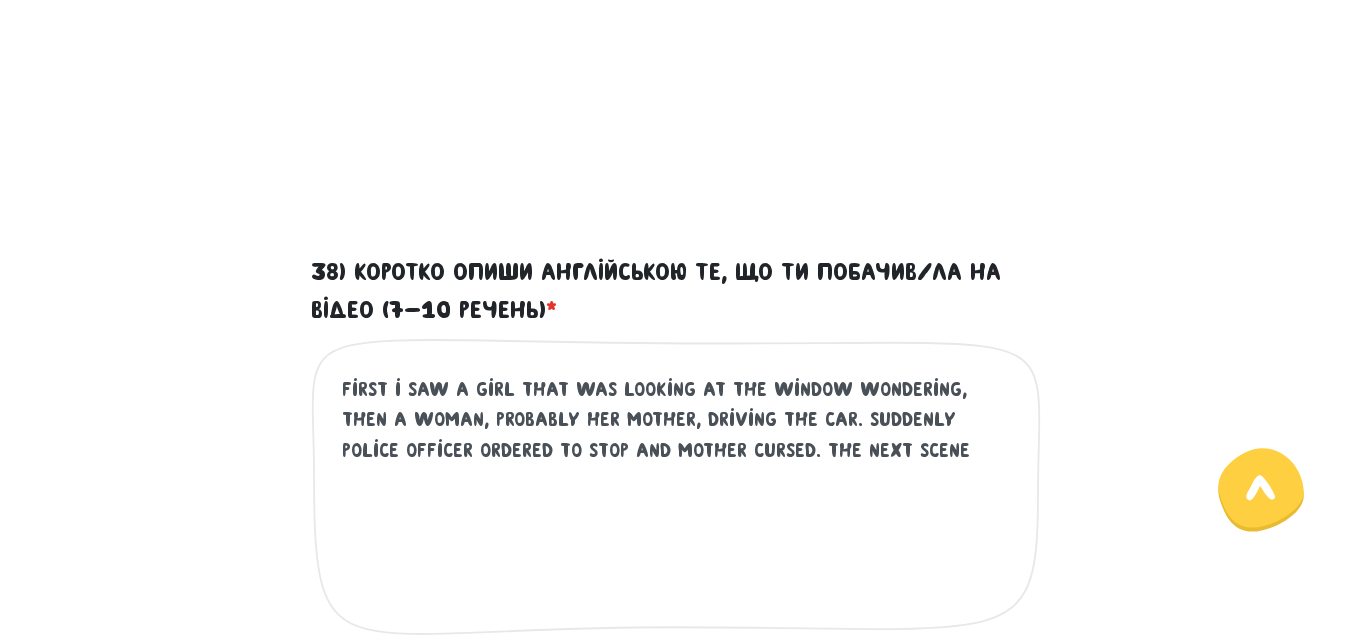 click on "first i saw a girl that was looking at the window wondering, then a woman, probably her mother, driving the car. suddenly police officer ordered to stop and mother cursed. the next scene" at bounding box center [677, 497] 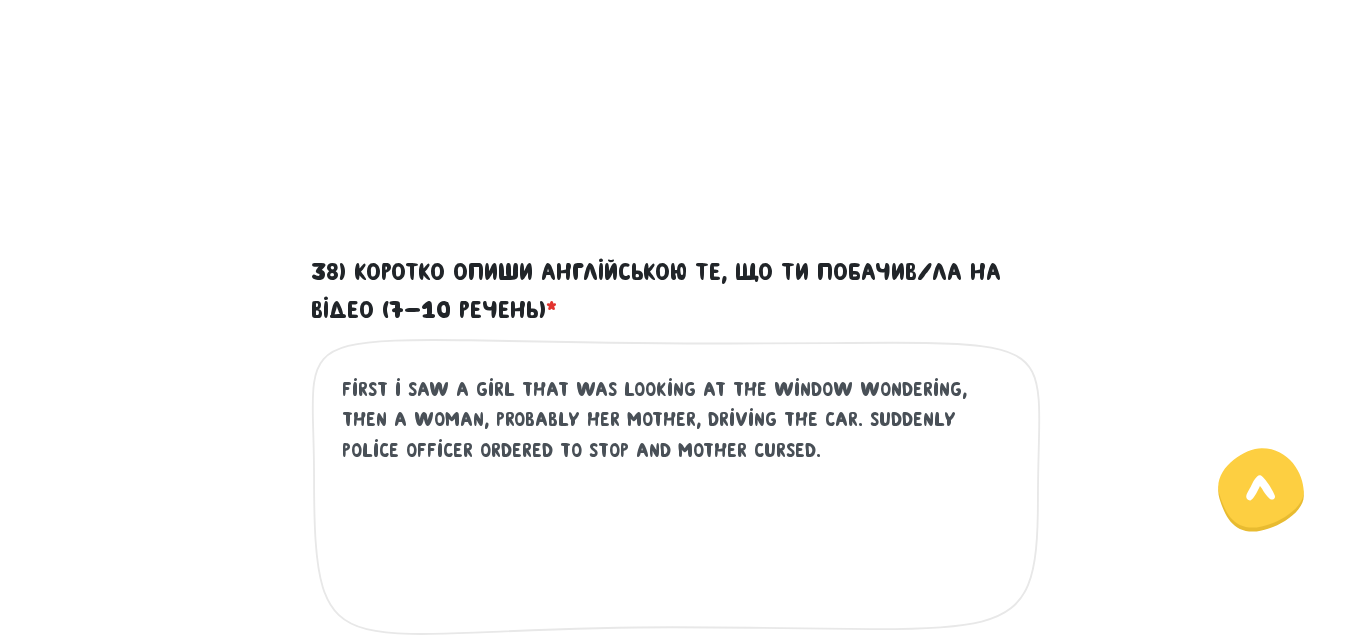 click on "first i saw a girl that was looking at the window wondering, then a woman, probably her mother, driving the car. suddenly police officer ordered to stop and mother cursed." at bounding box center (677, 497) 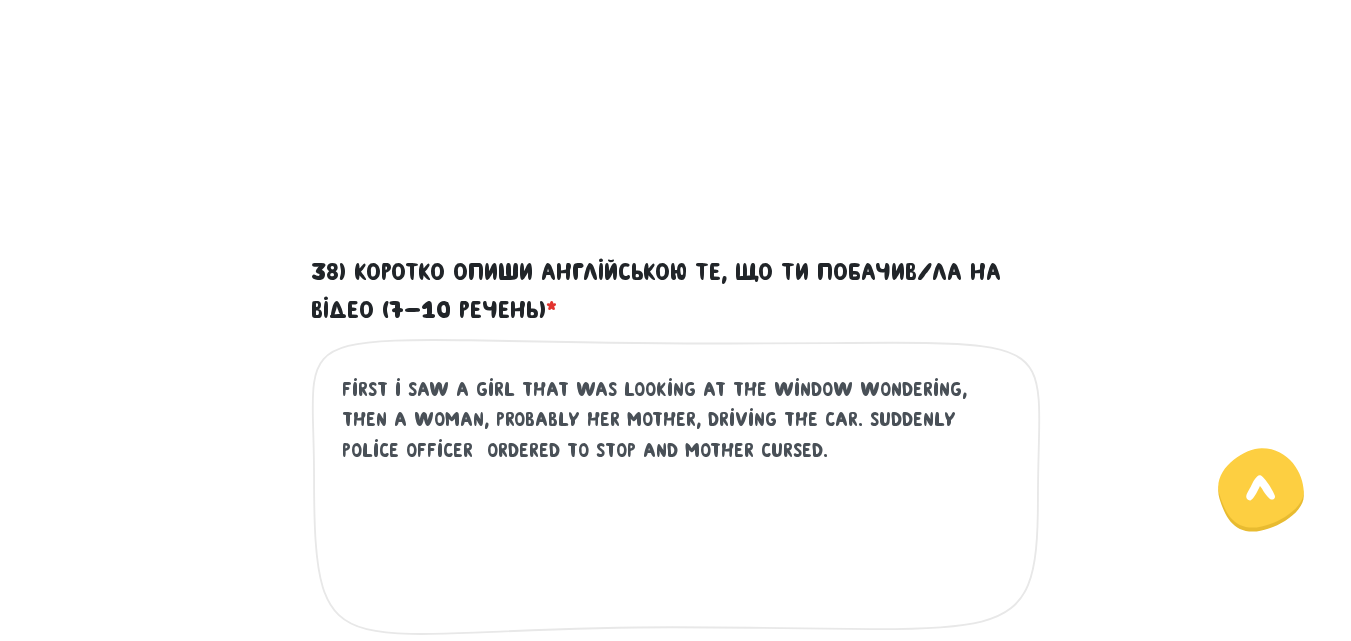 click on "first i saw a girl that was looking at the window wondering, then a woman, probably her mother, driving the car. suddenly police officer  ordered to stop and mother cursed." at bounding box center (677, 497) 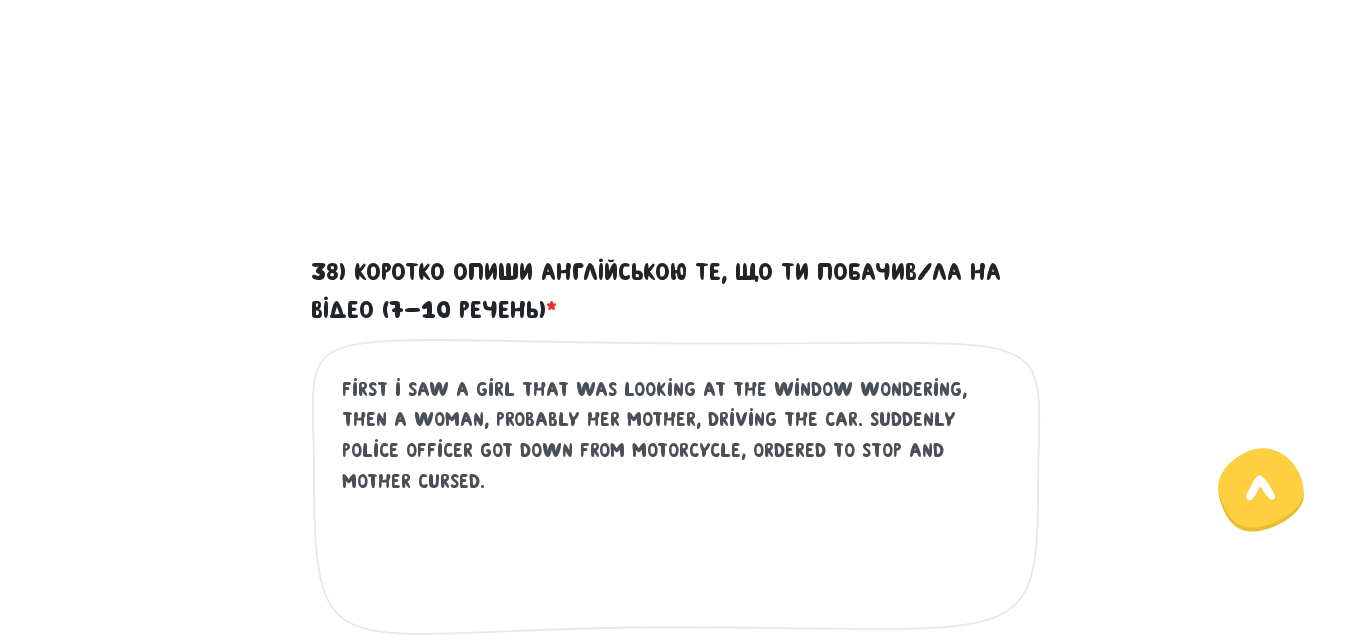 drag, startPoint x: 413, startPoint y: 450, endPoint x: 618, endPoint y: 456, distance: 205.08778 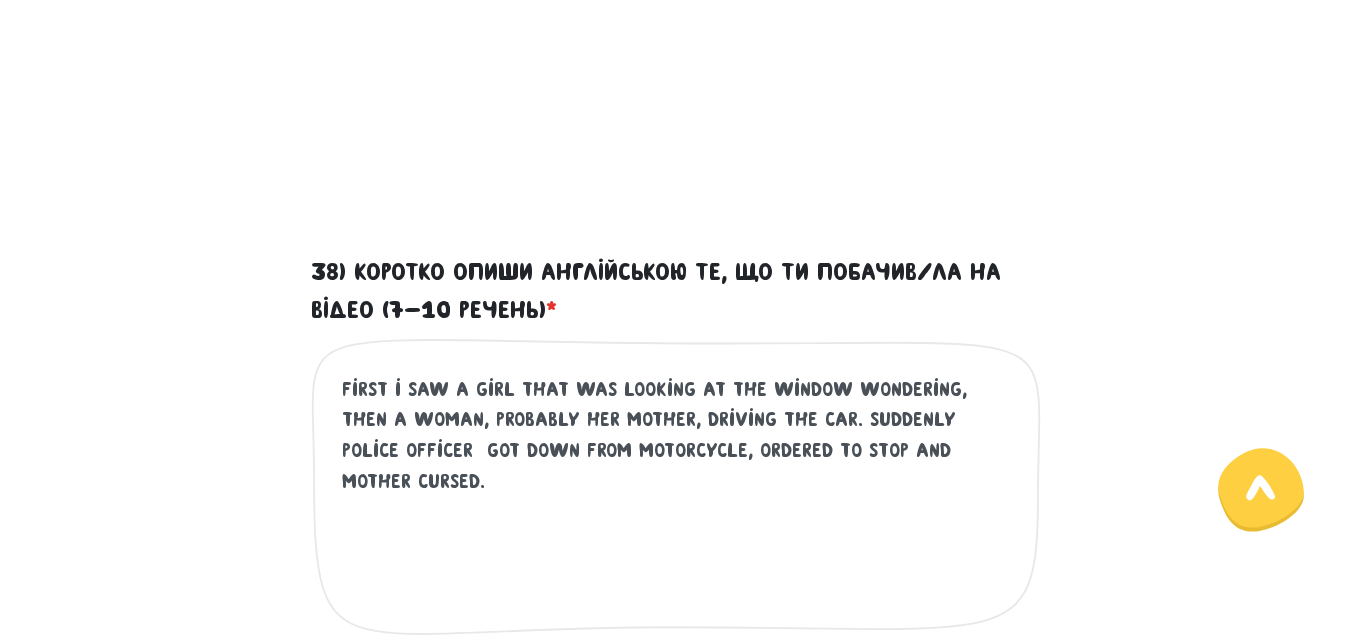paste on "ordered to stop" 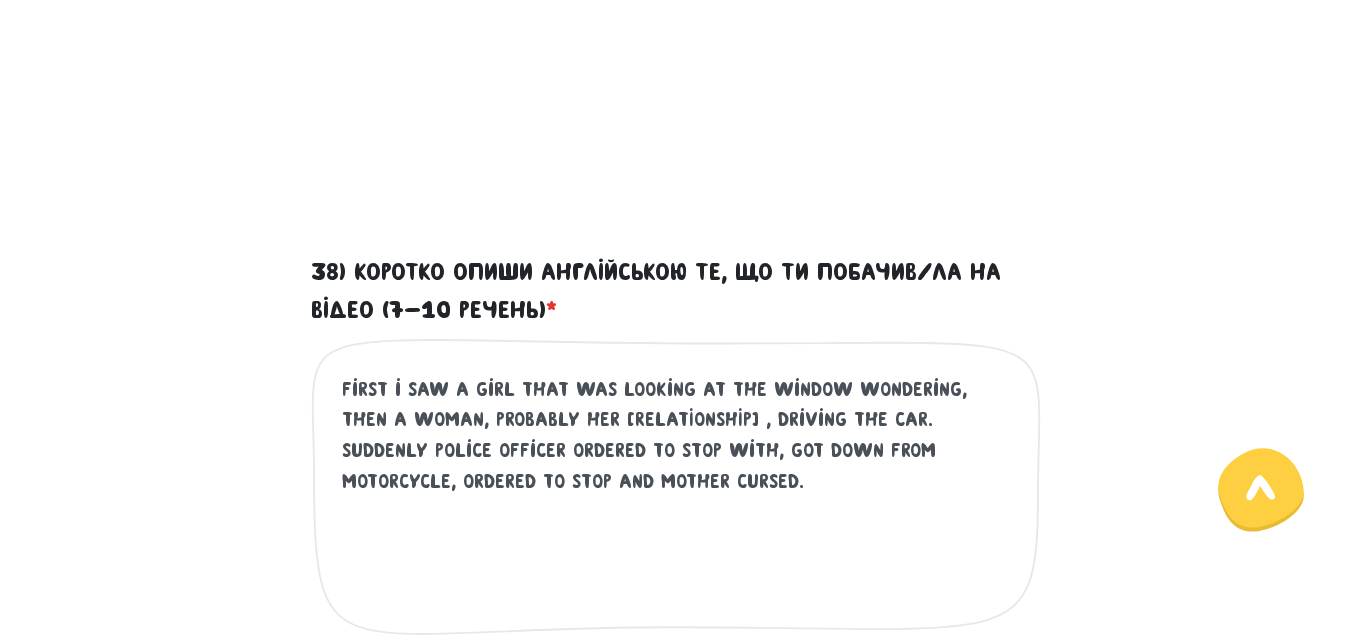 drag, startPoint x: 896, startPoint y: 450, endPoint x: 383, endPoint y: 490, distance: 514.55707 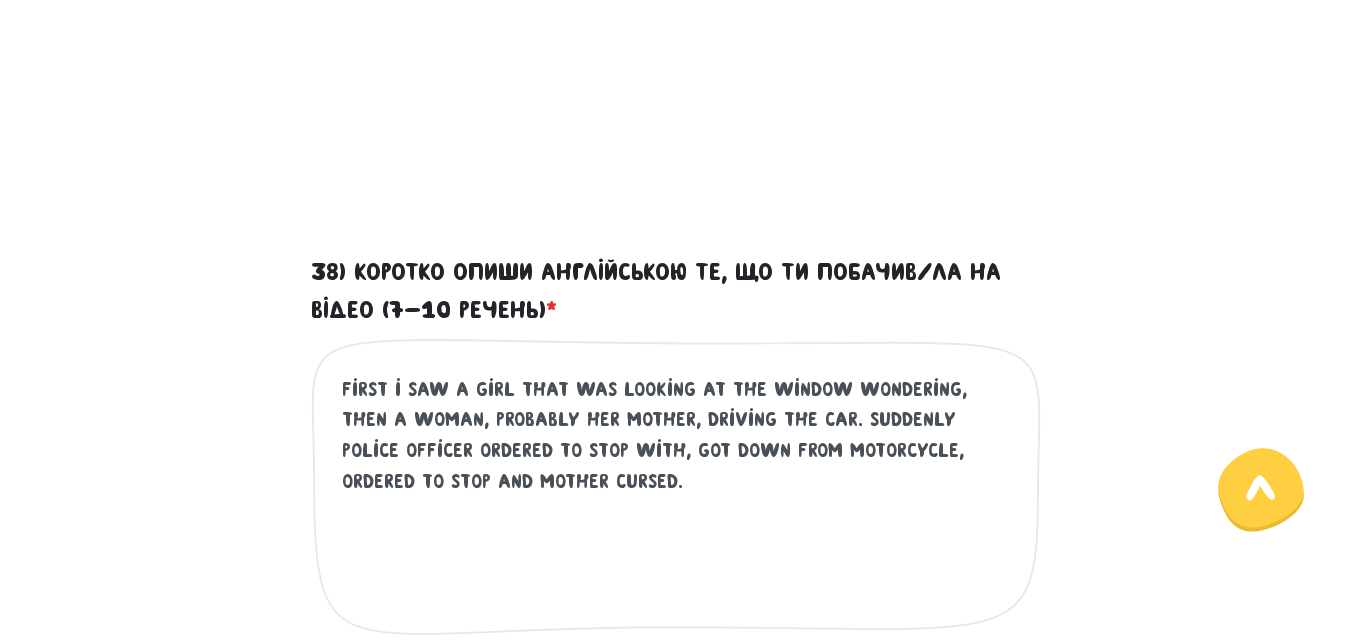 click on "first i saw a girl that was looking at the window wondering, then a woman, probably her mother, driving the car. suddenly police officer ordered to stop with, got down from motorcycle, ordered to stop and mother cursed." at bounding box center [677, 497] 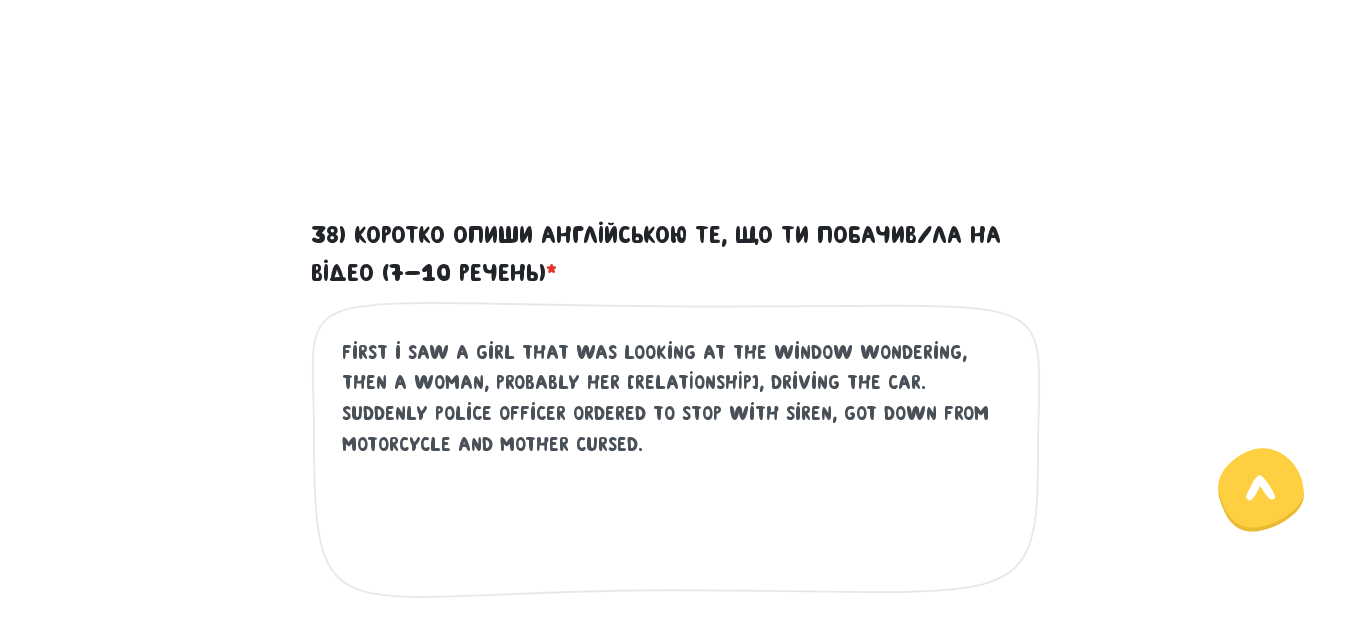 scroll, scrollTop: 972, scrollLeft: 0, axis: vertical 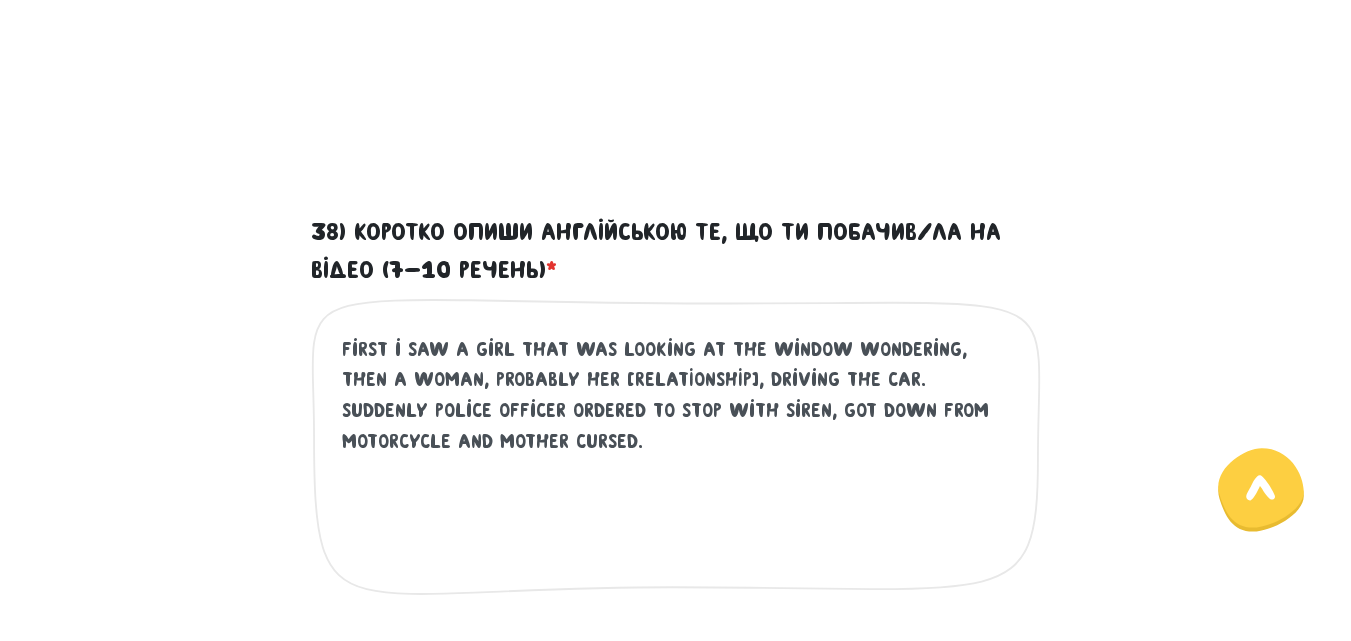 click on "first i saw a girl that was looking at the window wondering, then a woman, probably her [RELATIONSHIP], driving the car. suddenly police officer ordered to stop with siren, got down from motorcycle and mother cursed." at bounding box center [677, 457] 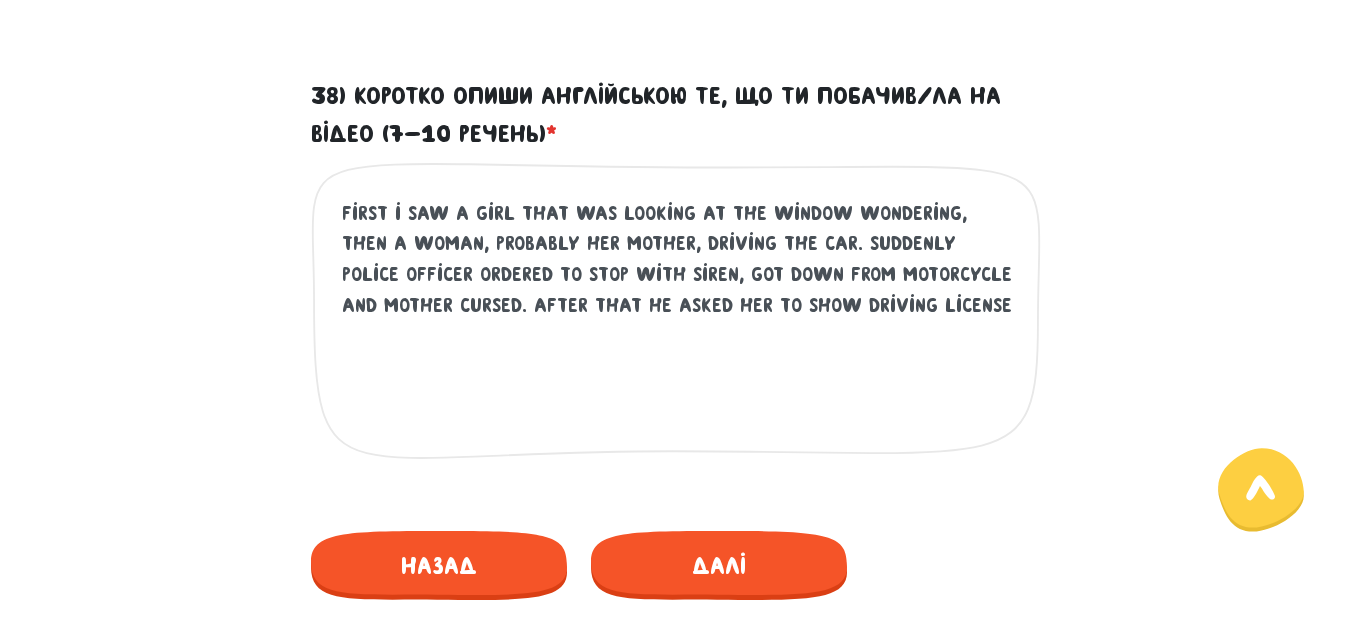 scroll, scrollTop: 1109, scrollLeft: 0, axis: vertical 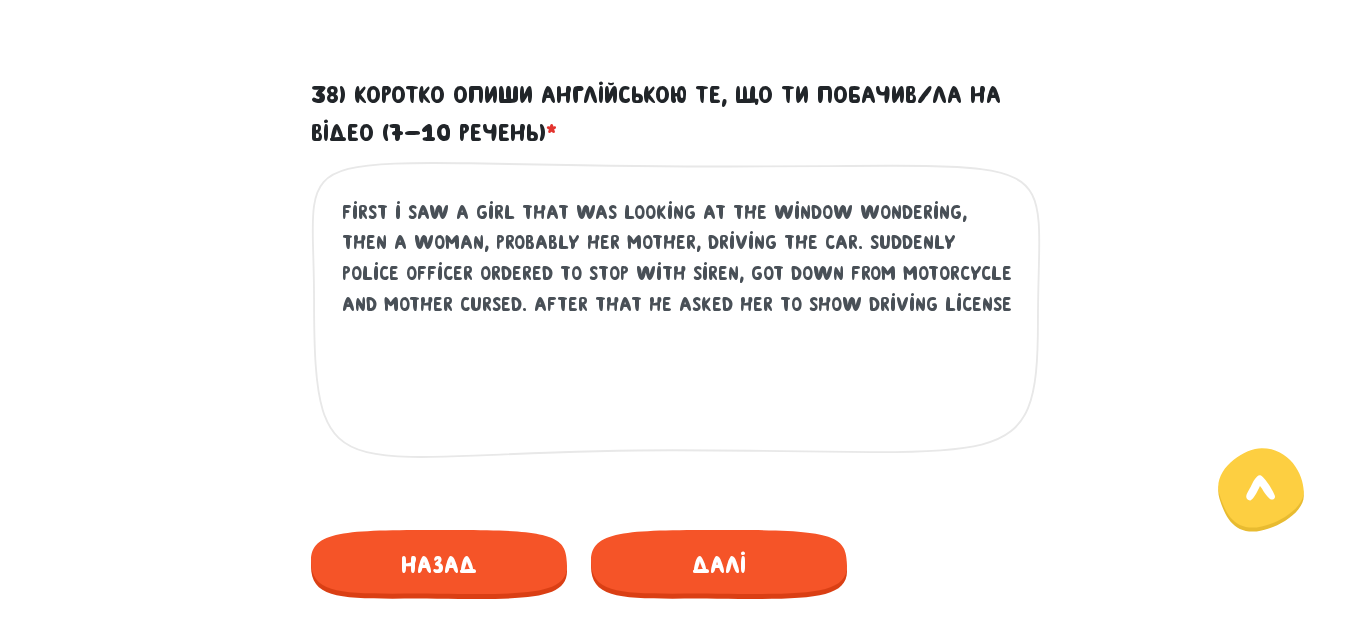 click on "first i saw a girl that was looking at the window wondering, then a woman, probably her mother, driving the car. suddenly police officer ordered to stop with siren, got down from motorcycle and mother cursed. after that he asked her to show driving license" at bounding box center (677, 320) 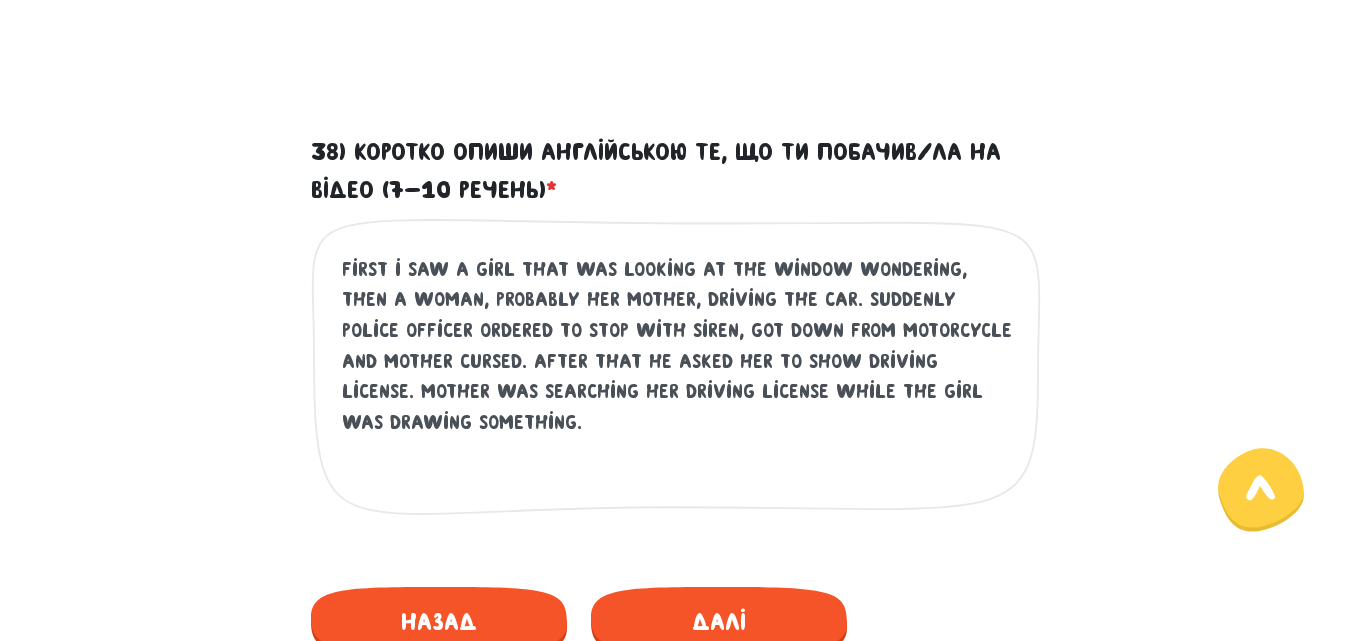 scroll, scrollTop: 1063, scrollLeft: 0, axis: vertical 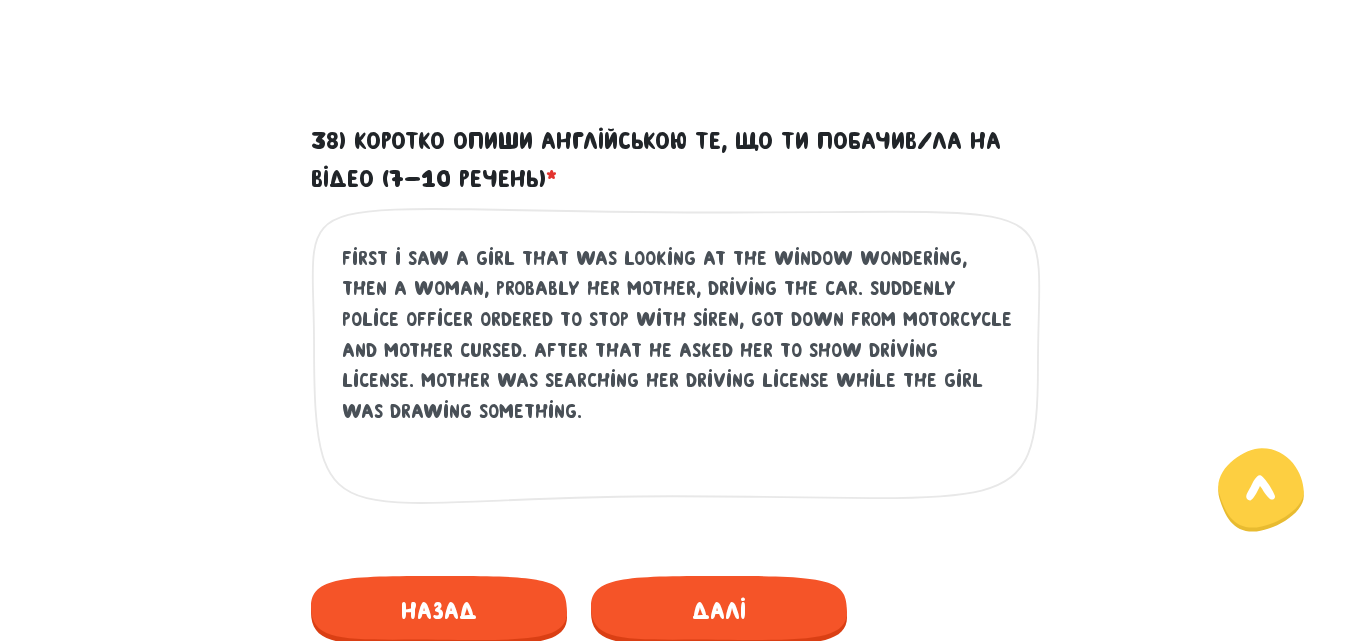 click on "first i saw a girl that was looking at the window wondering, then a woman, probably her mother, driving the car. suddenly police officer ordered to stop with siren, got down from motorcycle and mother cursed. after that he asked her to show driving license. mother was searching her driving license while the girl was drawing something." at bounding box center (677, 366) 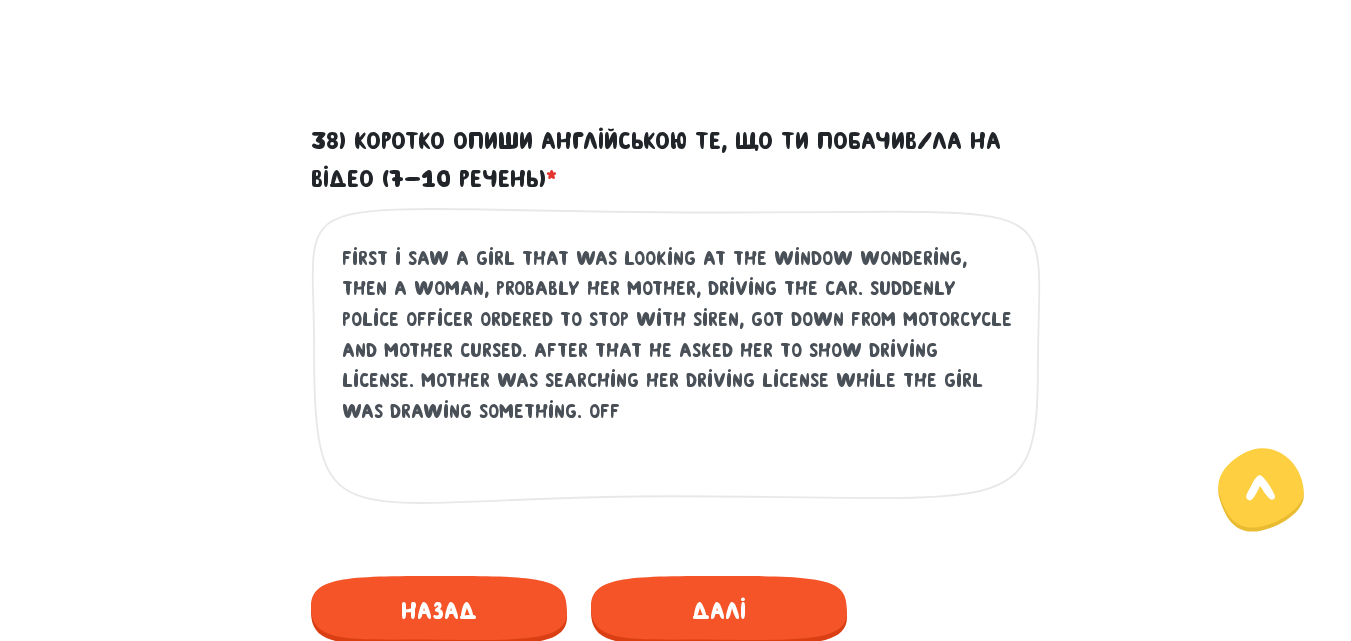 click on "first i saw a girl that was looking at the window wondering, then a woman, probably her mother, driving the car. suddenly police officer ordered to stop with siren, got down from motorcycle and mother cursed. after that he asked her to show driving license. mother was searching her driving license while the girl was drawing something. off" at bounding box center (677, 366) 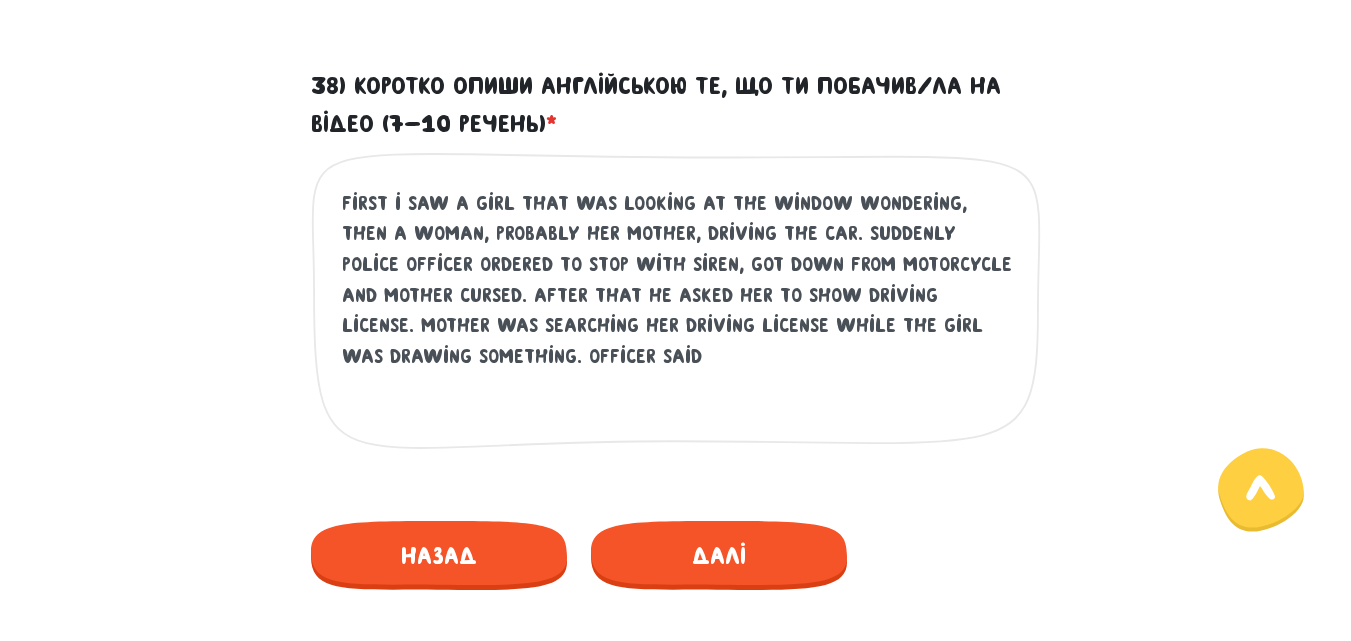 scroll, scrollTop: 1119, scrollLeft: 0, axis: vertical 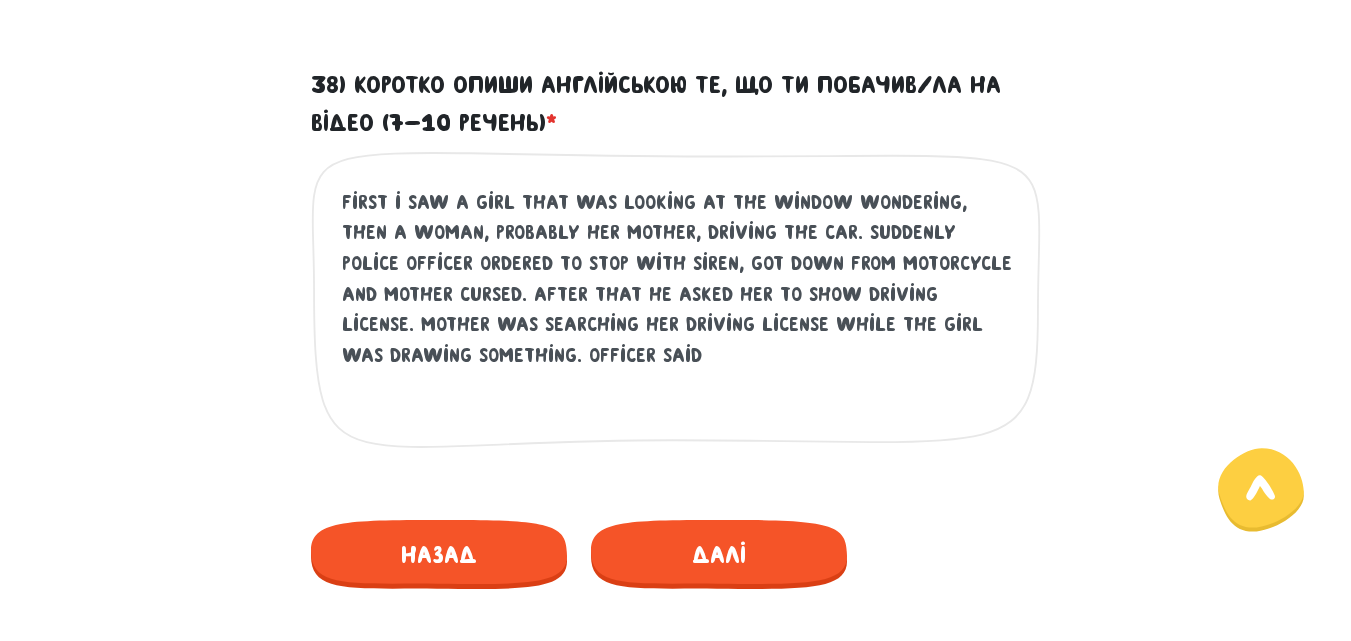 click on "first i saw a girl that was looking at the window wondering, then a woman, probably her mother, driving the car. suddenly police officer ordered to stop with siren, got down from motorcycle and mother cursed. after that he asked her to show driving license. mother was searching her driving license while the girl was drawing something. officer said" at bounding box center (677, 310) 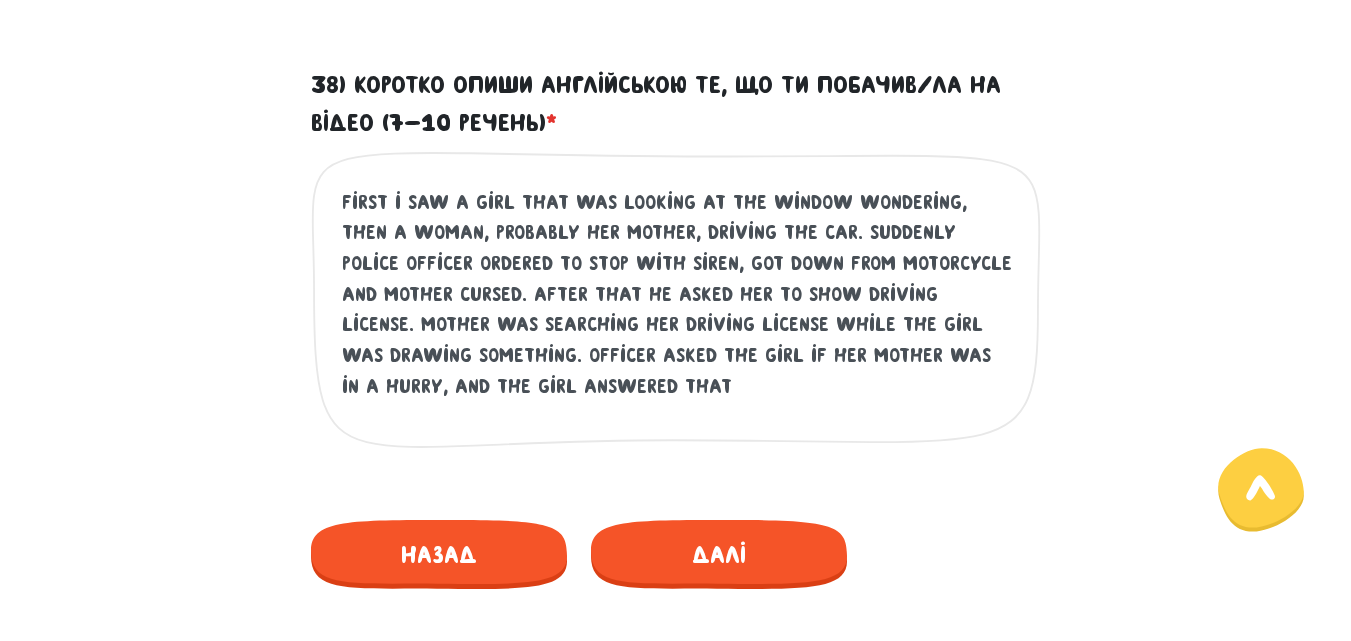 click on "first i saw a girl that was looking at the window wondering, then a woman, probably her mother, driving the car. suddenly police officer ordered to stop with siren, got down from motorcycle and mother cursed. after that he asked her to show driving license. mother was searching her driving license while the girl was drawing something. officer asked the girl if her mother was in a hurry, and the girl answered that" at bounding box center (677, 310) 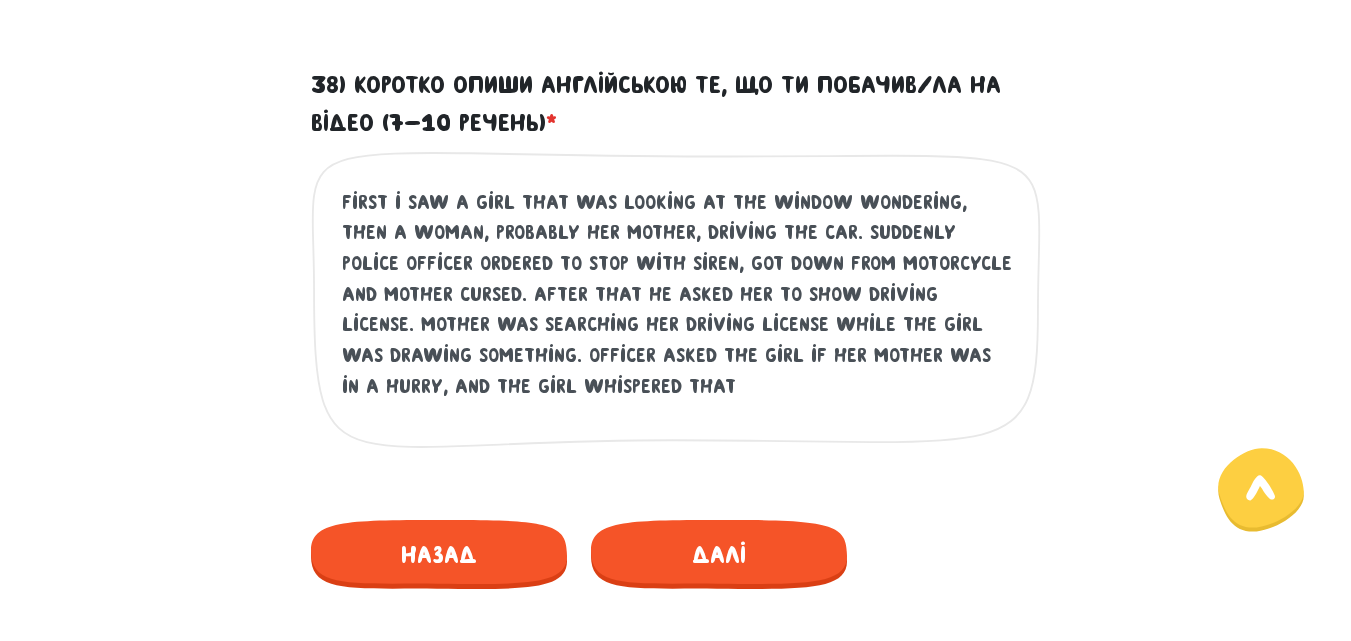 click on "first i saw a girl that was looking at the window wondering, then a woman, probably her mother, driving the car. suddenly police officer ordered to stop with siren, got down from motorcycle and mother cursed. after that he asked her to show driving license. mother was searching her driving license while the girl was drawing something. officer asked the girl if her mother was in a hurry, and the girl whispered that" at bounding box center (677, 310) 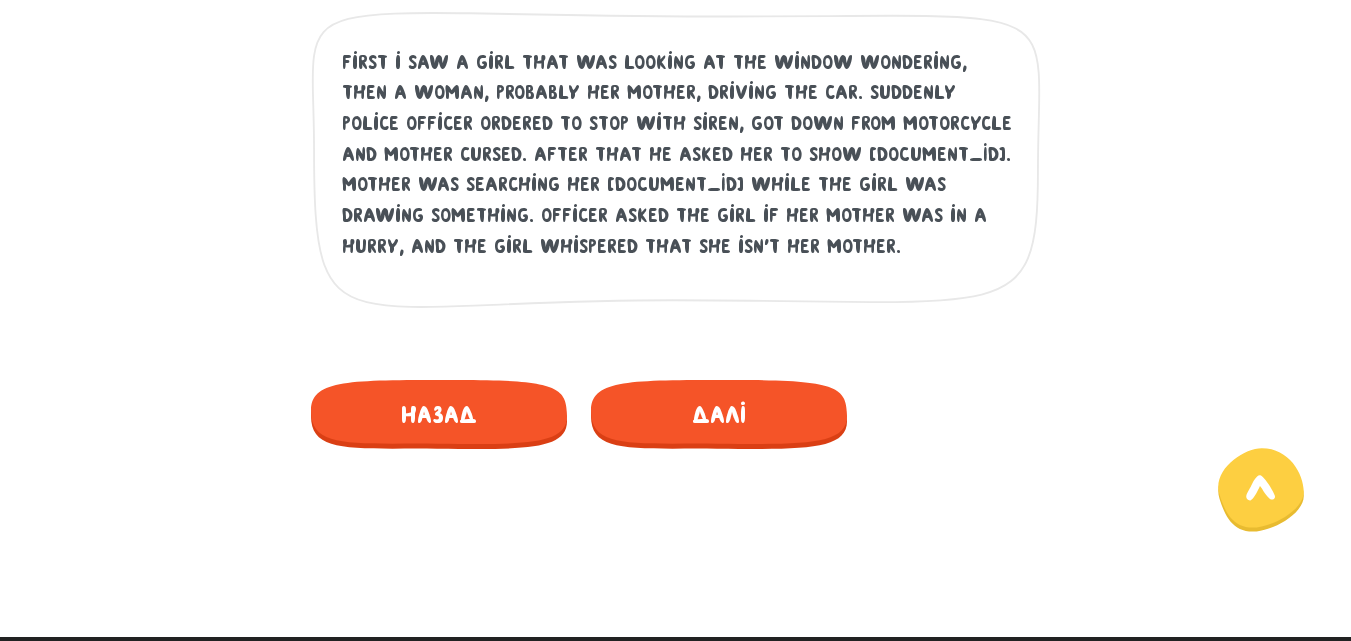 scroll, scrollTop: 1249, scrollLeft: 0, axis: vertical 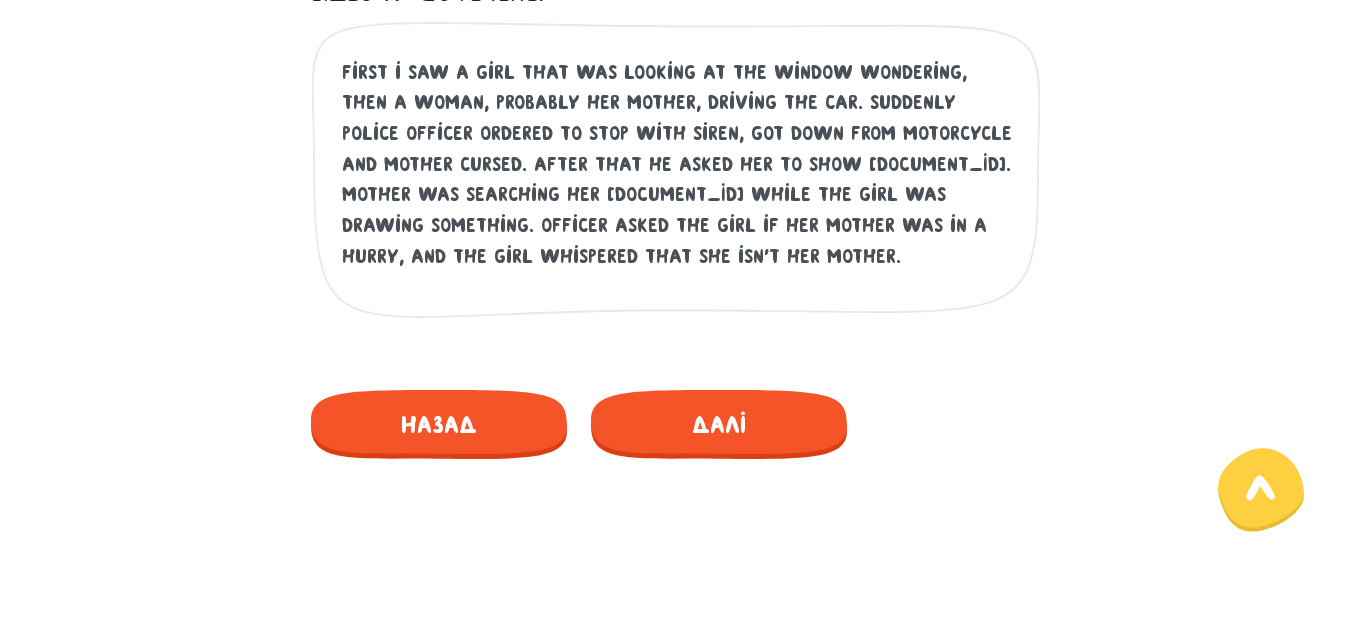click on "first i saw a girl that was looking at the window wondering, then a woman, probably her mother, driving the car. suddenly police officer ordered to stop with siren, got down from motorcycle and mother cursed. after that he asked her to show [DOCUMENT_ID]. mother was searching her [DOCUMENT_ID] while the girl was drawing something. officer asked the girl if her mother was in a hurry, and the girl whispered that she isn't her mother." at bounding box center (677, 180) 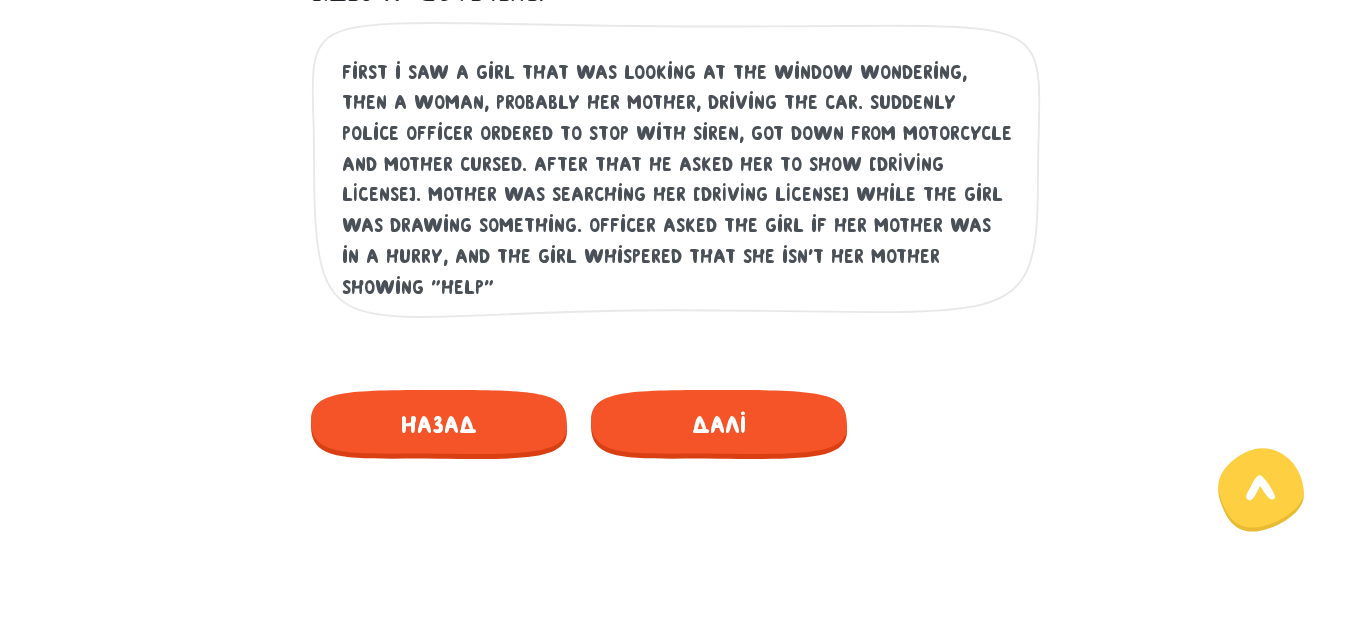click on "first i saw a girl that was looking at the window wondering, then a woman, probably her mother, driving the car. suddenly police officer ordered to stop with siren, got down from motorcycle and mother cursed. after that he asked her to show [DRIVING LICENSE]. mother was searching her [DRIVING LICENSE] while the girl was drawing something. officer asked the girl if her mother was in a hurry, and the girl whispered that she isn't her mother showing "help"" at bounding box center (677, 180) 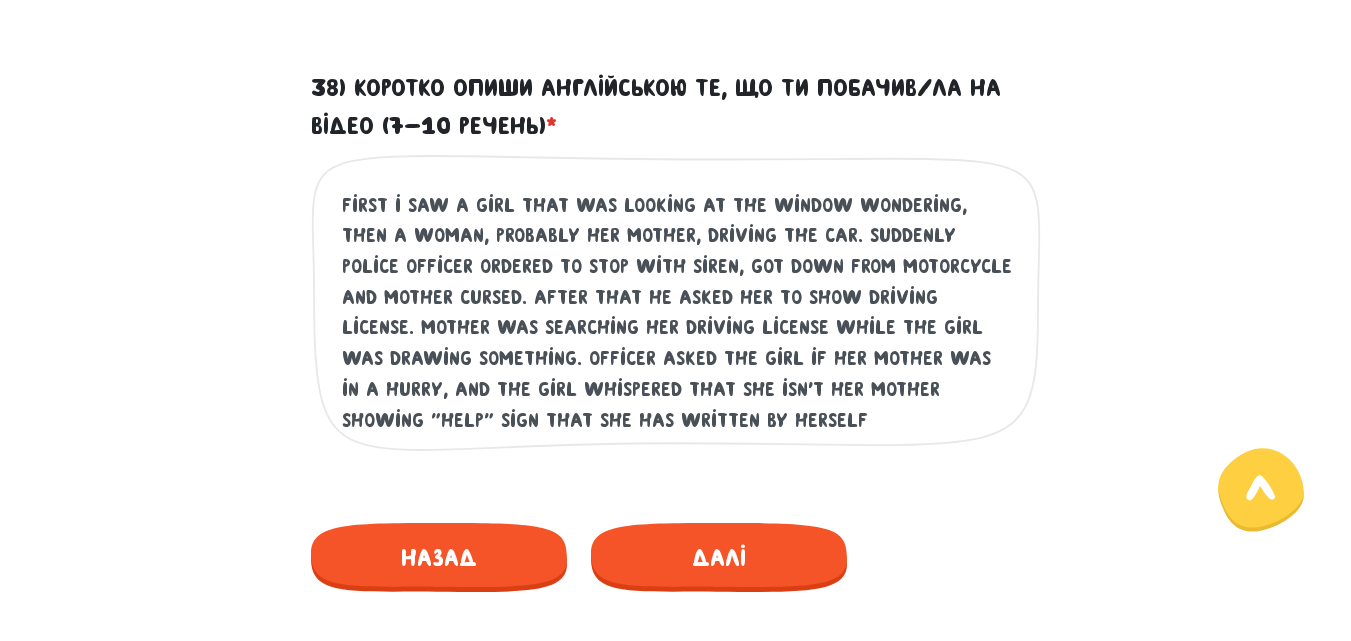 scroll, scrollTop: 1117, scrollLeft: 0, axis: vertical 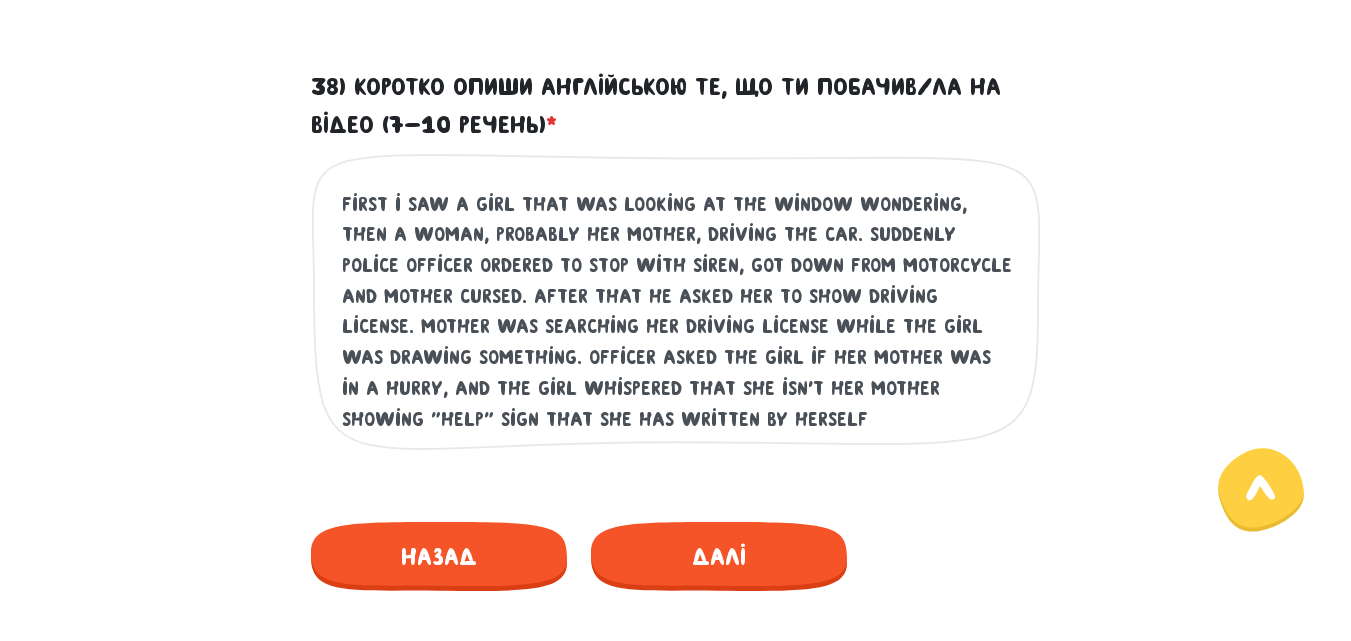 click on "first i saw a girl that was looking at the window wondering, then a woman, probably her mother, driving the car. suddenly police officer ordered to stop with siren, got down from motorcycle and mother cursed. after that he asked her to show driving license. mother was searching her driving license while the girl was drawing something. officer asked the girl if her mother was in a hurry, and the girl whispered that she isn't her mother showing "help" sign that she has written by herself" at bounding box center (677, 312) 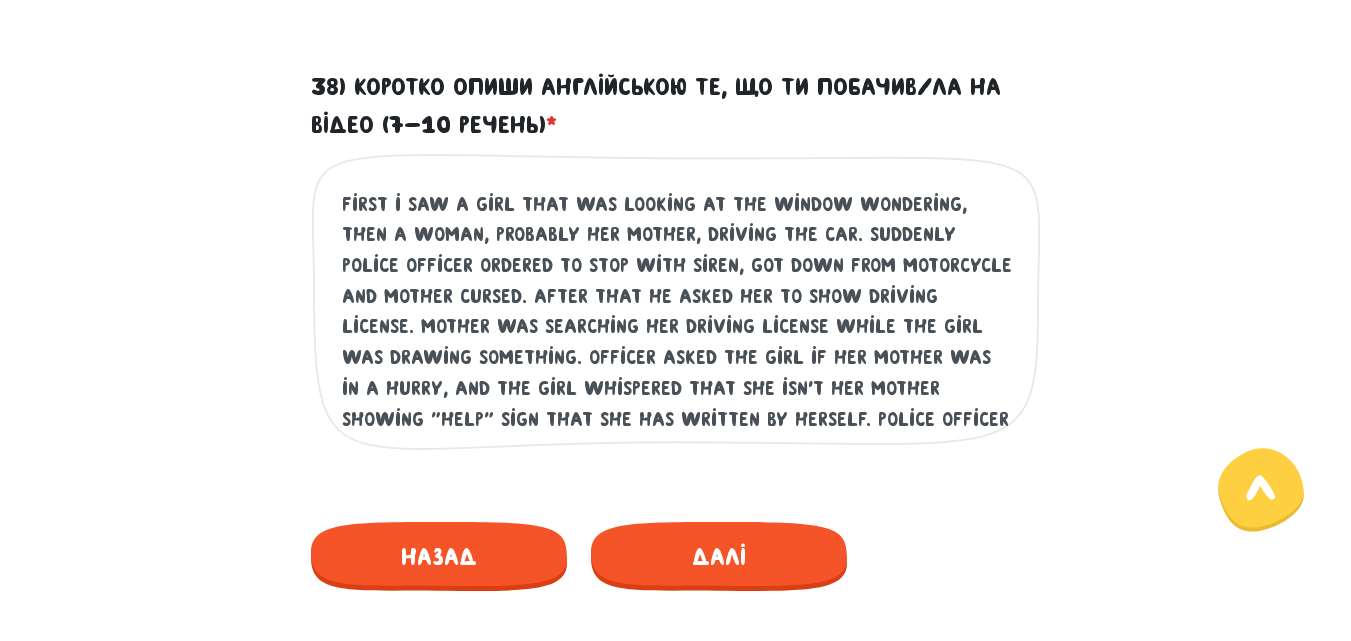 click on "first i saw a girl that was looking at the window wondering, then a woman, probably her mother, driving the car. suddenly police officer ordered to stop with siren, got down from motorcycle and mother cursed. after that he asked her to show driving license. mother was searching her driving license while the girl was drawing something. officer asked the girl if her mother was in a hurry, and the girl whispered that she isn't her mother showing "help" sign that she has written by herself. police officer immediatly" at bounding box center (677, 312) 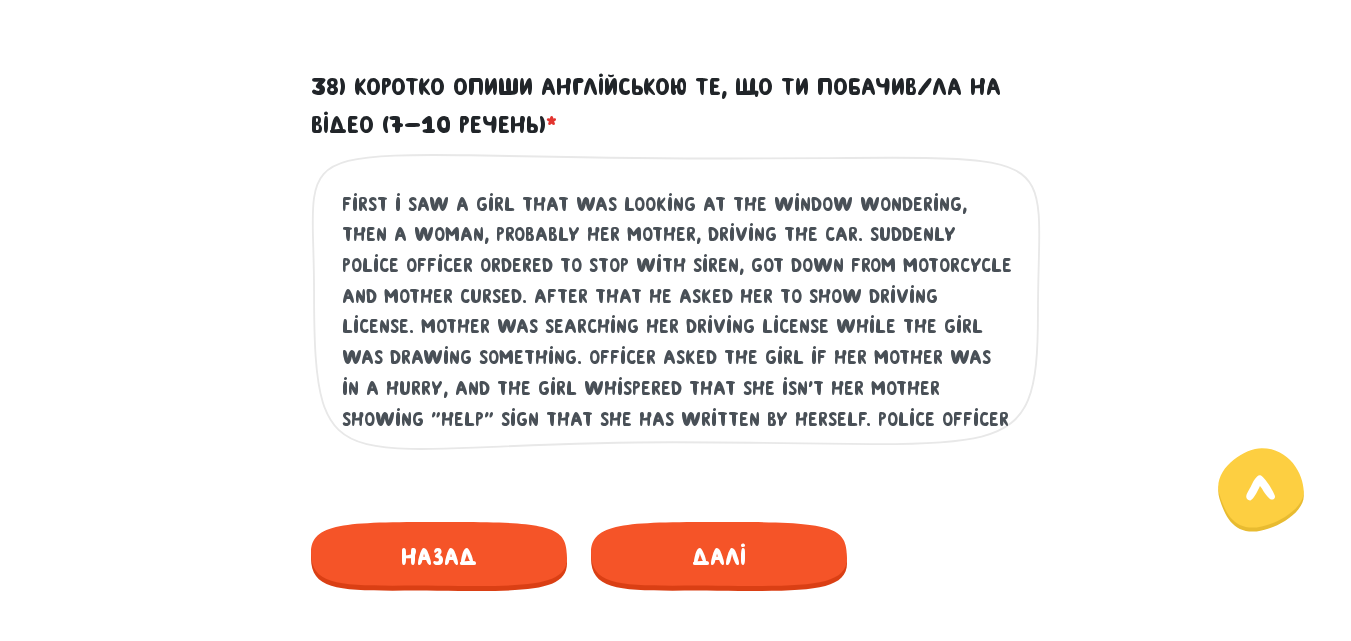 scroll, scrollTop: 30, scrollLeft: 0, axis: vertical 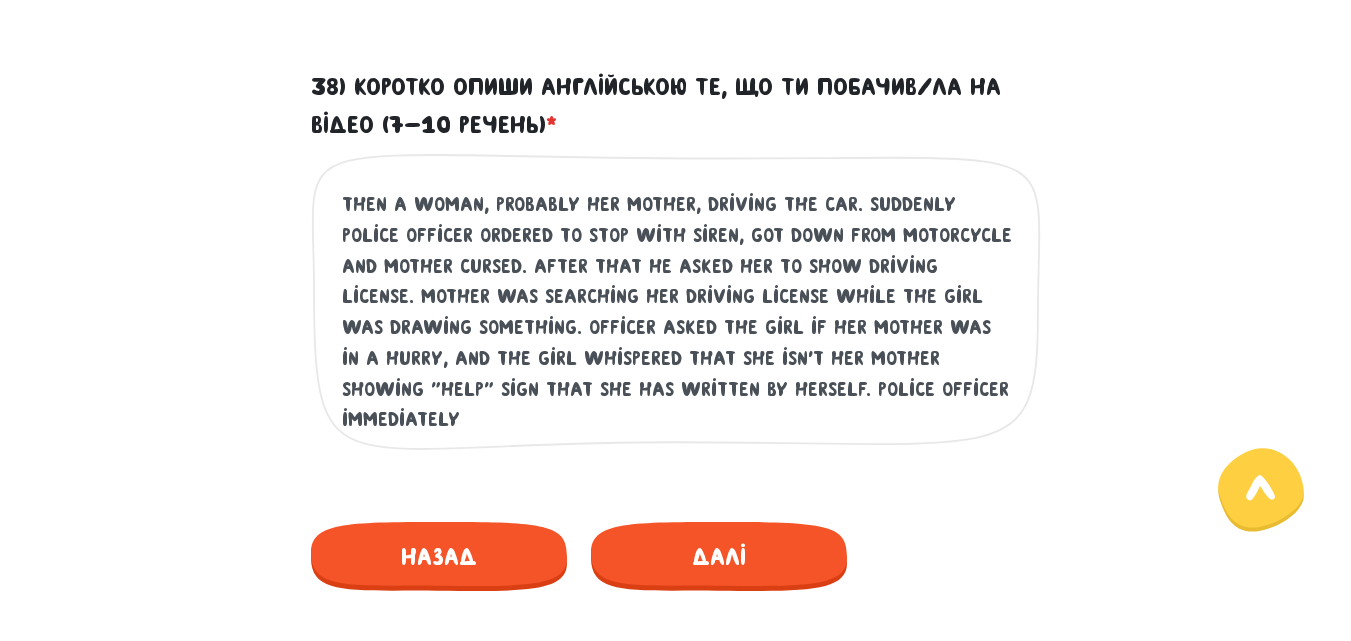 click on "first i saw a girl that was looking at the window wondering, then a woman, probably her mother, driving the car. suddenly police officer ordered to stop with siren, got down from motorcycle and mother cursed. after that he asked her to show driving license. mother was searching her driving license while the girl was drawing something. officer asked the girl if her mother was in a hurry, and the girl whispered that she isn't her mother showing "help" sign that she has written by herself. police officer immediately" at bounding box center (677, 312) 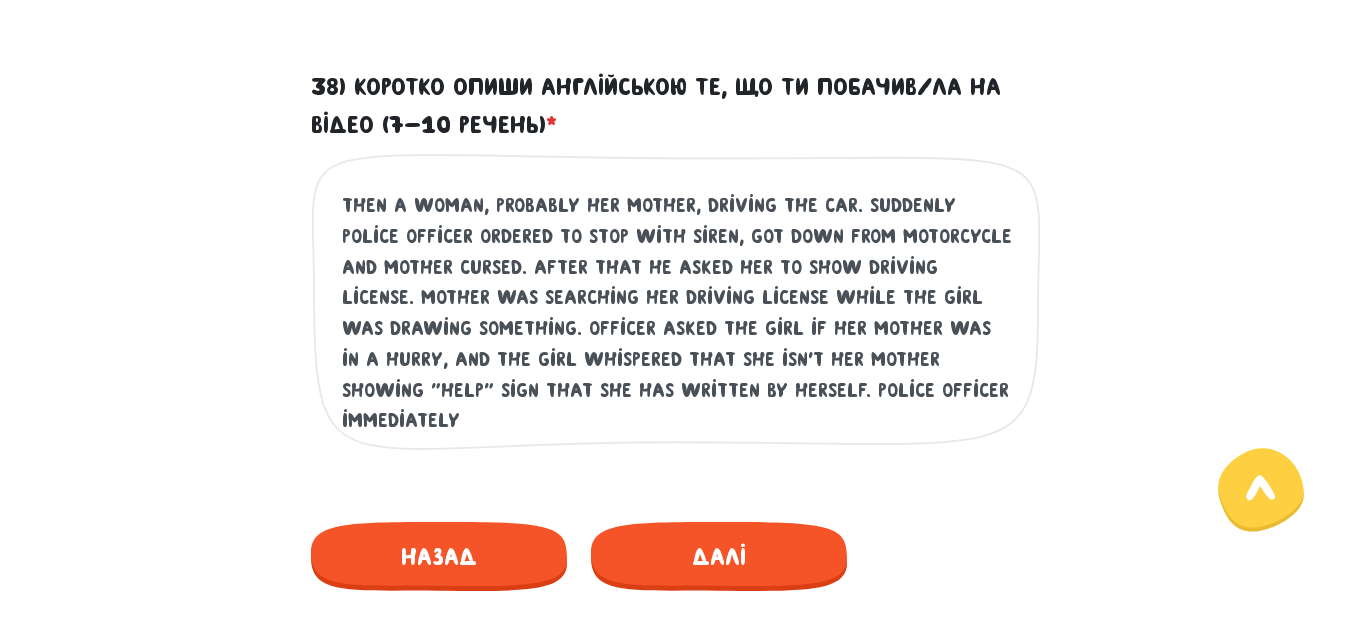 scroll, scrollTop: 30, scrollLeft: 0, axis: vertical 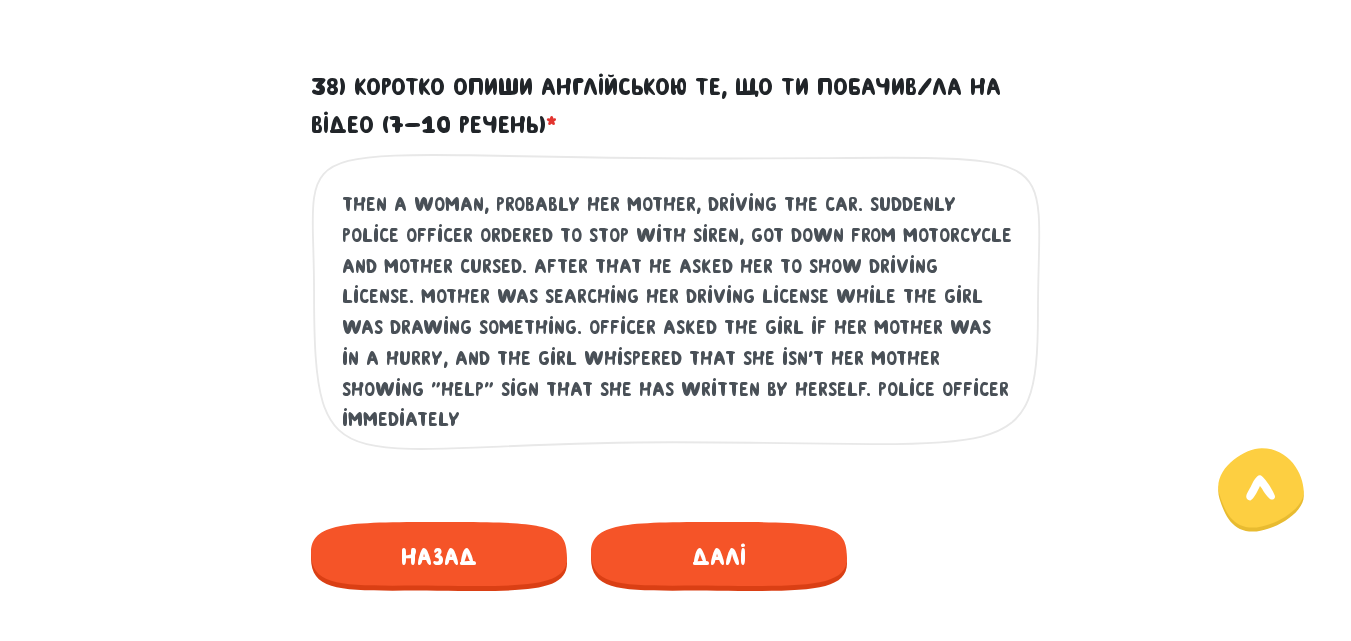 click on "first i saw a girl that was looking at the window wondering, then a woman, probably her mother, driving the car. suddenly police officer ordered to stop with siren, got down from motorcycle and mother cursed. after that he asked her to show driving license. mother was searching her driving license while the girl was drawing something. officer asked the girl if her mother was in a hurry, and the girl whispered that she isn't her mother showing "help" sign that she has written by herself. police officer immediately" at bounding box center [677, 312] 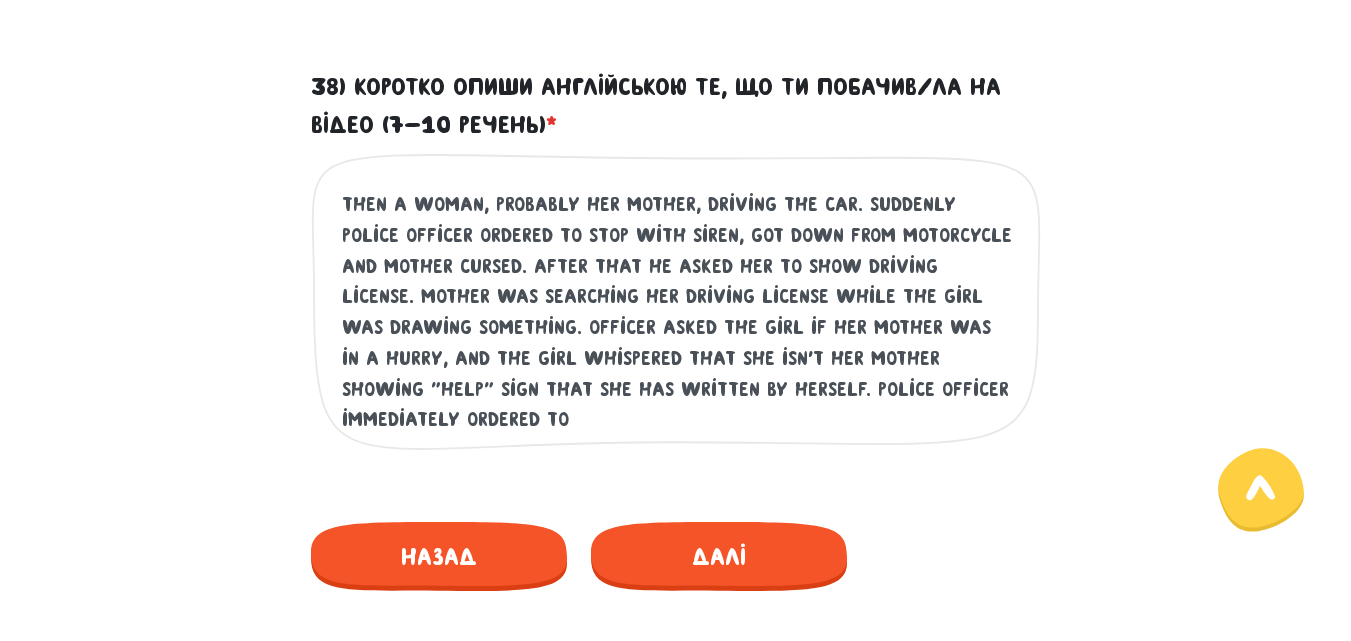 scroll, scrollTop: 0, scrollLeft: 0, axis: both 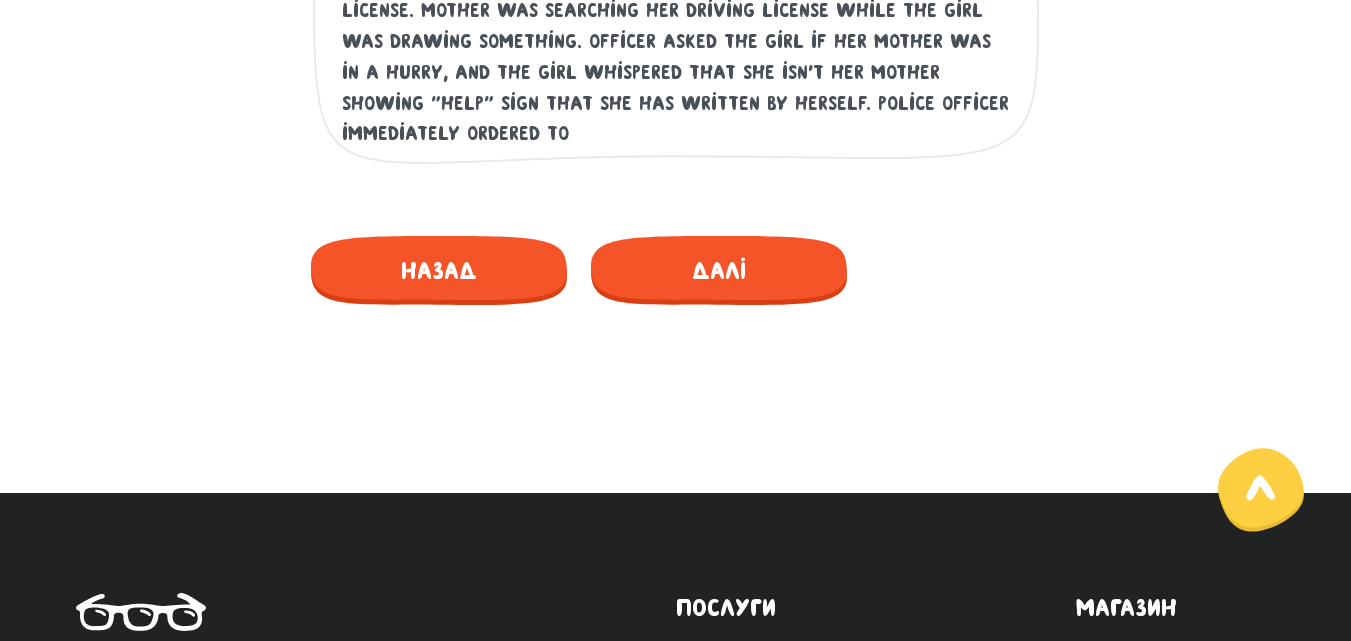click on "first i saw a girl that was looking at the window wondering, then a woman, probably her mother, driving the car. suddenly police officer ordered to stop with siren, got down from motorcycle and mother cursed. after that he asked her to show driving license. mother was searching her driving license while the girl was drawing something. officer asked the girl if her mother was in a hurry, and the girl whispered that she isn't her mother showing "help" sign that she has written by herself. police officer immediately ordered to" at bounding box center (677, 26) 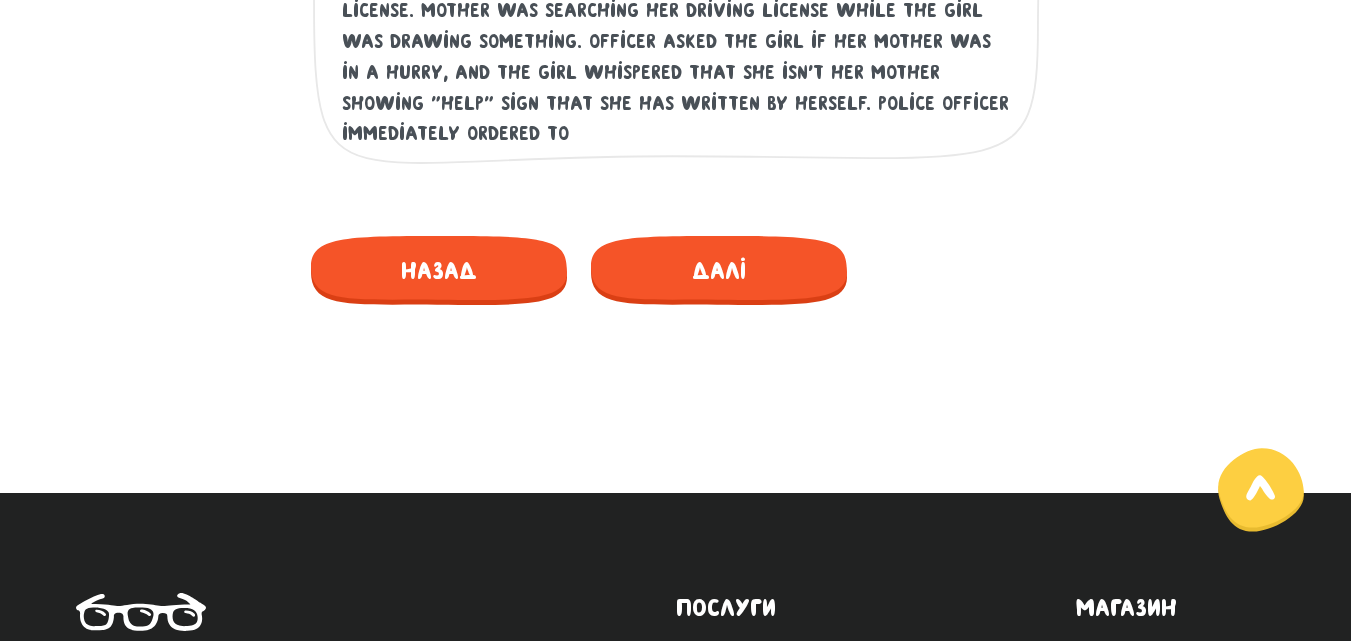 click on "first i saw a girl that was looking at the window wondering, then a woman, probably her mother, driving the car. suddenly police officer ordered to stop with siren, got down from motorcycle and mother cursed. after that he asked her to show driving license. mother was searching her driving license while the girl was drawing something. officer asked the girl if her mother was in a hurry, and the girl whispered that she isn't her mother showing "help" sign that she has written by herself. police officer immediately ordered to" at bounding box center (677, 26) 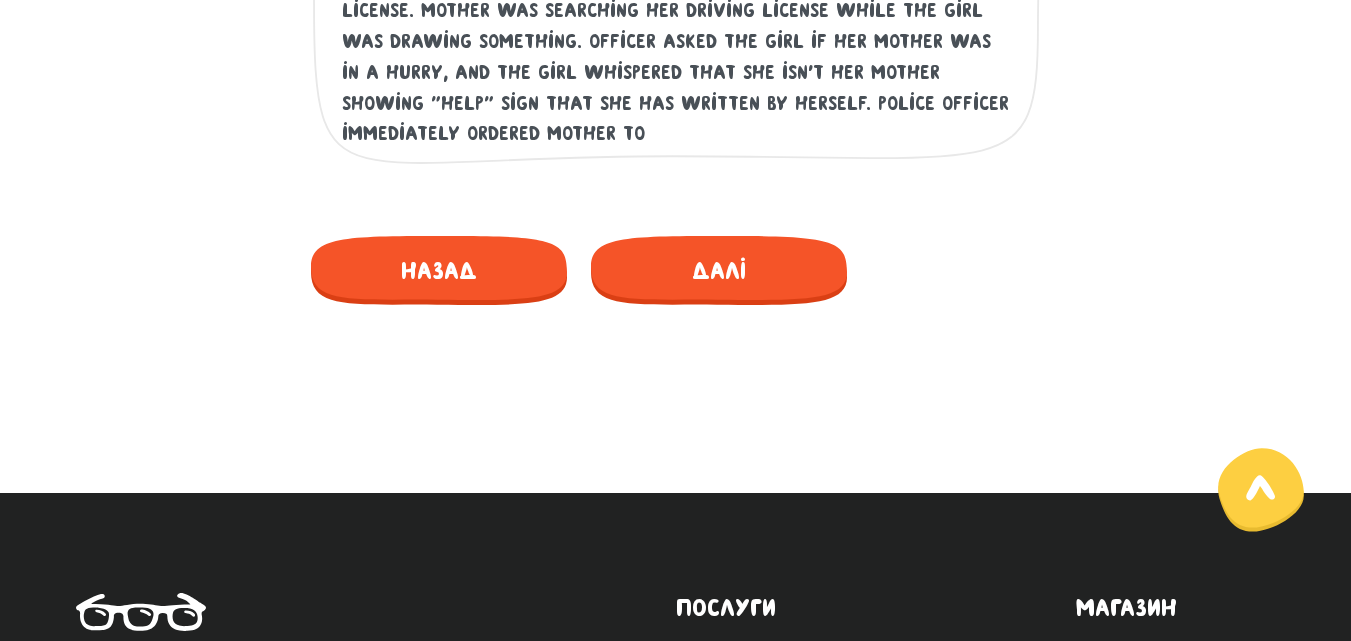 click on "first i saw a girl that was looking at the window wondering, then a woman, probably her mother, driving the car. suddenly police officer ordered to stop with siren, got down from motorcycle and mother cursed. after that he asked her to show driving license. mother was searching her driving license while the girl was drawing something. officer asked the girl if her mother was in a hurry, and the girl whispered that she isn't her mother showing "help" sign that she has written by herself. police officer immediately ordered mother to" at bounding box center [677, 26] 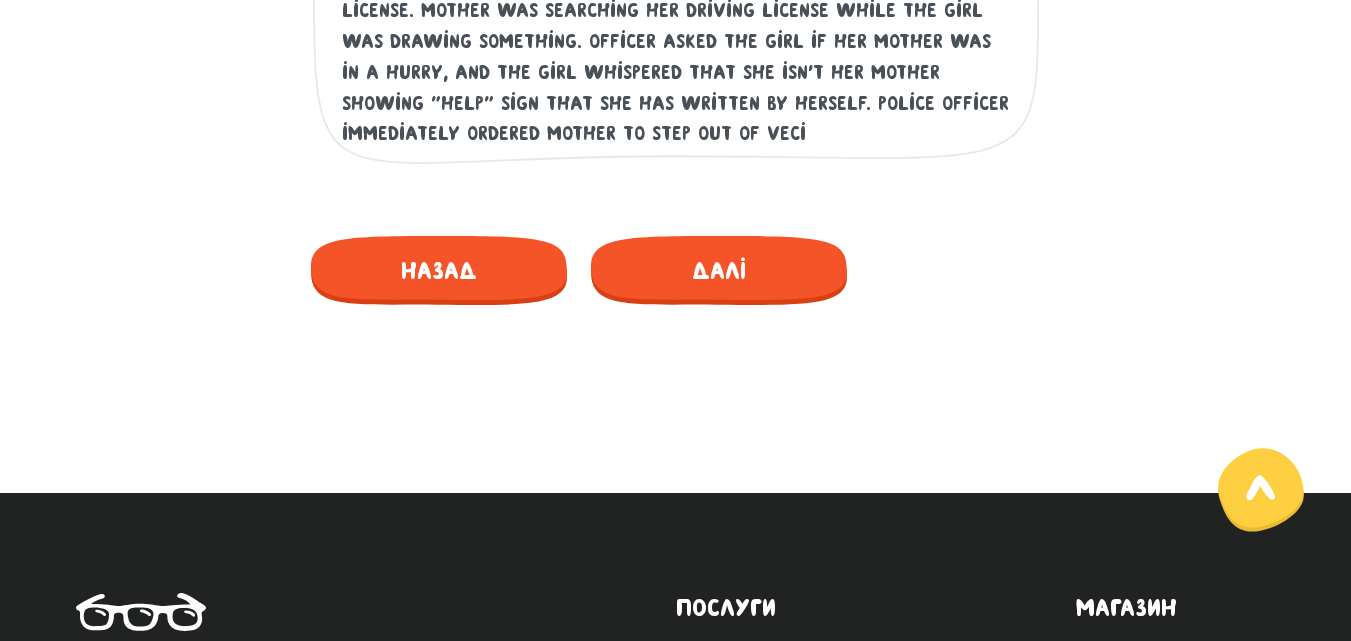 scroll, scrollTop: 0, scrollLeft: 0, axis: both 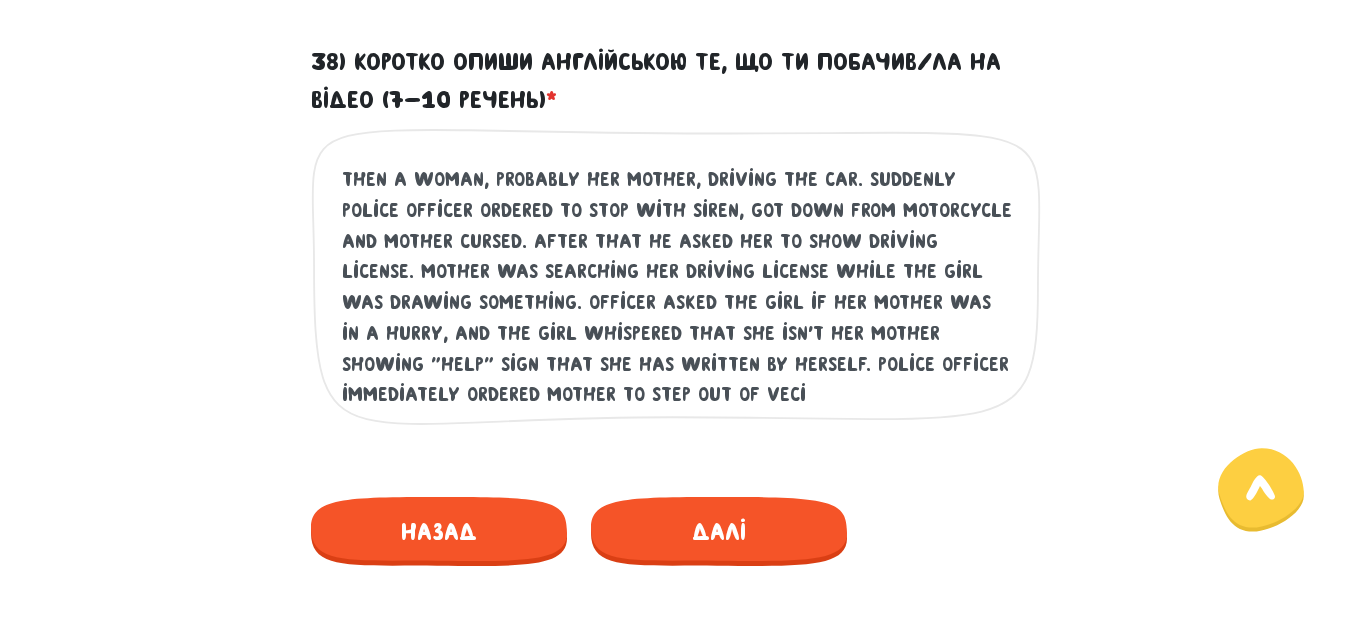 click on "first i saw a girl that was looking at the window wondering, then a woman, probably her mother, driving the car. suddenly police officer ordered to stop with siren, got down from motorcycle and mother cursed. after that he asked her to show driving license. mother was searching her driving license while the girl was drawing something. officer asked the girl if her mother was in a hurry, and the girl whispered that she isn't her mother showing "help" sign that she has written by herself. police officer immediately ordered mother to step out of veci" at bounding box center [677, 287] 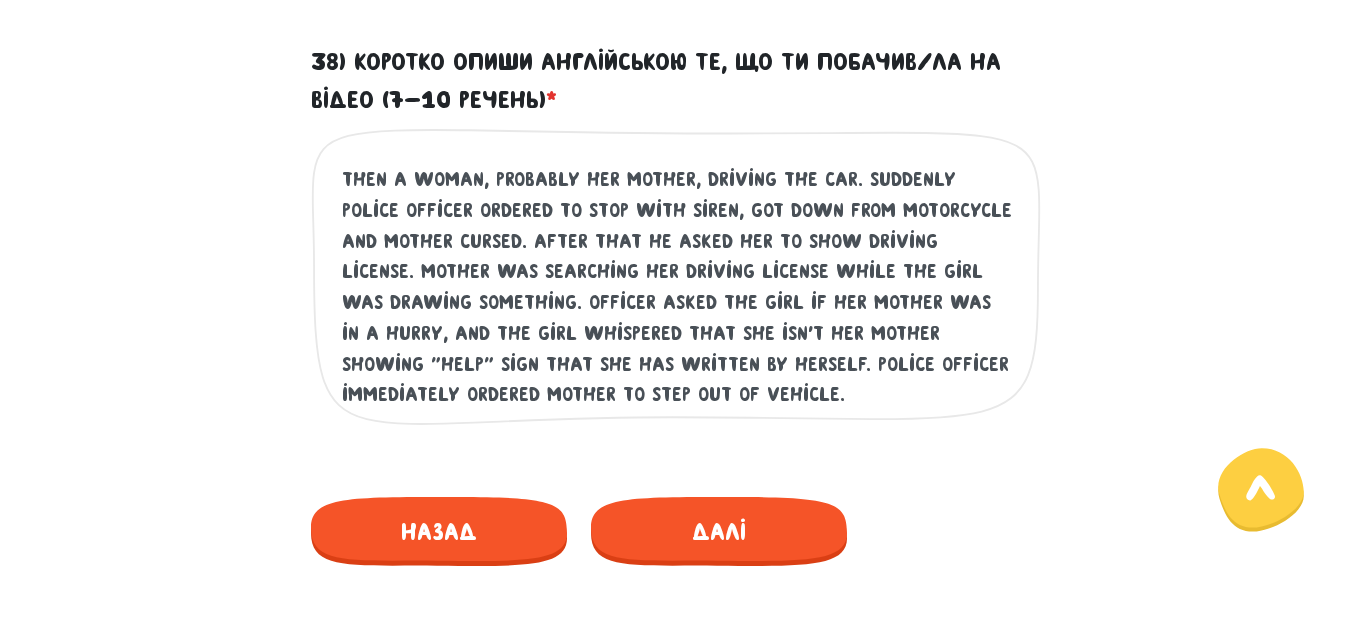 scroll, scrollTop: 0, scrollLeft: 0, axis: both 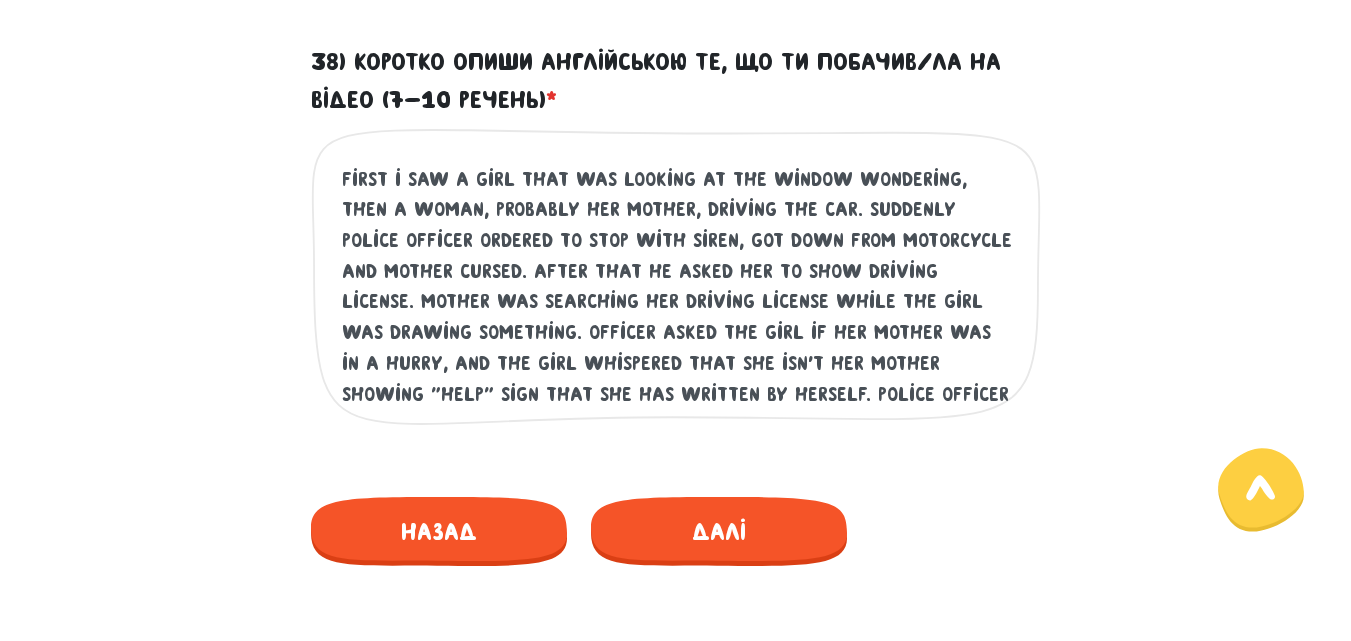 drag, startPoint x: 874, startPoint y: 406, endPoint x: 307, endPoint y: 136, distance: 628.00397 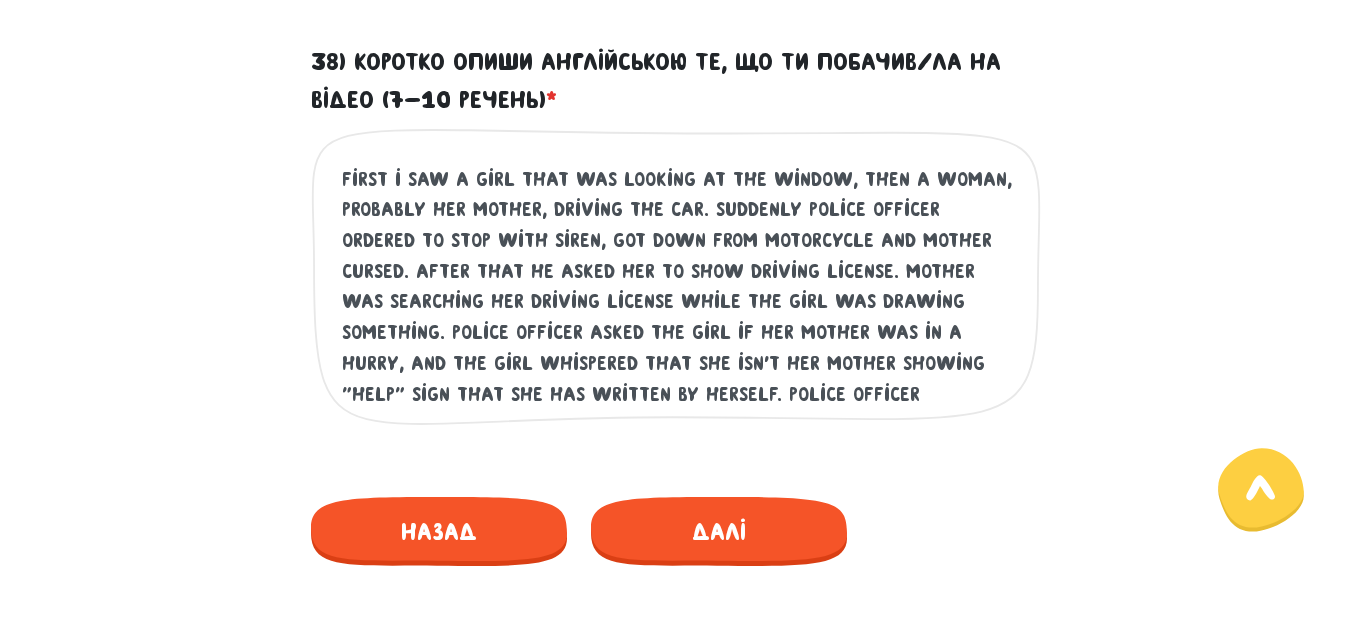 scroll, scrollTop: 30, scrollLeft: 0, axis: vertical 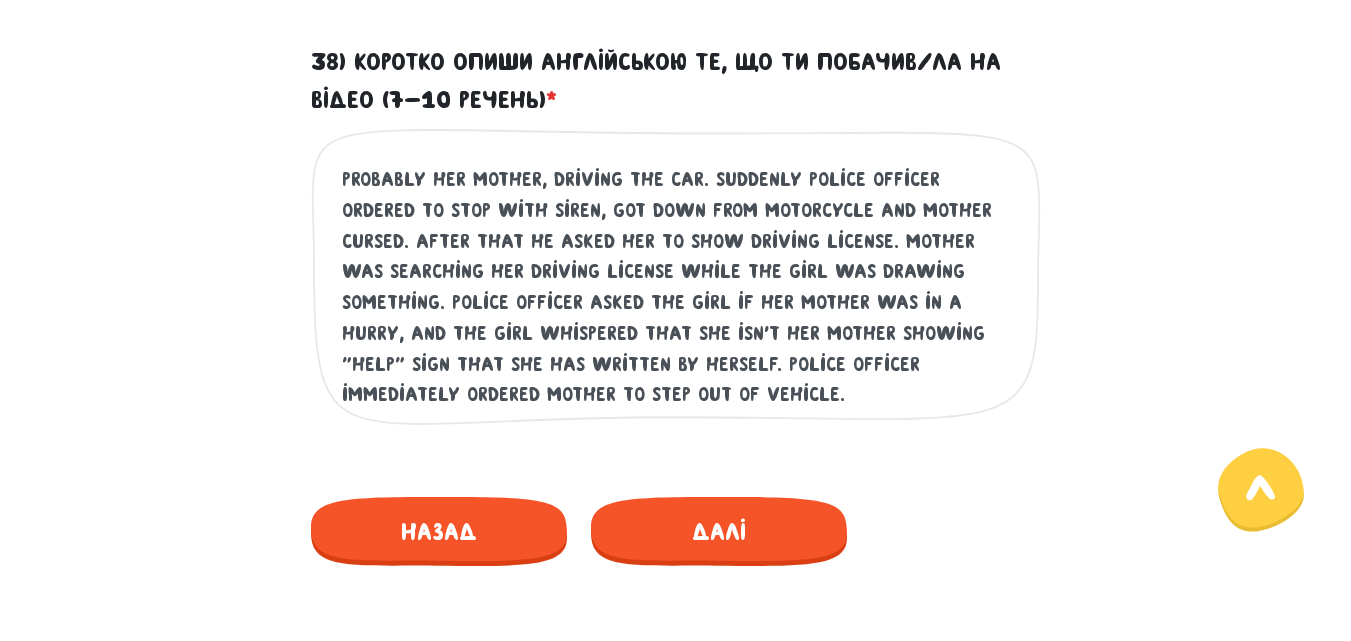 click on "first i saw a girl that was looking at the window, then a woman, probably her mother, driving the car. suddenly police officer ordered to stop with siren, got down from motorcycle and mother cursed. after that he asked her to show driving license. mother was searching her driving license while the girl was drawing something. police officer asked the girl if her mother was in a hurry, and the girl whispered that she isn't her mother showing "help" sign that she has written by herself. police officer immediately ordered mother to step out of vehicle." at bounding box center [677, 287] 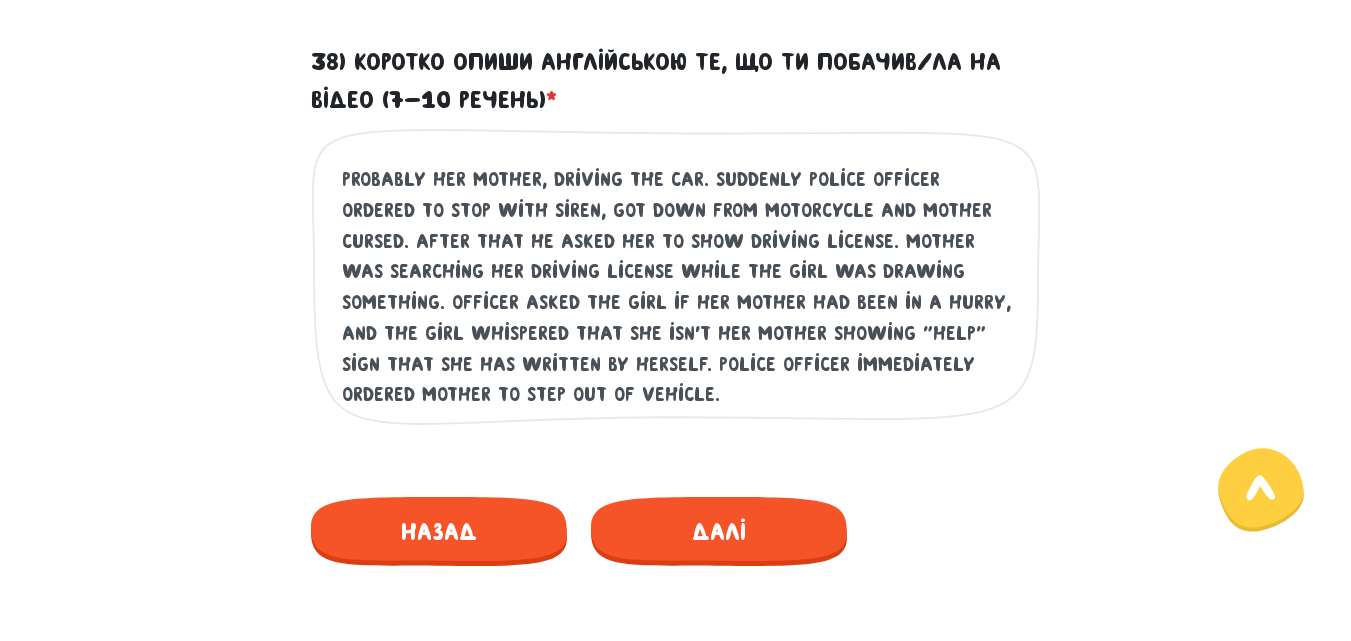 scroll, scrollTop: 0, scrollLeft: 0, axis: both 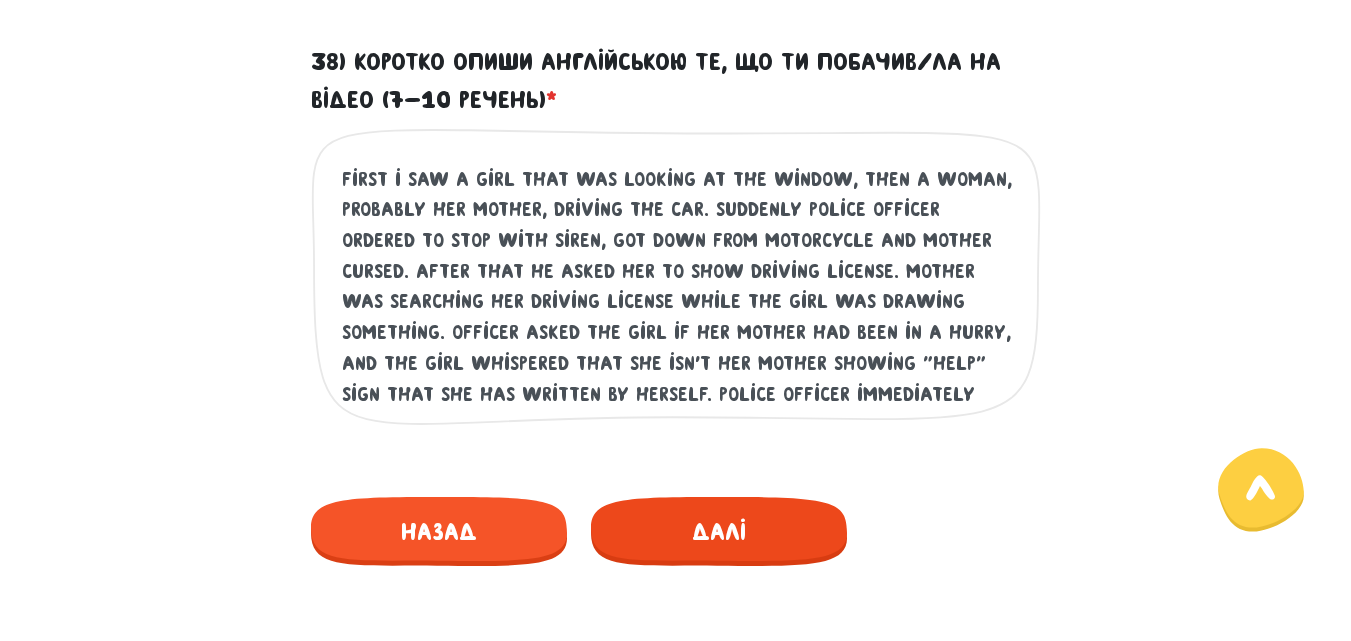 type on "first i saw a girl that was looking at the window, then a woman, probably her mother, driving the car. suddenly police officer ordered to stop with siren, got down from motorcycle and mother cursed. after that he asked her to show driving license. mother was searching her driving license while the girl was drawing something. officer asked the girl if her mother had been in a hurry, and the girl whispered that she isn't her mother showing "help" sign that she has written by herself. police officer immediately ordered mother to step out of vehicle." 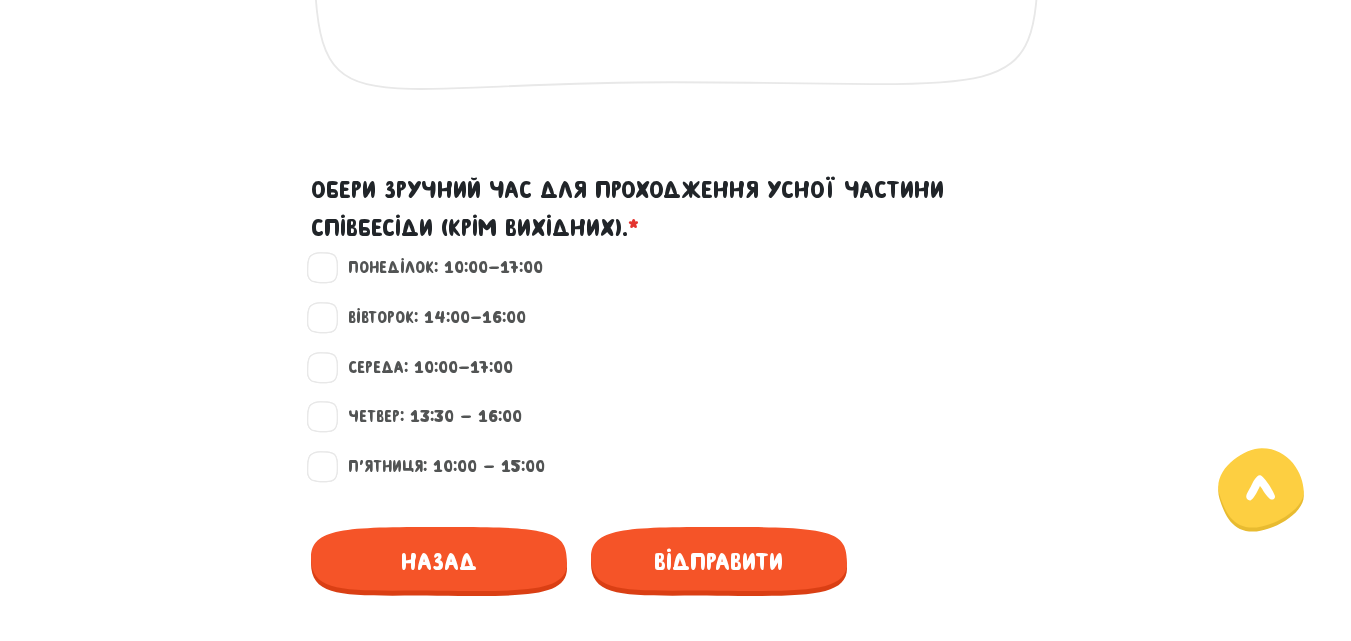 scroll, scrollTop: 1811, scrollLeft: 0, axis: vertical 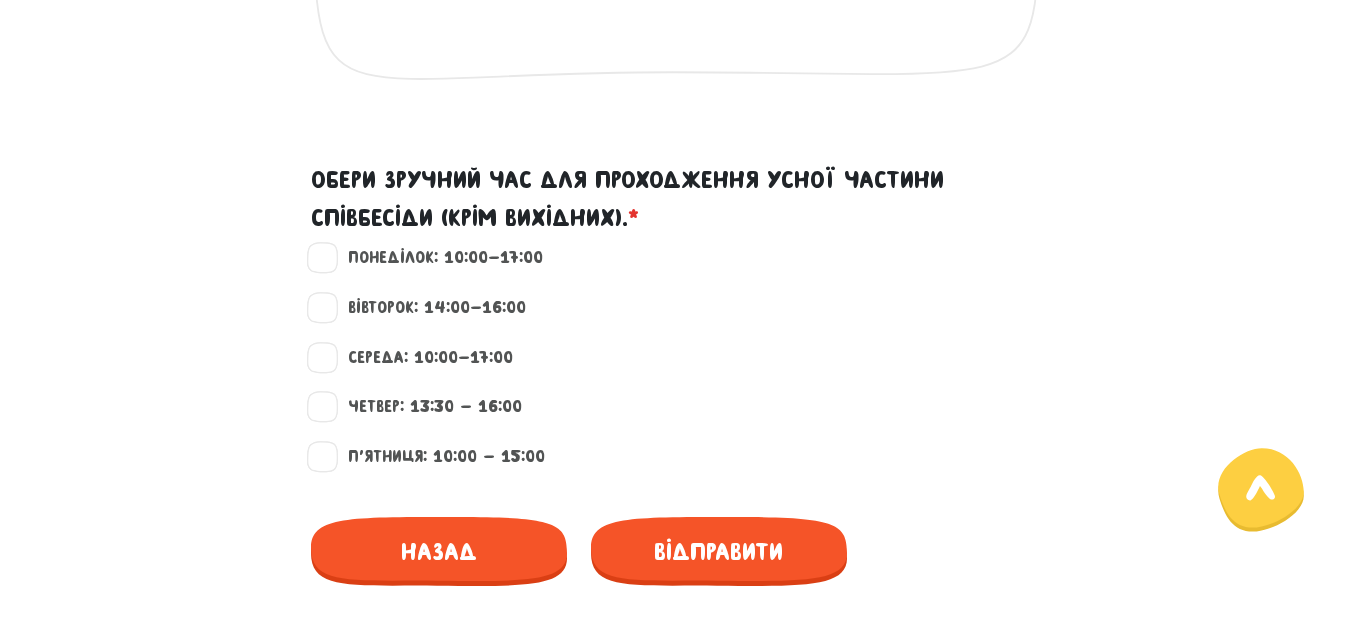 click on "Вівторок: 14:00-16:00" at bounding box center [428, 308] 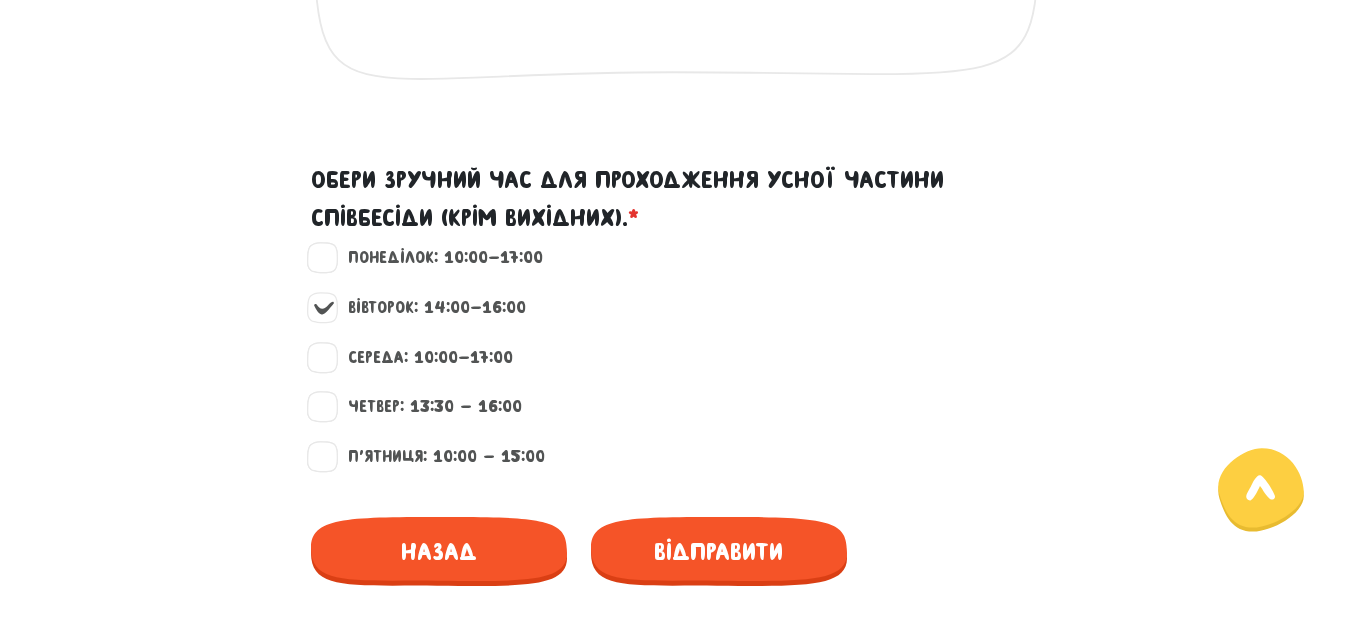 click on "Середа: 10:00-17:00" at bounding box center (422, 358) 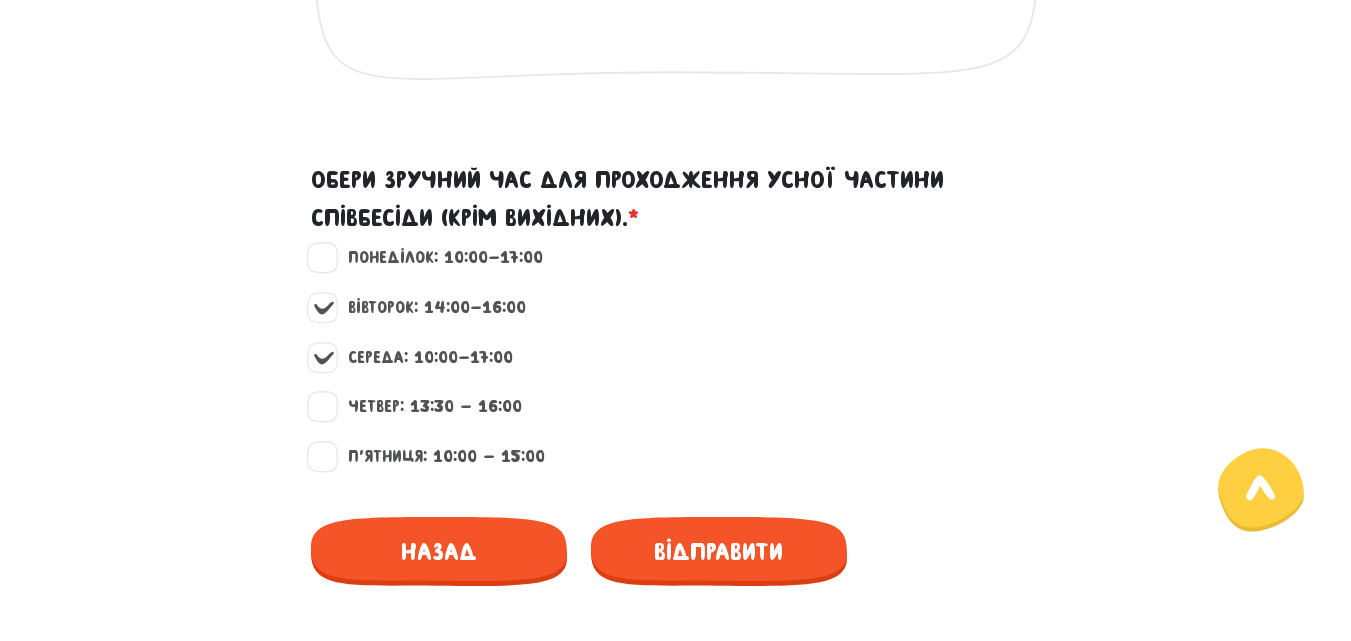 click on "Четвер: 13:30 - 16:00" at bounding box center [426, 407] 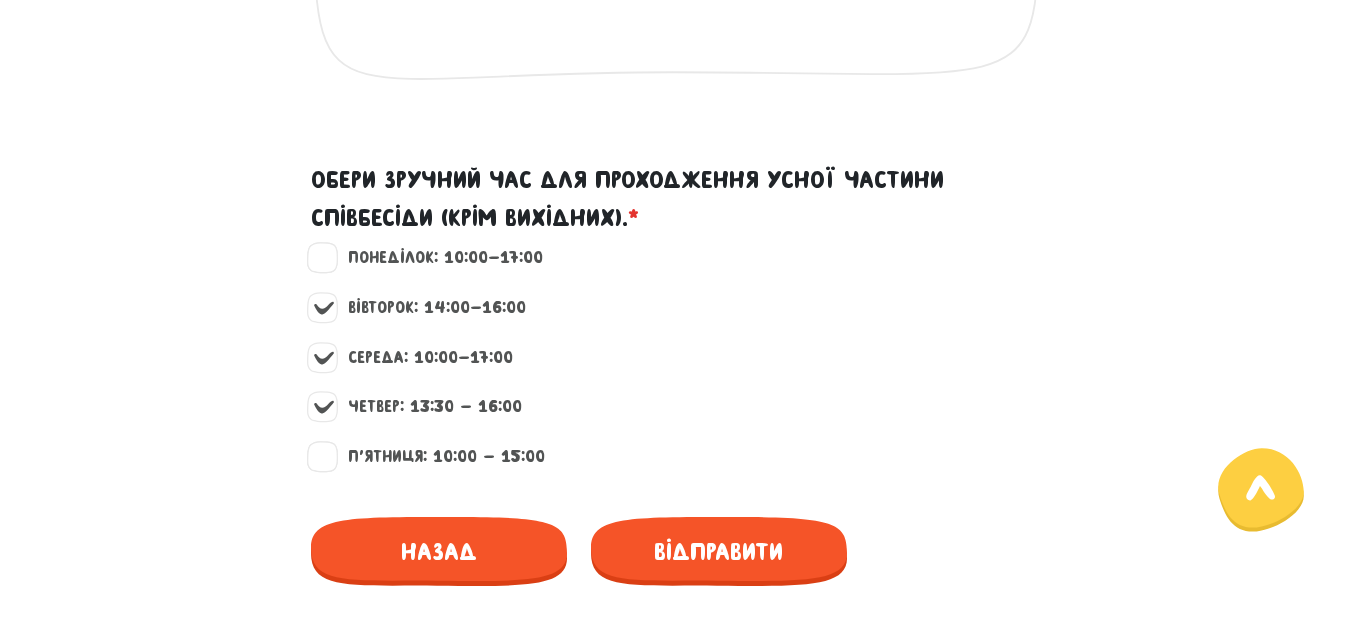 click on "П'ятниця: 10:00 - 15:00" at bounding box center (438, 457) 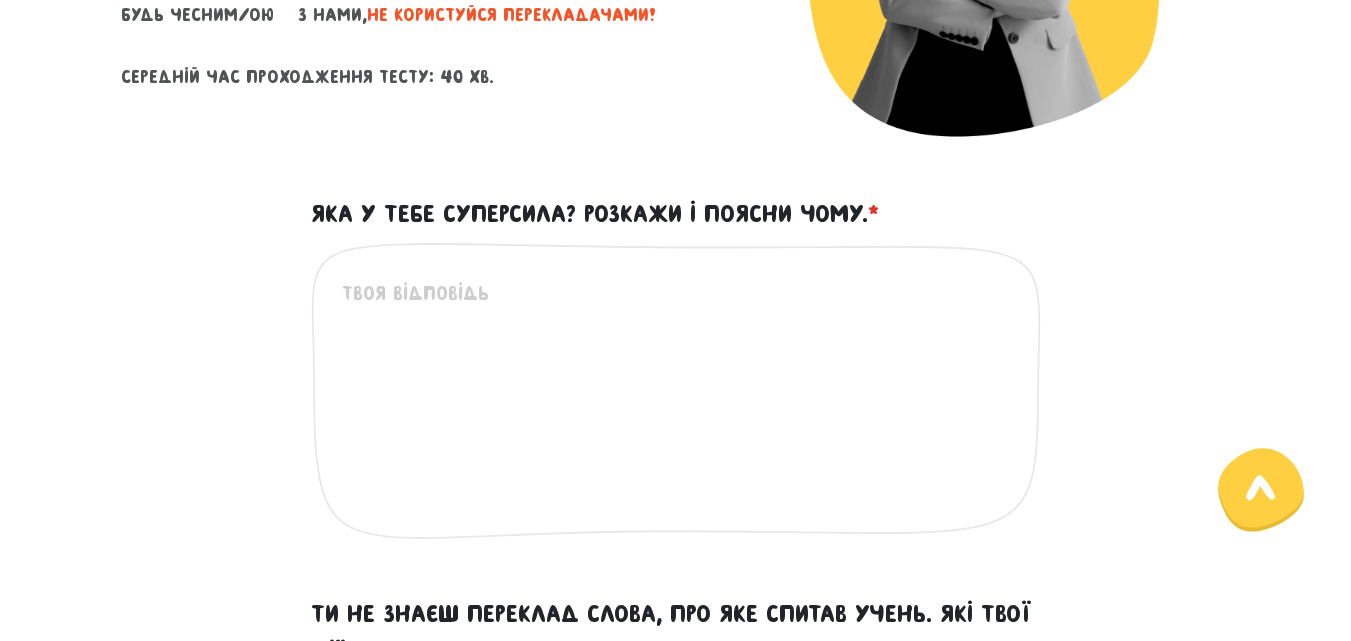 scroll, scrollTop: 477, scrollLeft: 0, axis: vertical 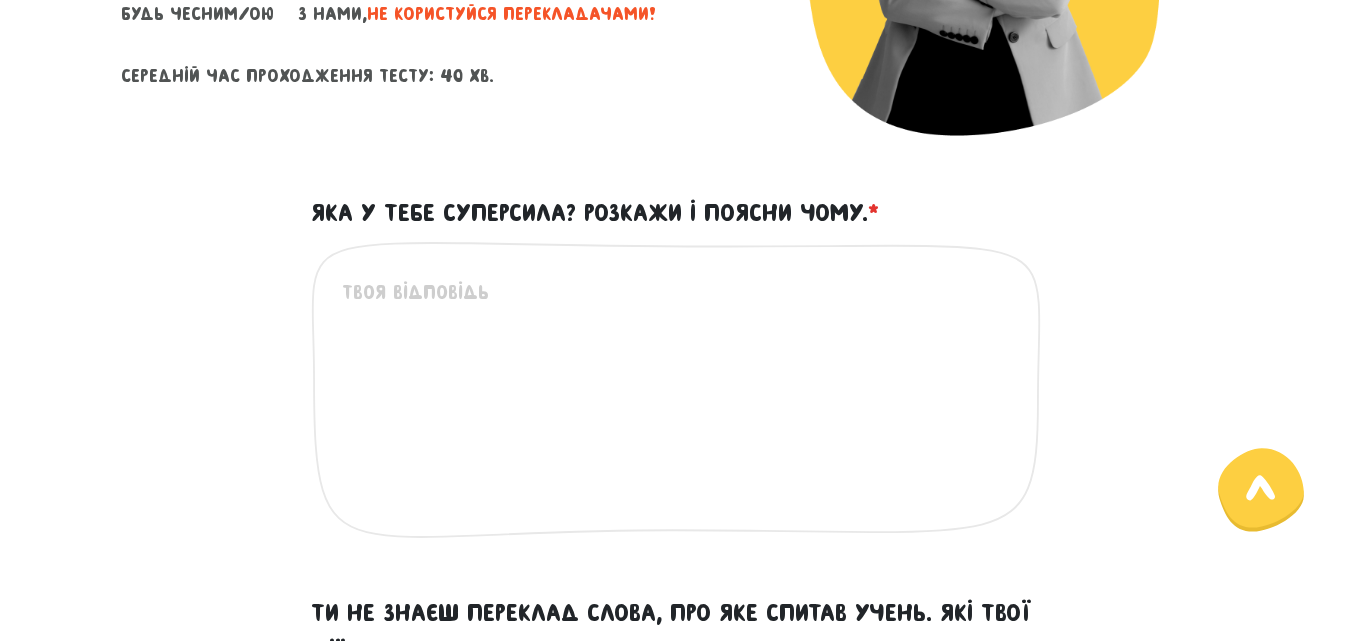 click on "Це обов'язкове поле" at bounding box center (676, 406) 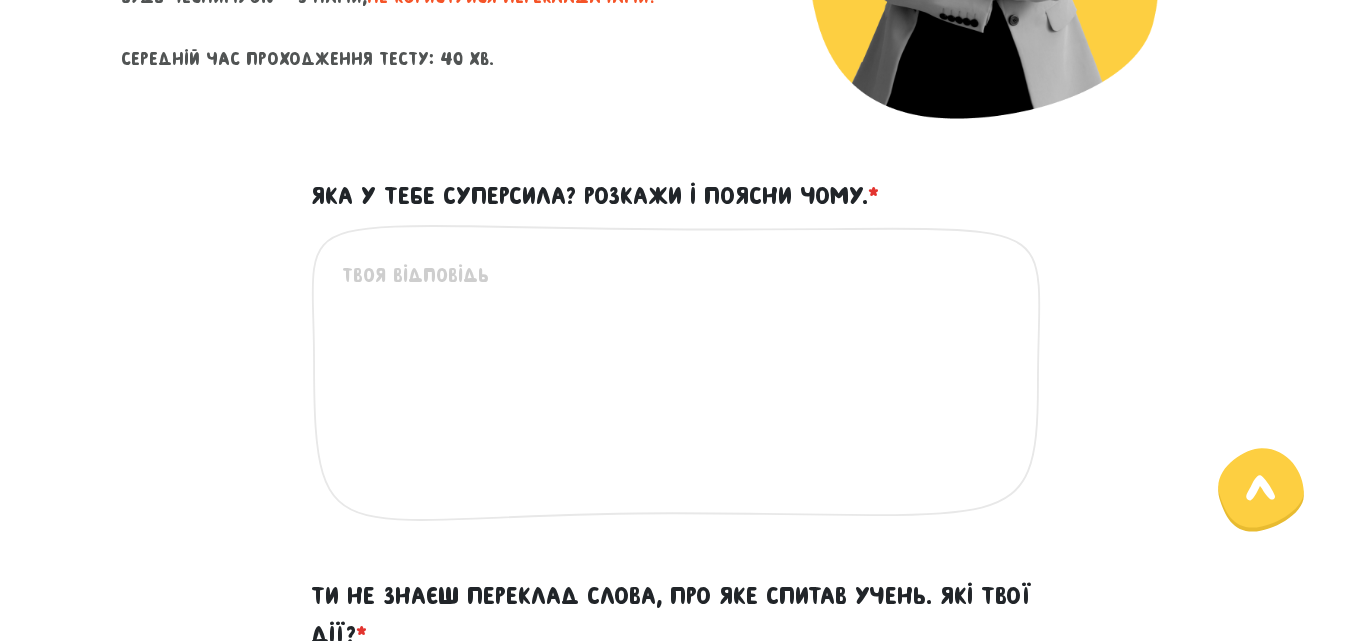 scroll, scrollTop: 493, scrollLeft: 0, axis: vertical 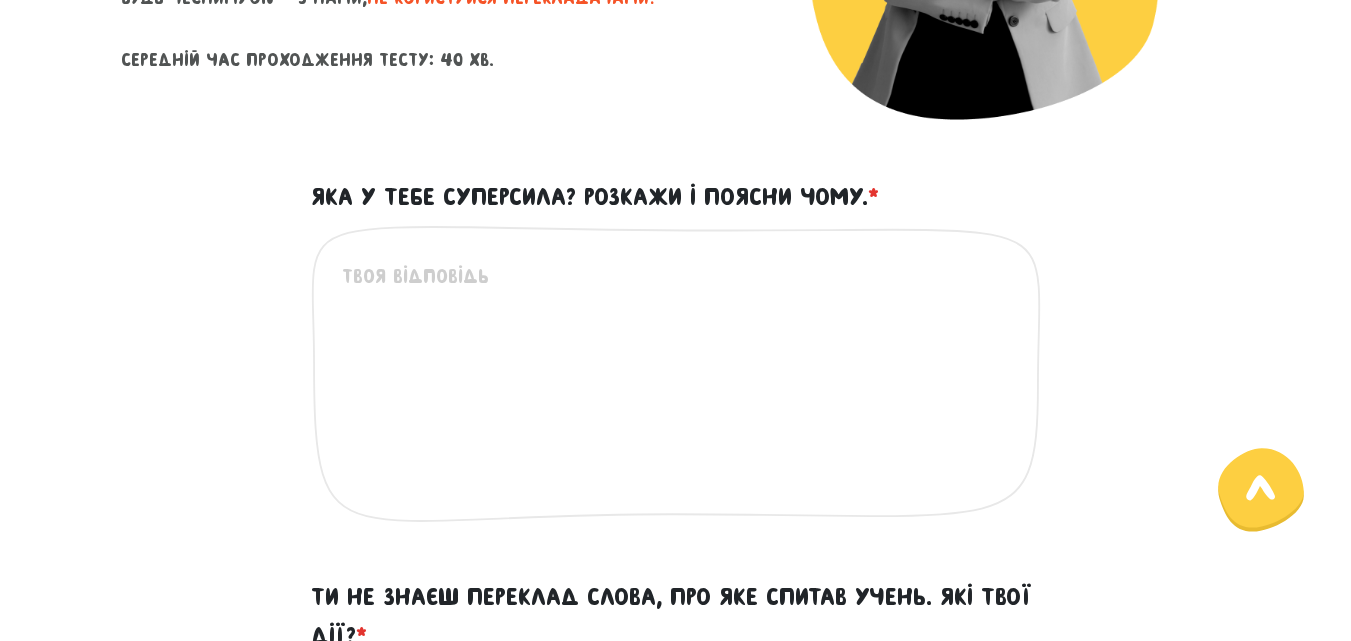 click on "Яка у тебе суперсила? Розкажи і поясни чому.
*" at bounding box center [677, 384] 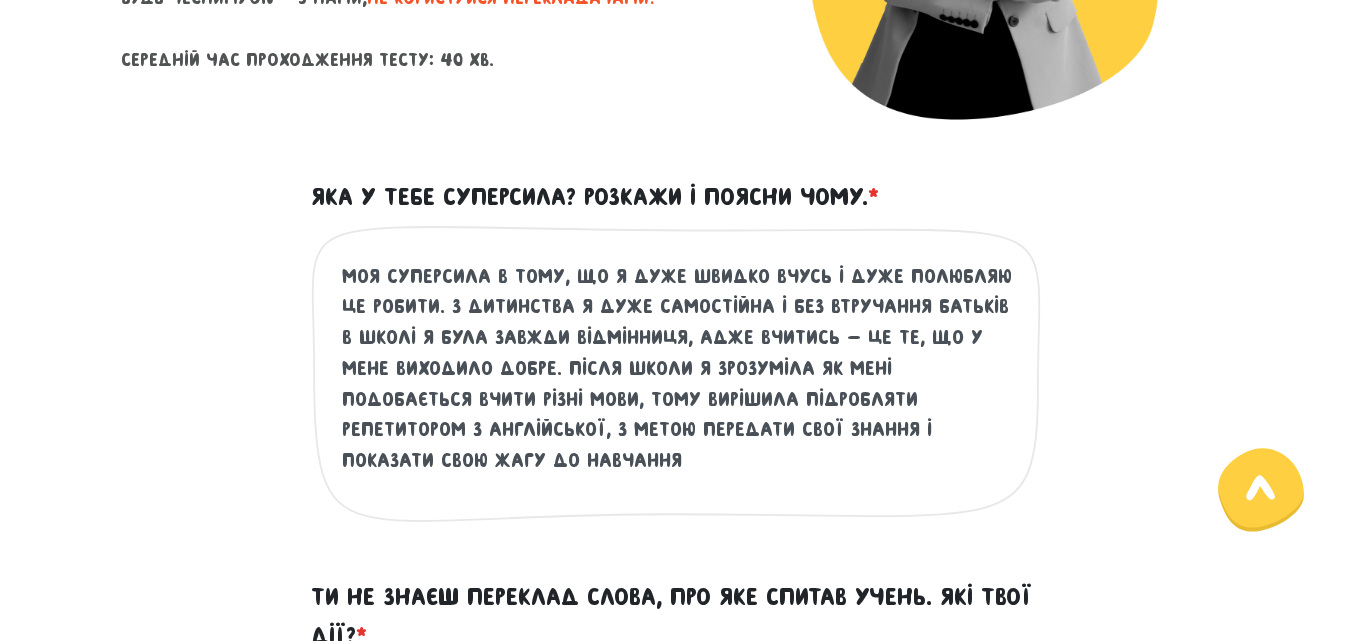 click on "моя суперсила в тому, що я дуже швидко вчусь і дуже полюбляю це робити. з дитинства я дуже самостійна і без втручання батьків в школі я була завжди відмінниця, адже вчитись - це те, що у мене виходило добре. Після школи я зрозуміла як мені подобається вчити різні мови, тому вирішила підробляти репетитором з англійської, з метою передати свої знання і показати свою жагу до навчання" at bounding box center (677, 384) 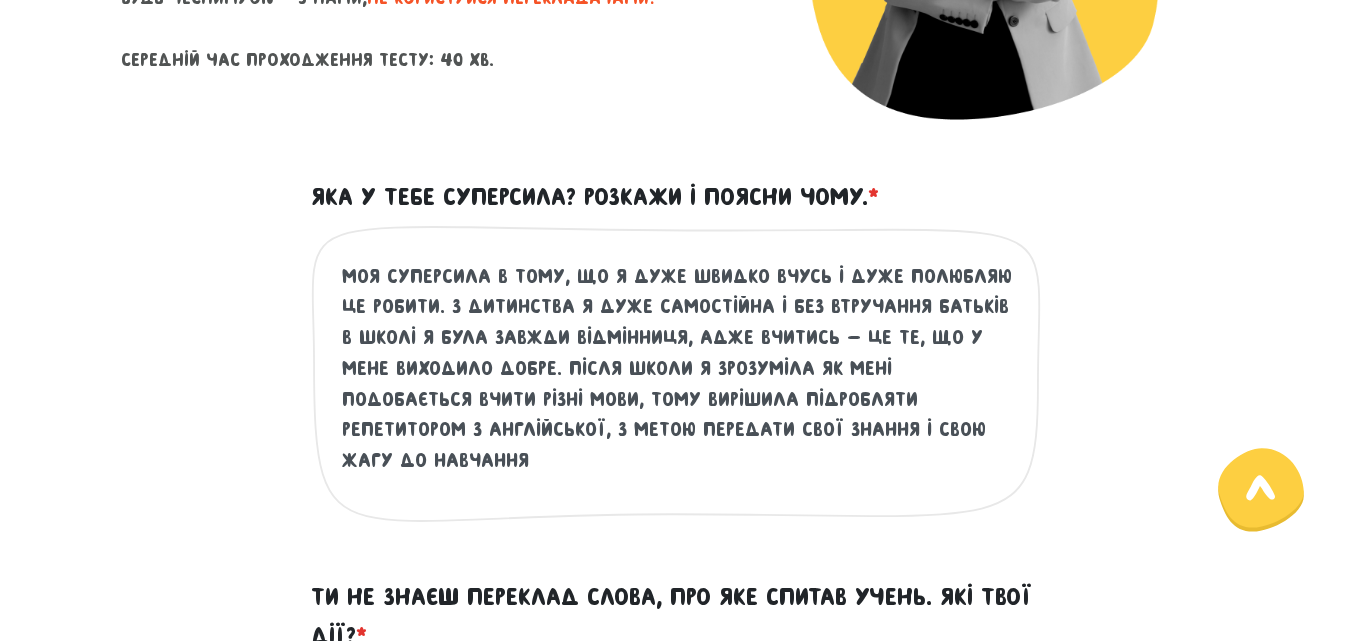 click on "моя суперсила в тому, що я дуже швидко вчусь і дуже полюбляю це робити. з дитинства я дуже самостійна і без втручання батьків в школі я була завжди відмінниця, адже вчитись - це те, що у мене виходило добре. Після школи я зрозуміла як мені подобається вчити різні мови, тому вирішила підробляти репетитором з англійської, з метою передати свої знання і свою жагу до навчання" at bounding box center (677, 384) 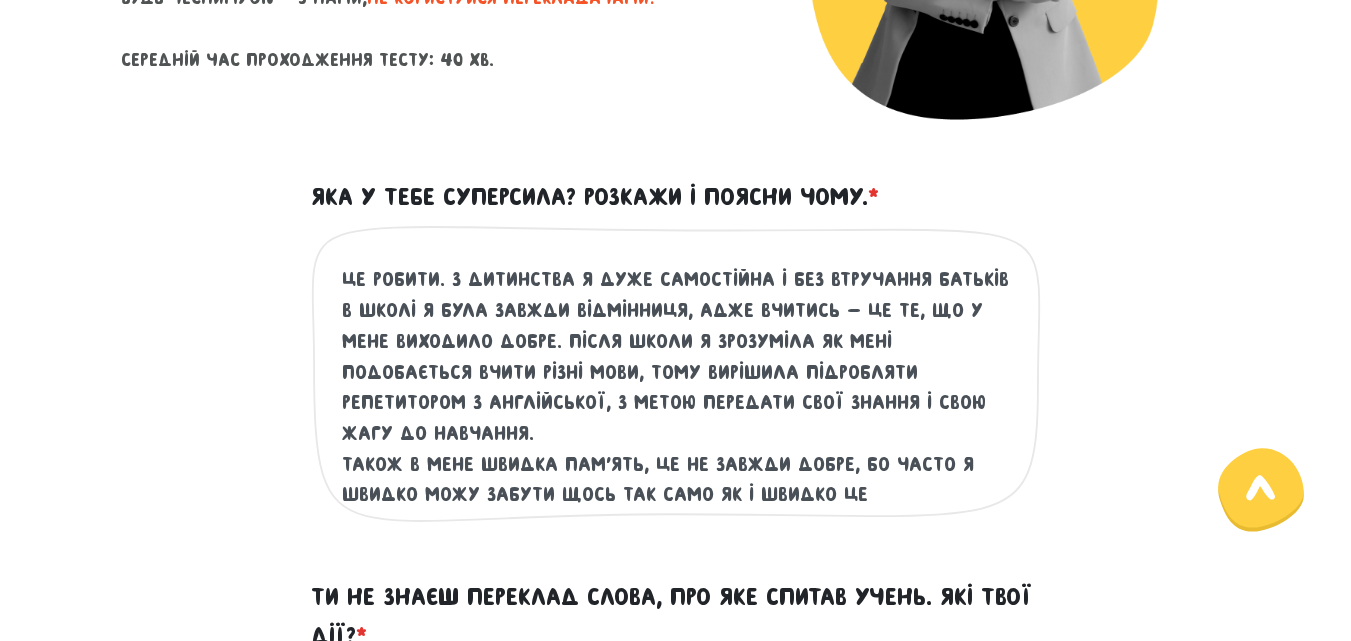 scroll, scrollTop: 30, scrollLeft: 0, axis: vertical 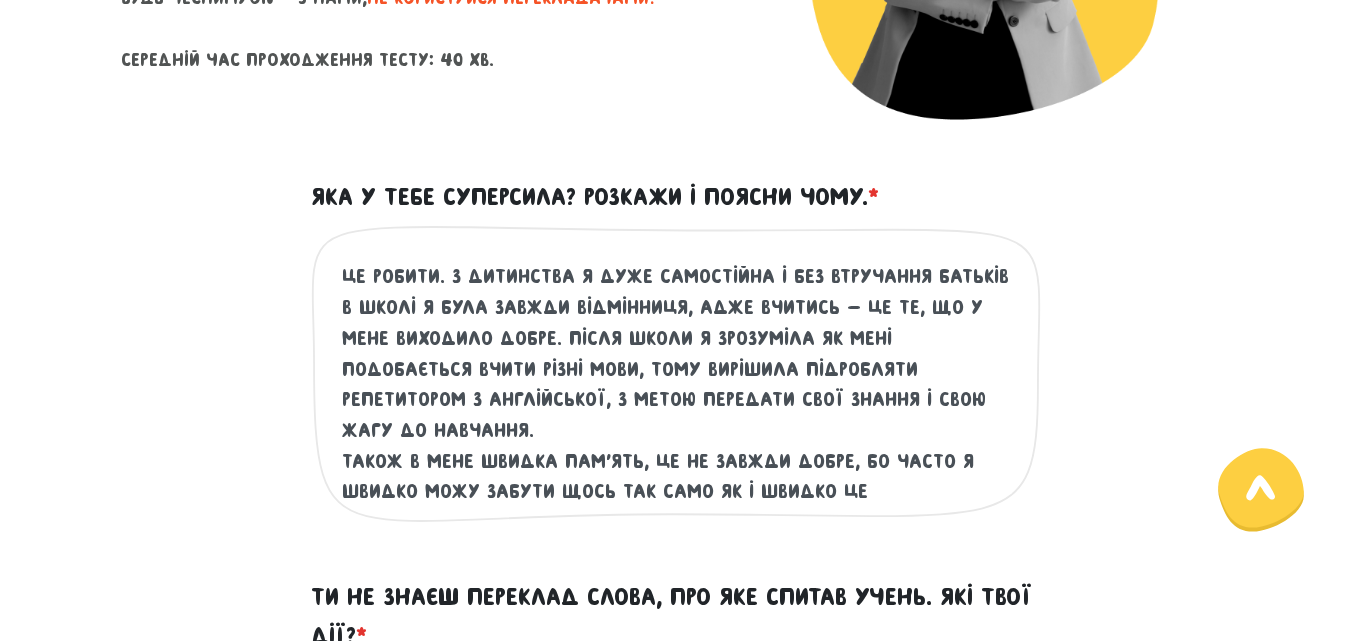 click on "моя суперсила в тому, що я дуже швидко вчусь і дуже полюбляю це робити. з дитинства я дуже самостійна і без втручання батьків в школі я була завжди відмінниця, адже вчитись - це те, що у мене виходило добре. Після школи я зрозуміла як мені подобається вчити різні мови, тому вирішила підробляти репетитором з англійської, з метою передати свої знання і свою жагу до навчання.
також в мене швидка пам'ять, це не завжди добре, бо часто я швидко можу забути щось так само як і швидко це запам'ятала))" at bounding box center [677, 384] 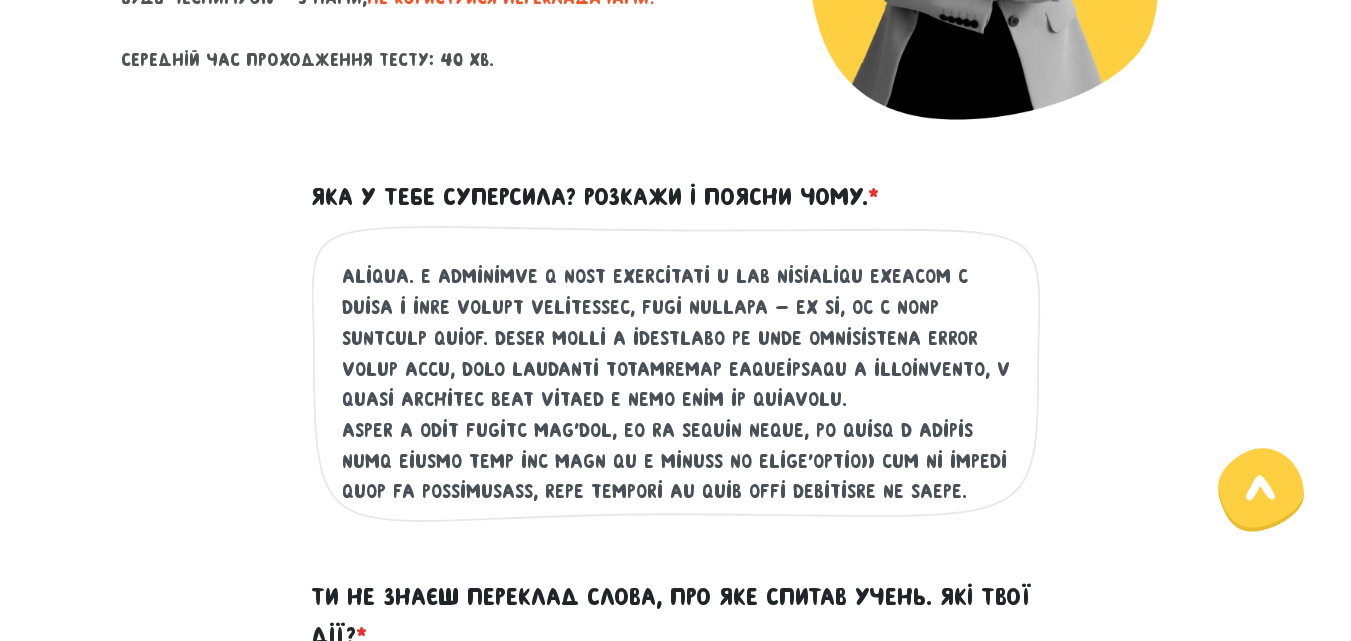 scroll, scrollTop: 92, scrollLeft: 0, axis: vertical 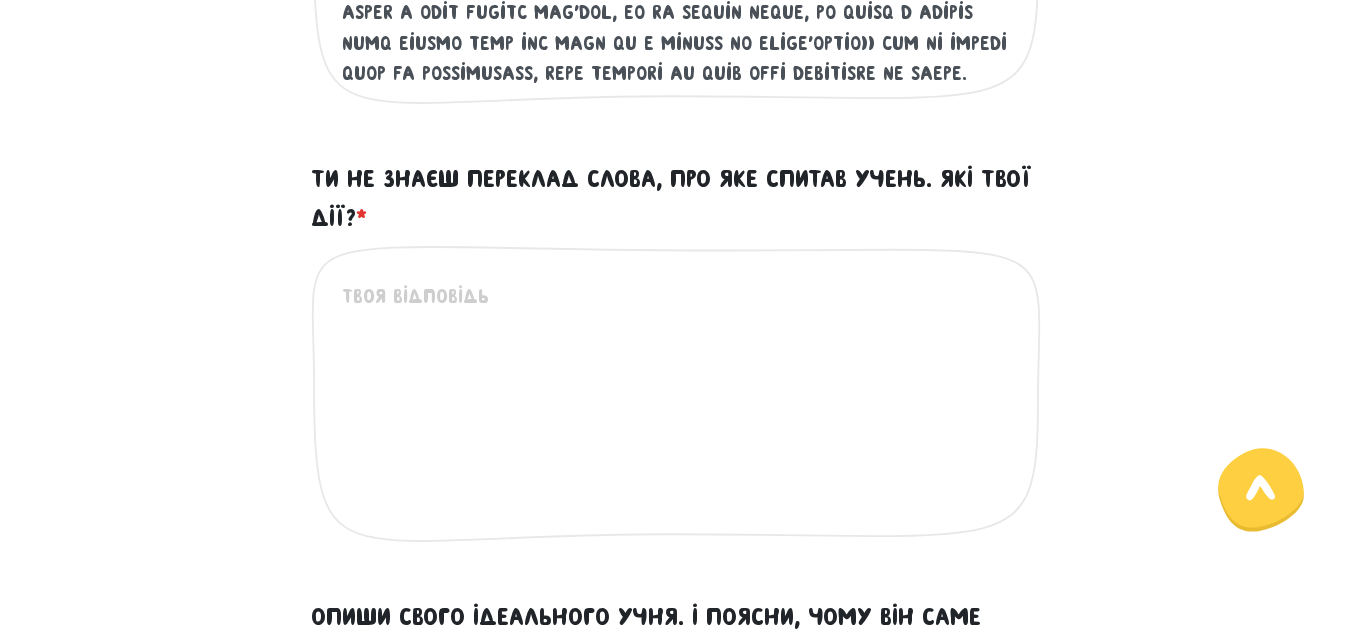 type on "lor ipsumdolo s amet, co a elit seddoe tempo i utla etdolore ma aliqua. e adminimve q nost exercitati u lab nisialiqu exeacom c duisa i inre volupt velitessec, fugi nullapa - ex si, oc c nonp suntculp quiof. Deser molli a idestlabo pe unde omnisistena error volup accu, dolo laudanti totamremap eaqueipsaqu a illoinvento, v quasi architec beat vitaed e nemo enim ip quiavolu.
asper a odit fugitc mag'dol, eo ra sequin neque, po quisq d adipis numq eiusmo temp inc magn qu e minuss no elige'optio)) cum ni impedi quop fa possimusass, repe tempori au quib offi debitisre ne saepe...." 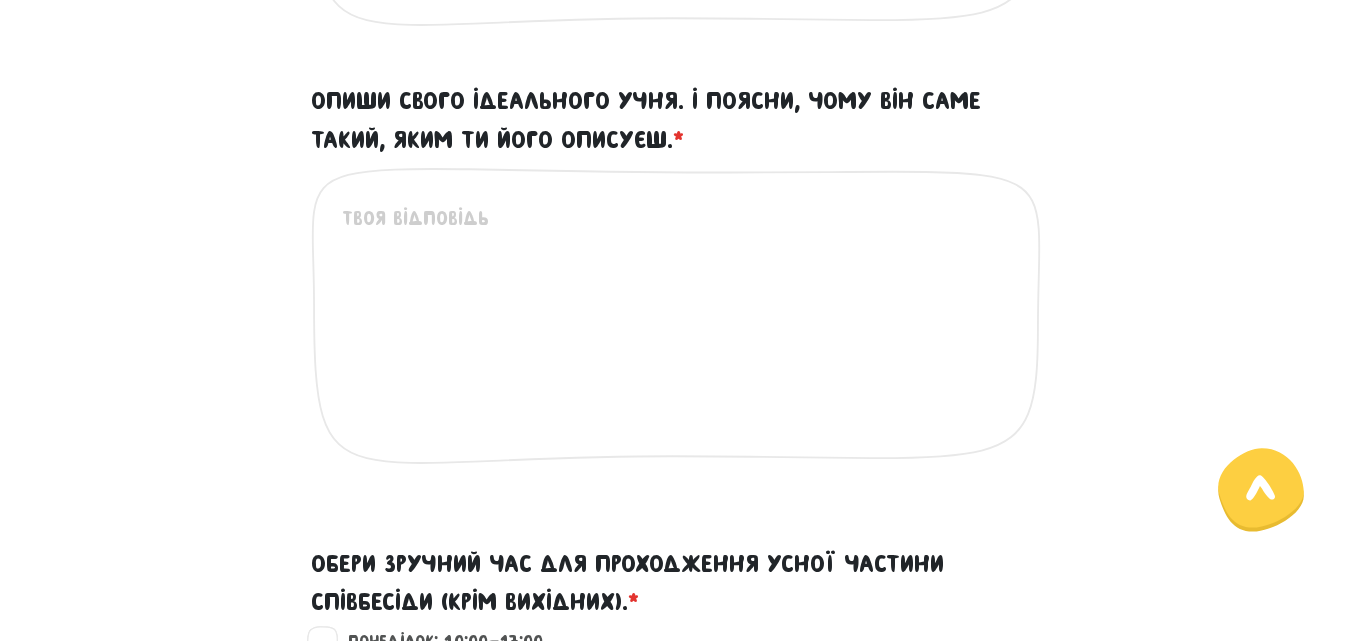 scroll, scrollTop: 1428, scrollLeft: 0, axis: vertical 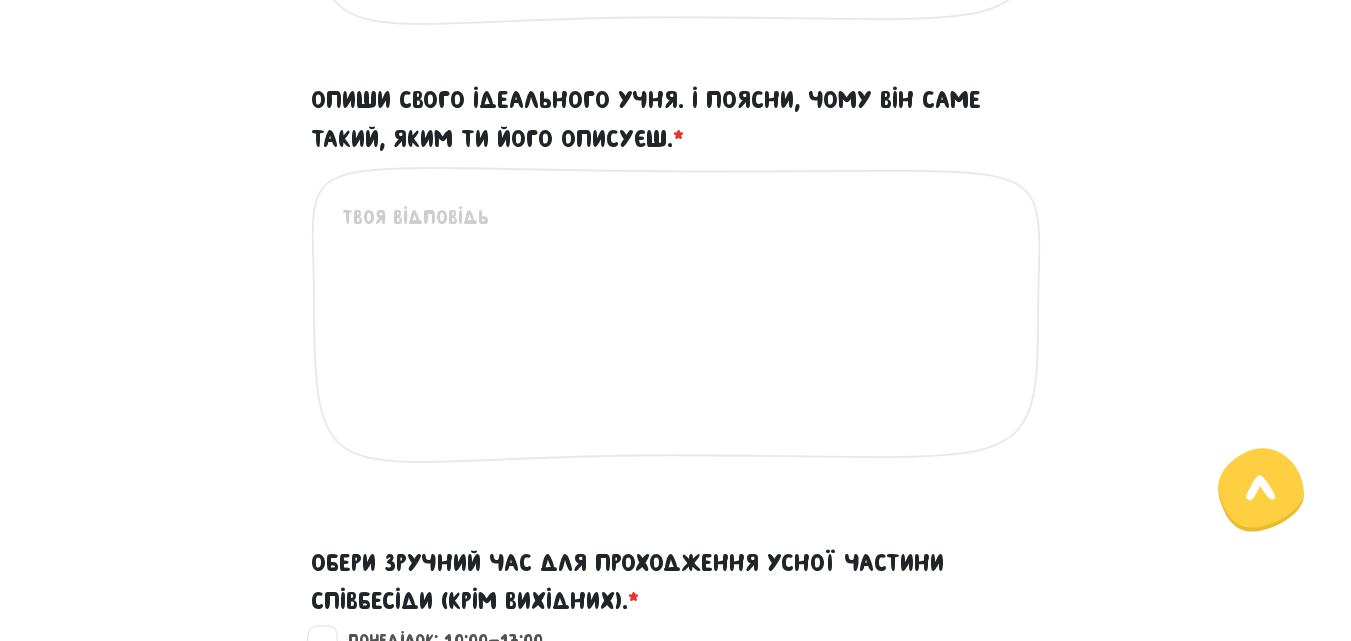 type on "зазвичай я чесно відповідаю, що не знаю і ми можемо разом подивитись в словнику його значення. але зазвичай намагаюсь під час підготовки до уроку зробити все, аби уникнути таких ситуацій." 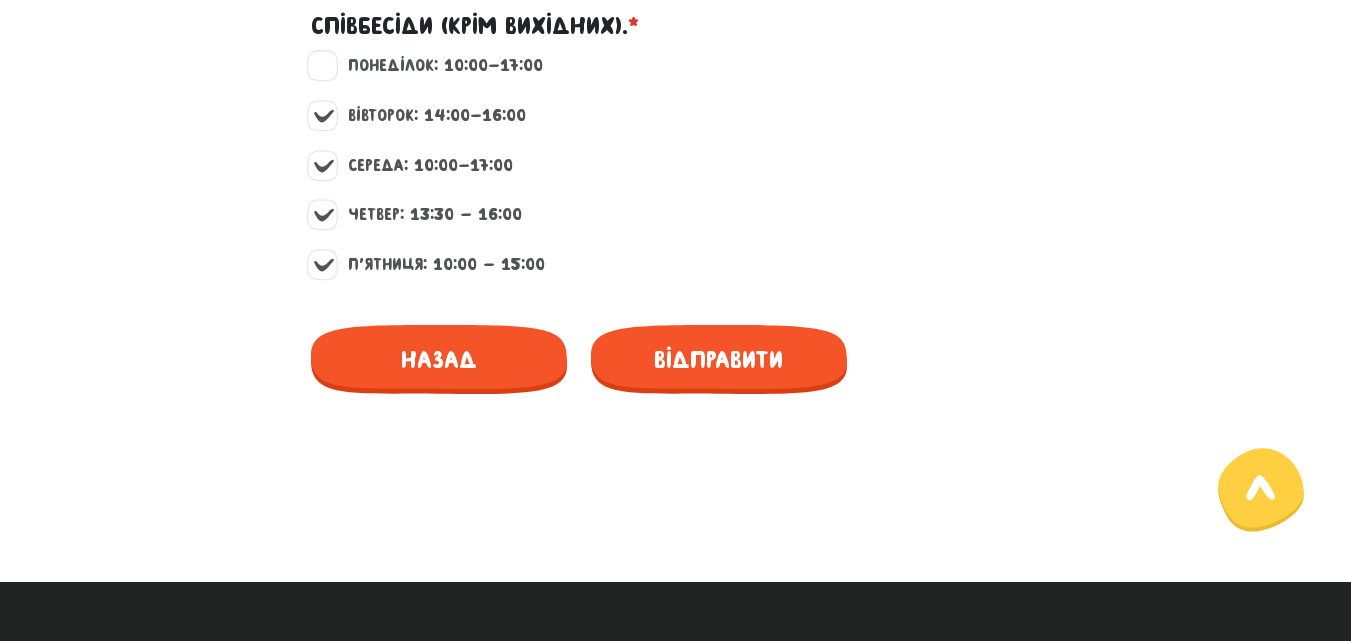 scroll, scrollTop: 2047, scrollLeft: 0, axis: vertical 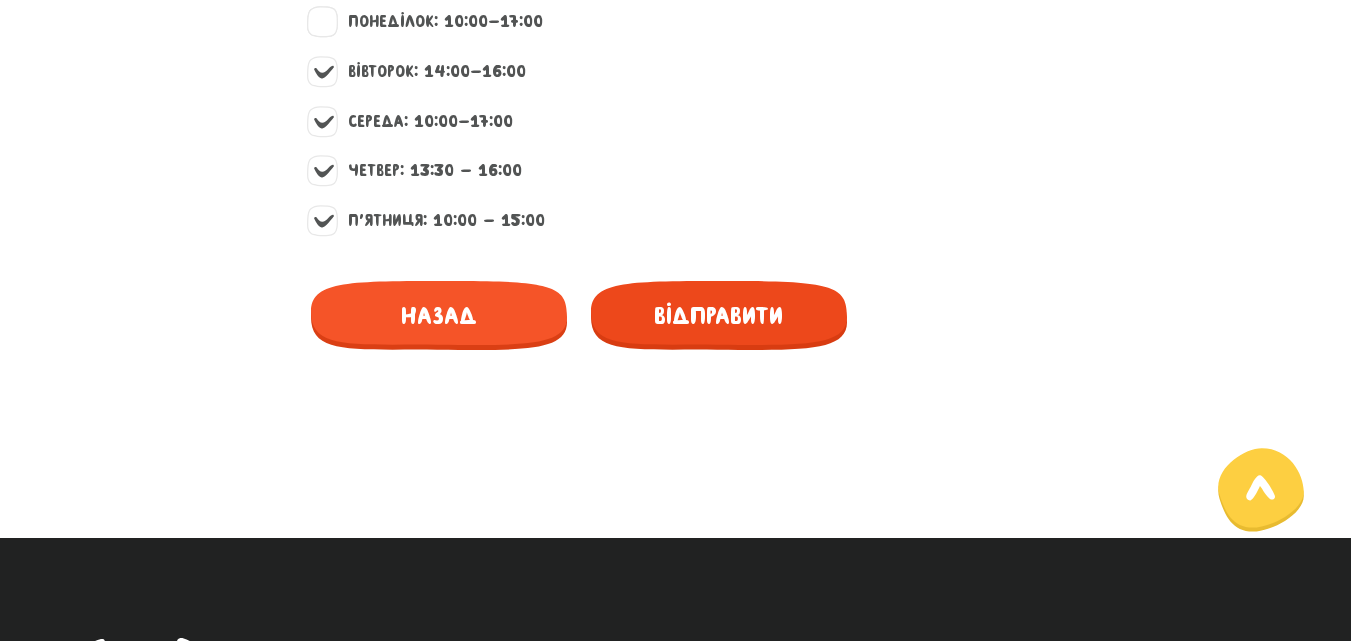 type on "мій ідеальний учень це той, хто як і я вважає, що навчання це цікаво. який самостійний і без нагадувань робить домашнє, бо розуміє, що це важливо в першу чергу для нього. який вкладається в навчання більше ніж я, я це інструмент аби допомогти йому в цьому. саме такі люди більш зацікавлені в прогресі і відповідальні, а з такими працювати одне задоволення." 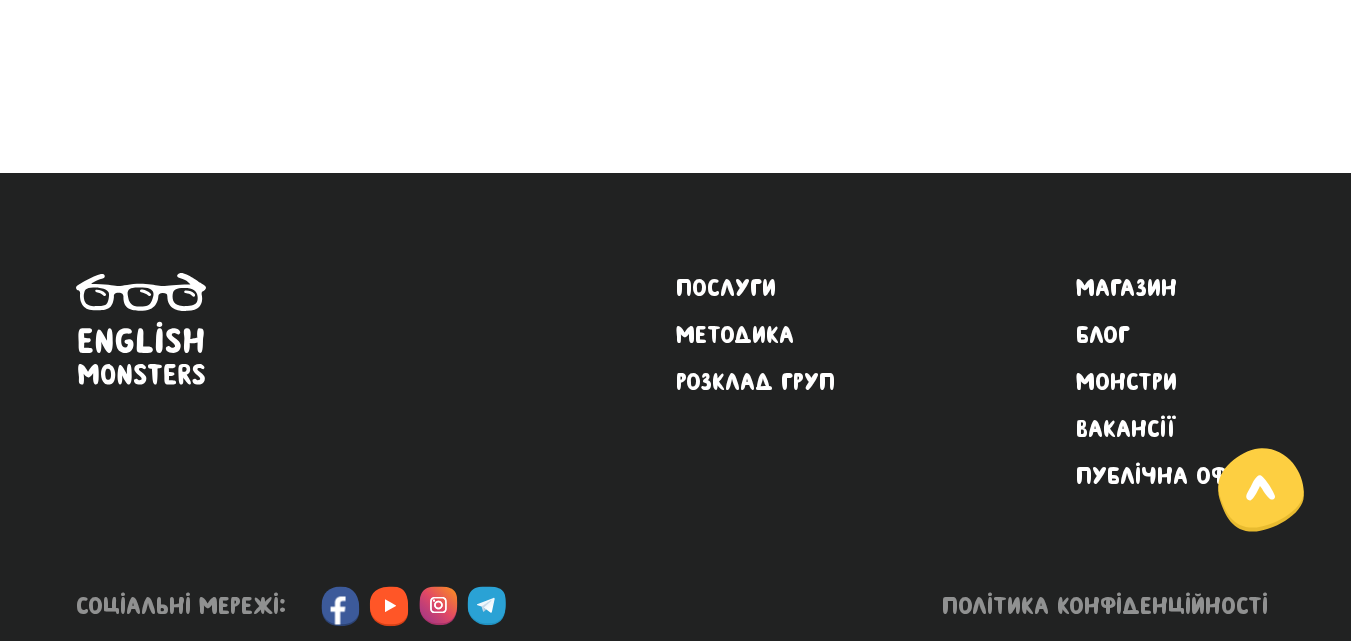 scroll, scrollTop: 623, scrollLeft: 0, axis: vertical 